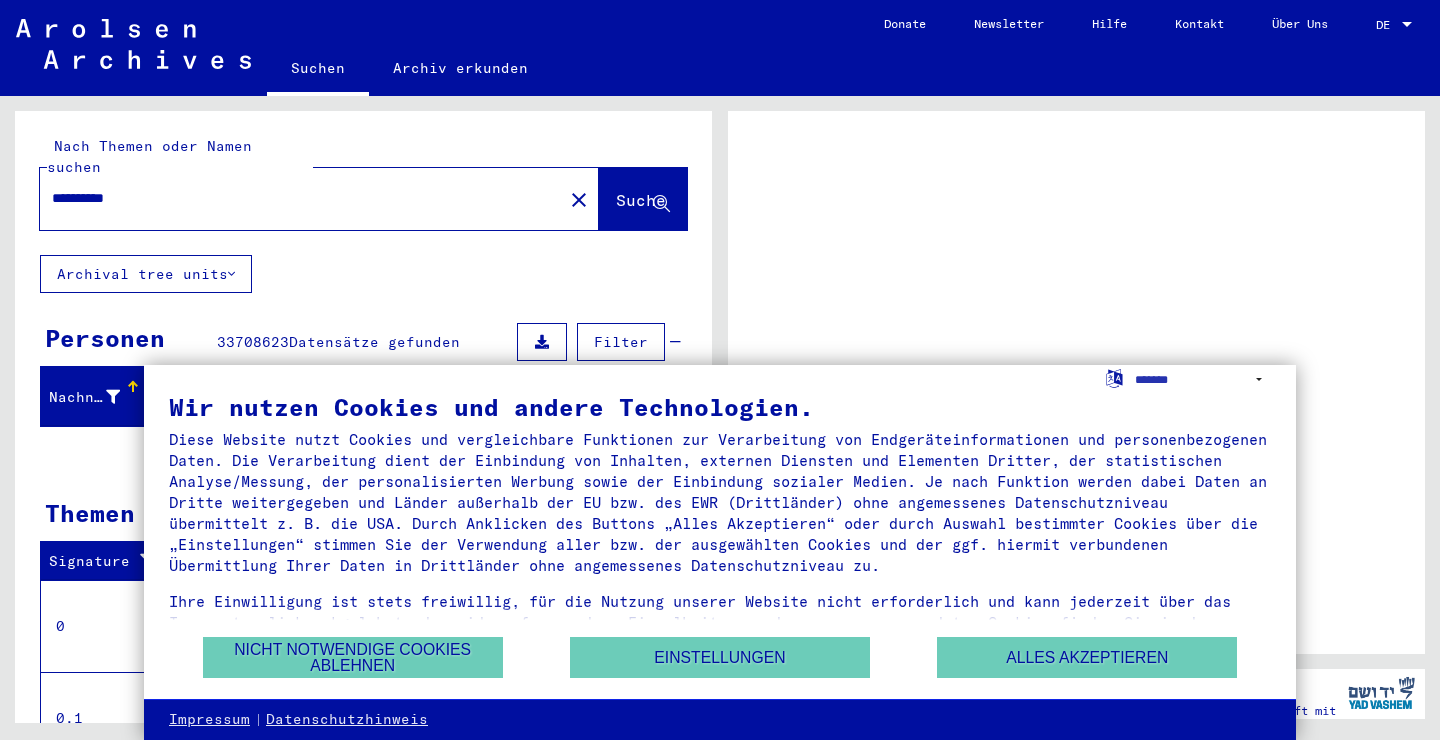 scroll, scrollTop: 0, scrollLeft: 0, axis: both 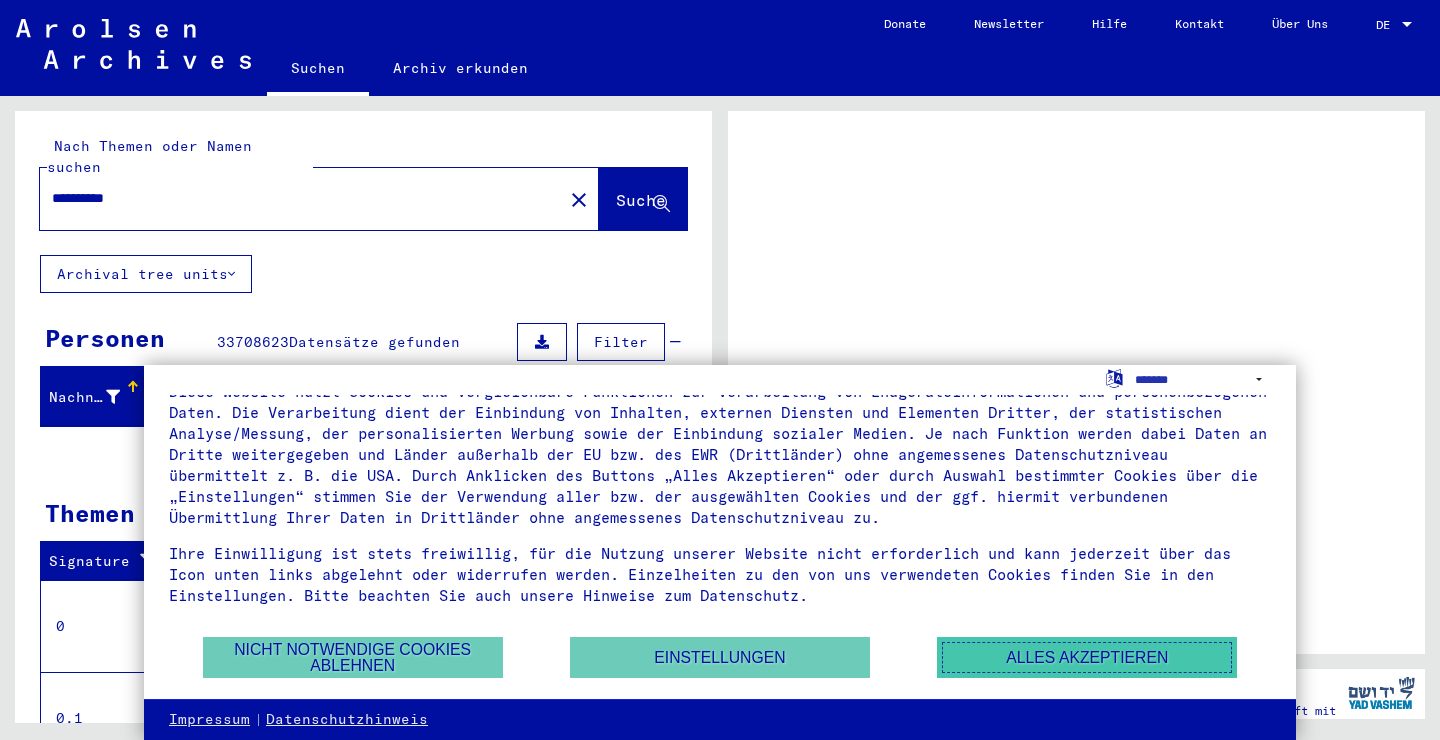 click on "Alles akzeptieren" at bounding box center (1087, 657) 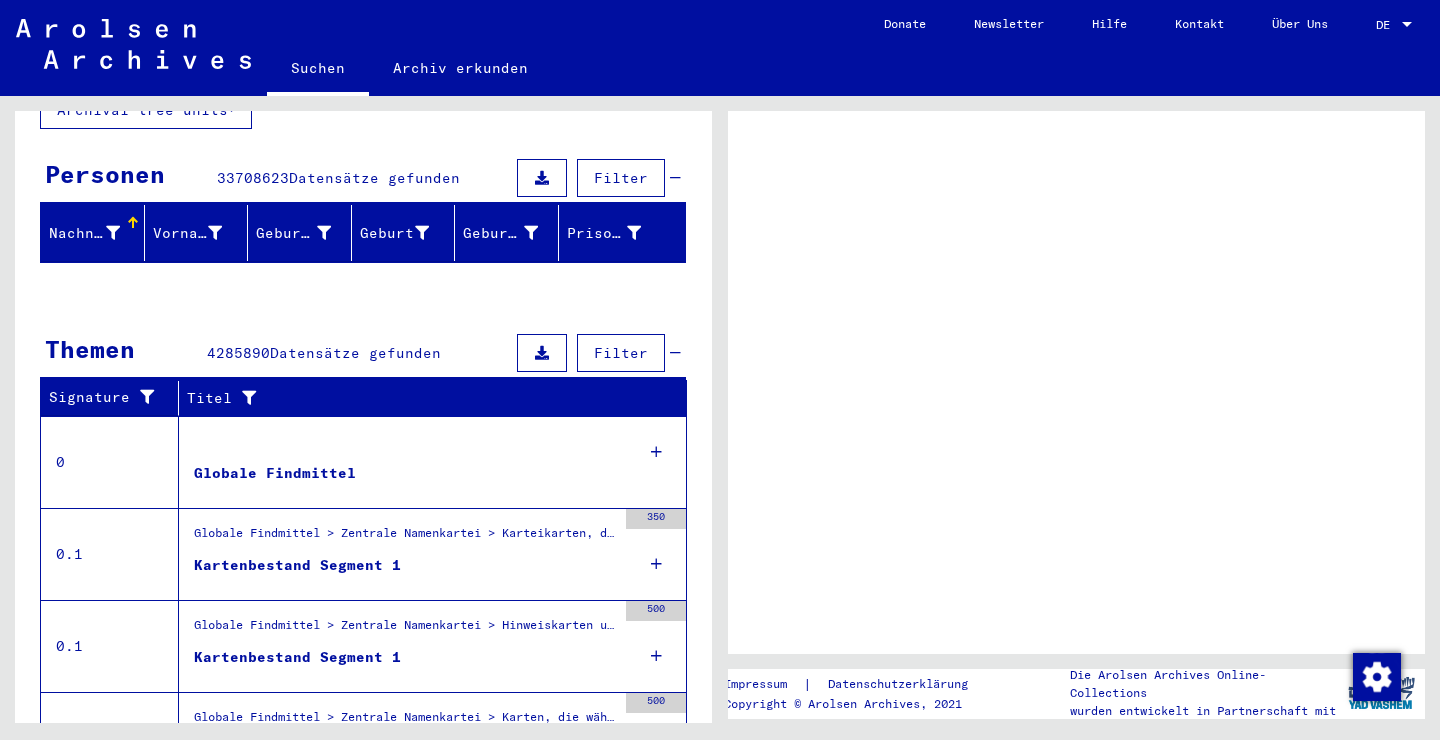 scroll, scrollTop: 166, scrollLeft: 0, axis: vertical 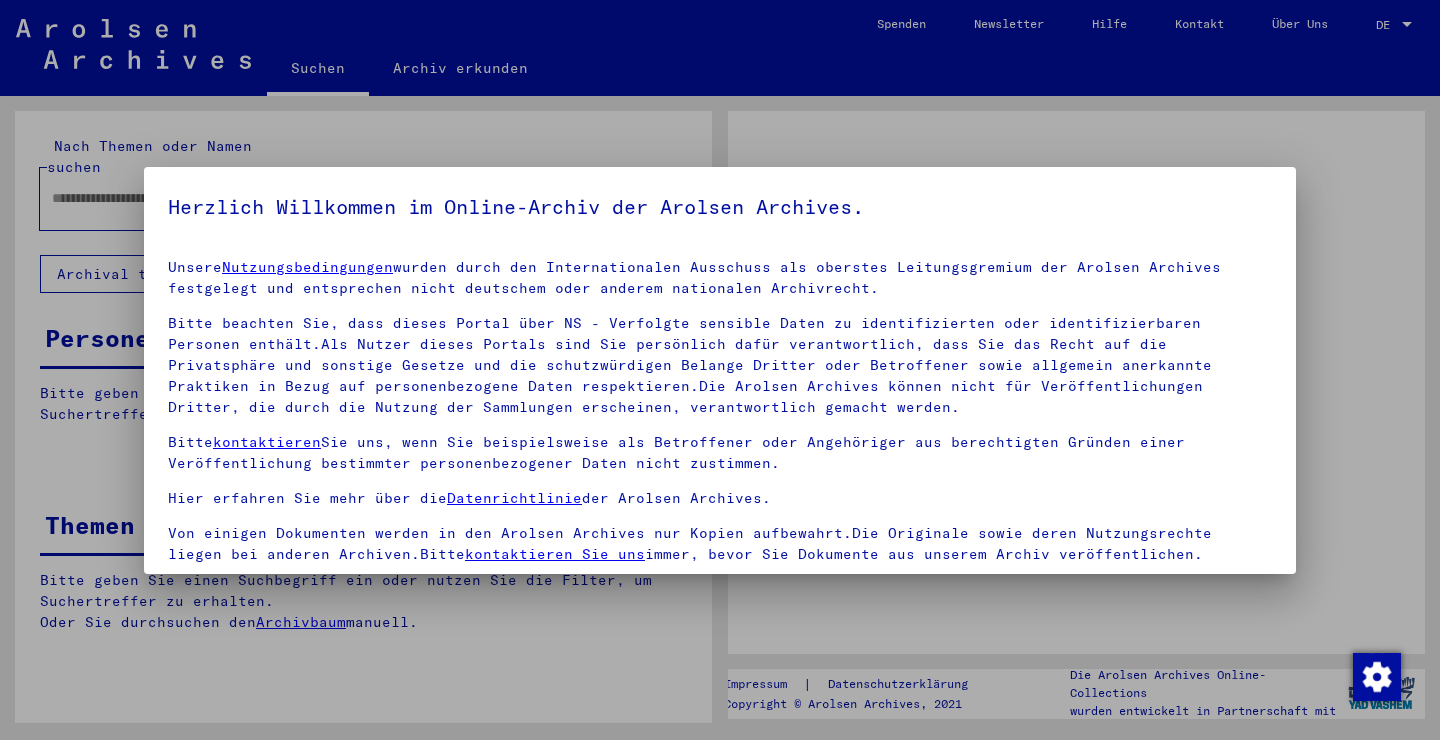 type on "**********" 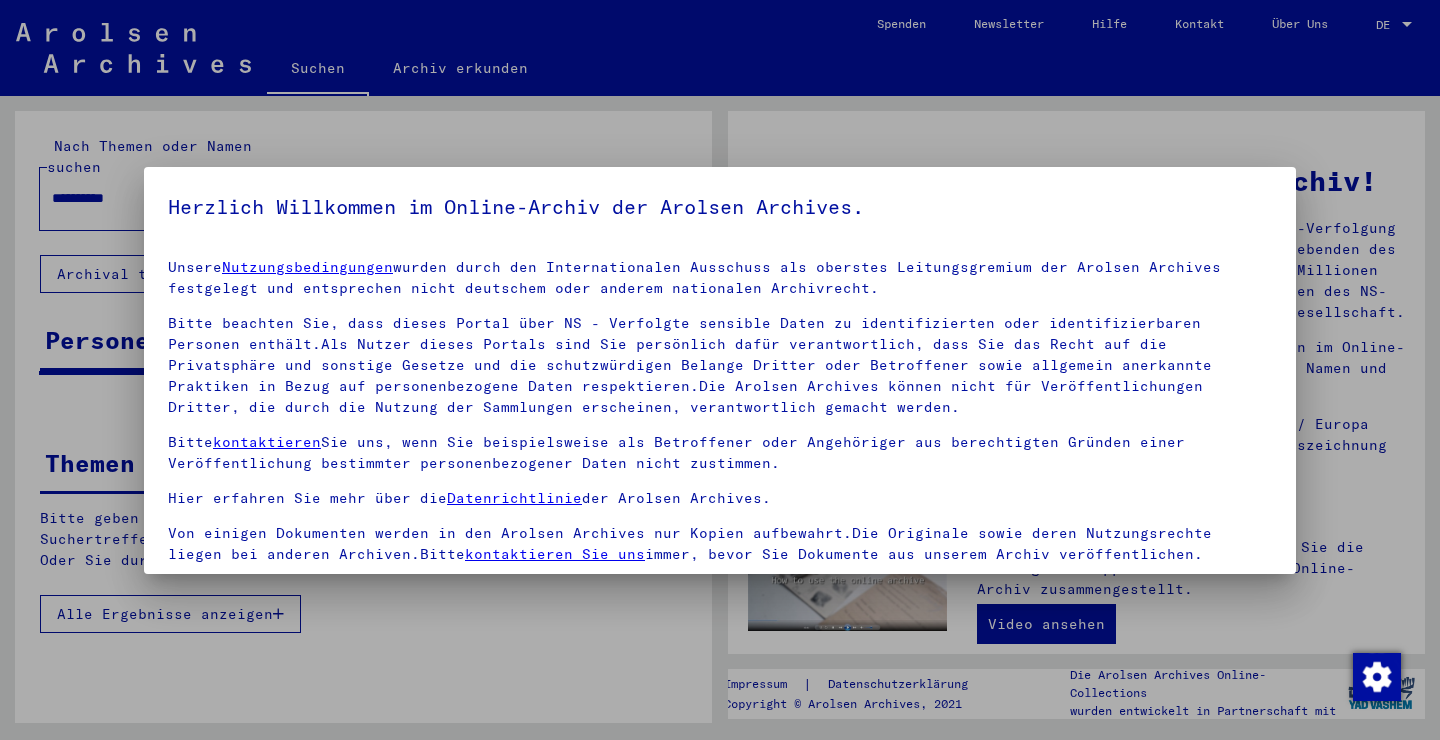 scroll, scrollTop: 173, scrollLeft: 0, axis: vertical 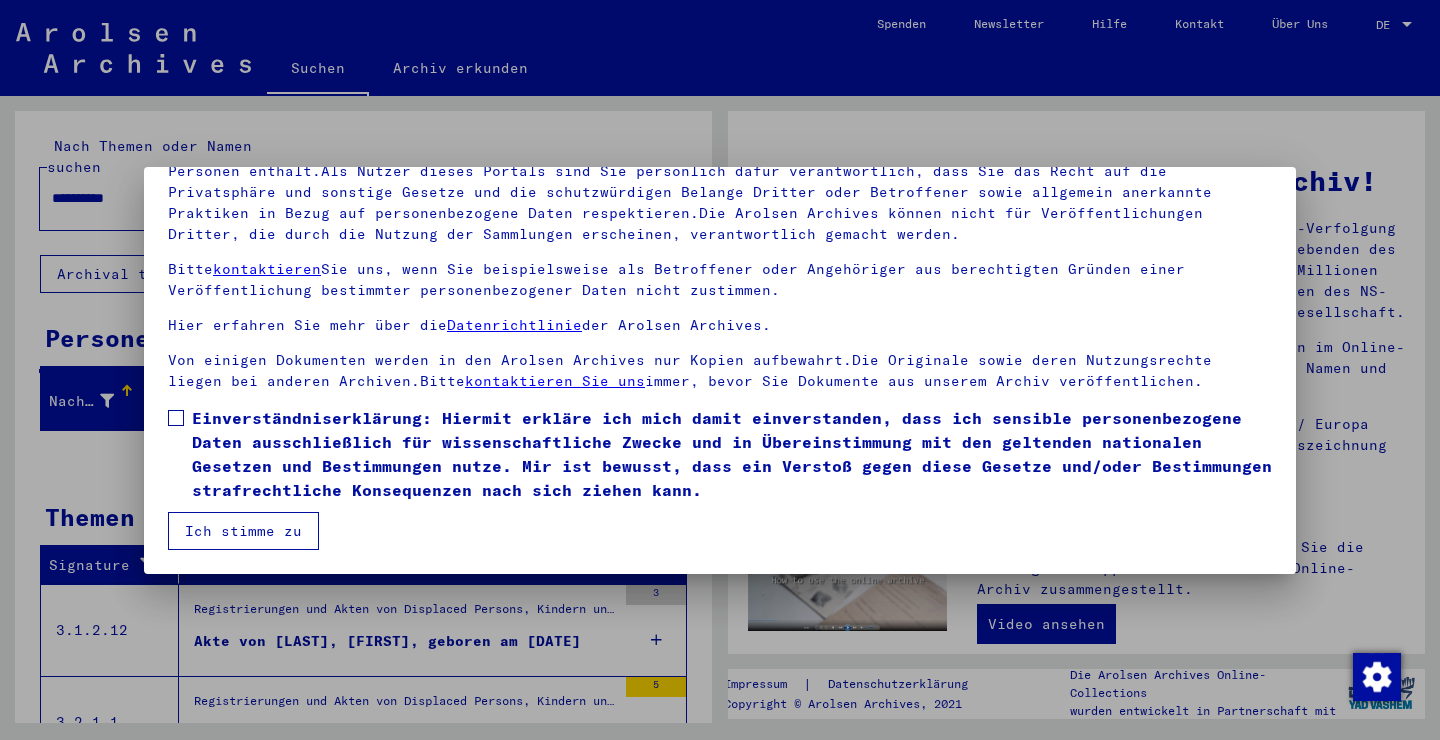click on "Ich stimme zu" at bounding box center [243, 531] 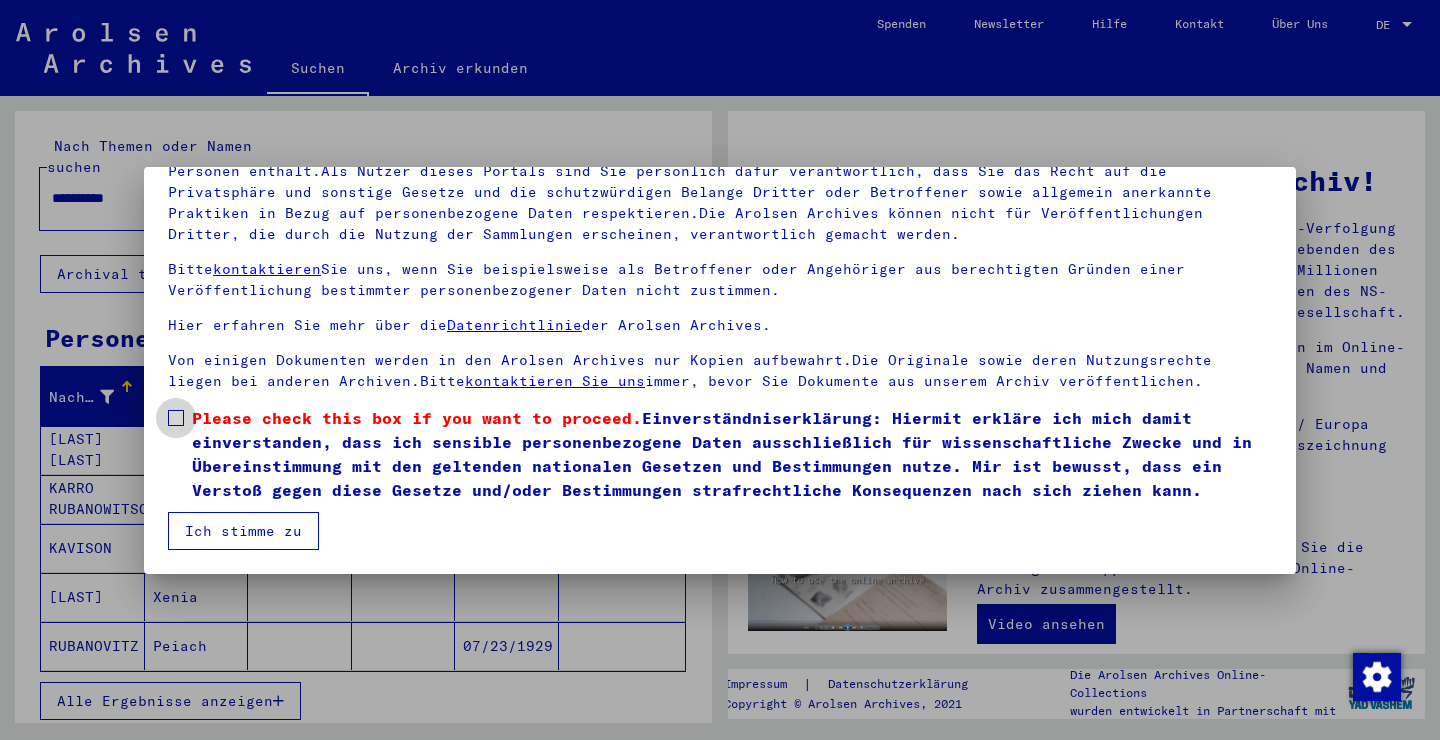 click at bounding box center (176, 418) 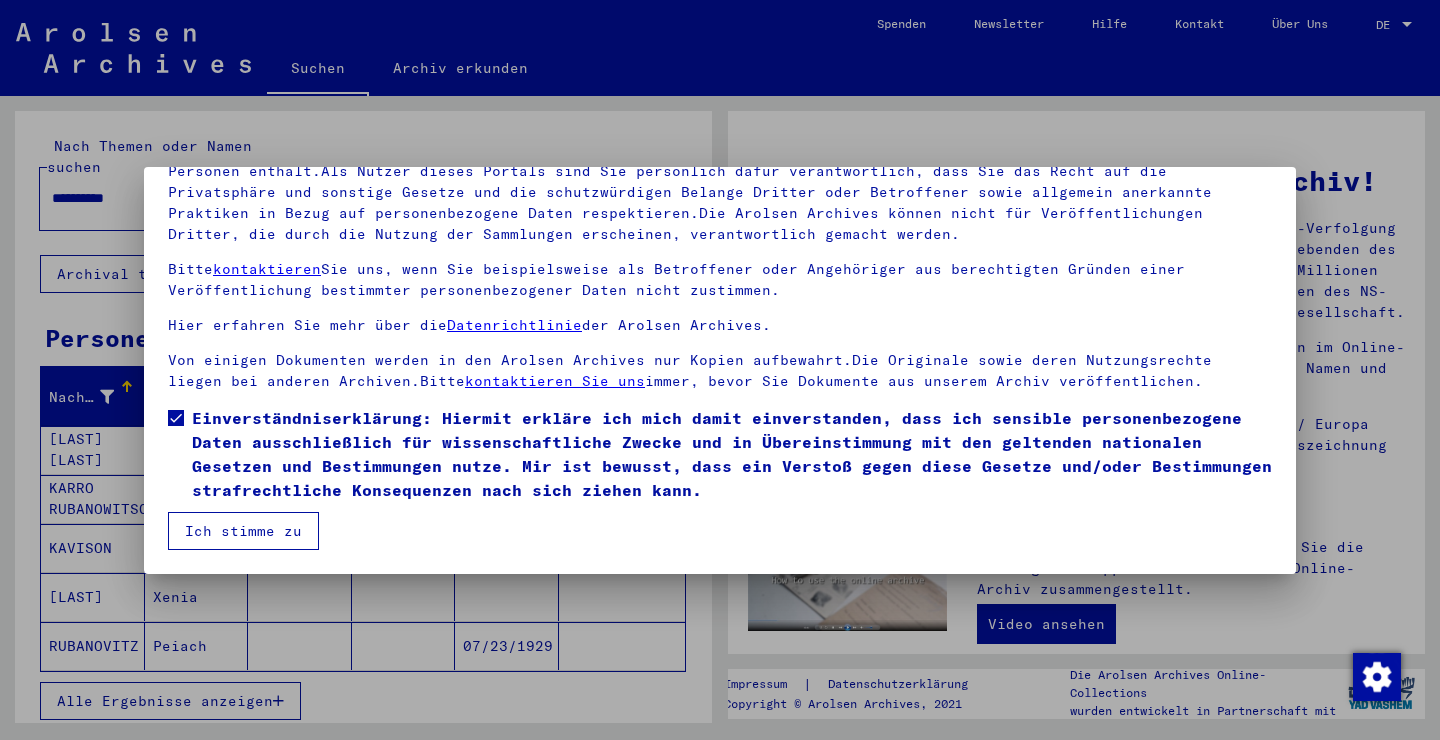 click on "Ich stimme zu" at bounding box center (243, 531) 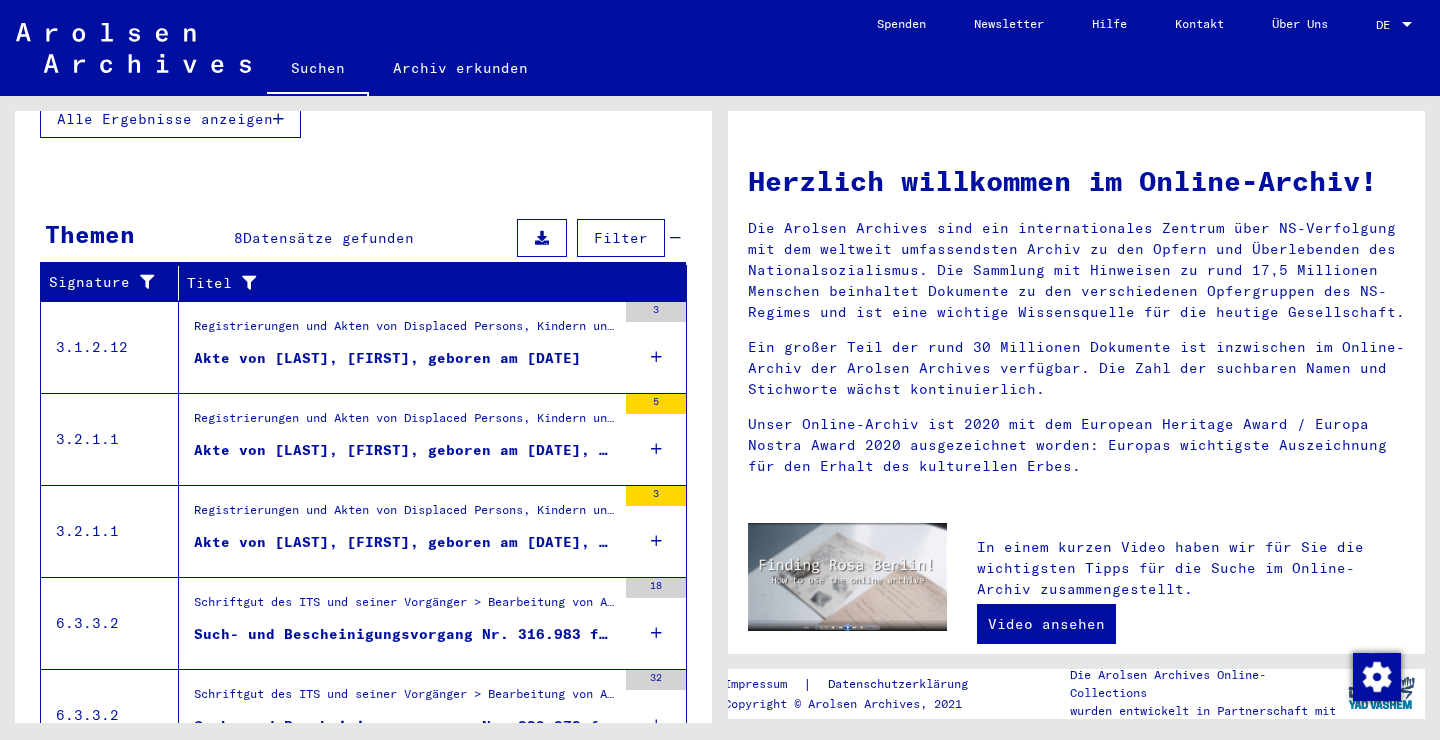 scroll, scrollTop: 585, scrollLeft: 0, axis: vertical 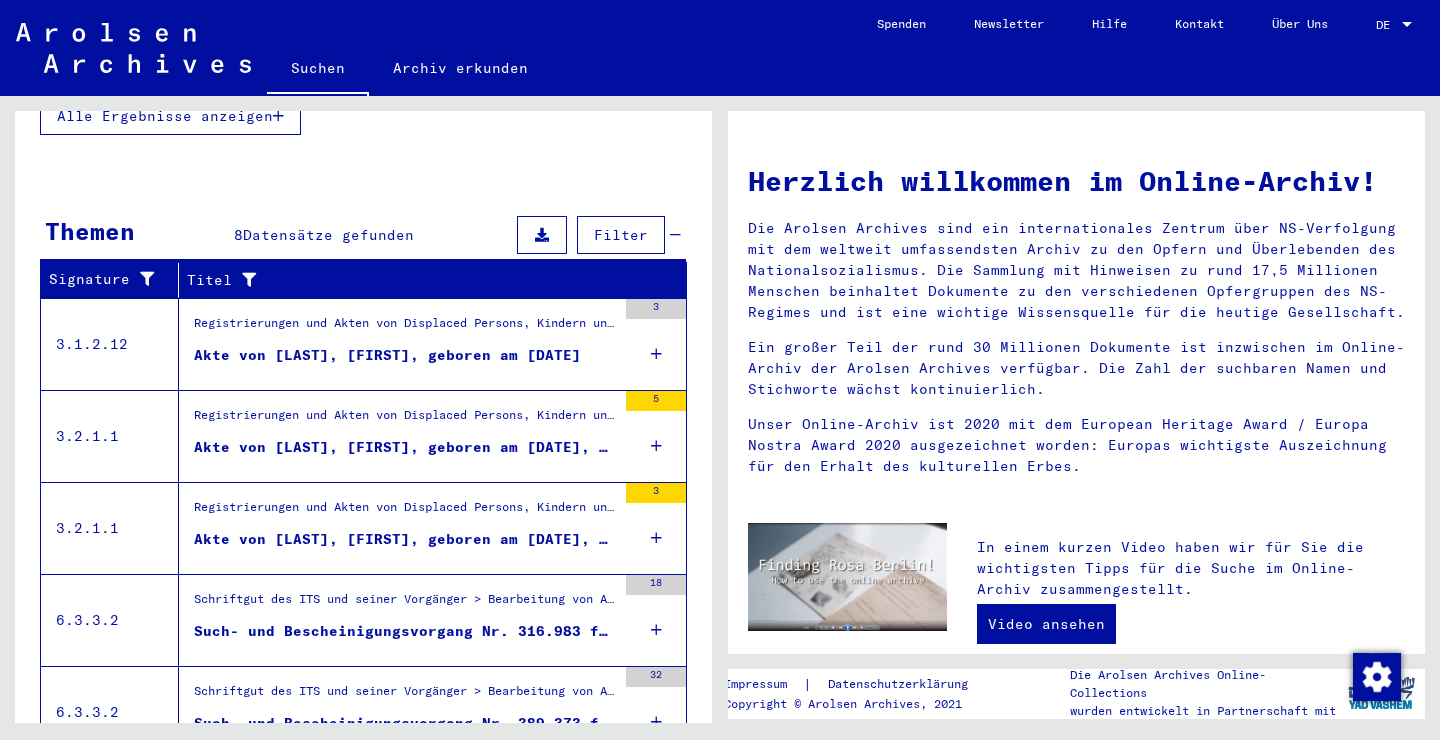 click on "Registrierungen und Akten von Displaced Persons, Kindern und Vermissten > Unterstützungsprogramme unterschiedlicher Organisationen > IRO „Care and Maintenance“ Programm > CM/1 Akten aus Deutschland > CM/1 Akten aus Deutschland, A-Z > Akten mit Namen ab ROZENFELDS" at bounding box center [405, 512] 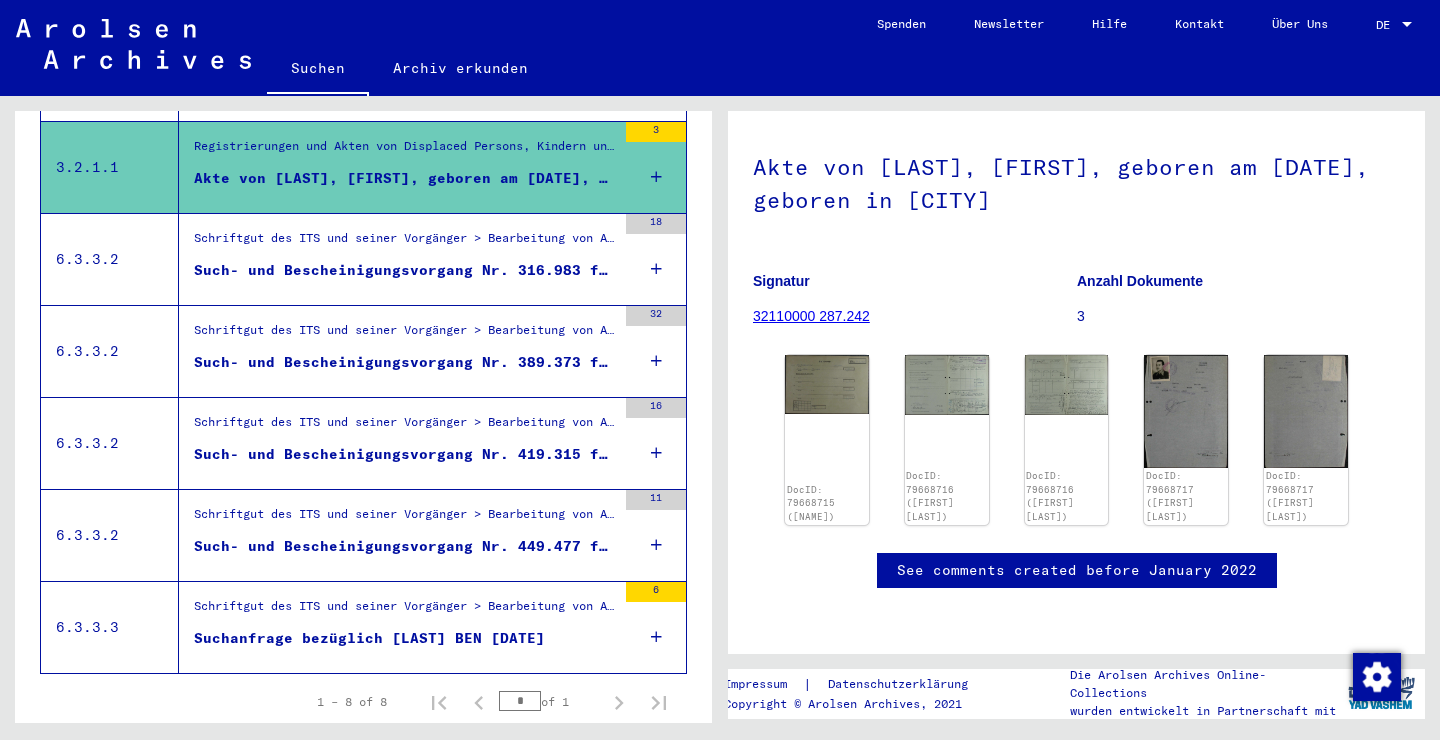scroll, scrollTop: 127, scrollLeft: 0, axis: vertical 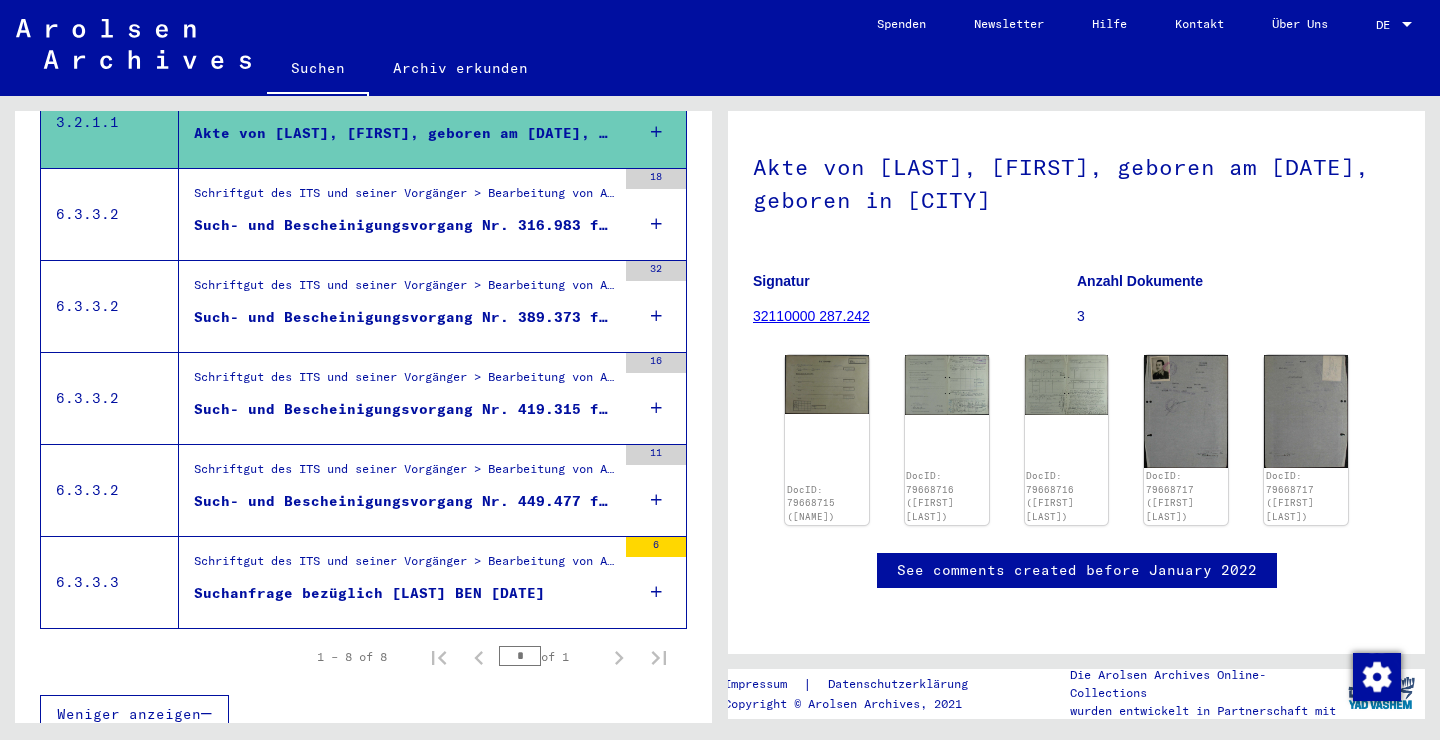 click on "Schriftgut des ITS und seiner Vorgänger > Bearbeitung von Anfragen > Fallbezogene Akten des ITS ab 1947 > Ablage negativ geprüfter Anfragen unter einer "Briefnummer" > Vorgänge mit Briefnummern von B89001 bis B89500" at bounding box center [405, 566] 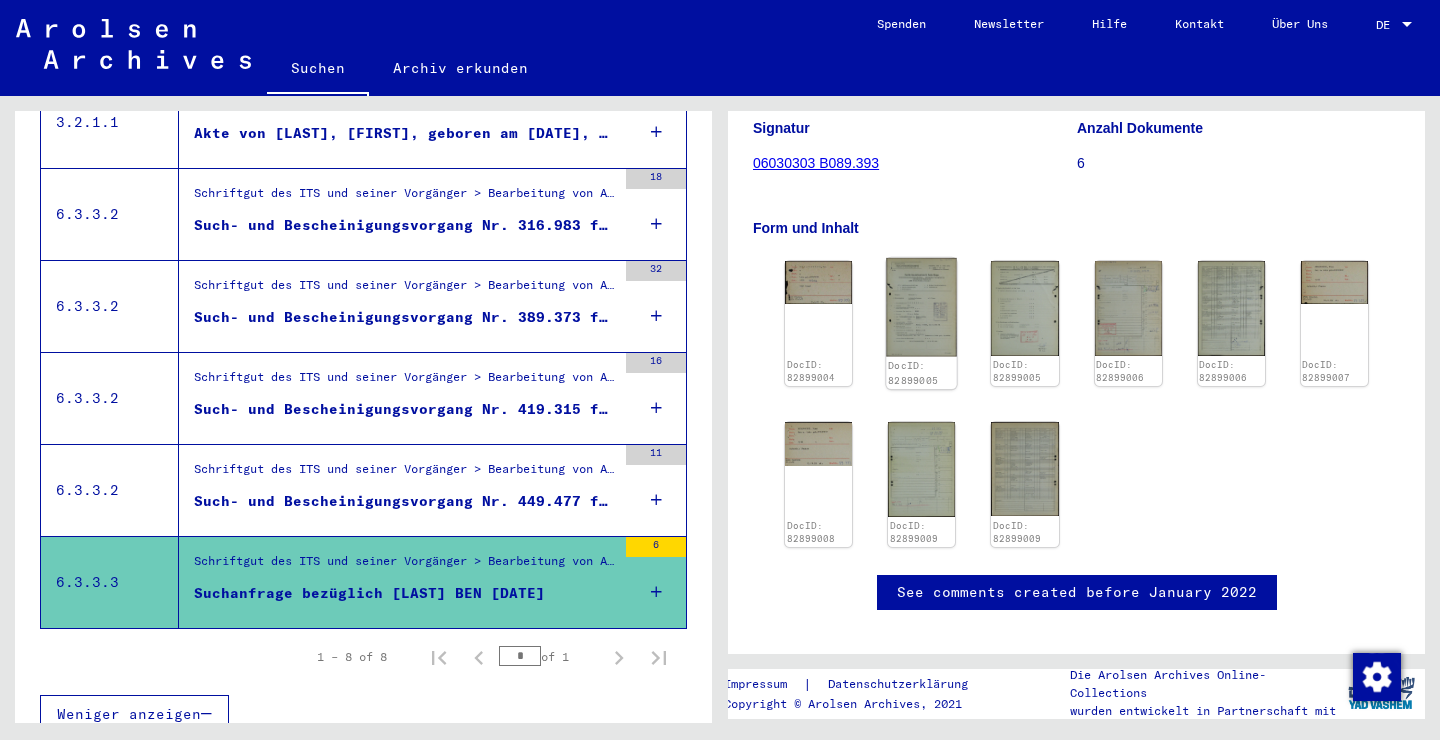 scroll, scrollTop: 208, scrollLeft: 0, axis: vertical 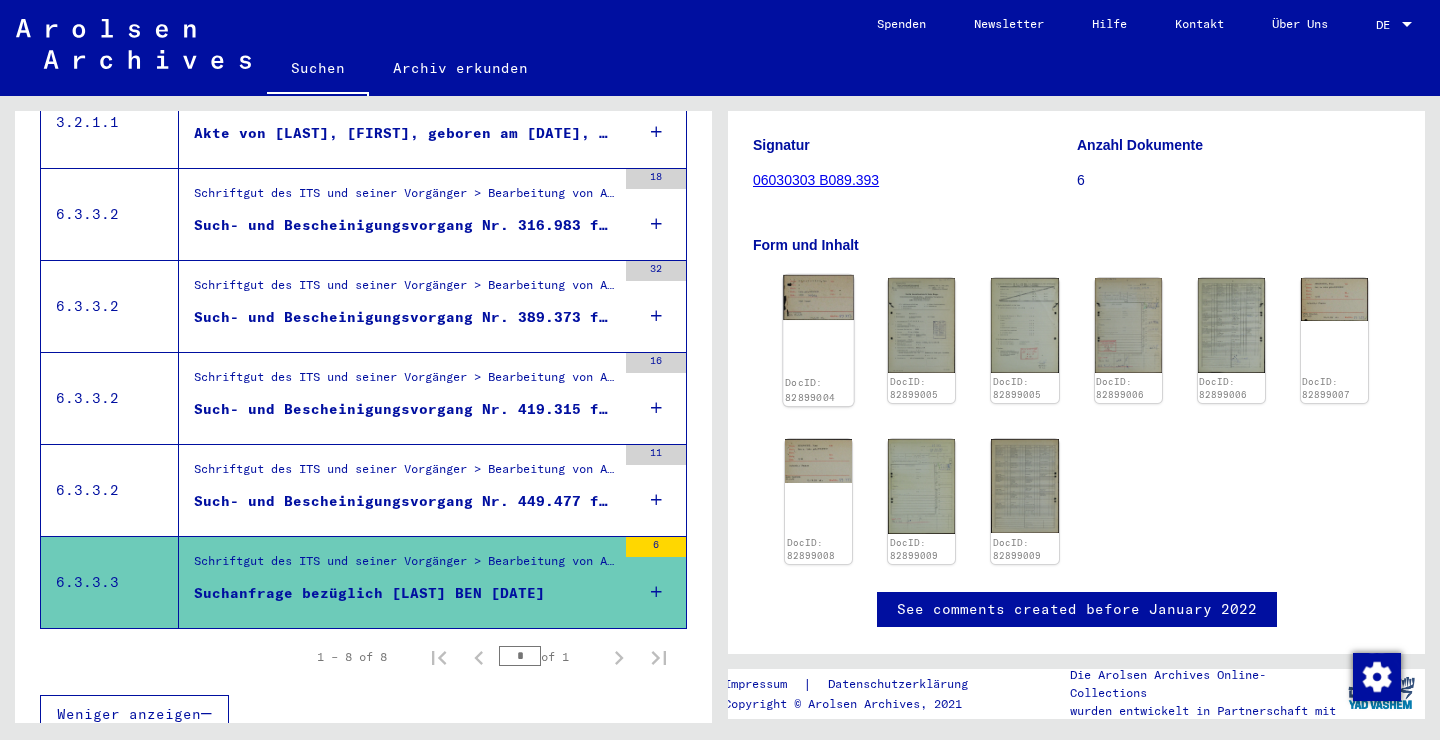 click on "DocID: 82899004" 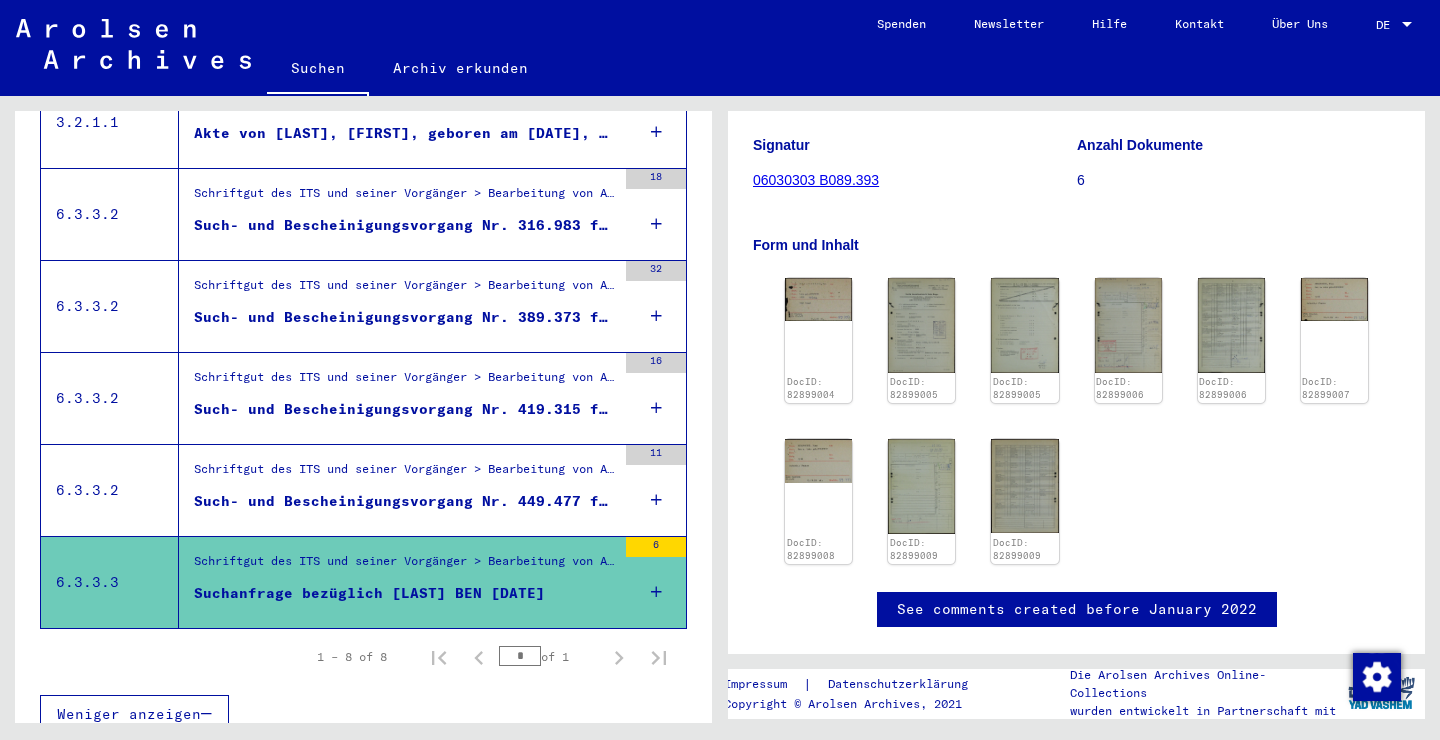 click on "Such- und Bescheinigungsvorgang Nr. 449.477 für [LAST], [FIRST]" at bounding box center [405, 501] 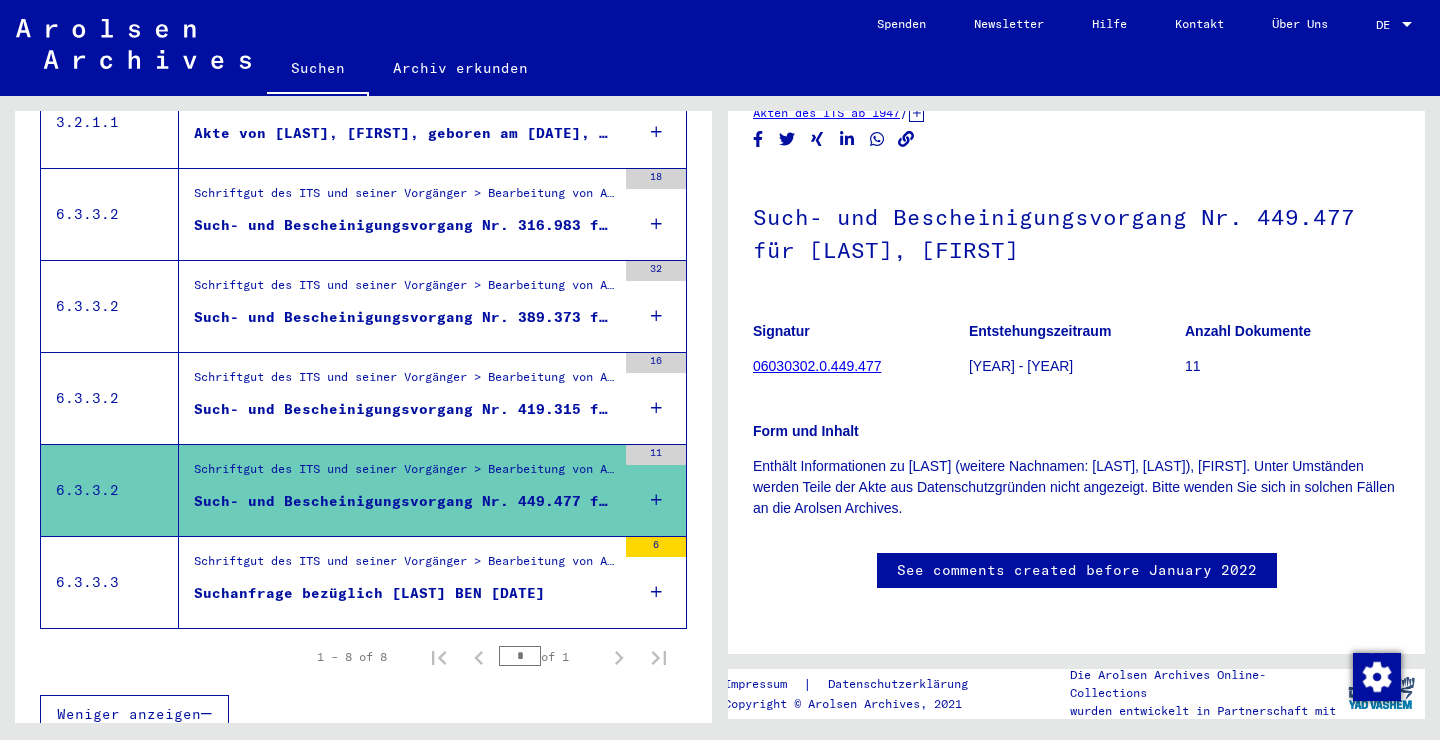 scroll, scrollTop: 123, scrollLeft: 0, axis: vertical 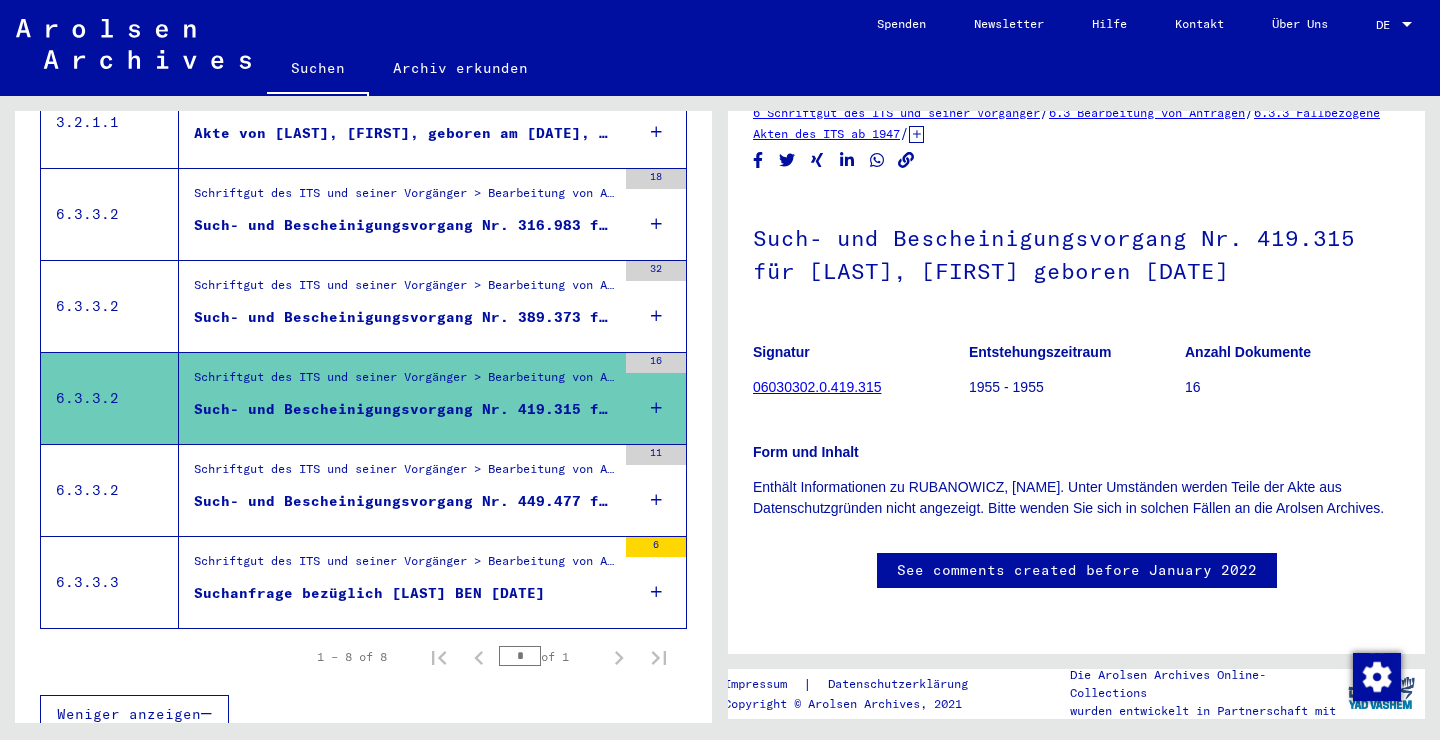 click on "Schriftgut des ITS und seiner Vorgänger > Bearbeitung von Anfragen > Fallbezogene Akten des ITS ab 1947 > T/D-Fallablage > Such- und Bescheinigungsvorgänge mit den (T/D-) Nummern von 250.000 bis 499.999 > Such- und Bescheinigungsvorgänge mit den (T/D-) Nummern von 449.000 bis 449.499" at bounding box center [405, 474] 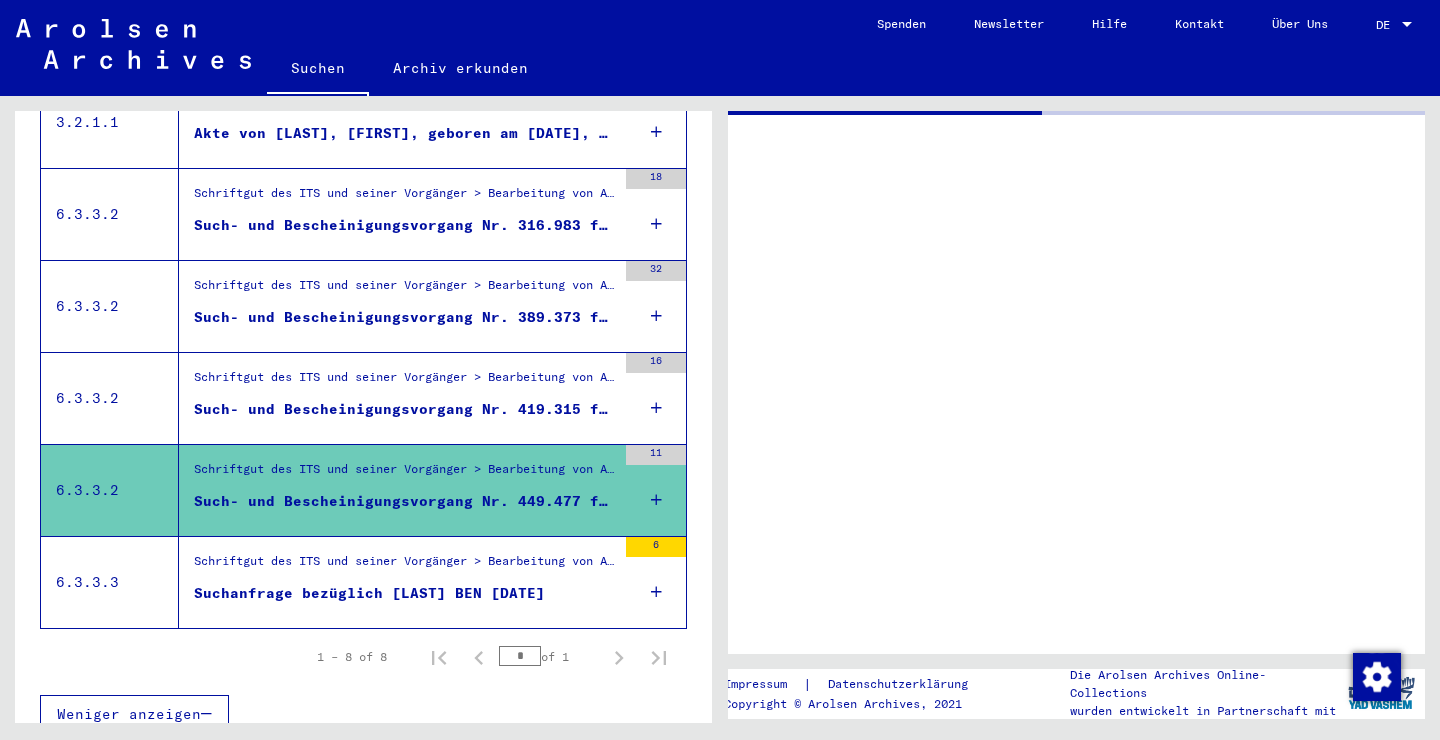 scroll, scrollTop: 0, scrollLeft: 0, axis: both 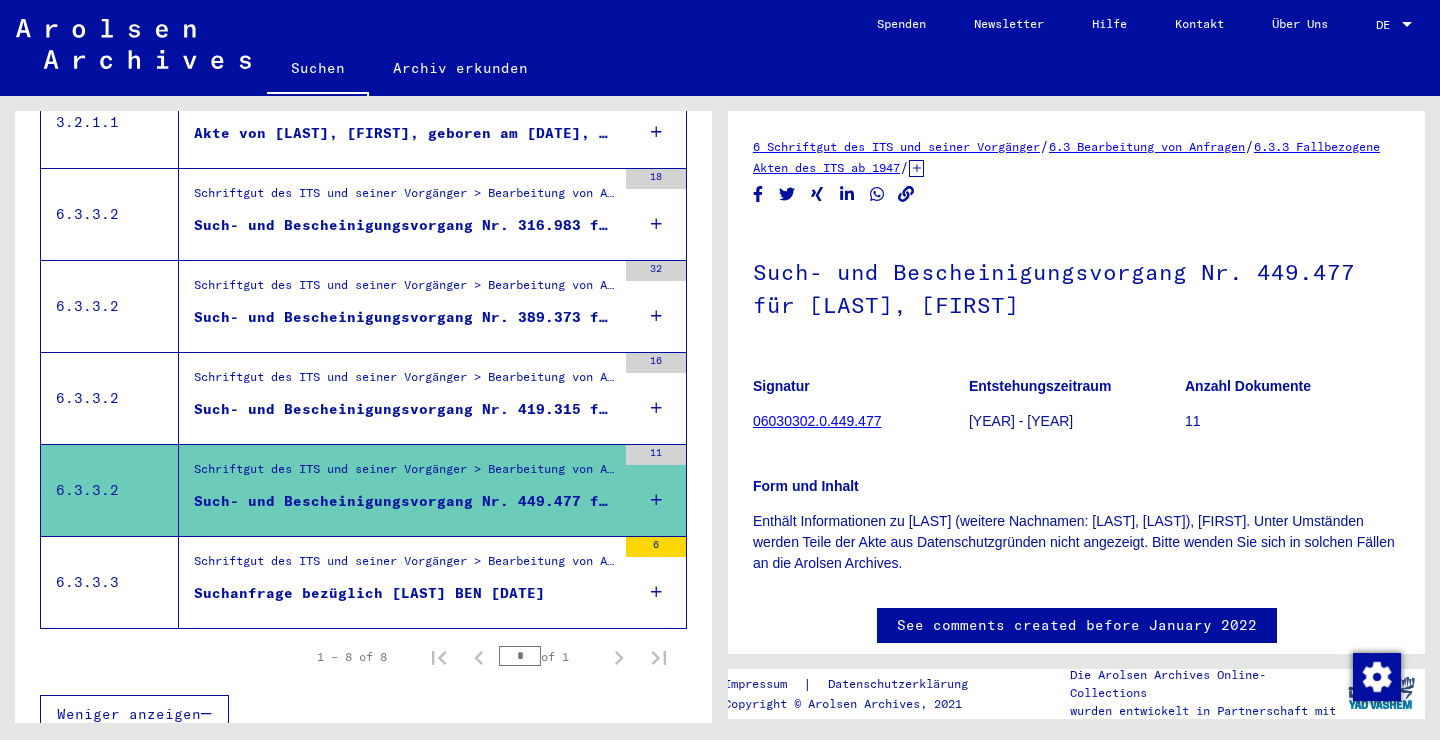 click on "Schriftgut des ITS und seiner Vorgänger > Bearbeitung von Anfragen > Fallbezogene Akten des ITS ab 1947 > T/D-Fallablage > Such- und Bescheinigungsvorgänge mit den (T/D-) Nummern von 250.000 bis 499.999 > Such- und Bescheinigungsvorgänge mit den (T/D-) Nummern von 419.000 bis 419.499 Such- und Bescheinigungsvorgang Nr. 419.315 für [LAST], [FIRST] geboren [DATE]" at bounding box center [397, 398] 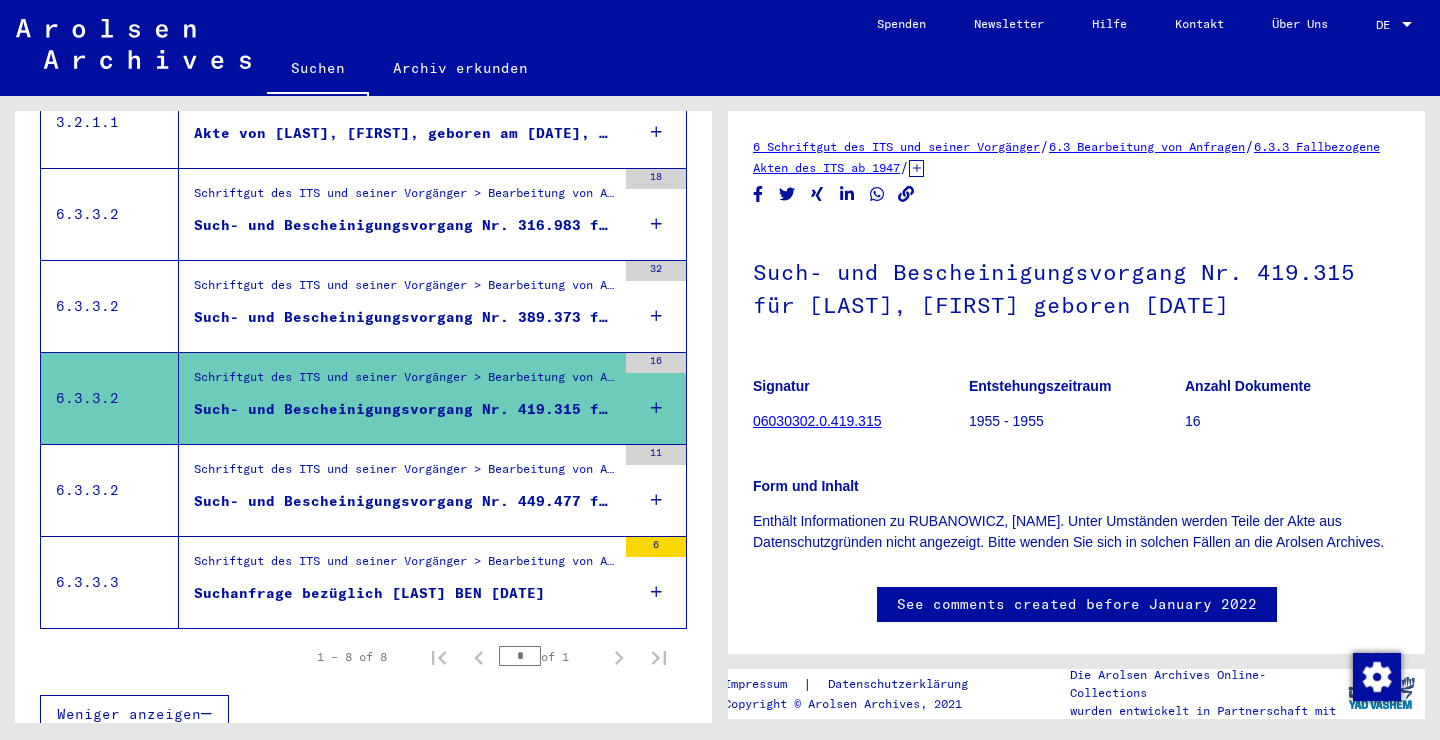 click on "Such- und Bescheinigungsvorgang Nr. 389.373 für [LAST], [FIRST] geboren [DATE]" at bounding box center [405, 317] 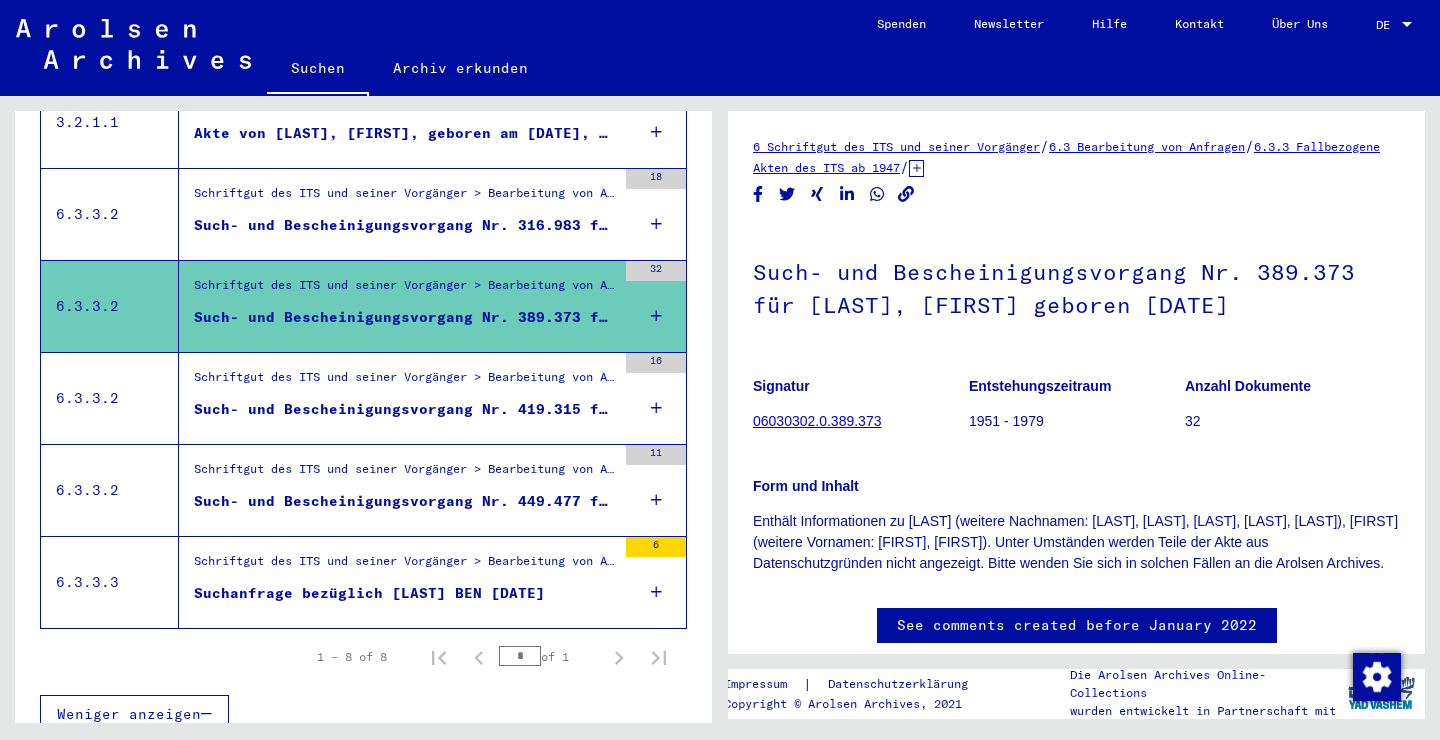 click on "06030302.0.389.373" 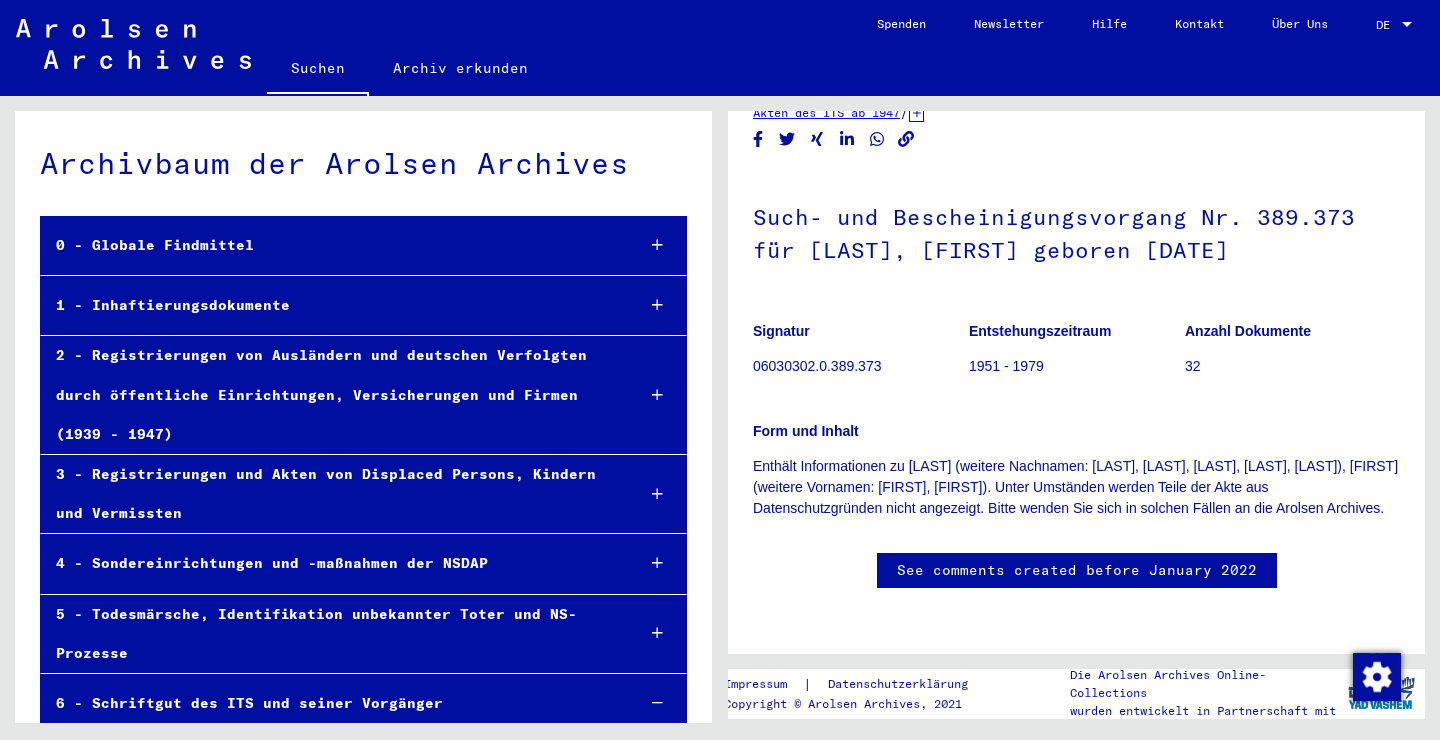 scroll, scrollTop: 712, scrollLeft: 0, axis: vertical 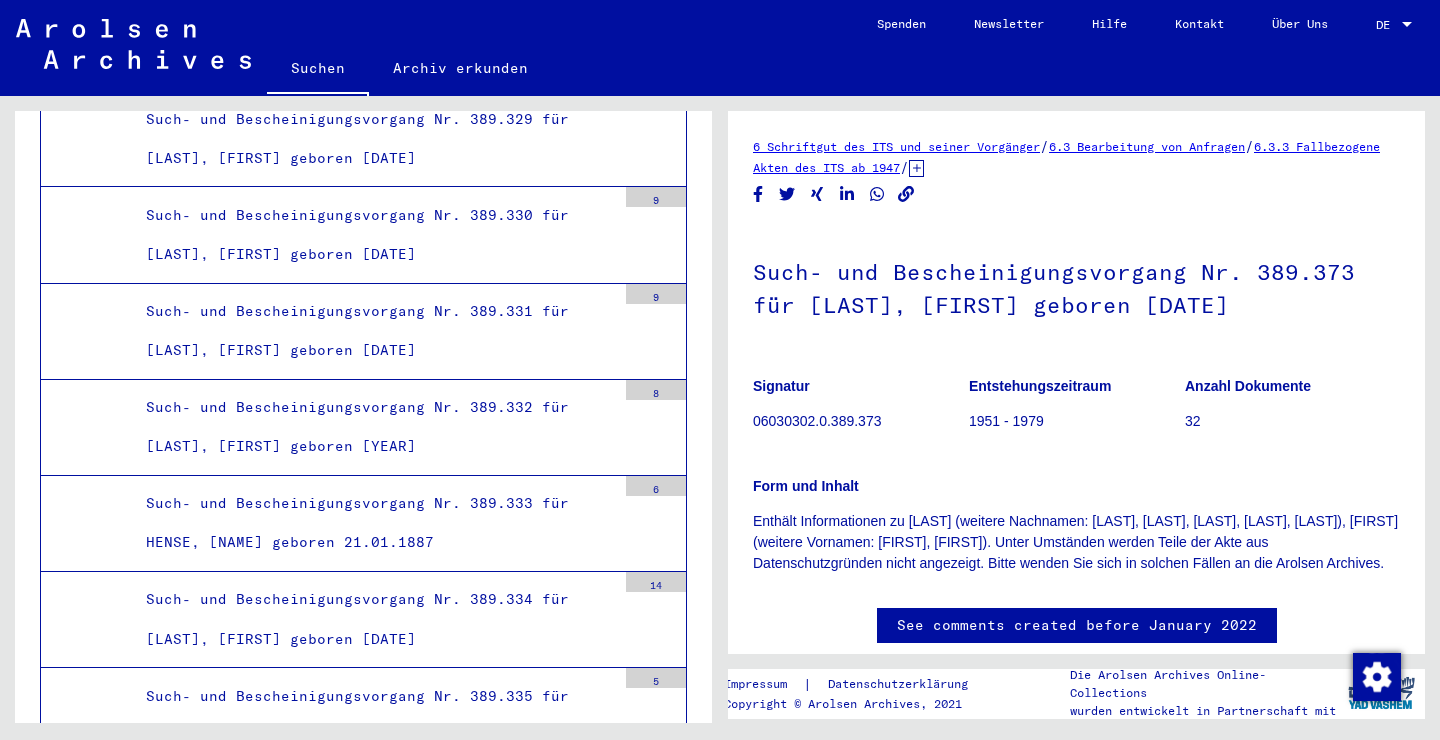 click on "Such- und Bescheinigungsvorgang Nr. 389.373 für [LAST], [FIRST] geboren [DATE]" at bounding box center (373, 4394) 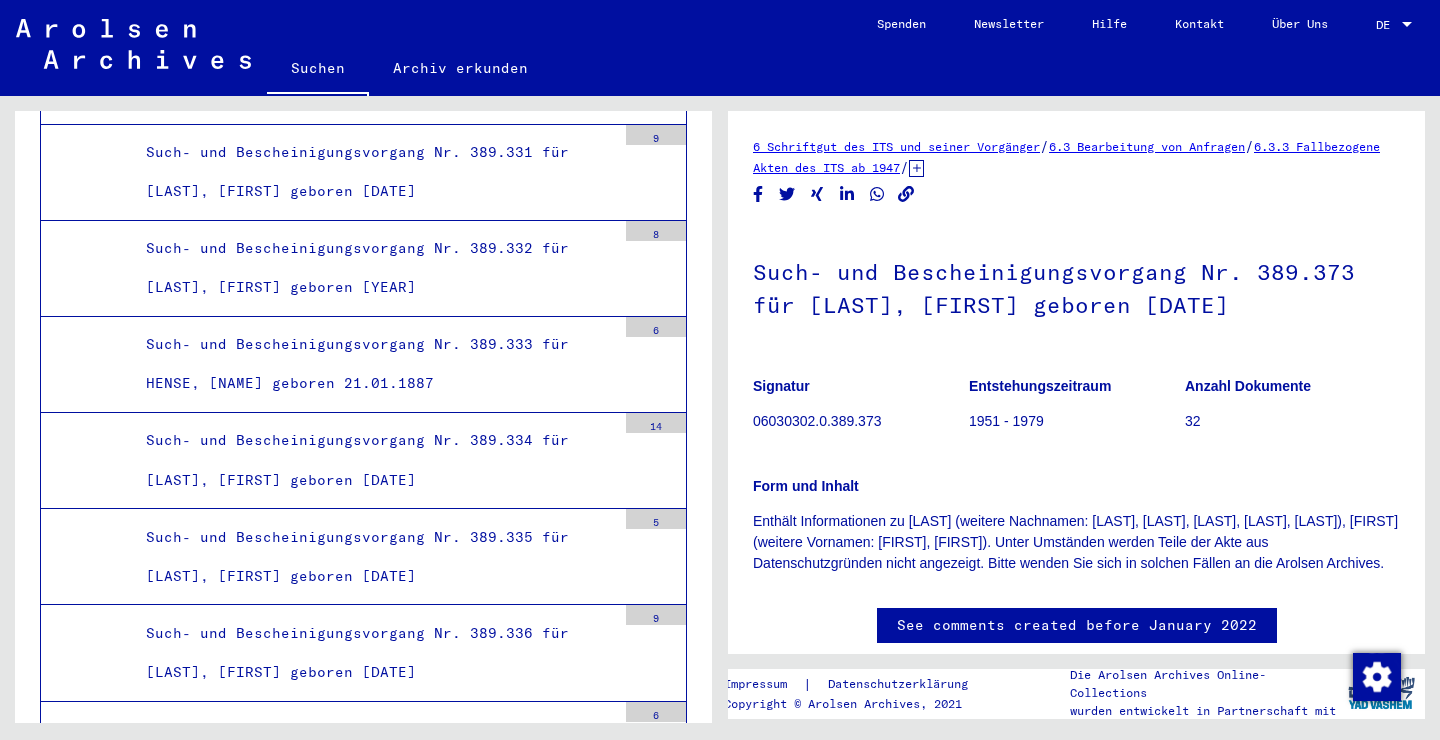 scroll, scrollTop: 55524, scrollLeft: 0, axis: vertical 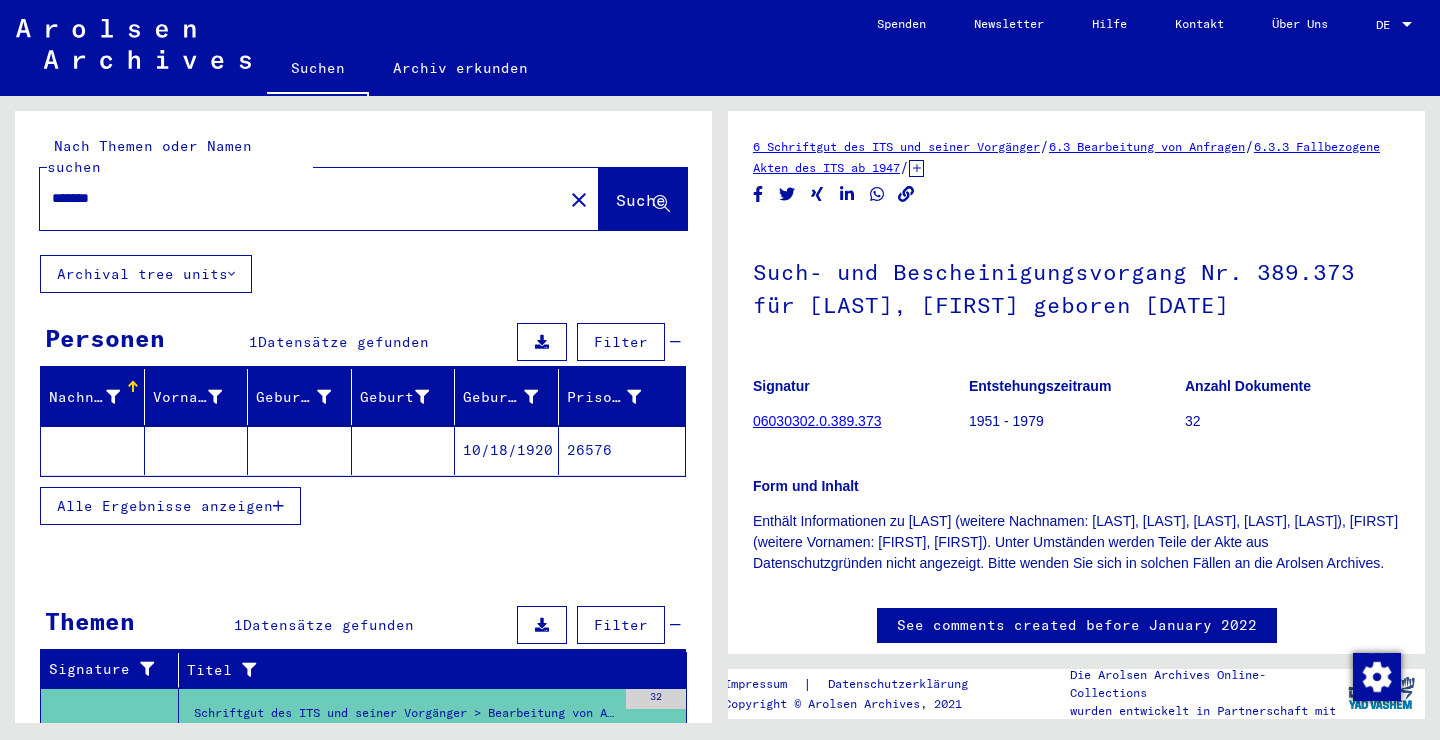 click on "*******" at bounding box center (301, 198) 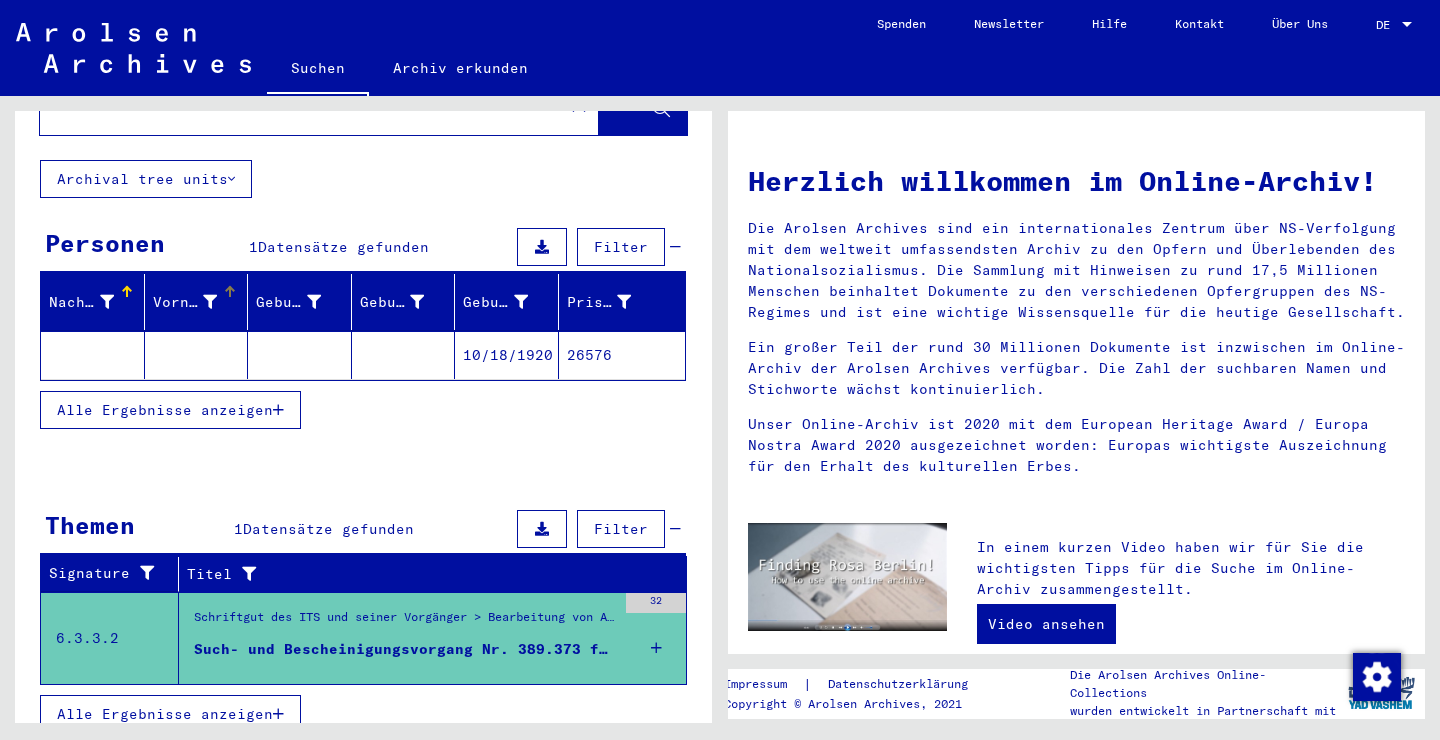 scroll, scrollTop: 0, scrollLeft: 0, axis: both 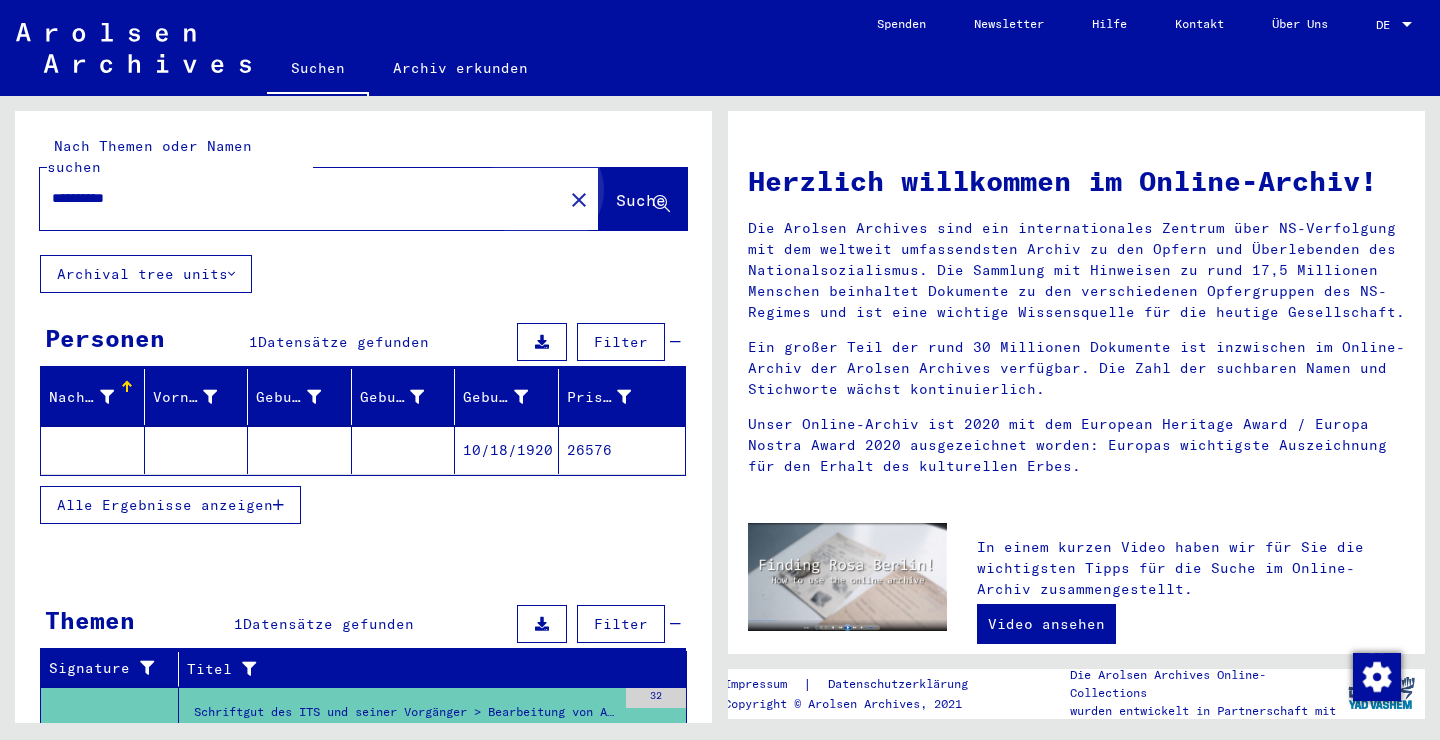 click on "Suche" 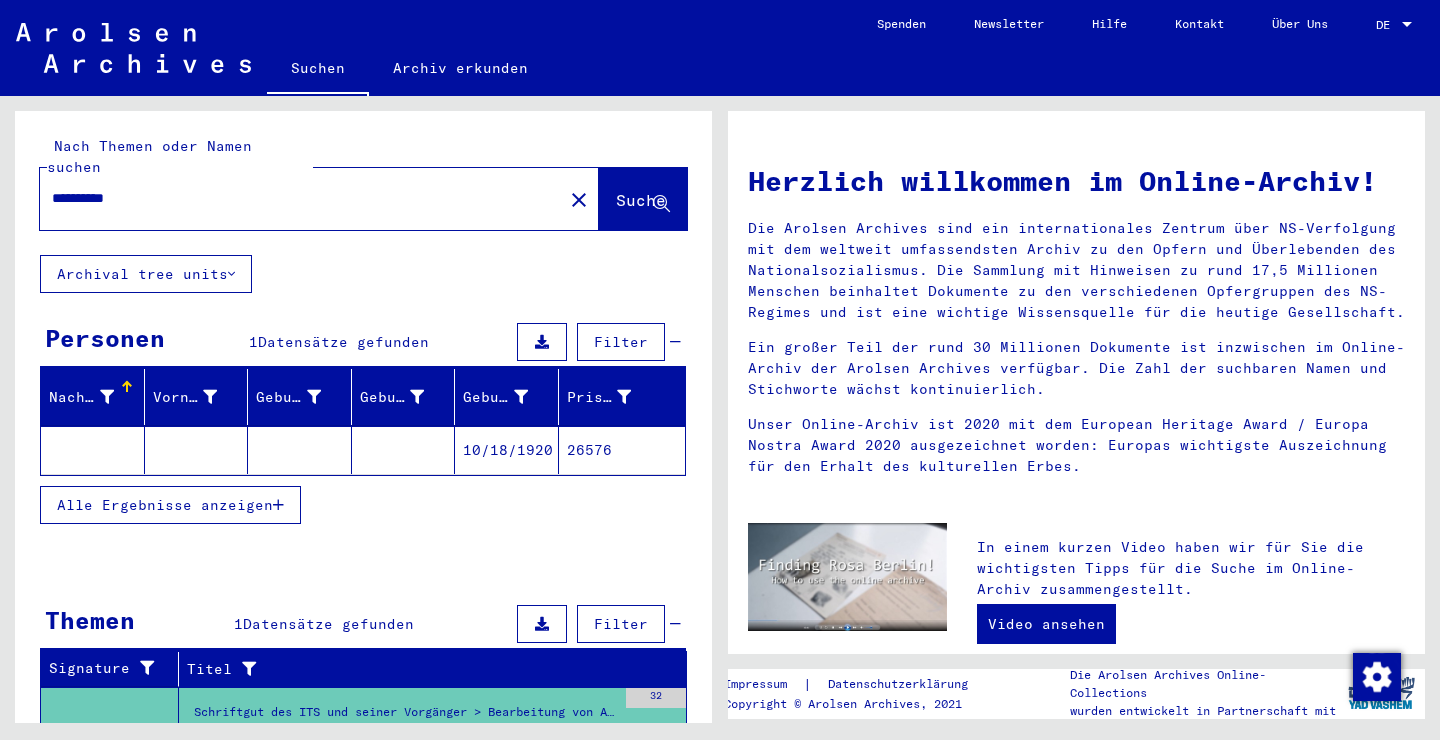 click on "Suche" 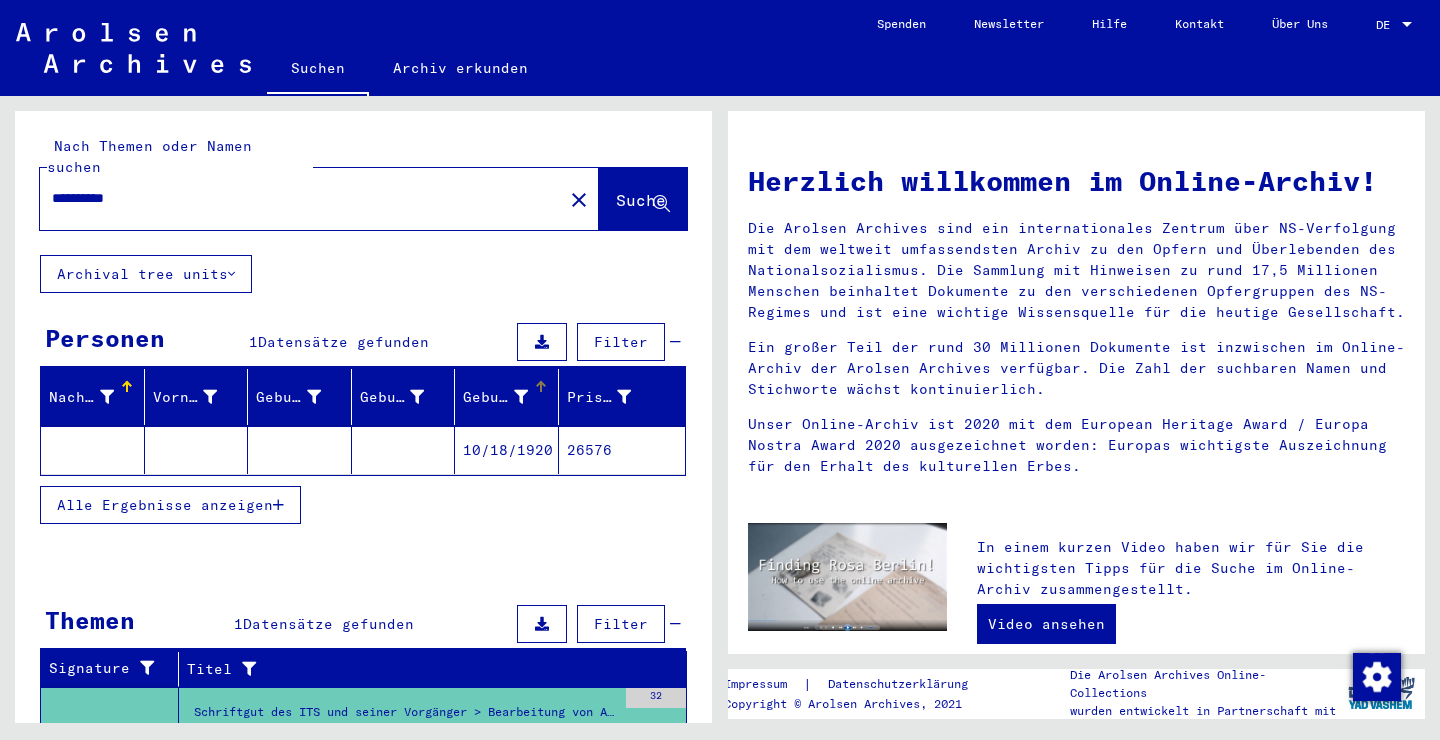 scroll, scrollTop: 95, scrollLeft: 0, axis: vertical 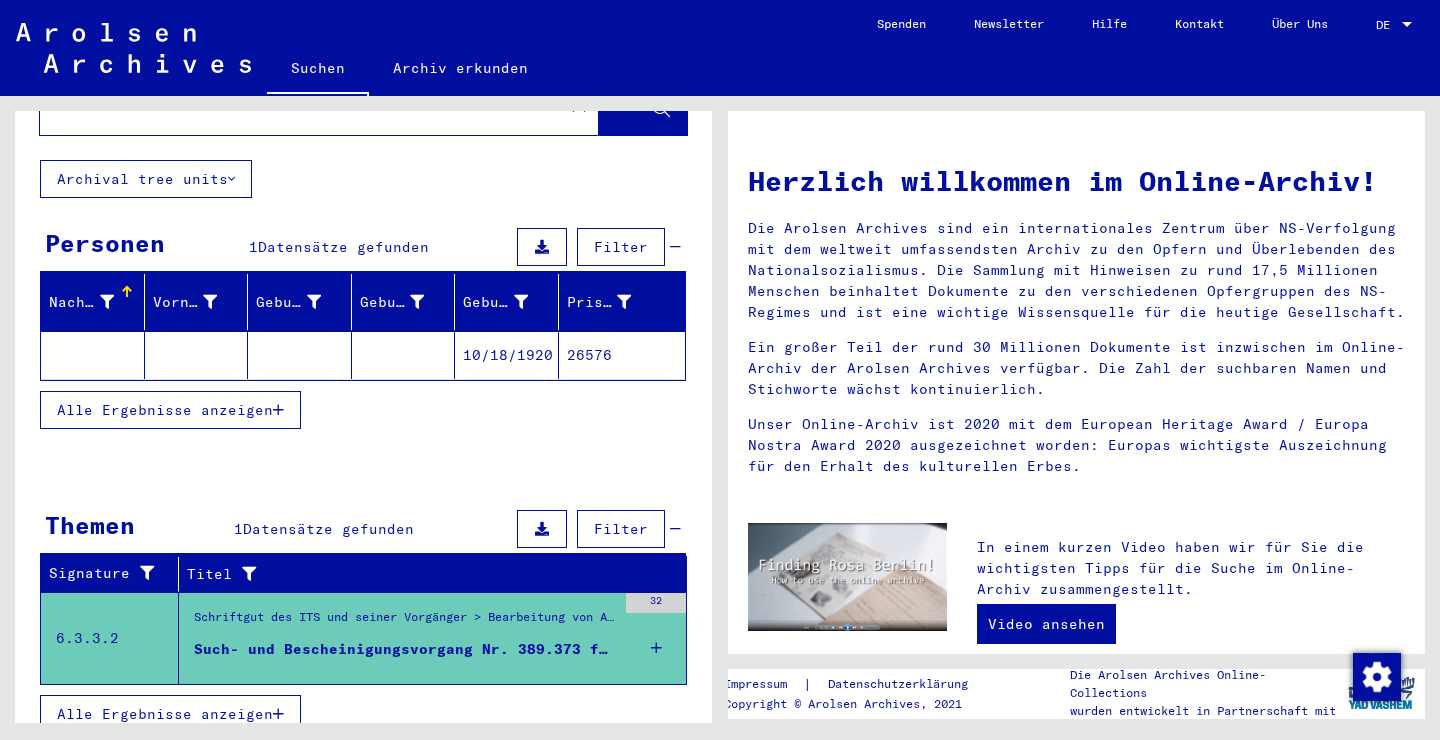 click on "Alle Ergebnisse anzeigen" at bounding box center [170, 714] 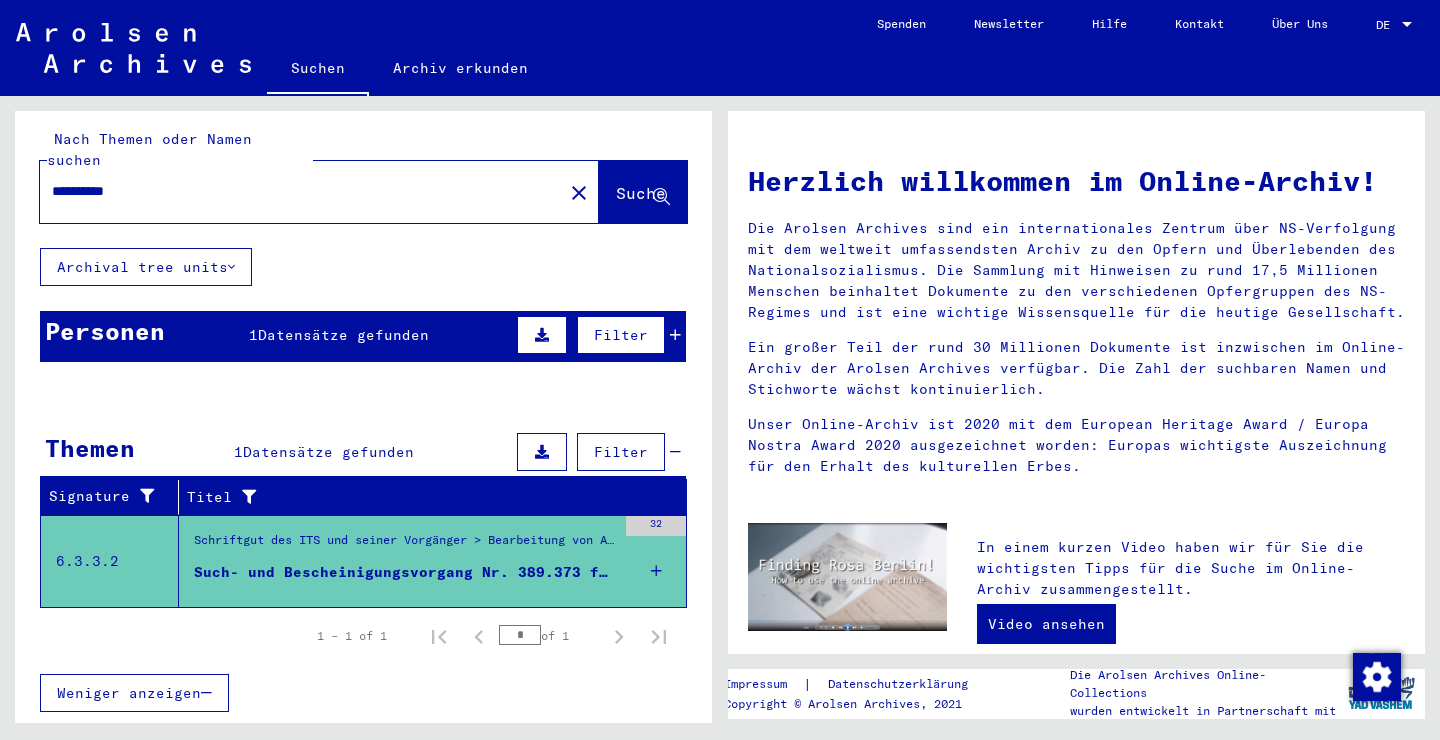 scroll, scrollTop: 0, scrollLeft: 0, axis: both 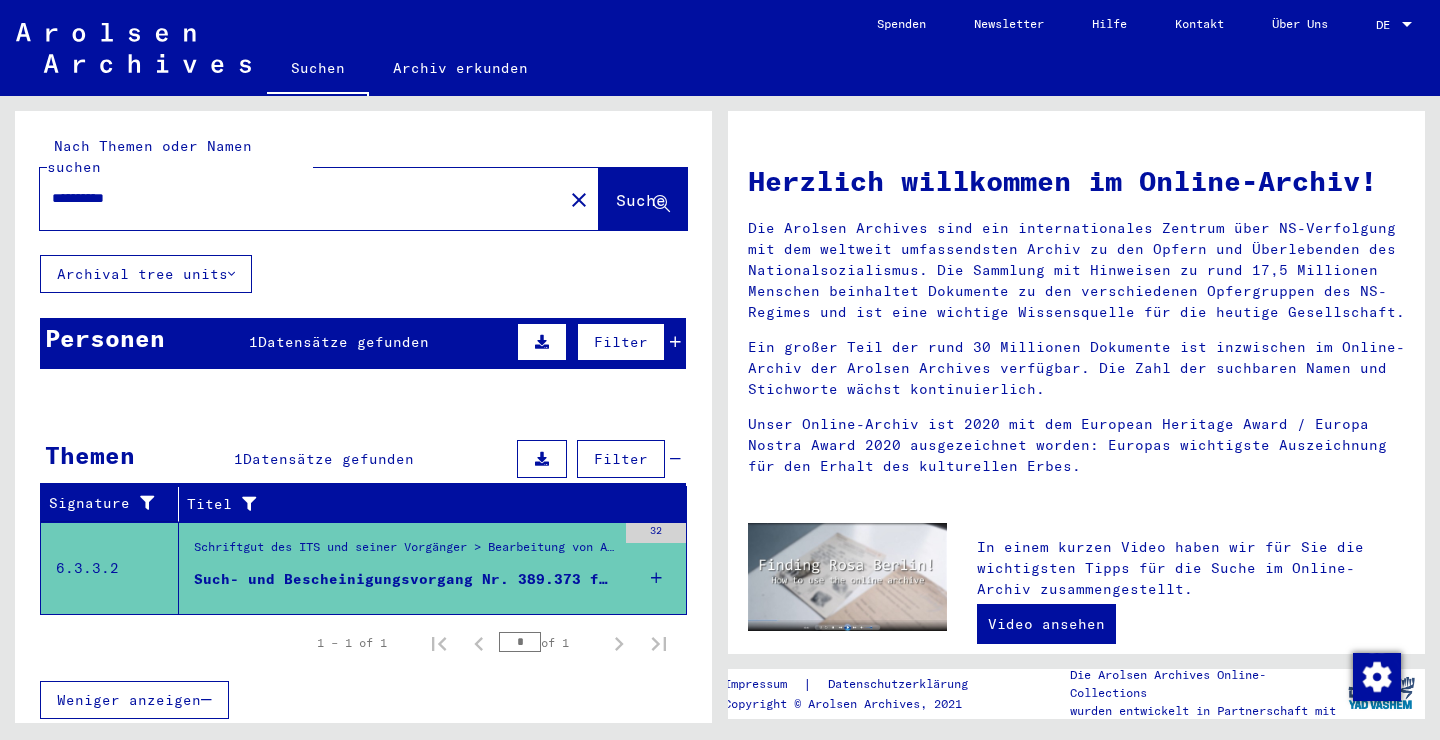 click 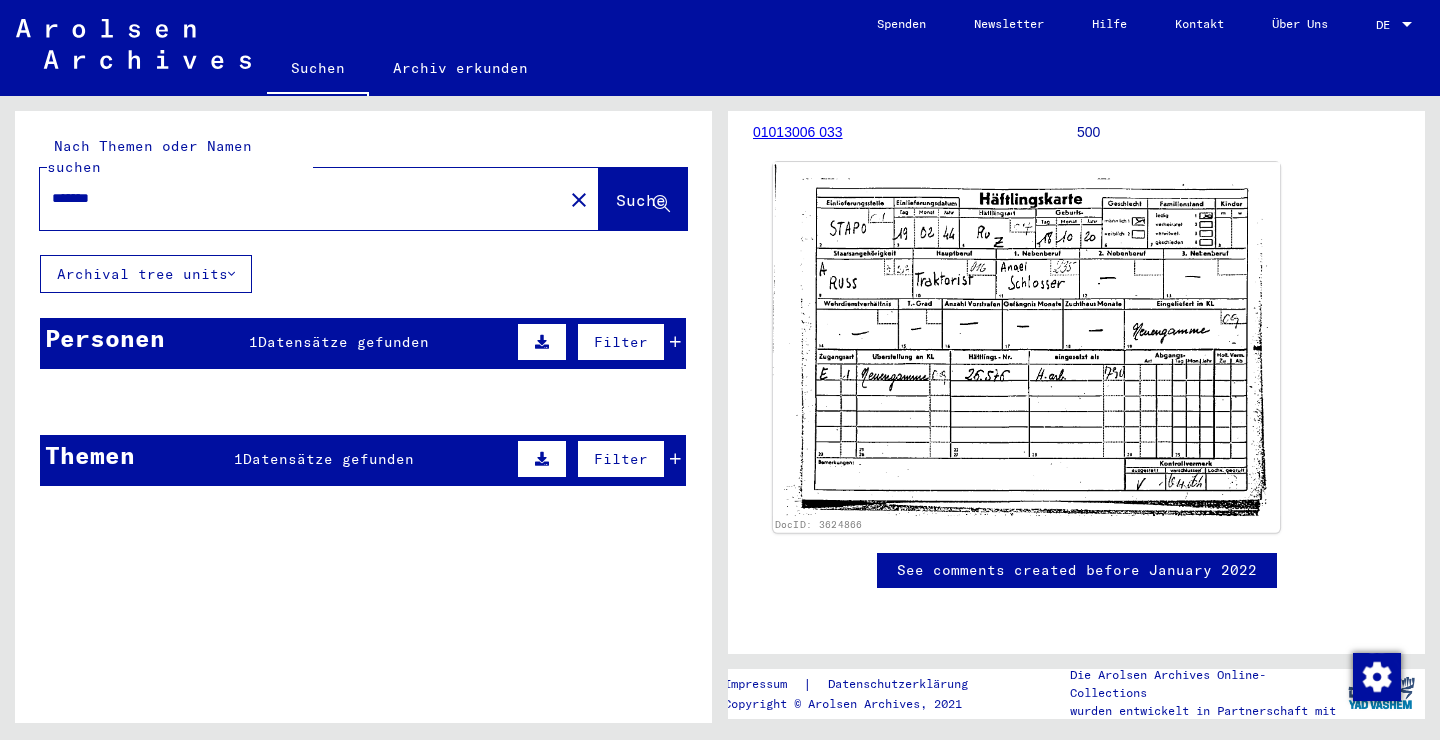 scroll, scrollTop: 329, scrollLeft: 0, axis: vertical 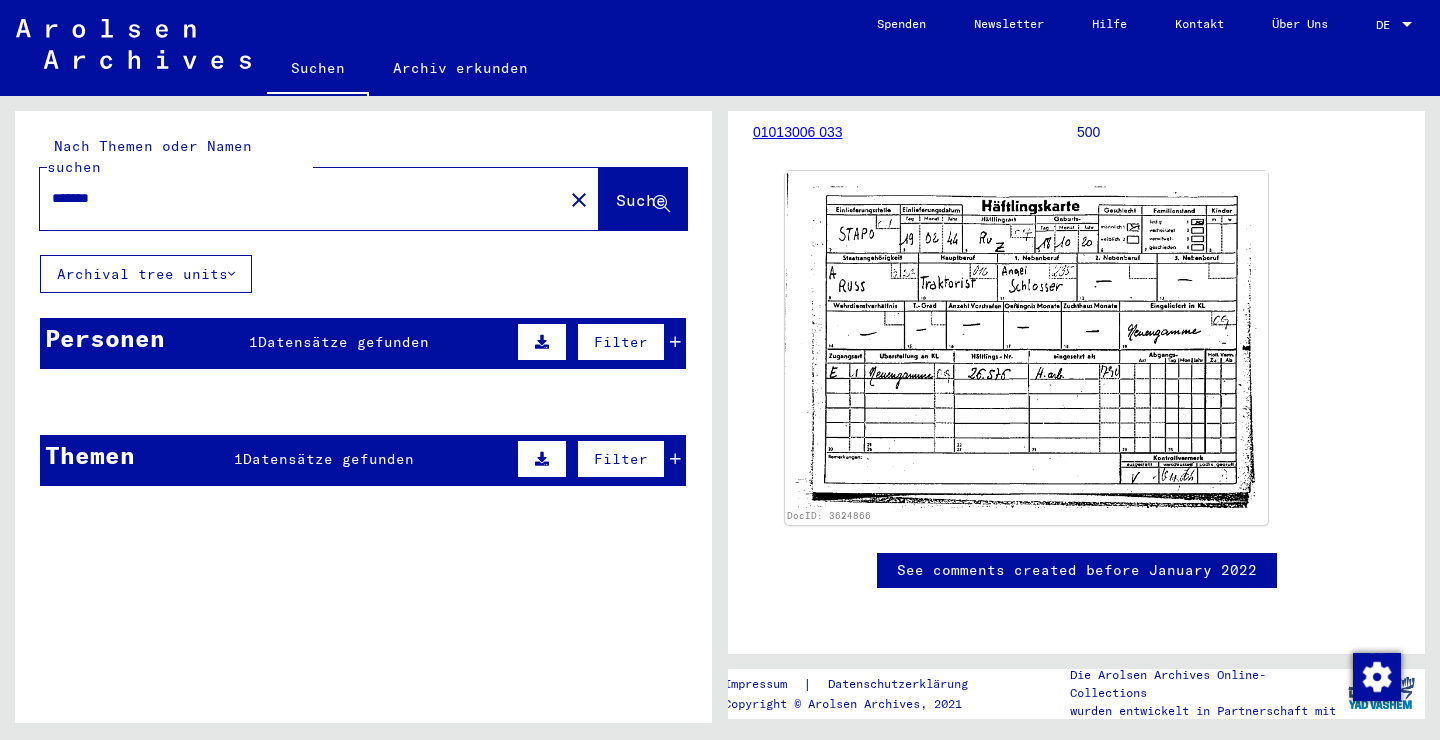 click on "1  Datensätze gefunden" at bounding box center [339, 342] 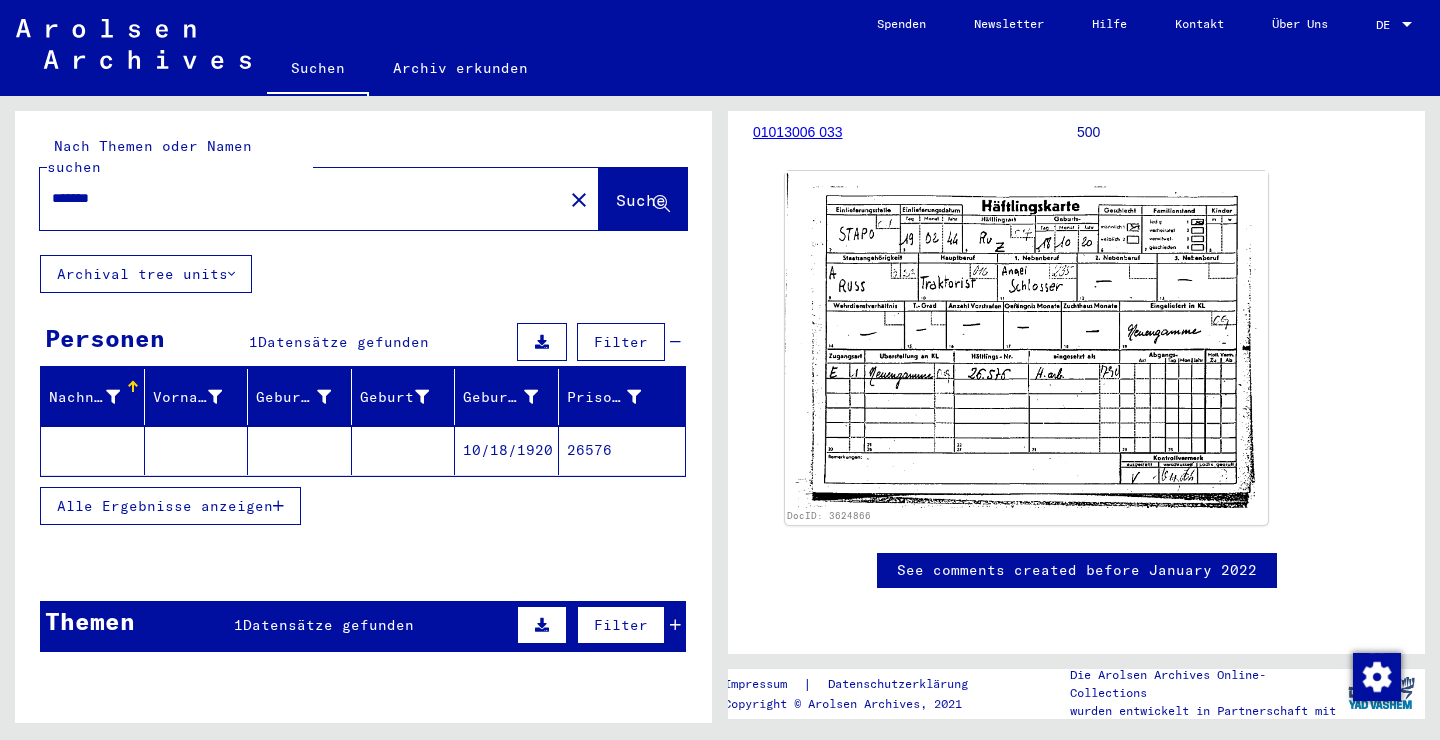 click on "Datensätze gefunden" at bounding box center [343, 342] 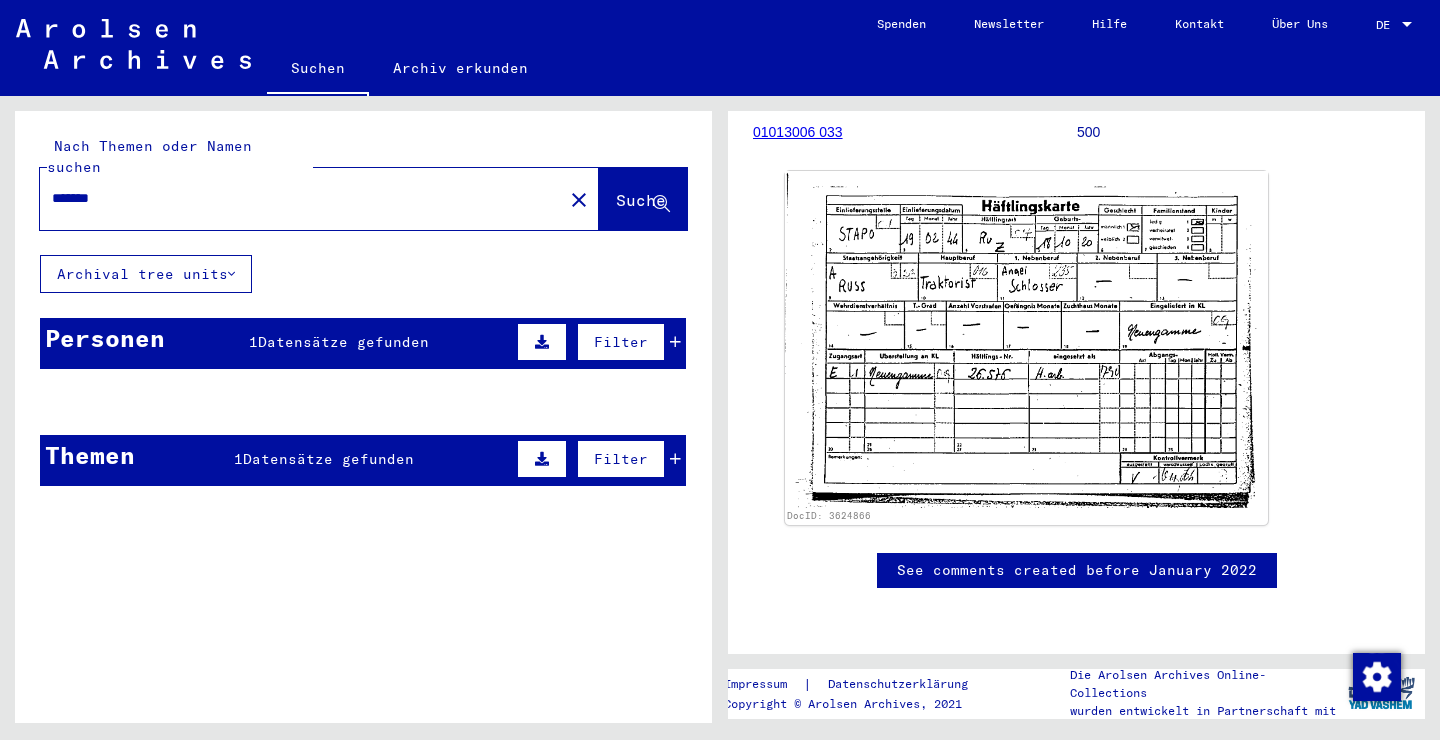 click on "Datensätze gefunden" at bounding box center (343, 342) 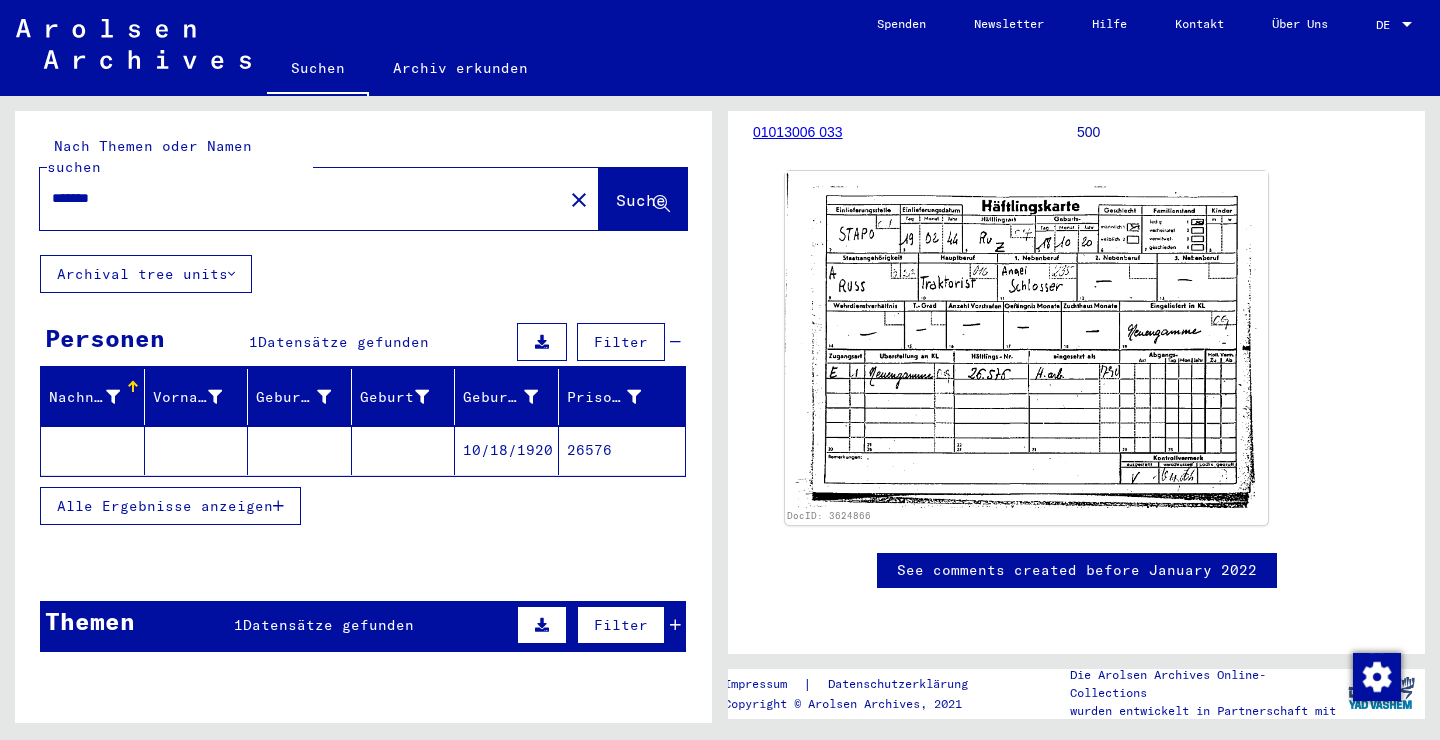 click on "Datensätze gefunden" at bounding box center (328, 625) 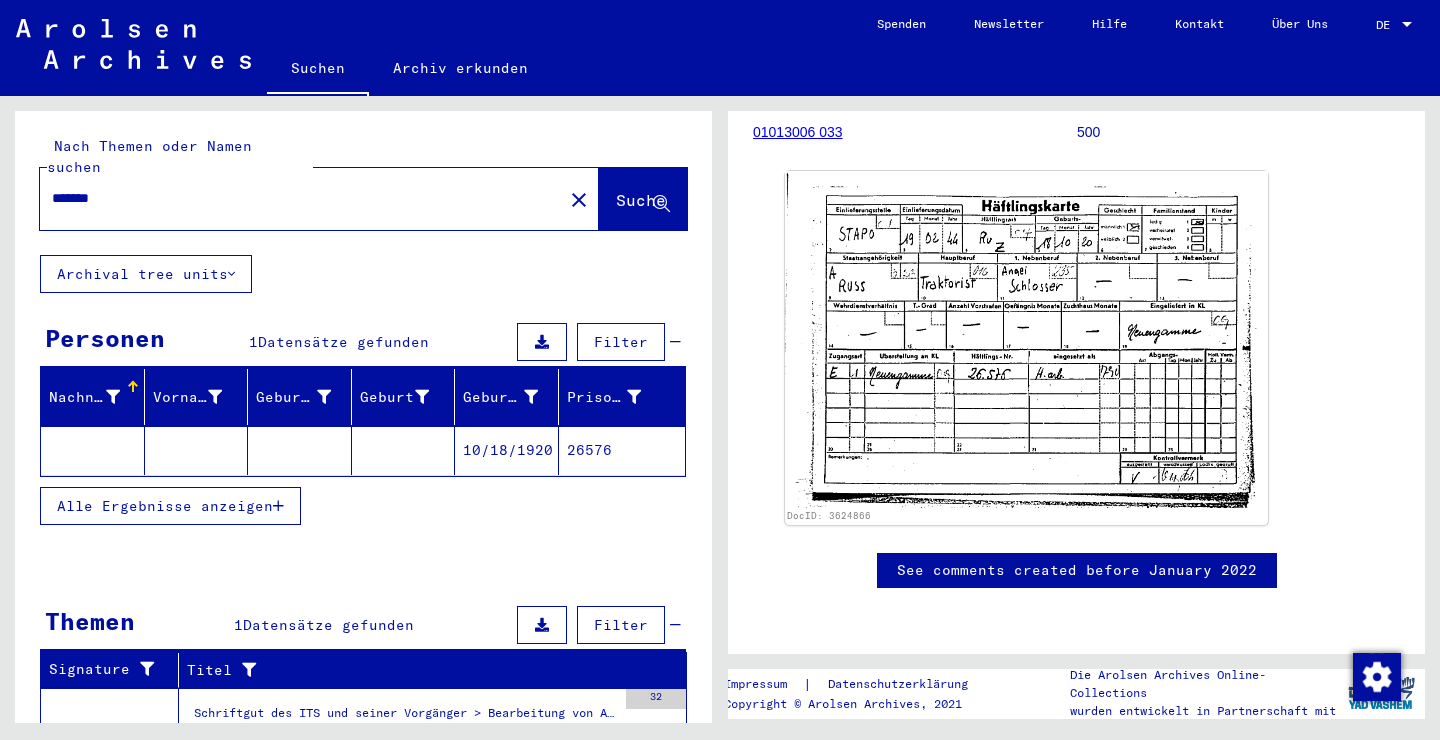 click on "Datensätze gefunden" at bounding box center (328, 625) 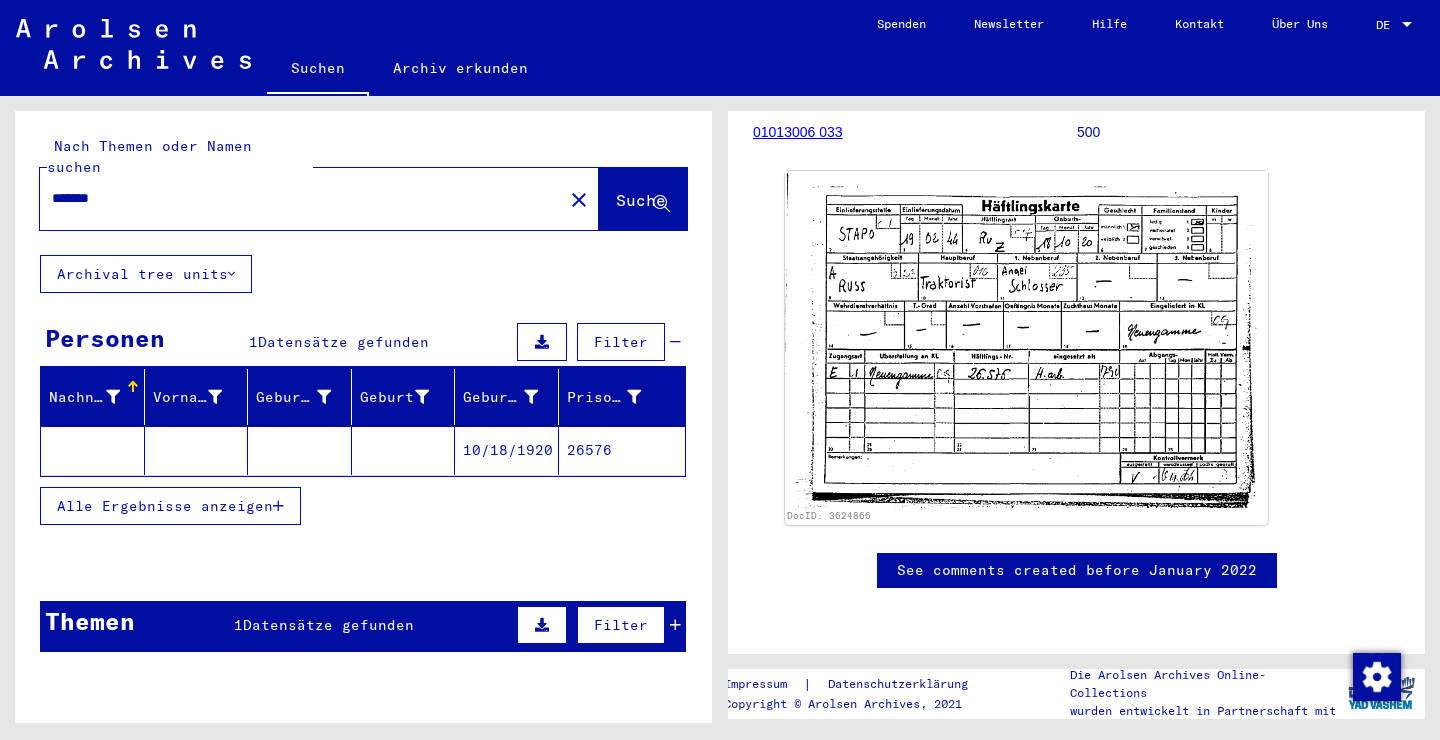 click on "Alle Ergebnisse anzeigen" at bounding box center (165, 506) 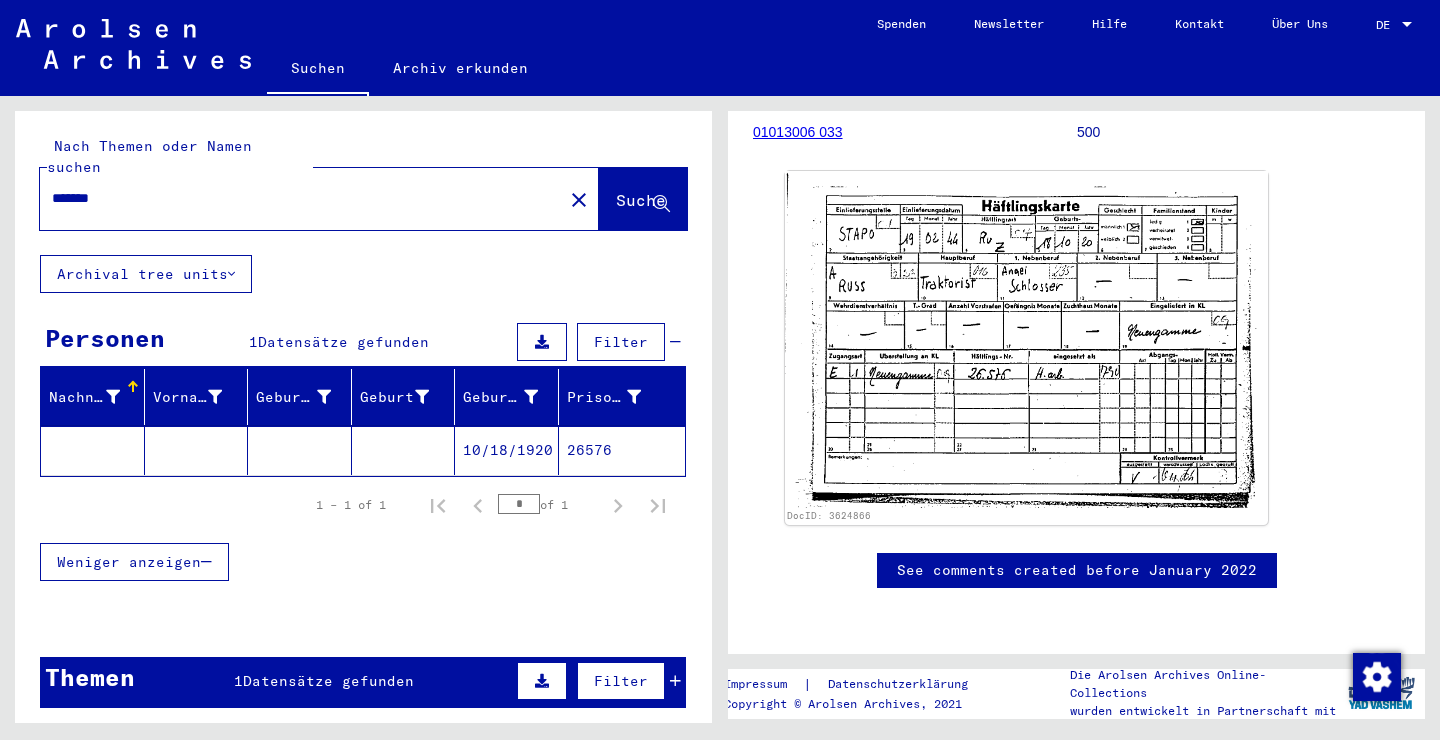 click on "10/18/1920" 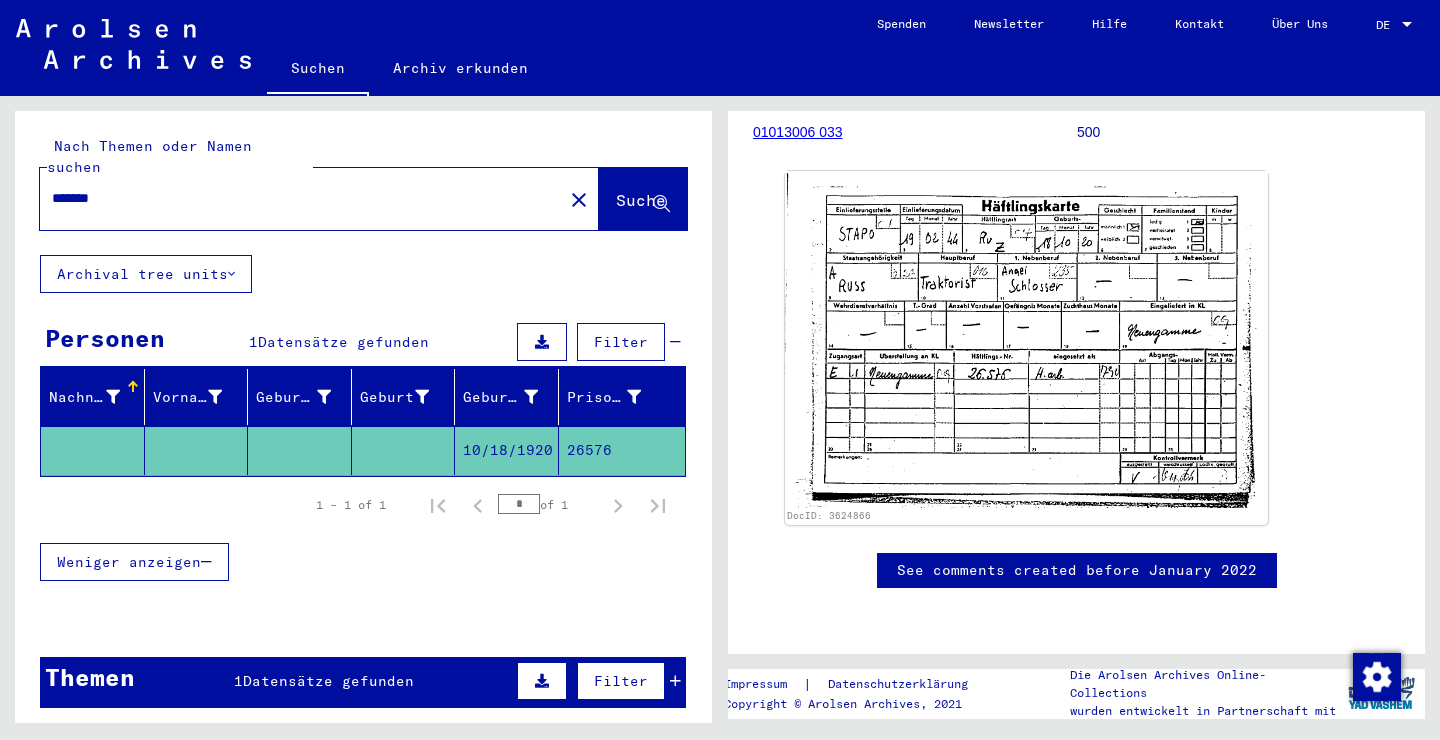 click on "26576" 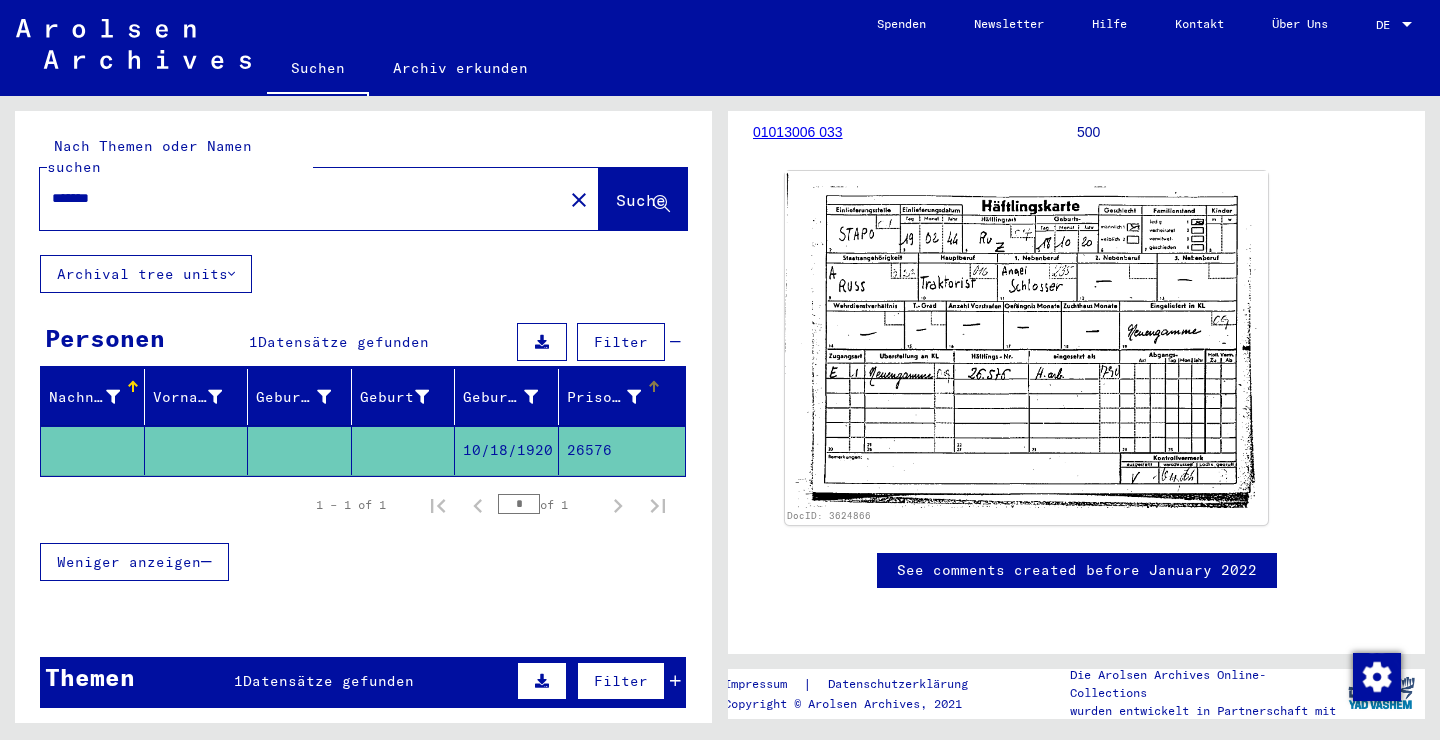 click on "Prisoner #" at bounding box center (604, 397) 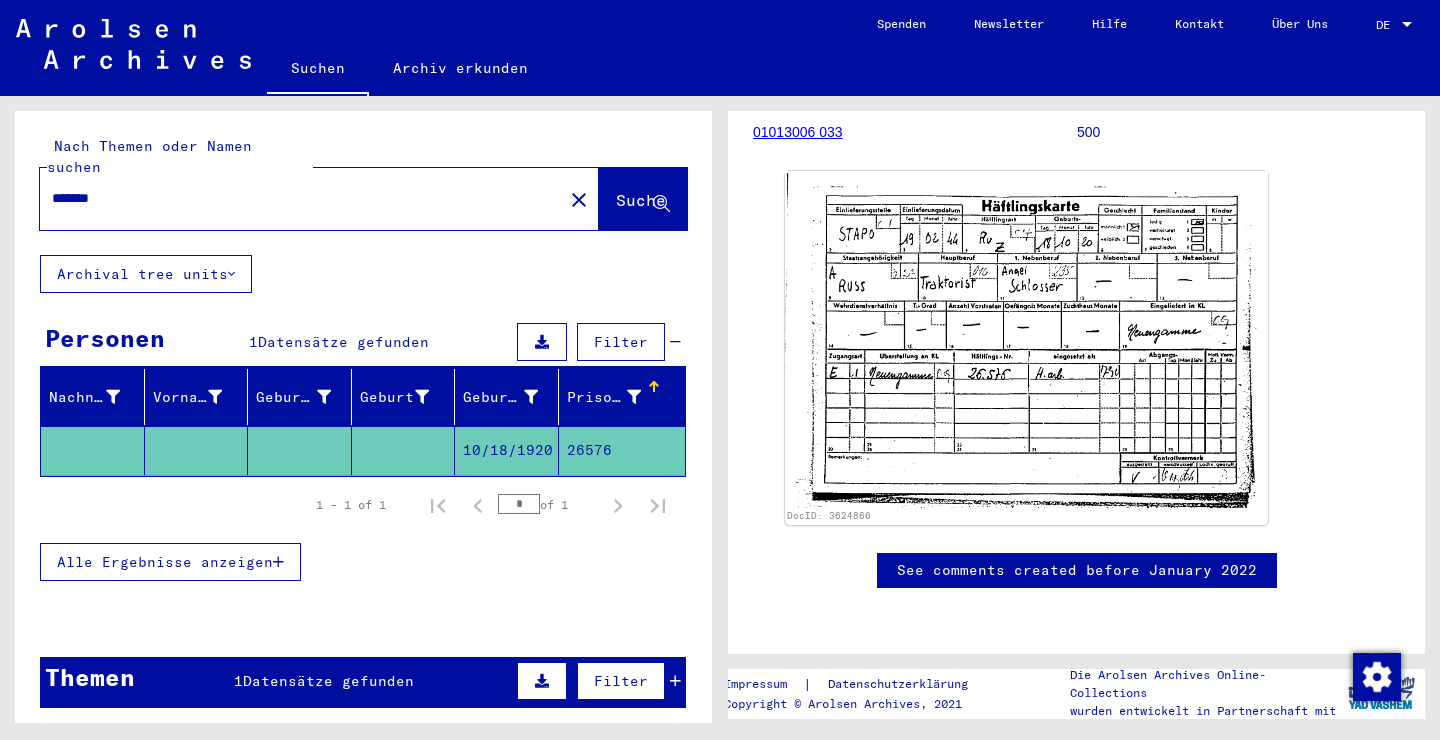 click on "Prisoner #" at bounding box center [604, 397] 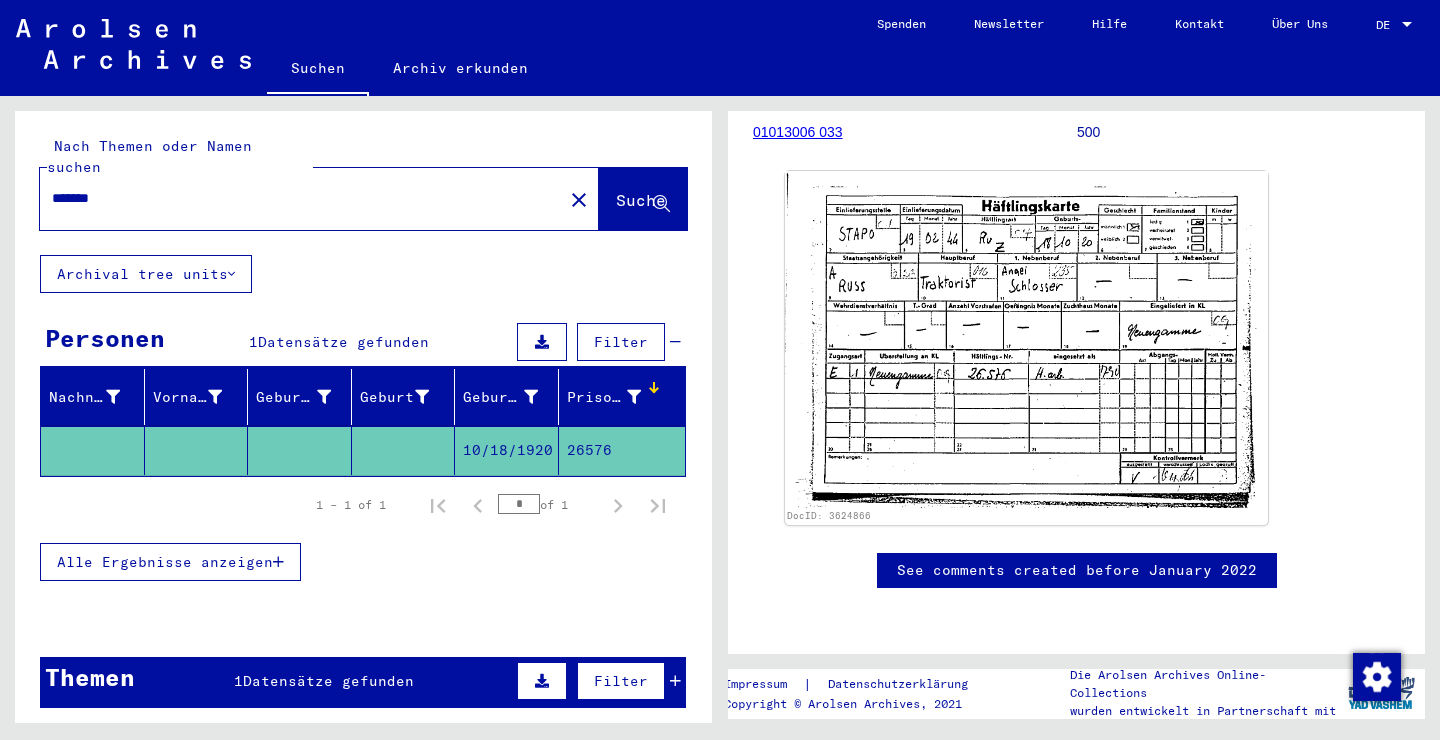 click on "Prisoner #" at bounding box center (604, 397) 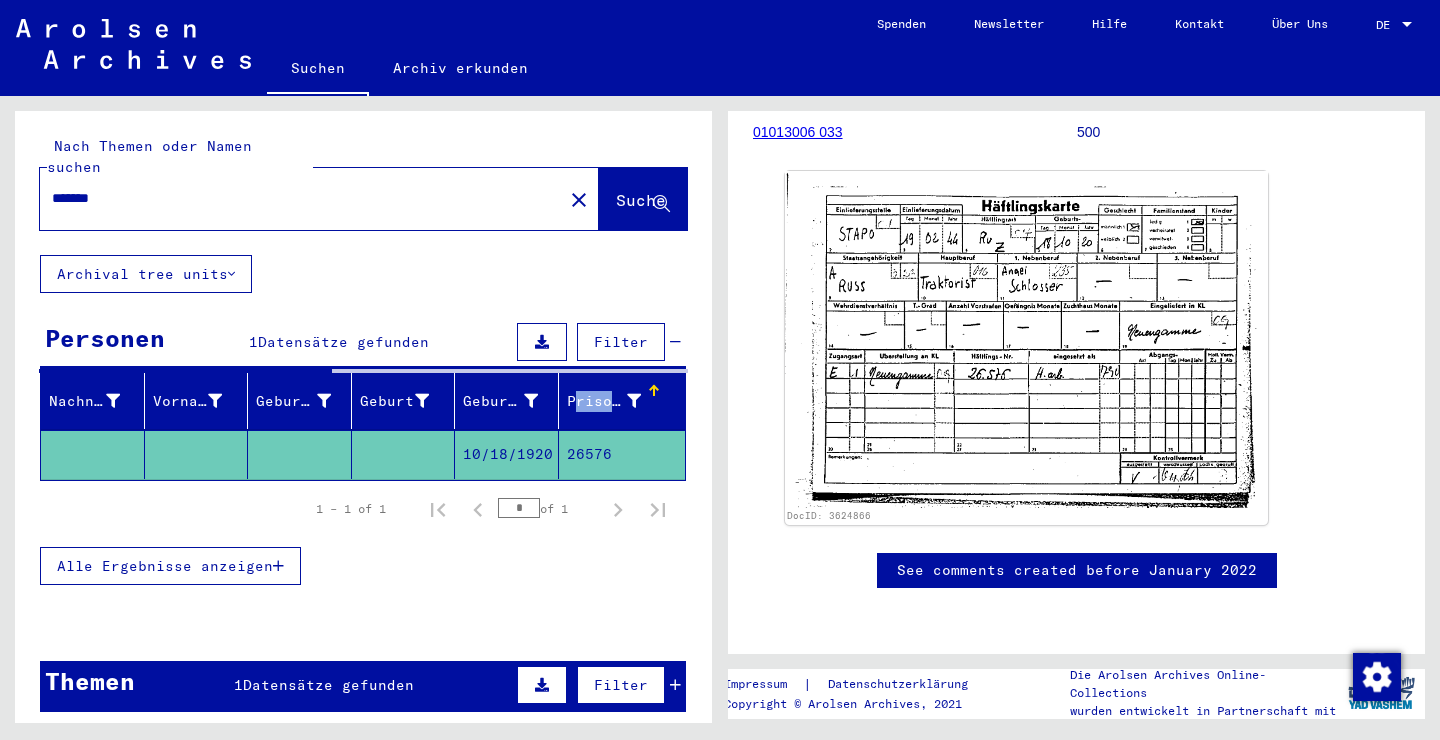 click on "Prisoner #" at bounding box center [604, 401] 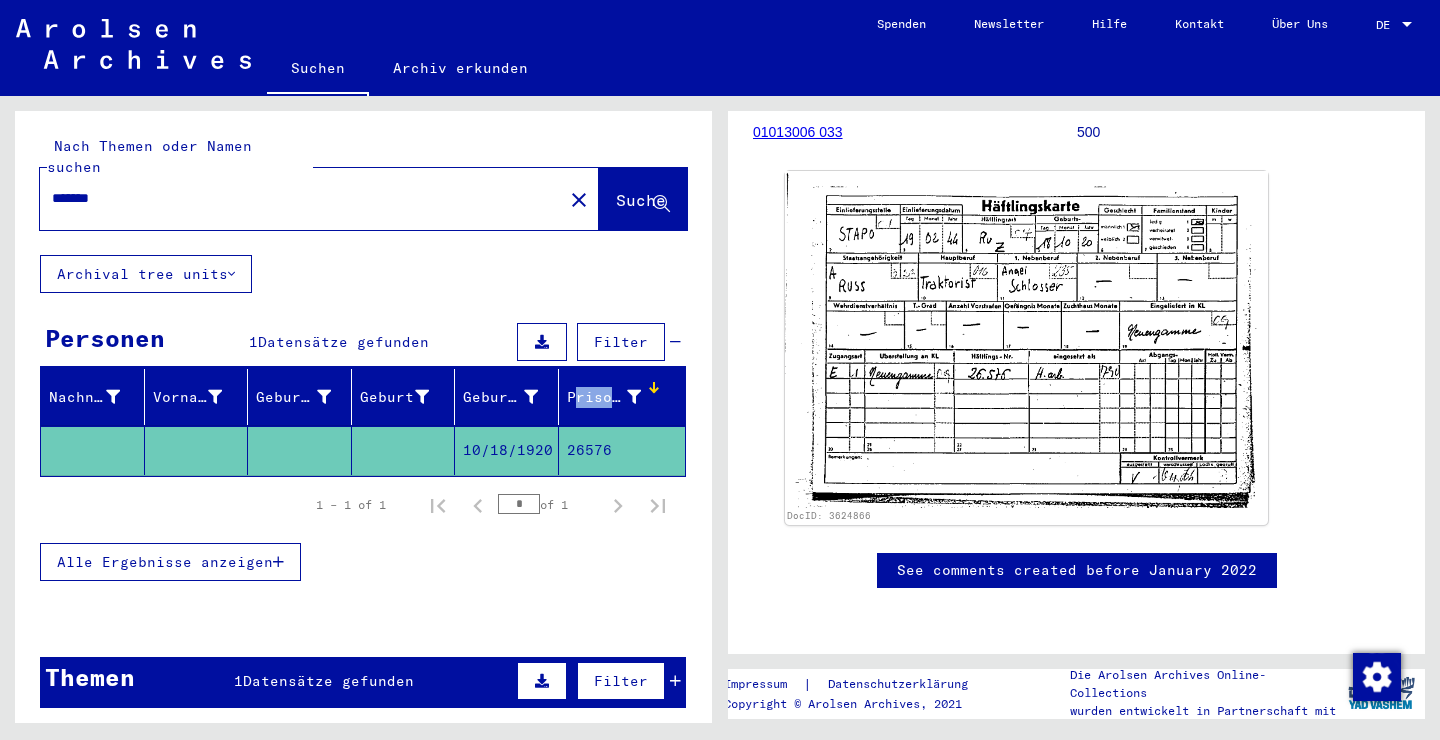 copy on "Prisoner" 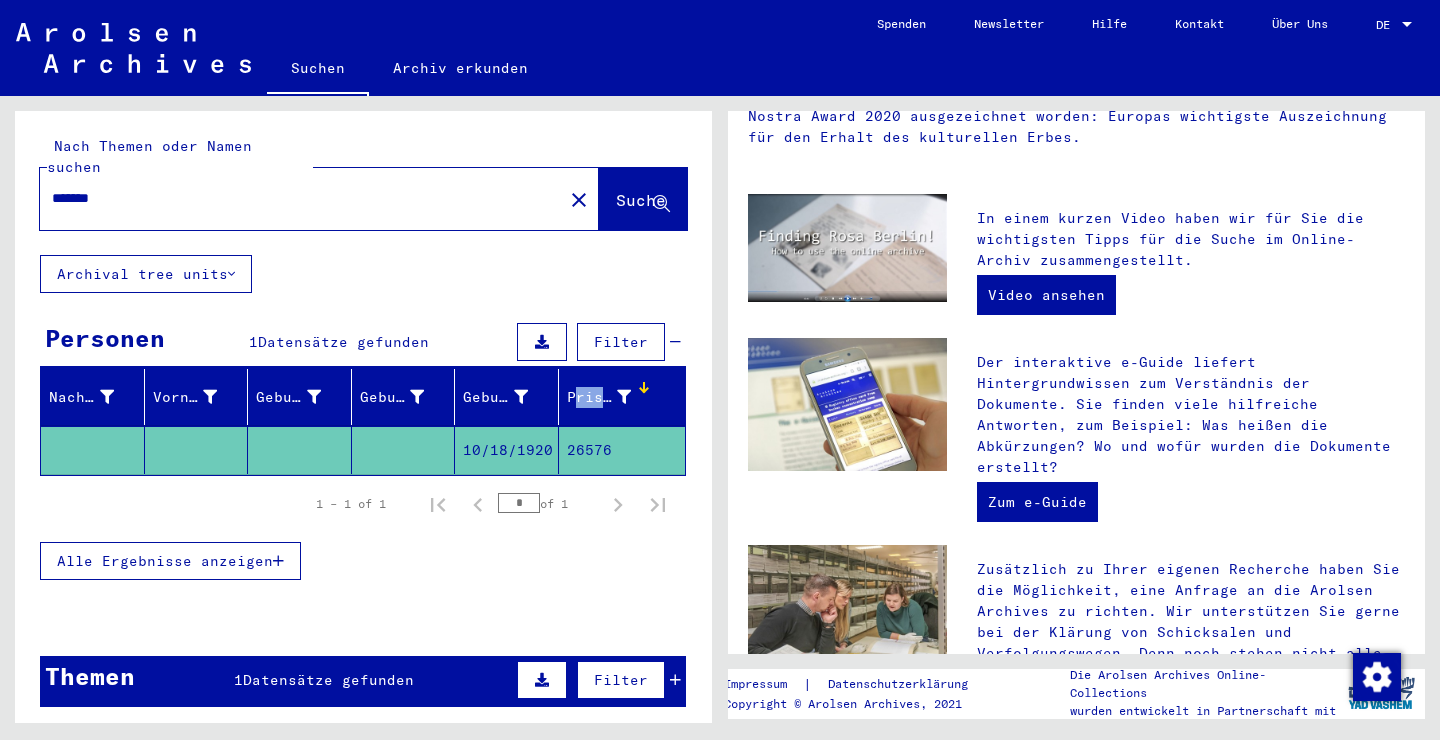 scroll, scrollTop: 0, scrollLeft: 0, axis: both 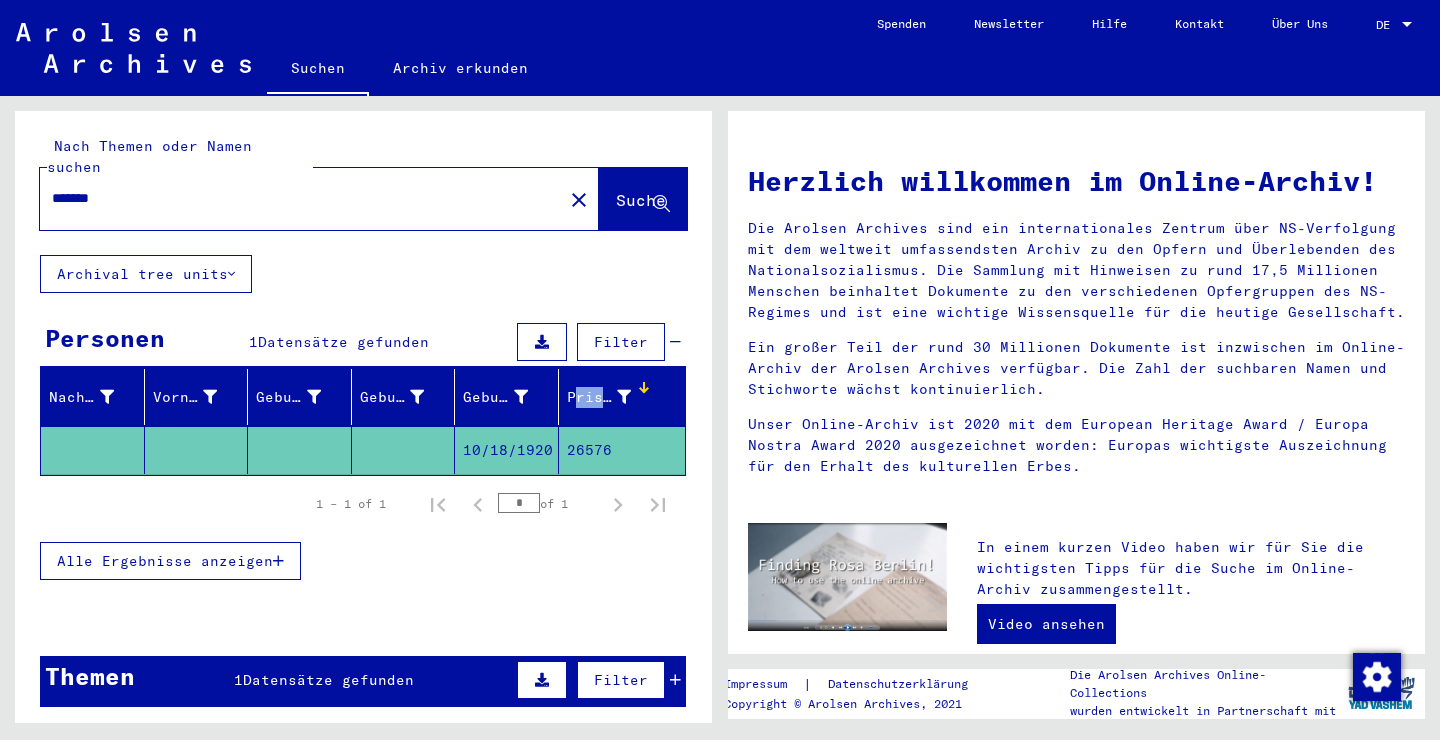 type on "**********" 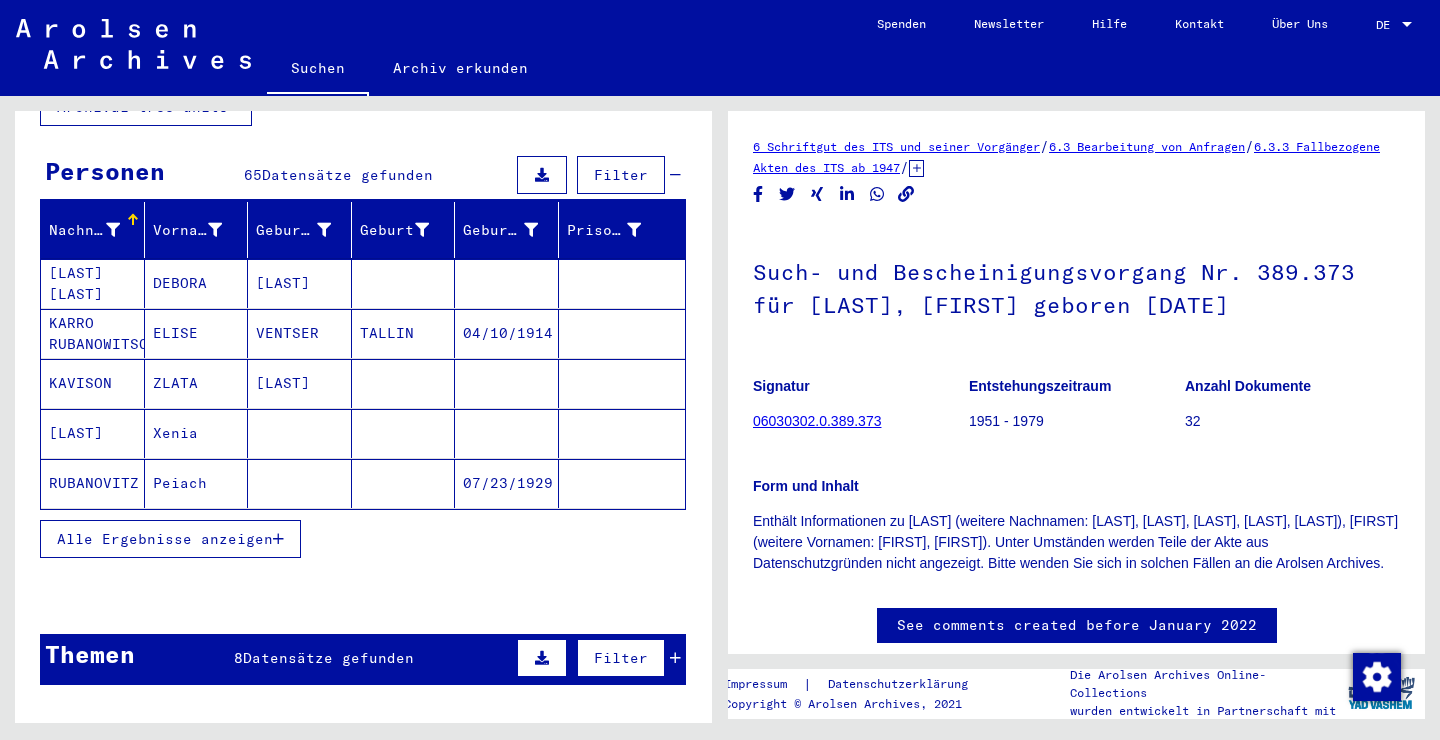 scroll, scrollTop: 168, scrollLeft: 0, axis: vertical 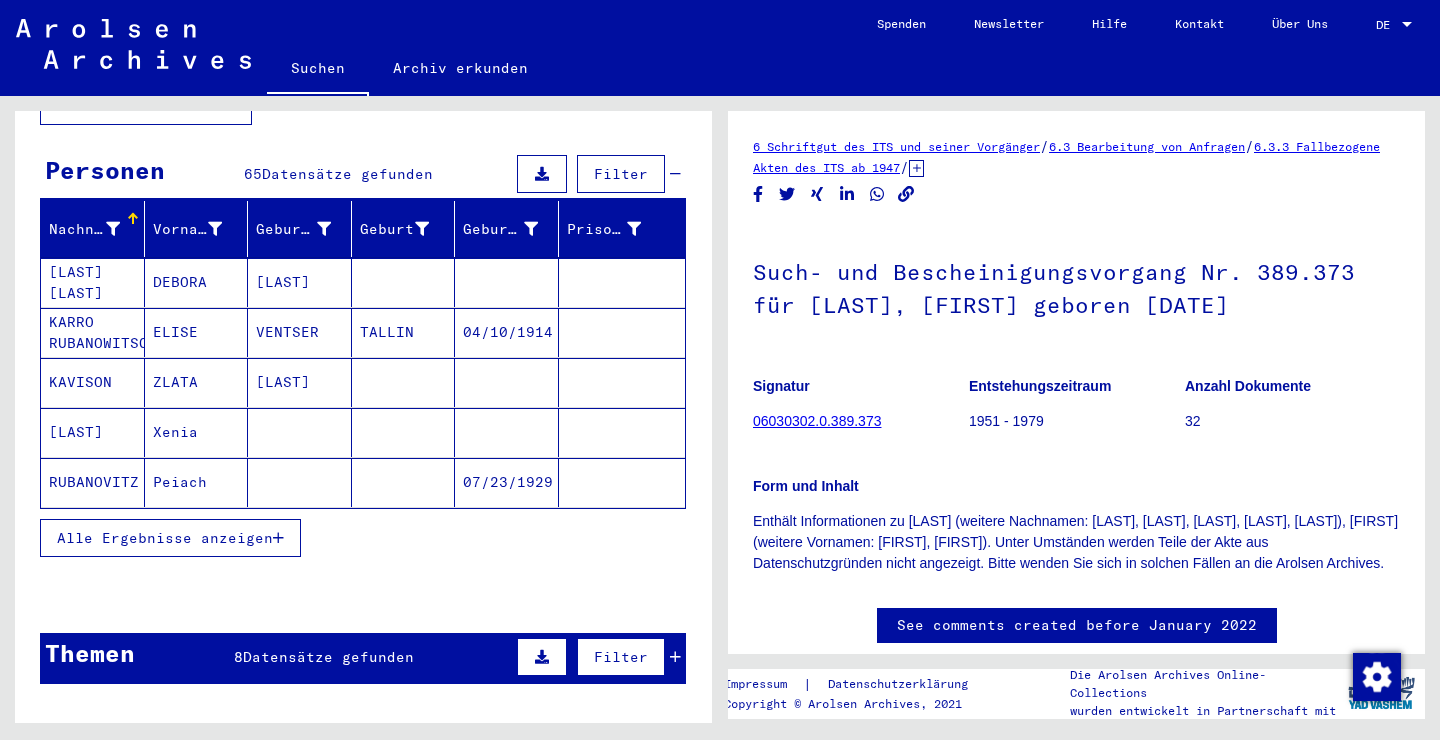 click on "Alle Ergebnisse anzeigen" at bounding box center (165, 538) 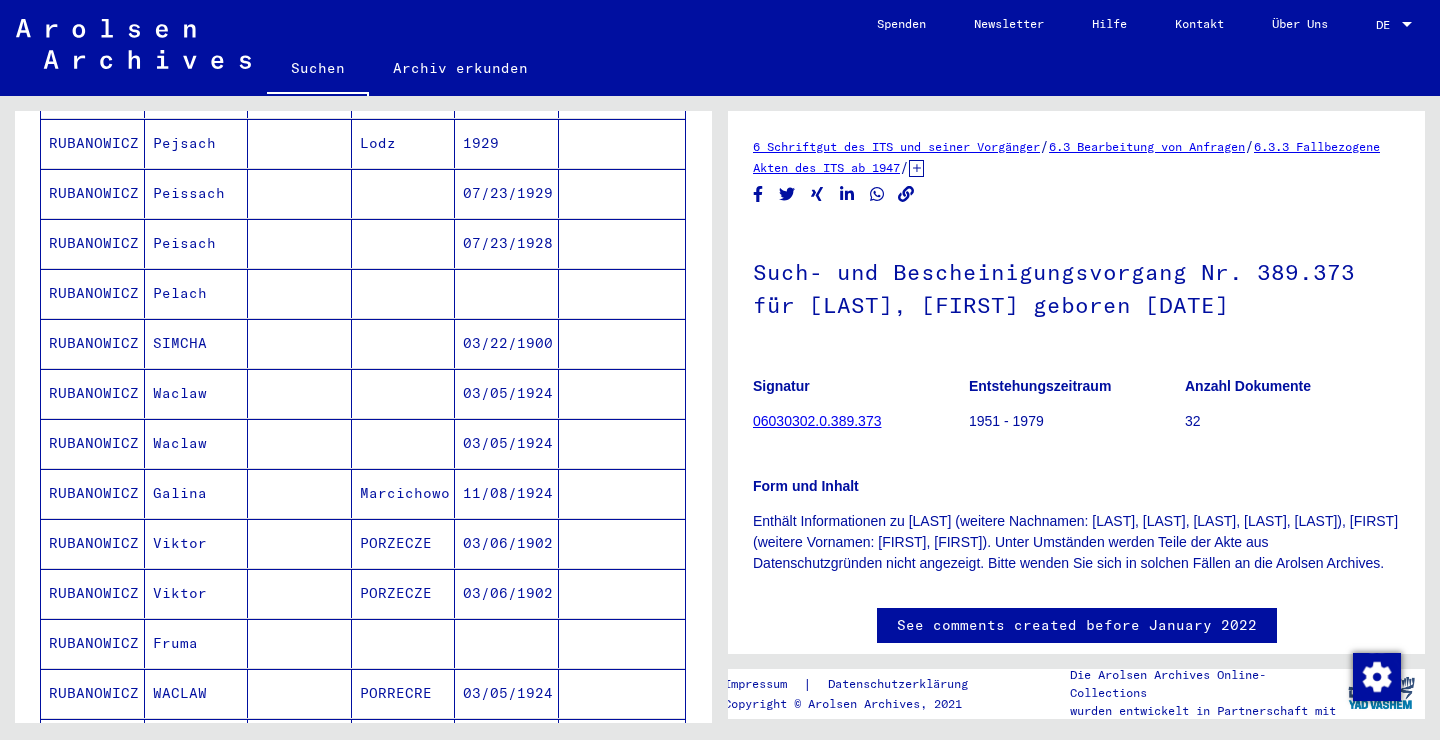 scroll, scrollTop: 663, scrollLeft: 0, axis: vertical 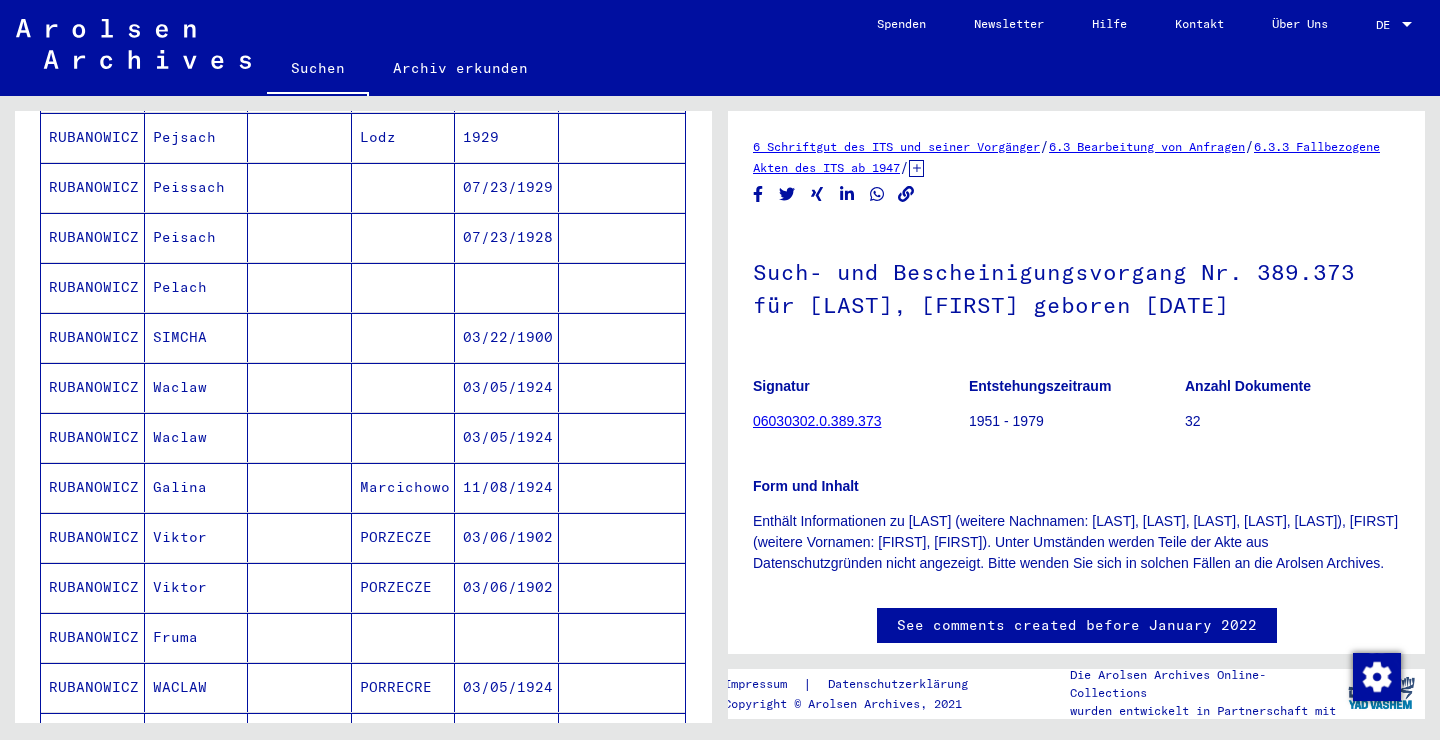 click on "RUBANOWICZ" at bounding box center (93, 437) 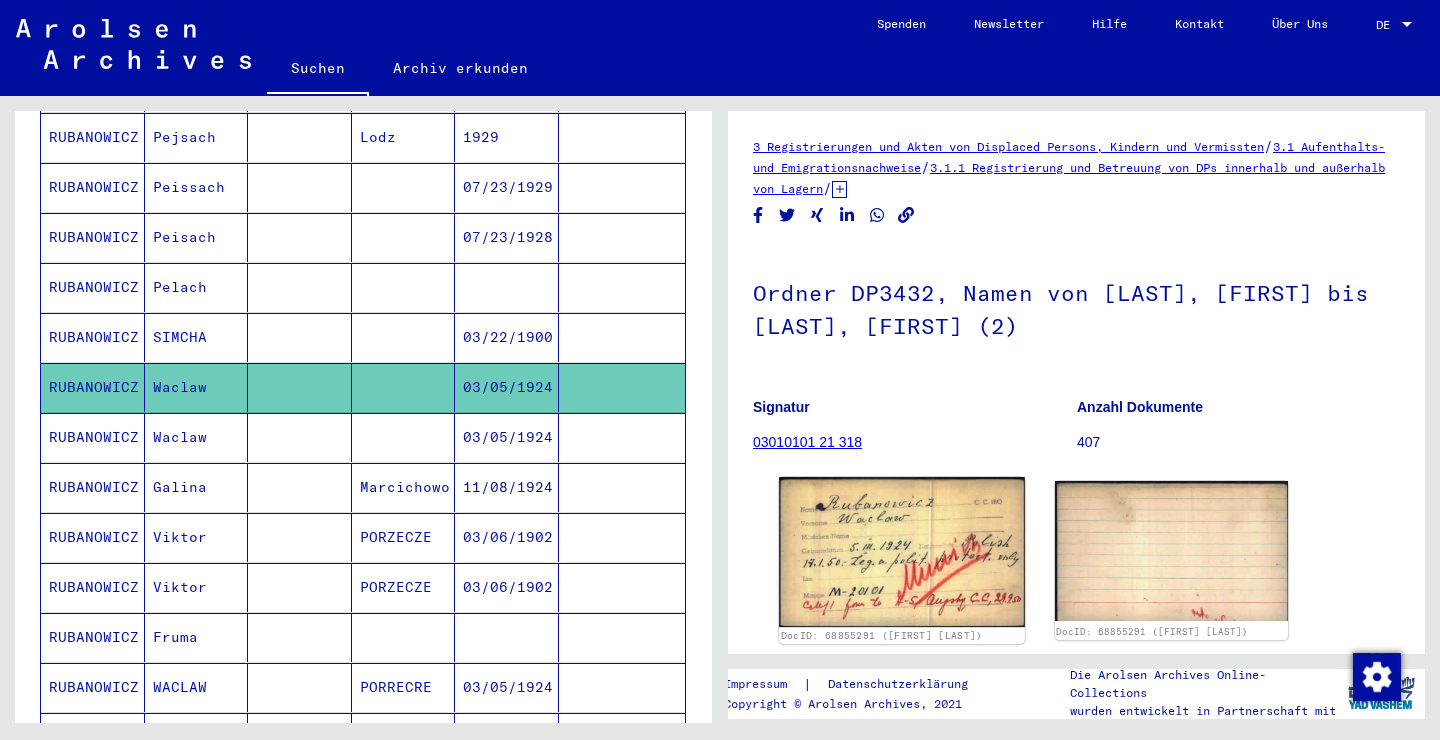 click 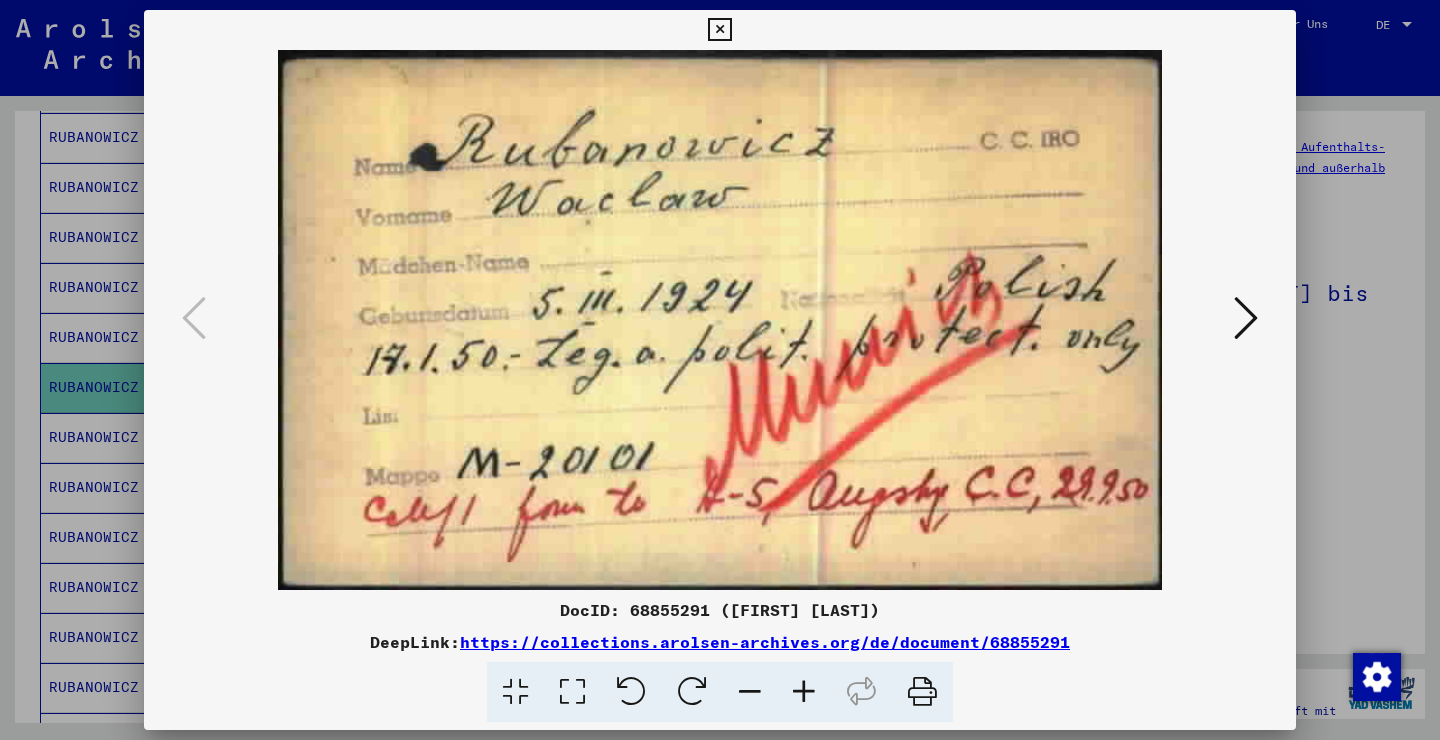 click at bounding box center [1246, 318] 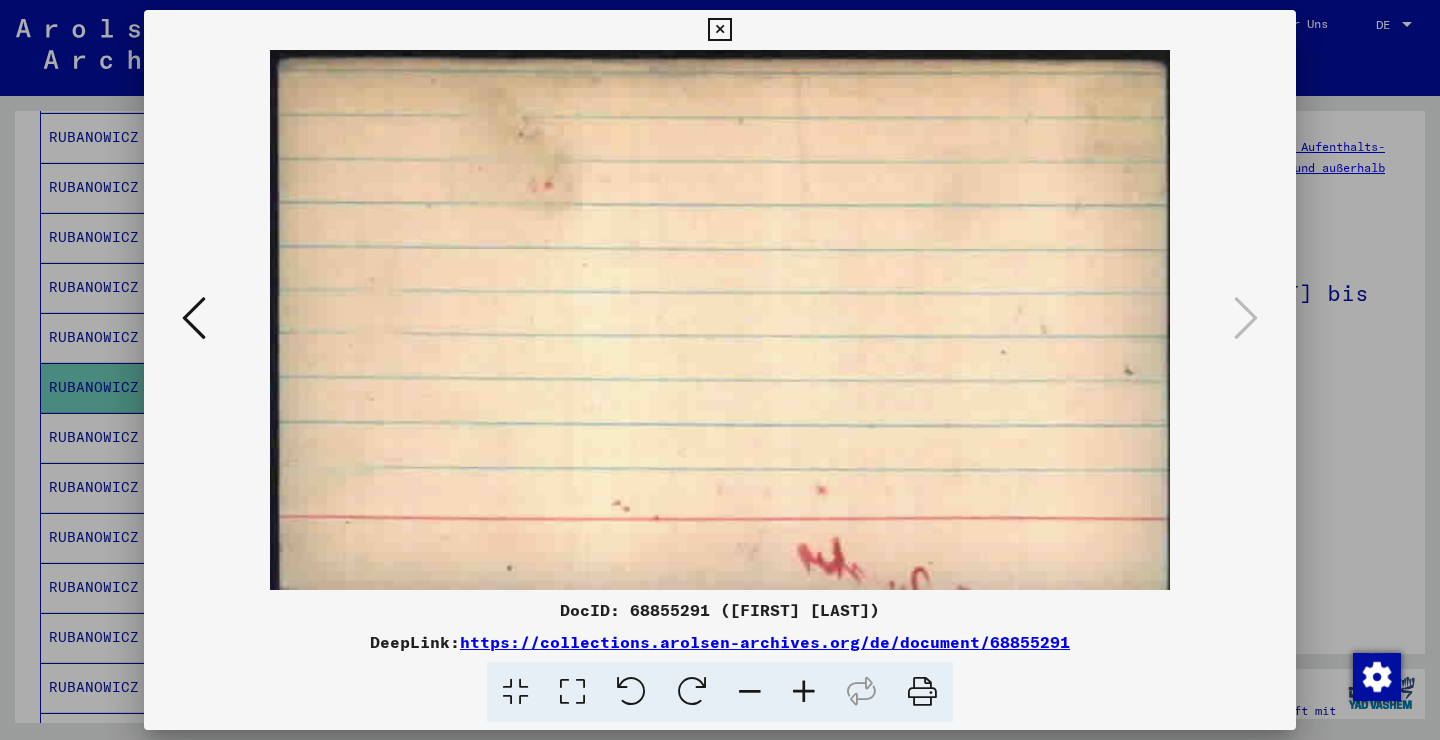 click at bounding box center [720, 320] 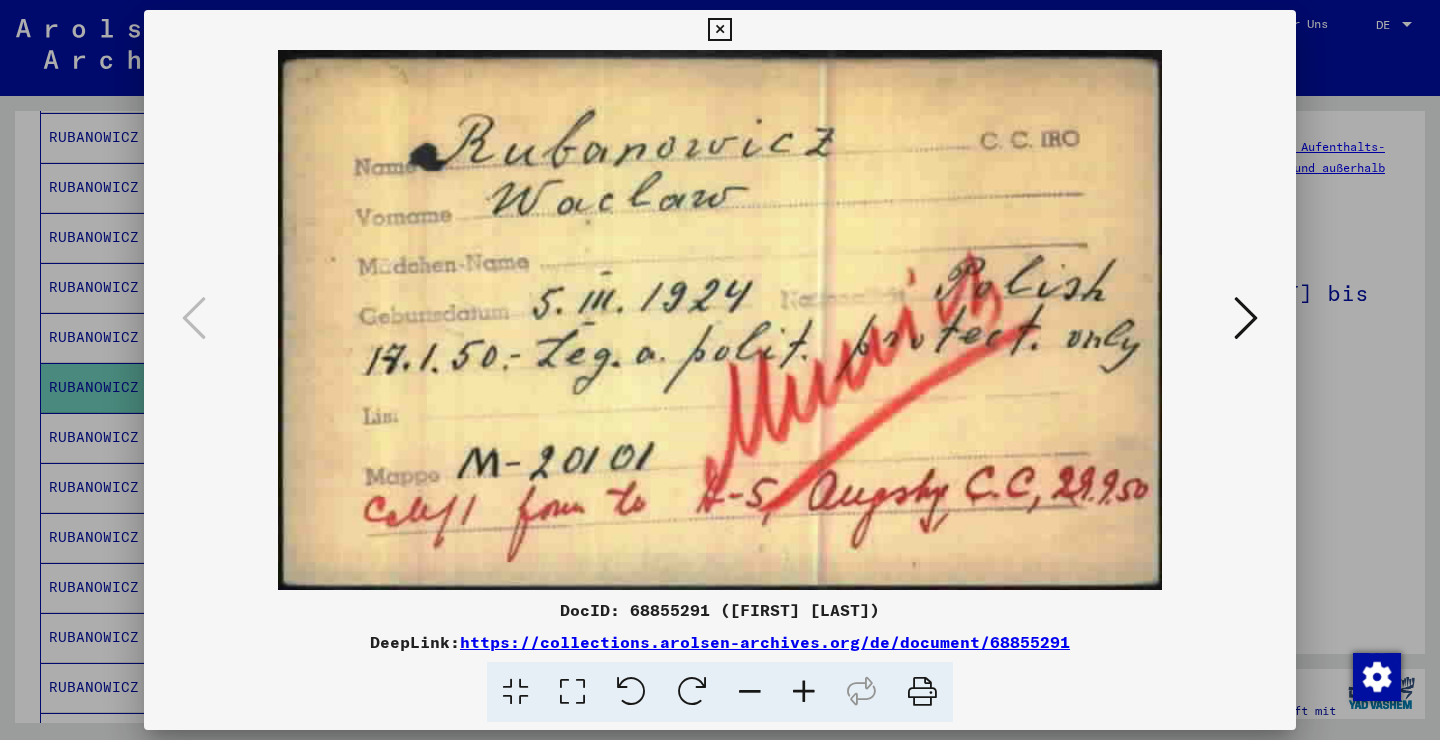 click at bounding box center (719, 30) 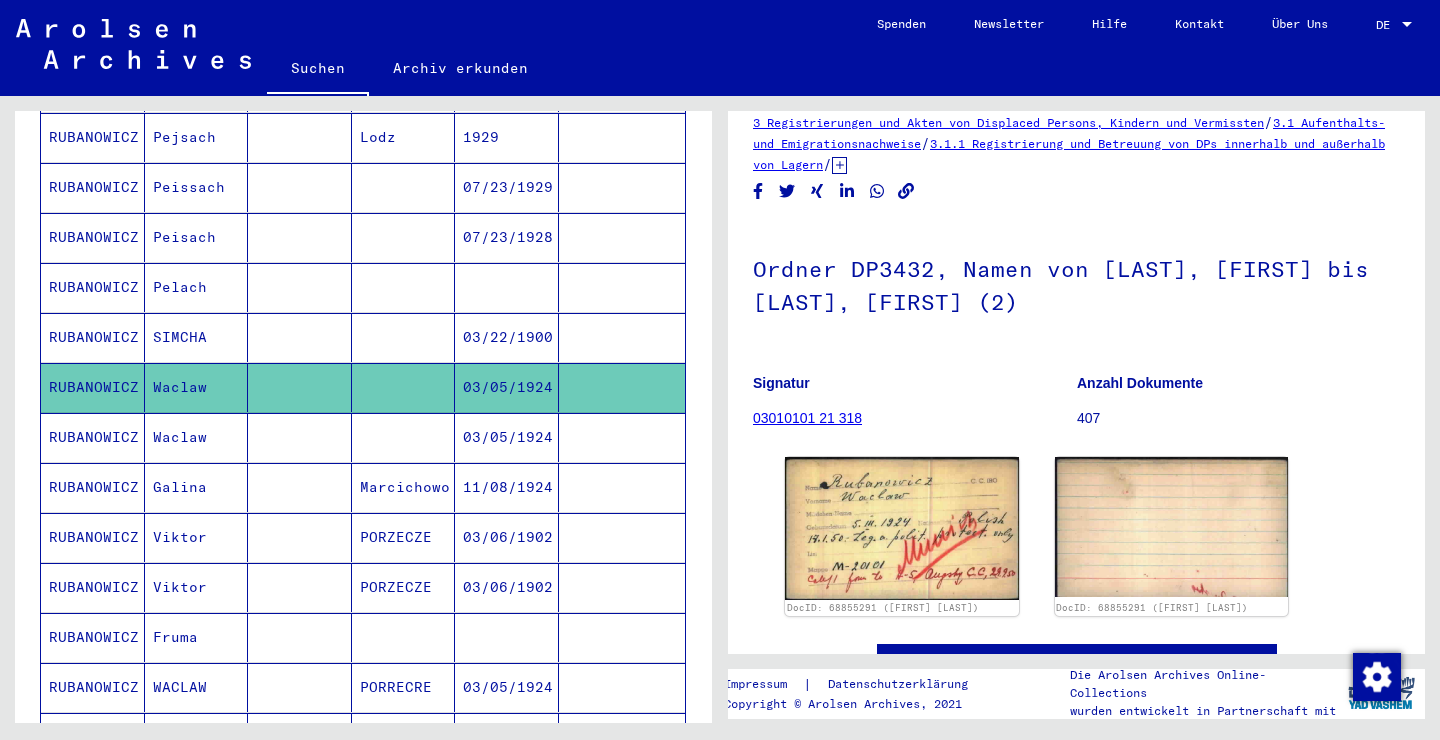 scroll, scrollTop: 0, scrollLeft: 0, axis: both 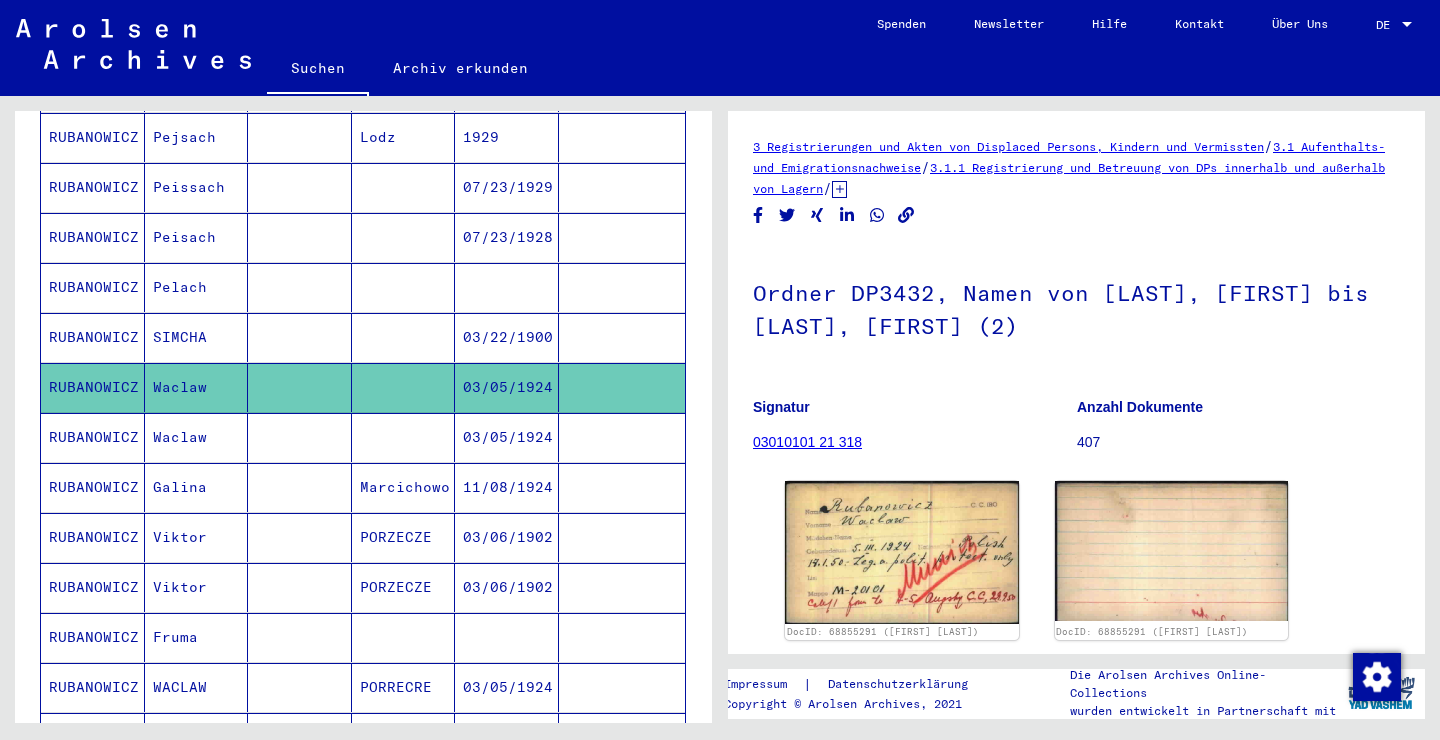 click at bounding box center [404, 487] 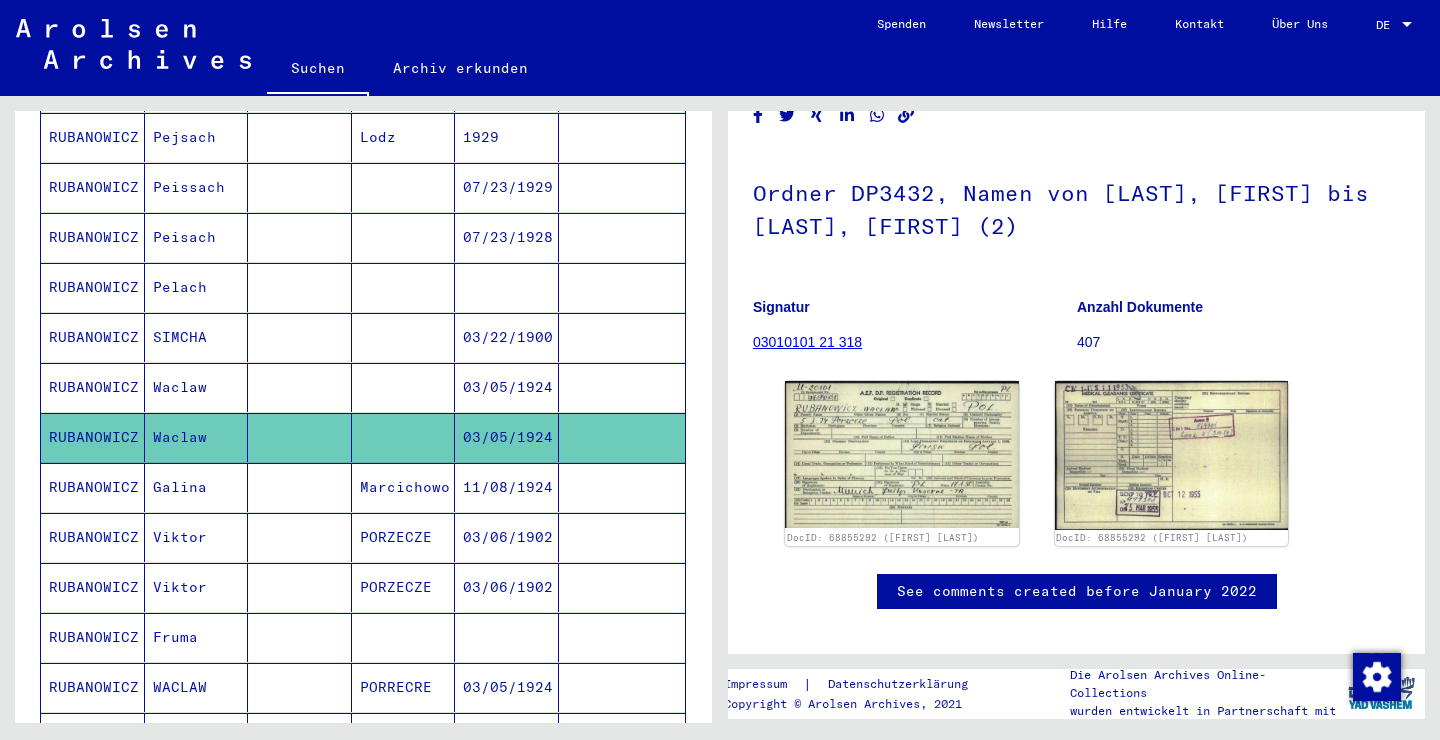 scroll, scrollTop: 100, scrollLeft: 0, axis: vertical 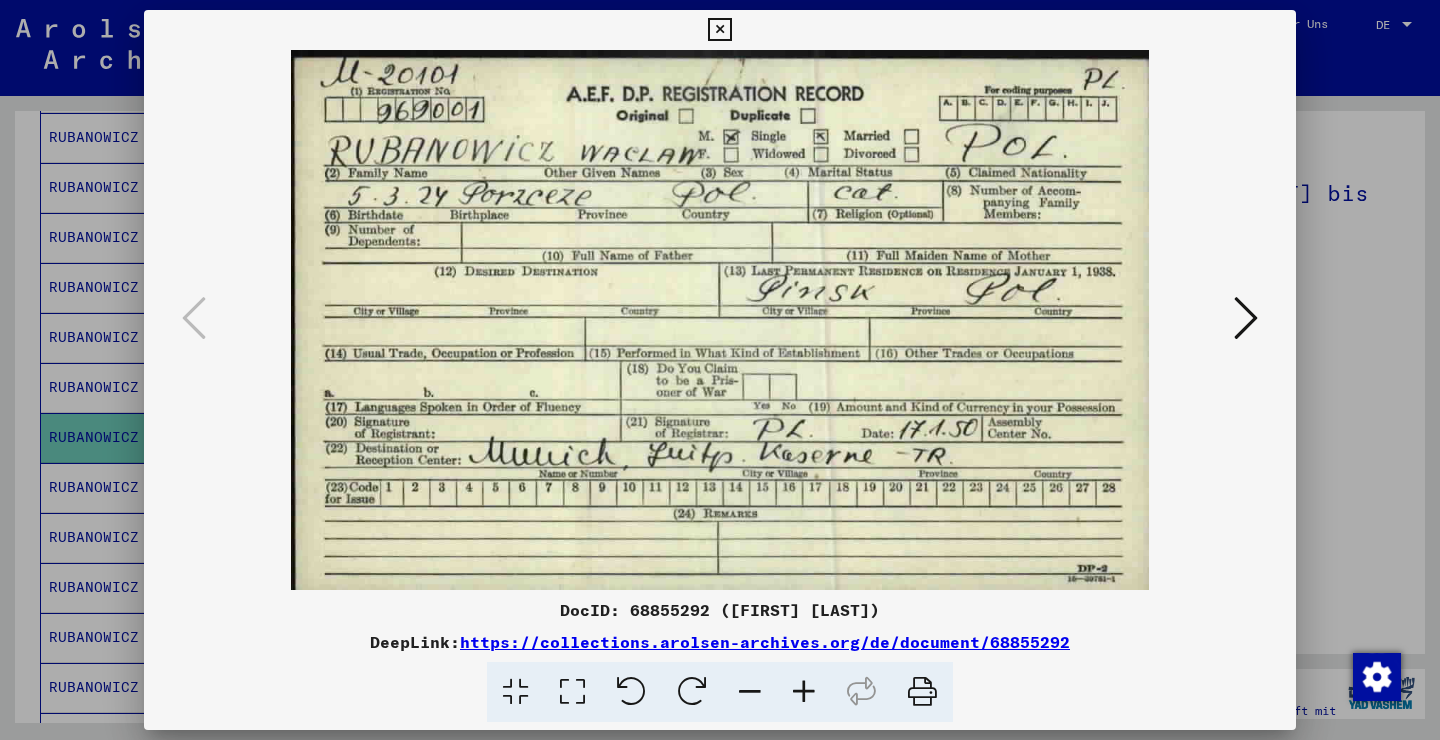 type 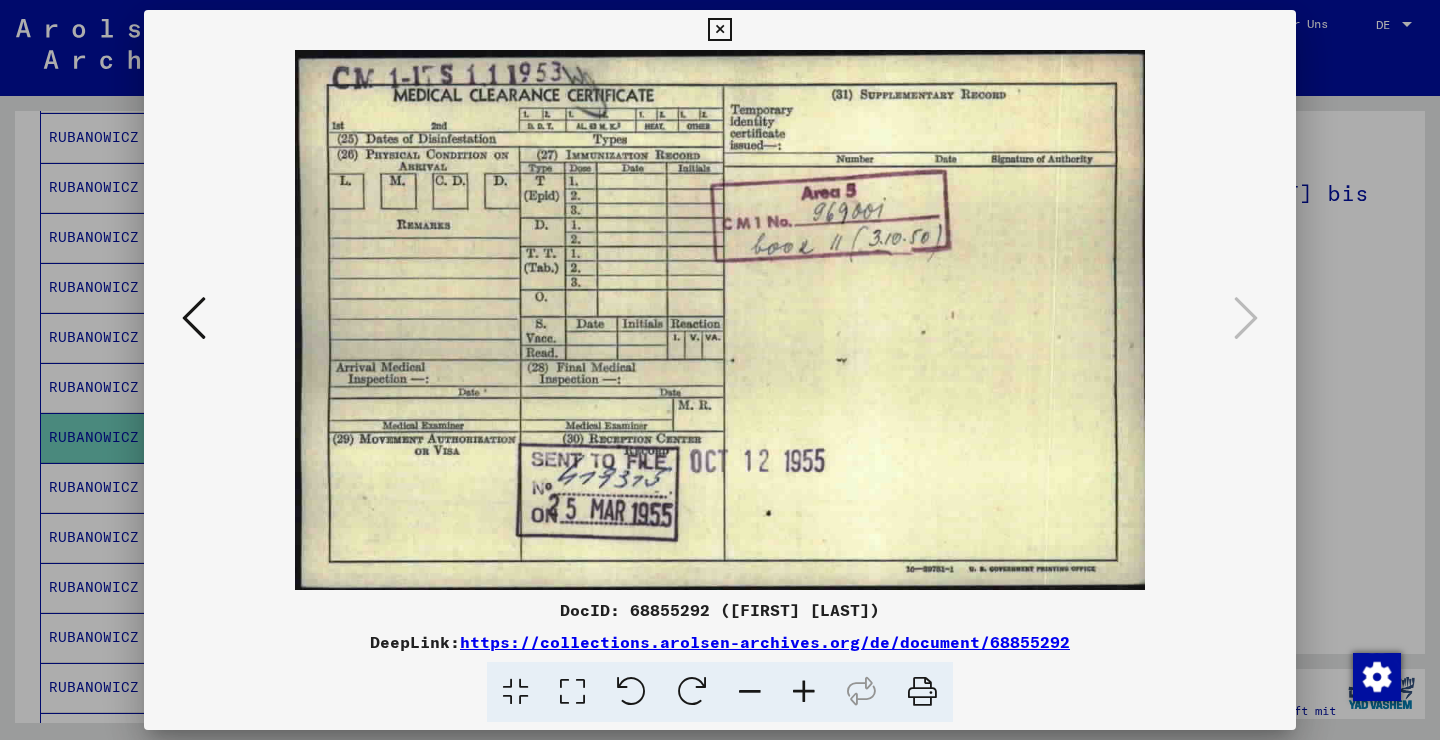click at bounding box center (720, 320) 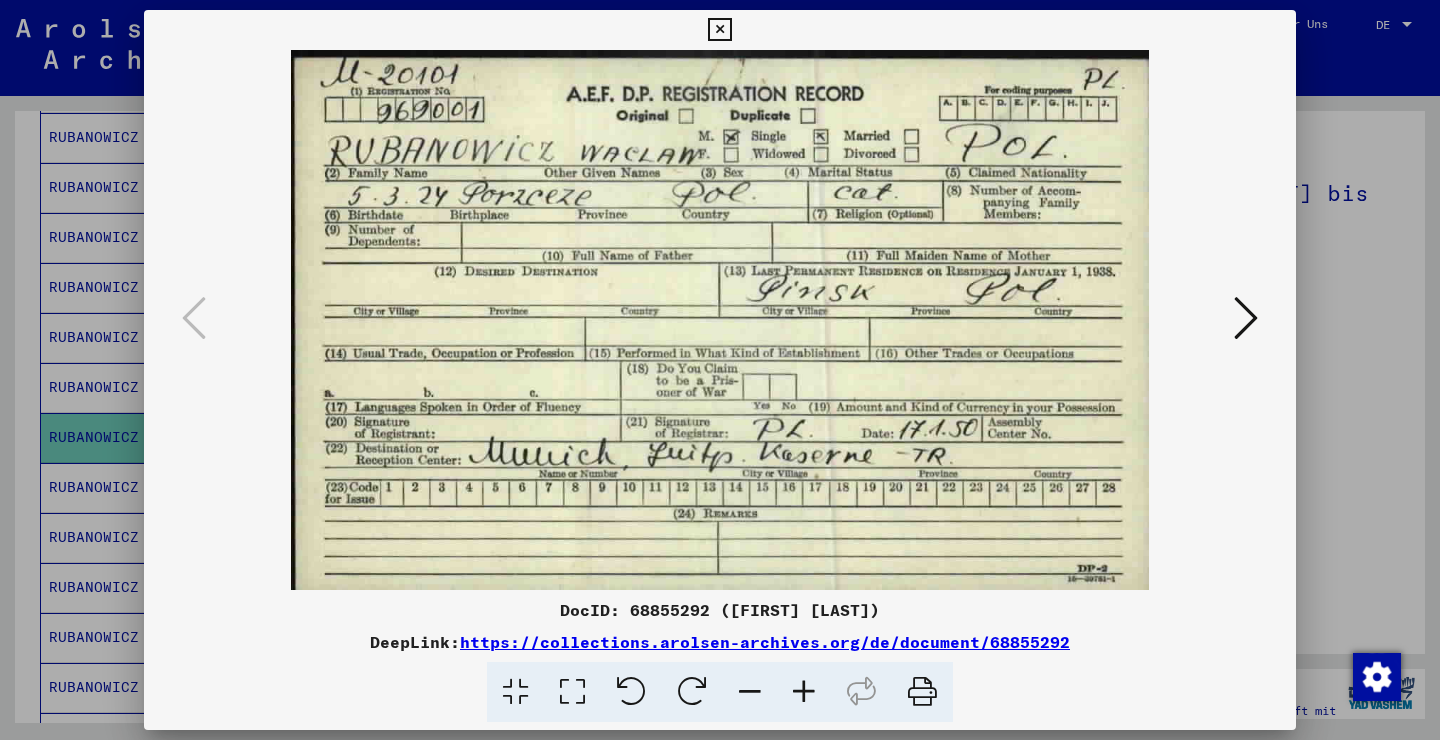 click at bounding box center (720, 320) 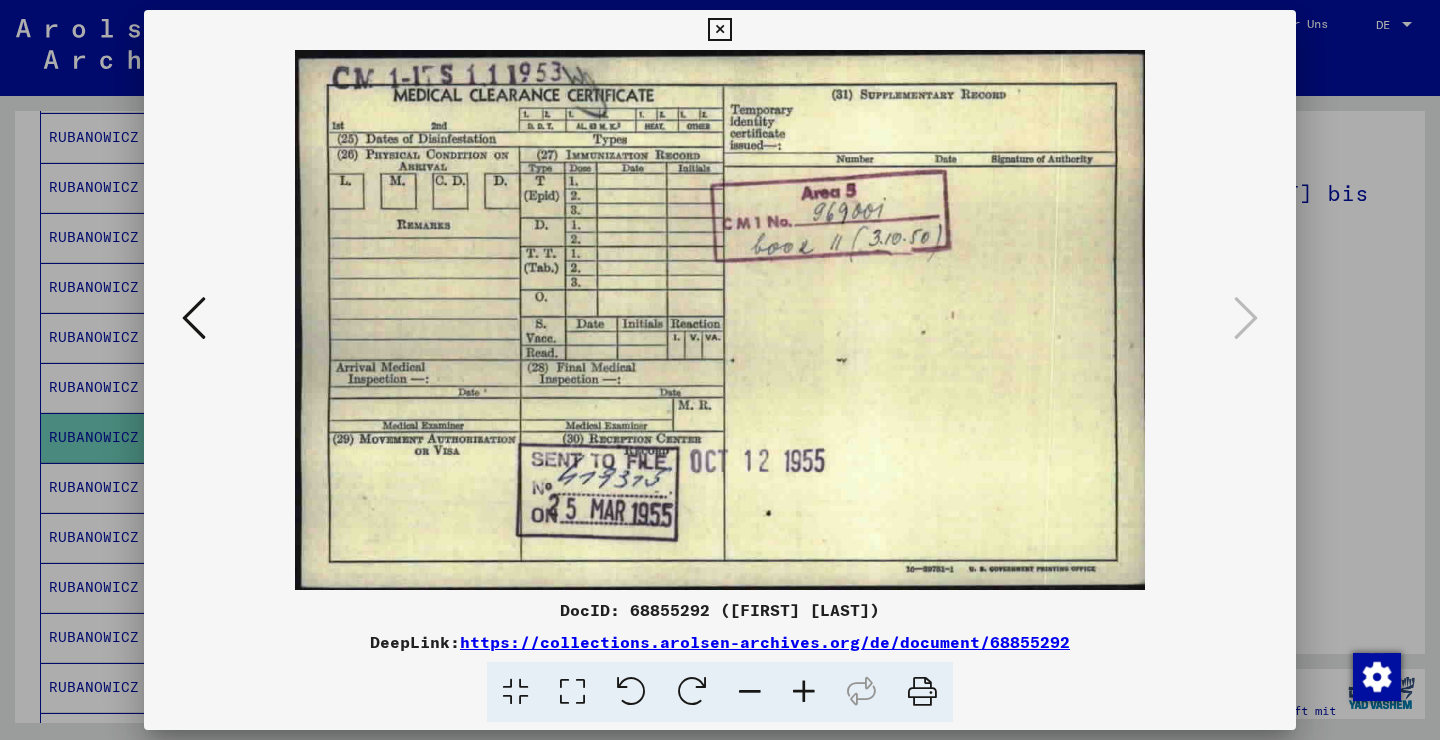 click on "DocID: 68855292 ([FIRST] [LAST])  DeepLink:  https://collections.arolsen-archives.org/de/document/68855292" at bounding box center (720, 366) 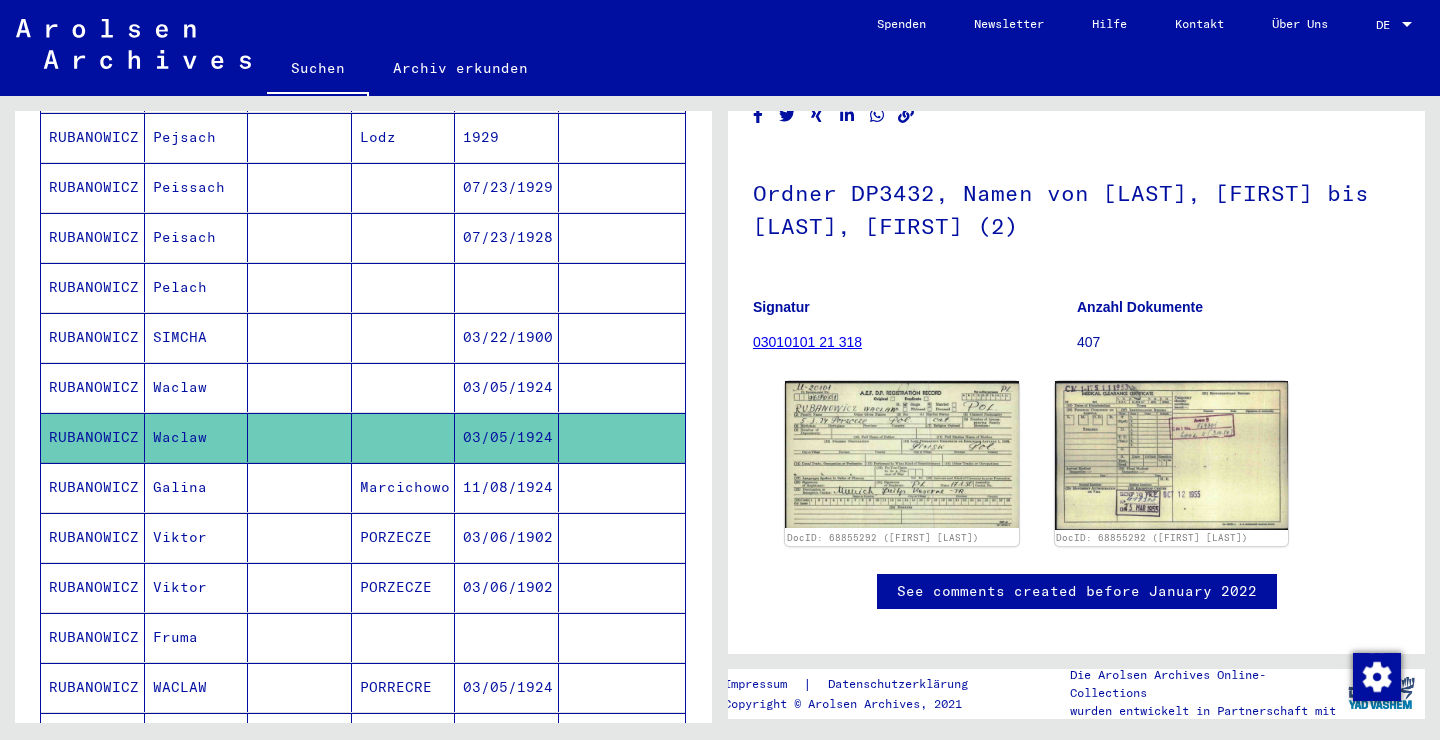 click on "03/06/1902" at bounding box center (507, 587) 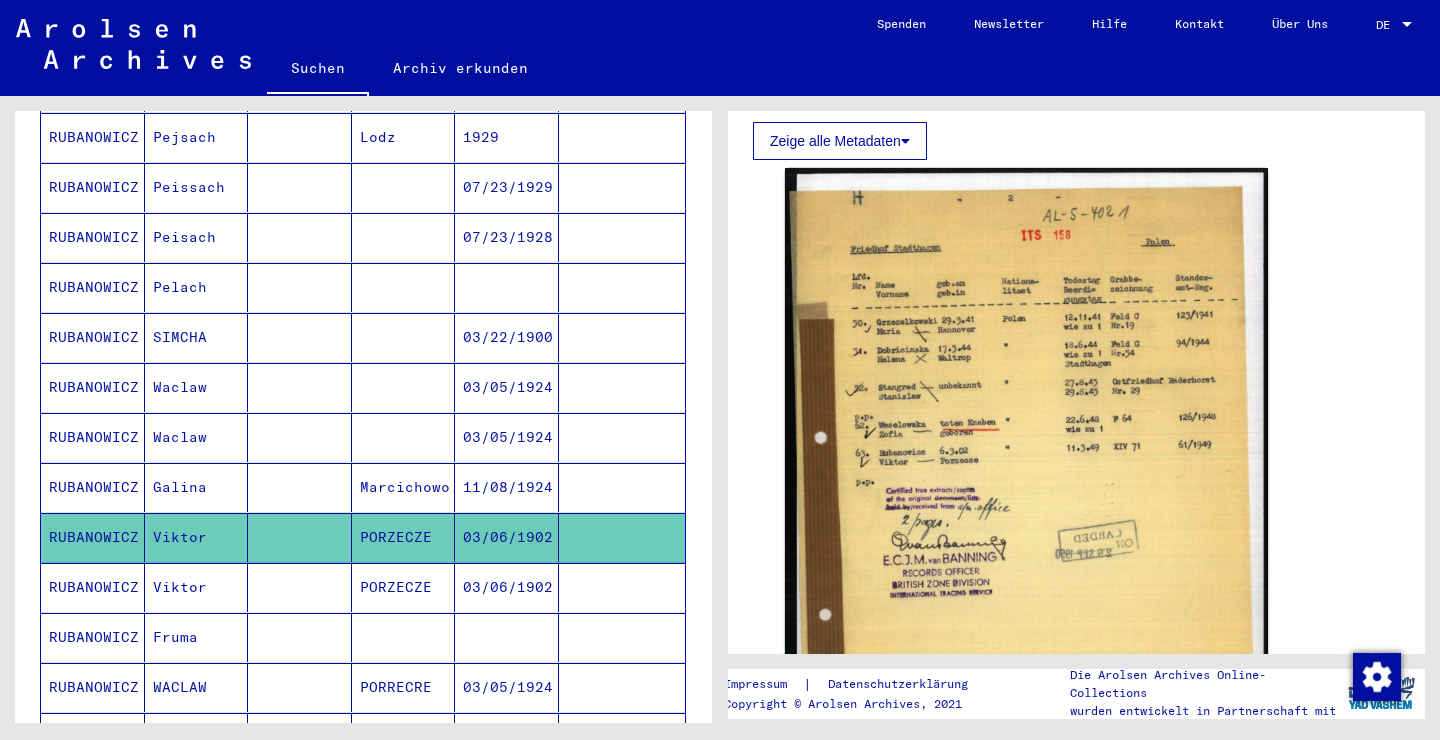 scroll, scrollTop: 350, scrollLeft: 0, axis: vertical 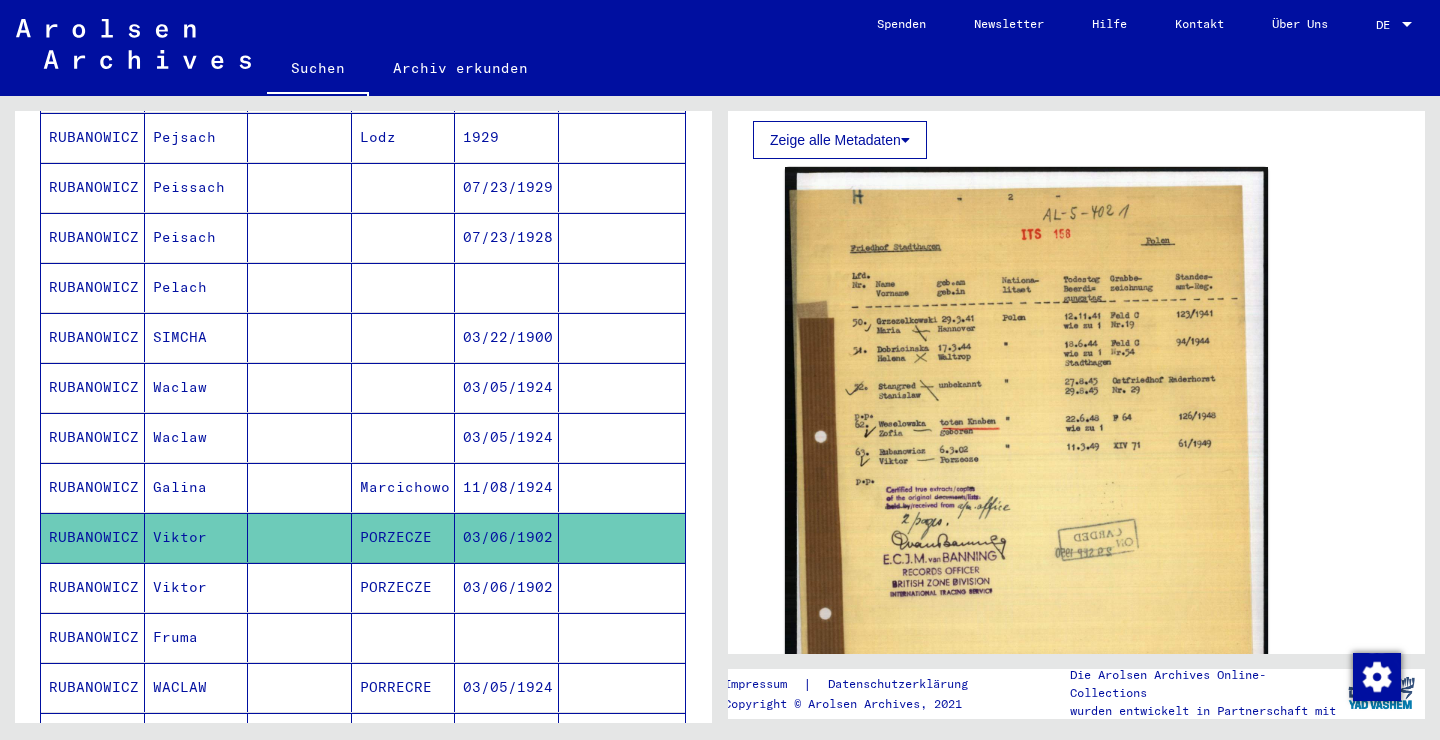 click on "Viktor" at bounding box center [197, 637] 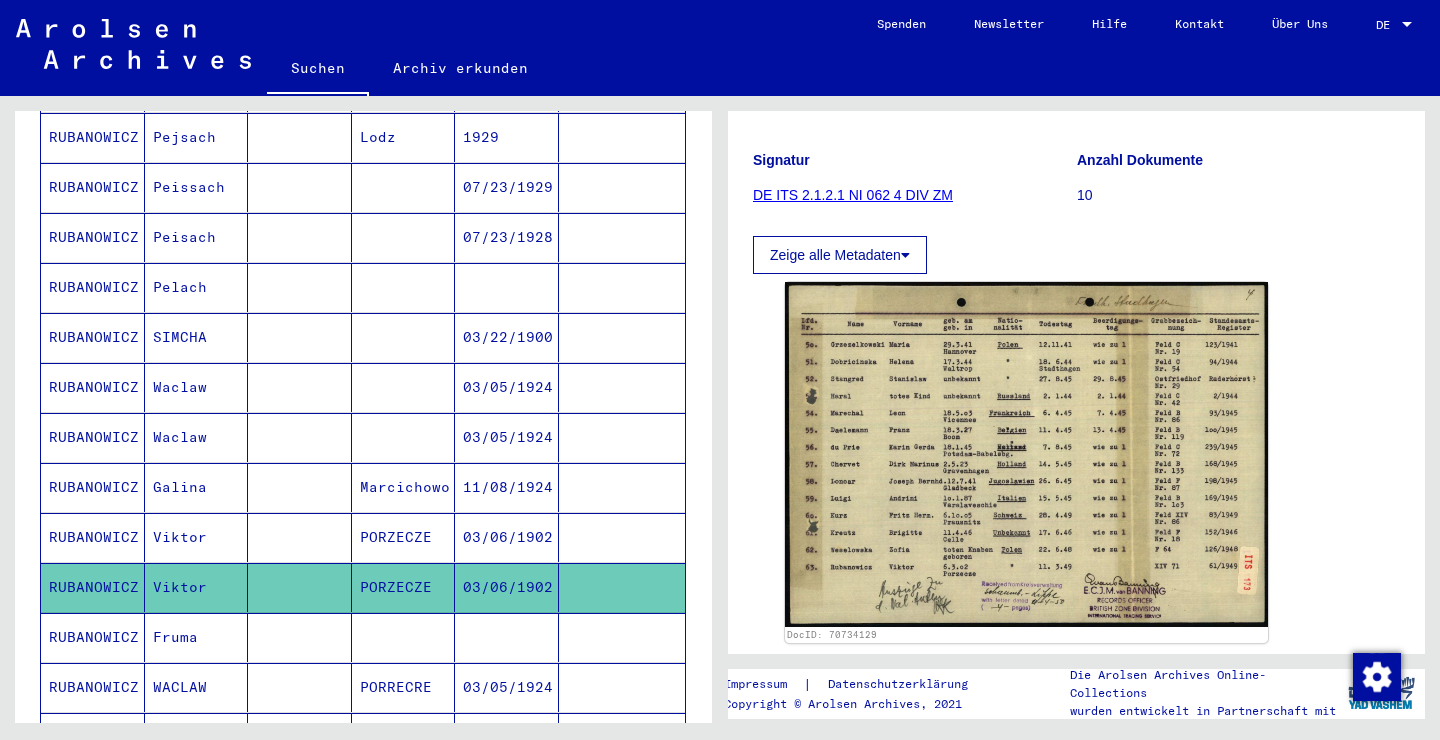 scroll, scrollTop: 238, scrollLeft: 0, axis: vertical 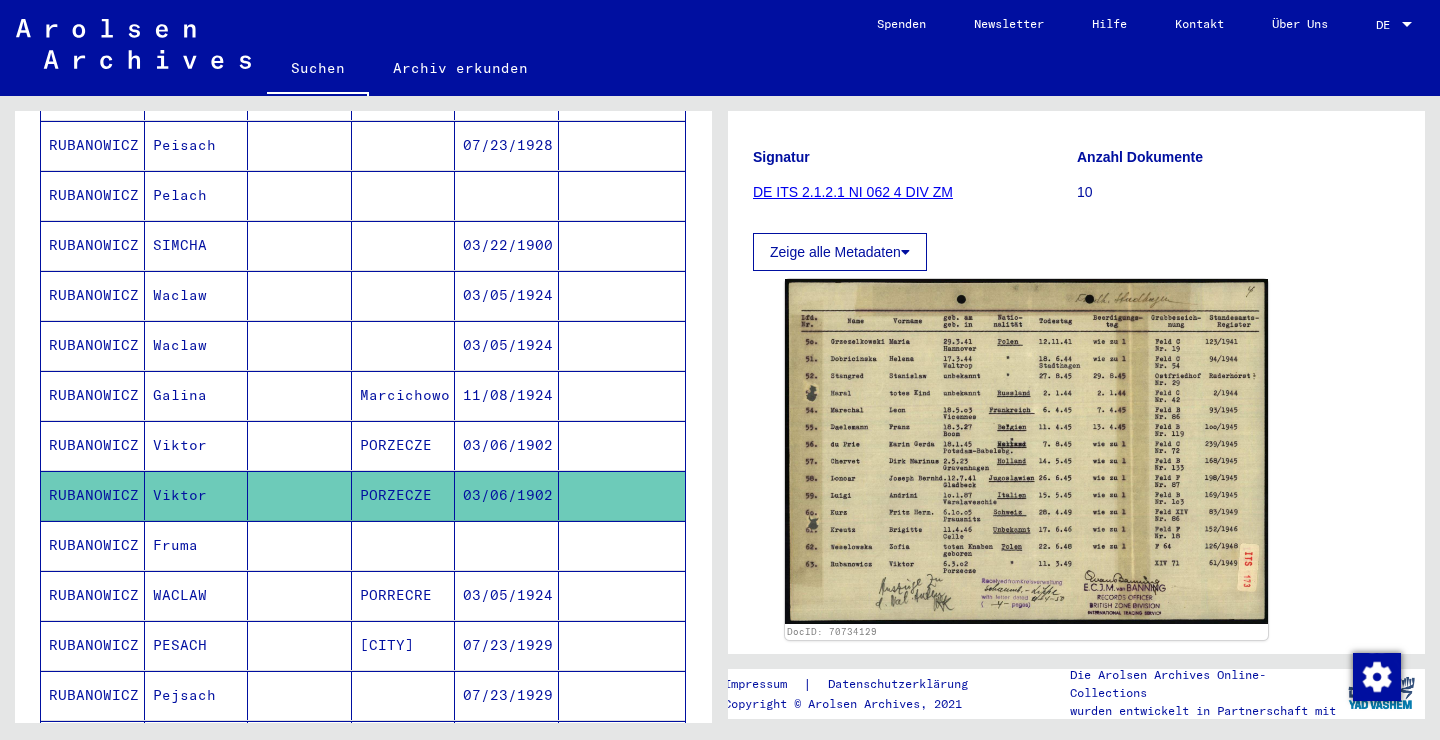 click on "WACLAW" at bounding box center [197, 645] 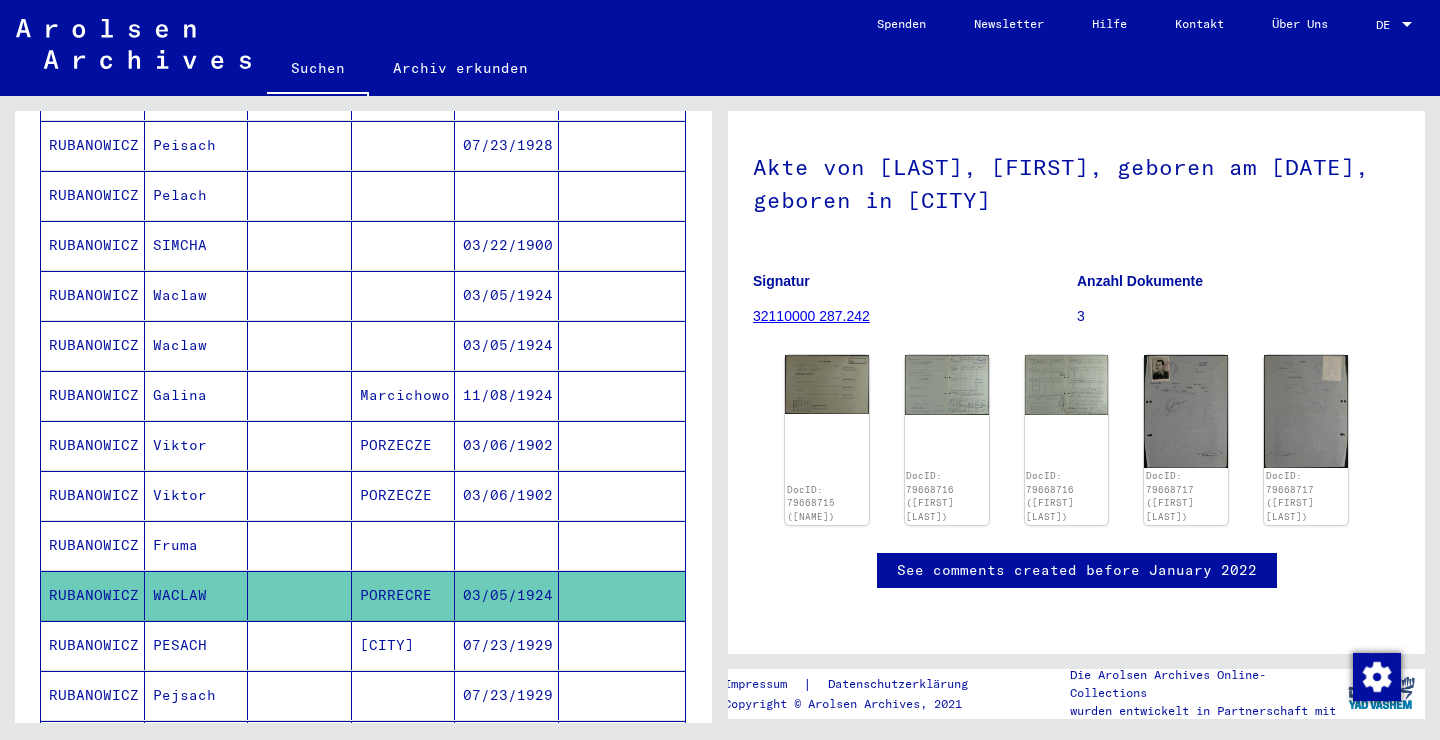 scroll, scrollTop: 137, scrollLeft: 0, axis: vertical 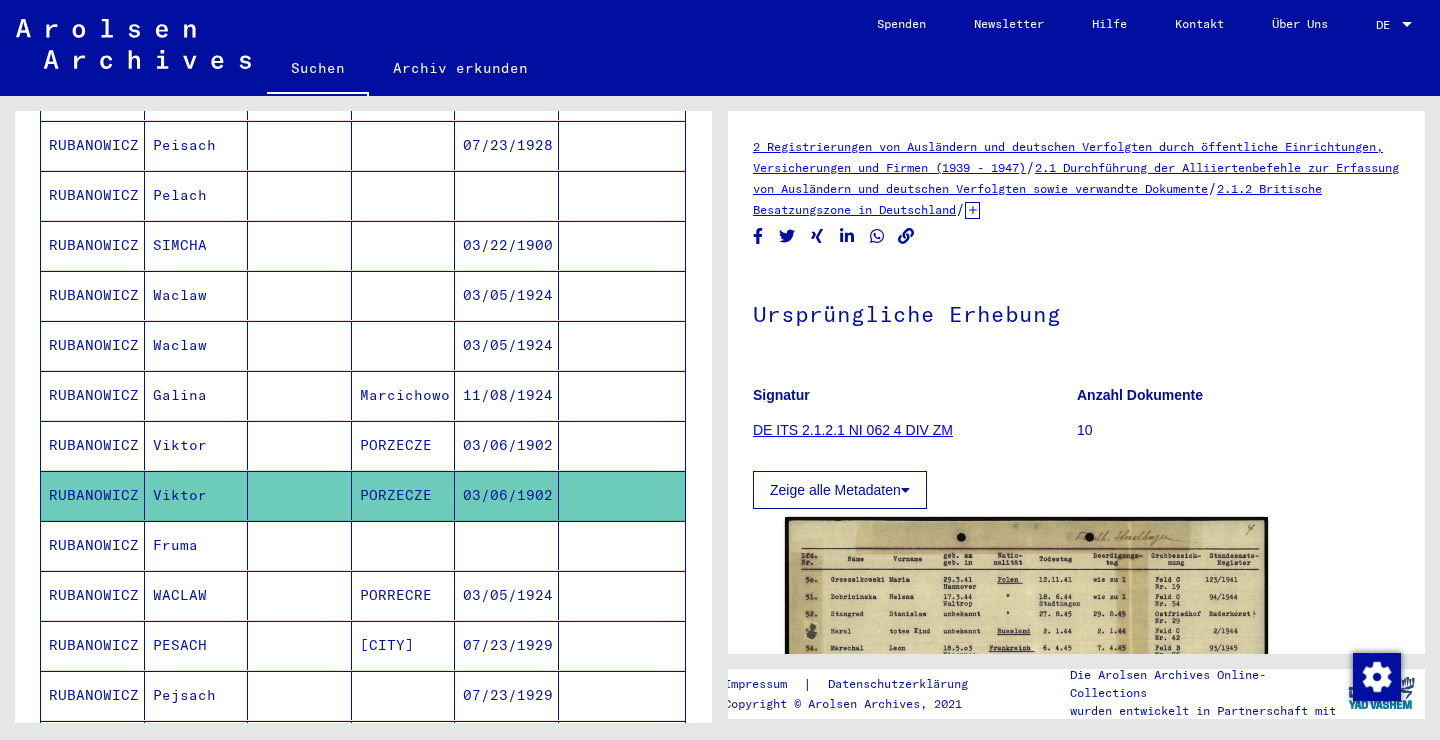 click on "Waclaw" at bounding box center [197, 395] 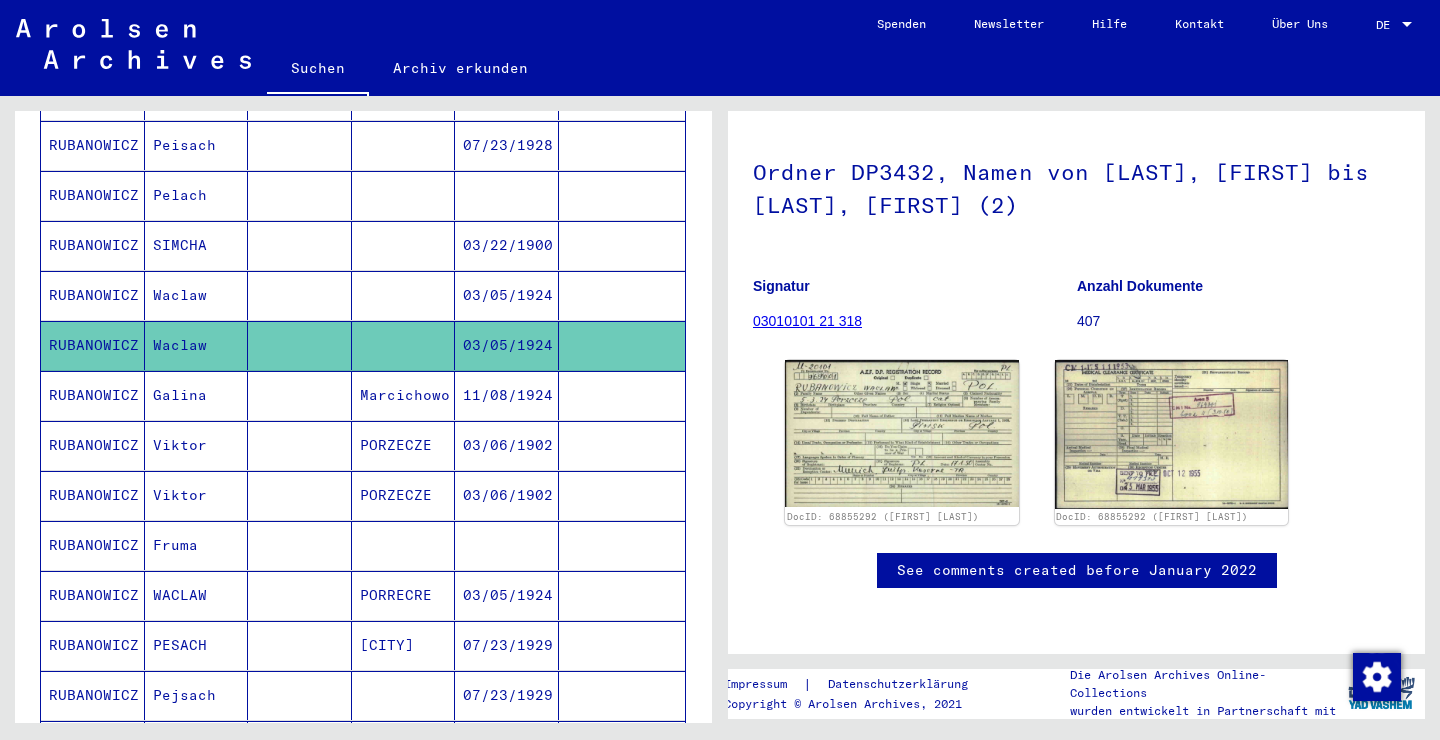 scroll, scrollTop: 202, scrollLeft: 0, axis: vertical 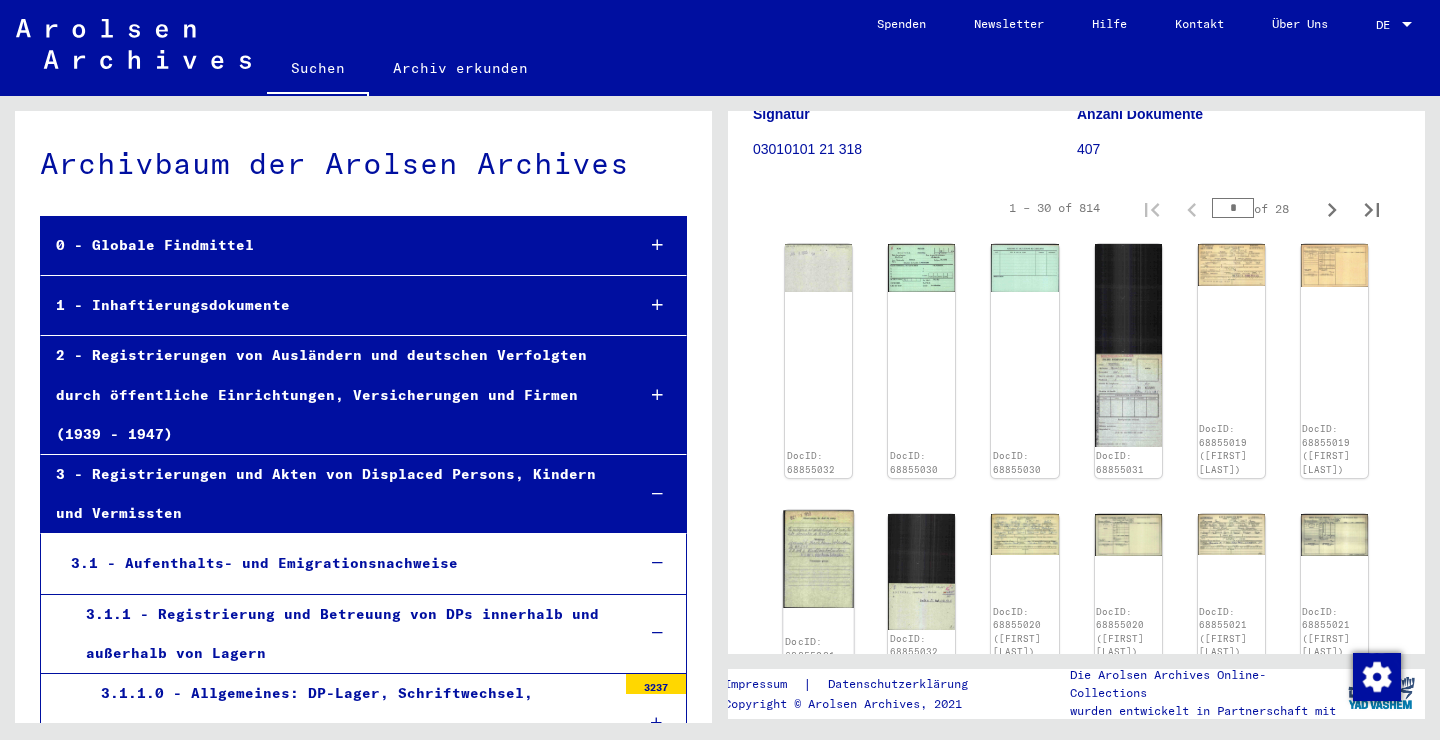 click on "DocID: 68855032" 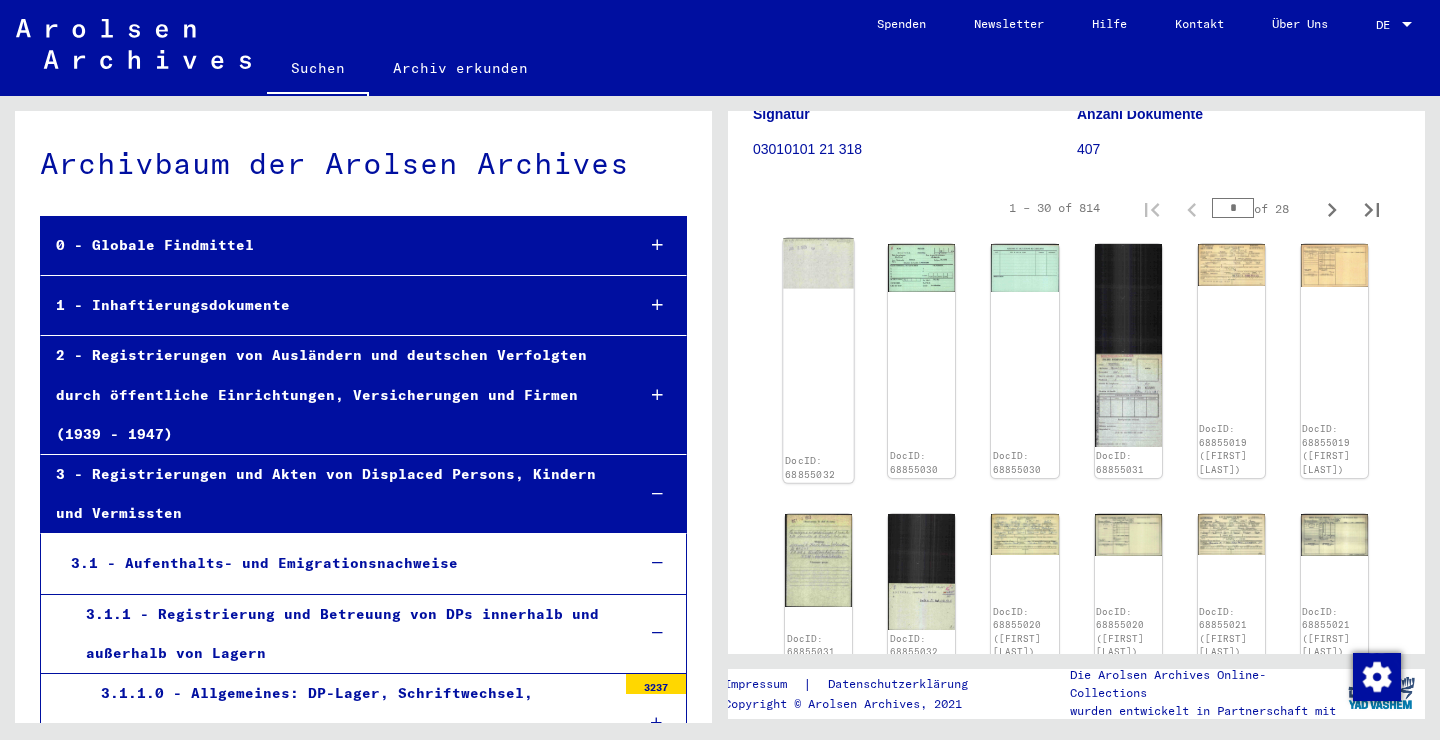 click 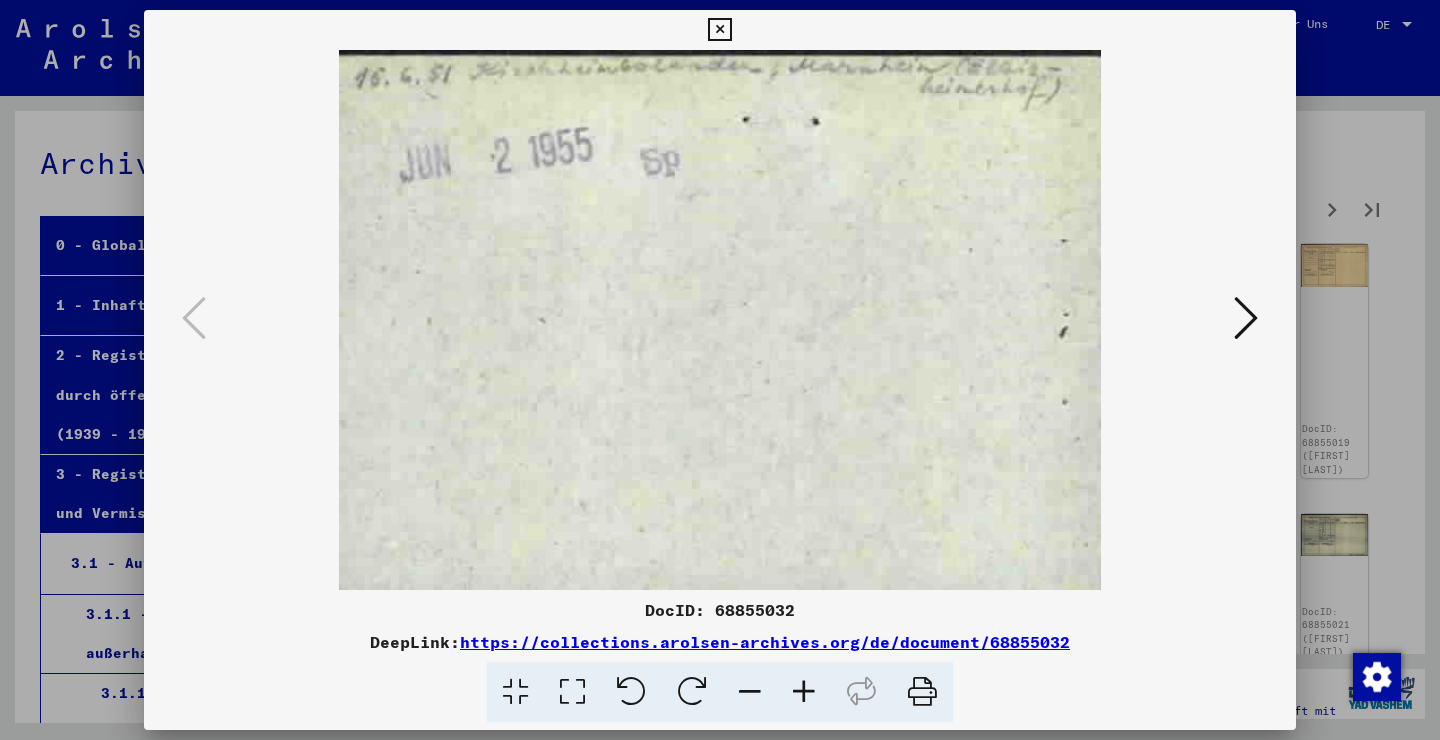click at bounding box center (720, 320) 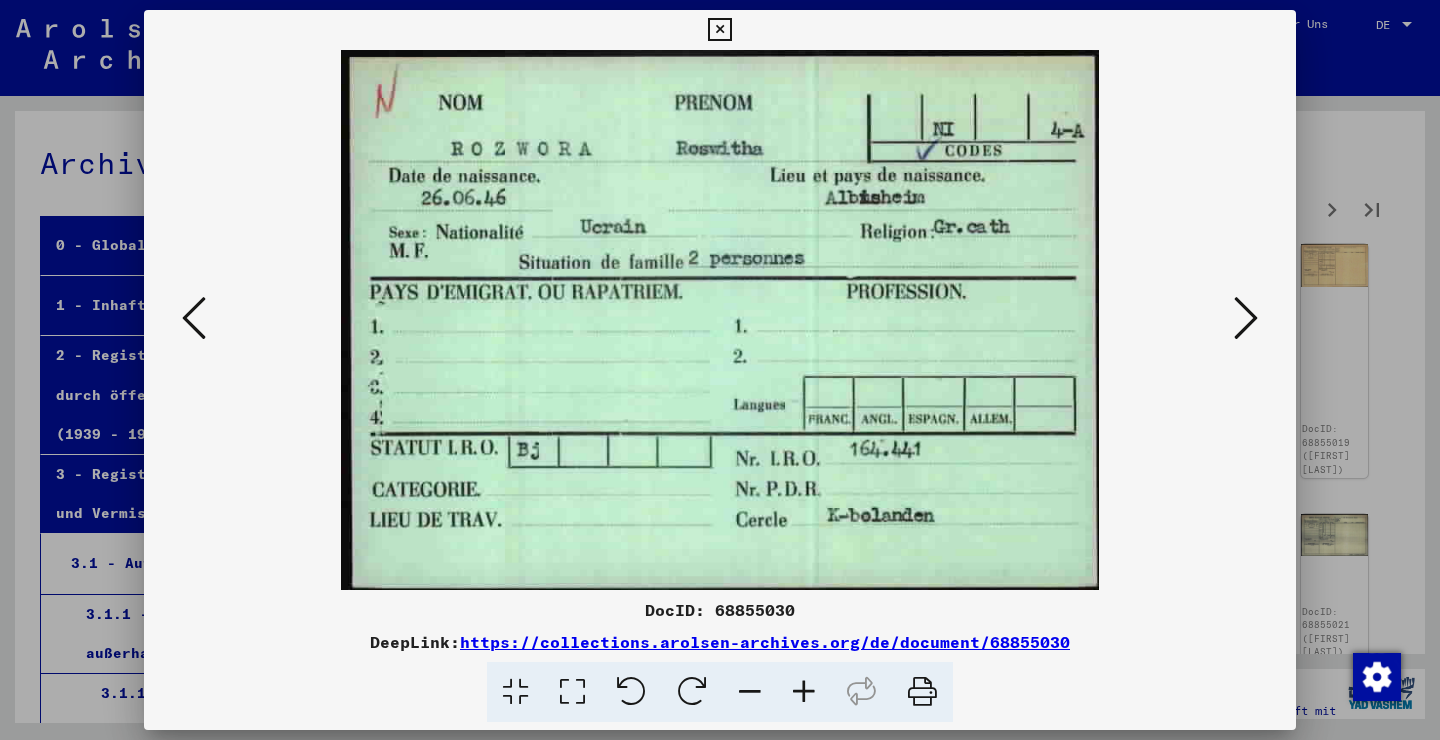 click at bounding box center [1246, 319] 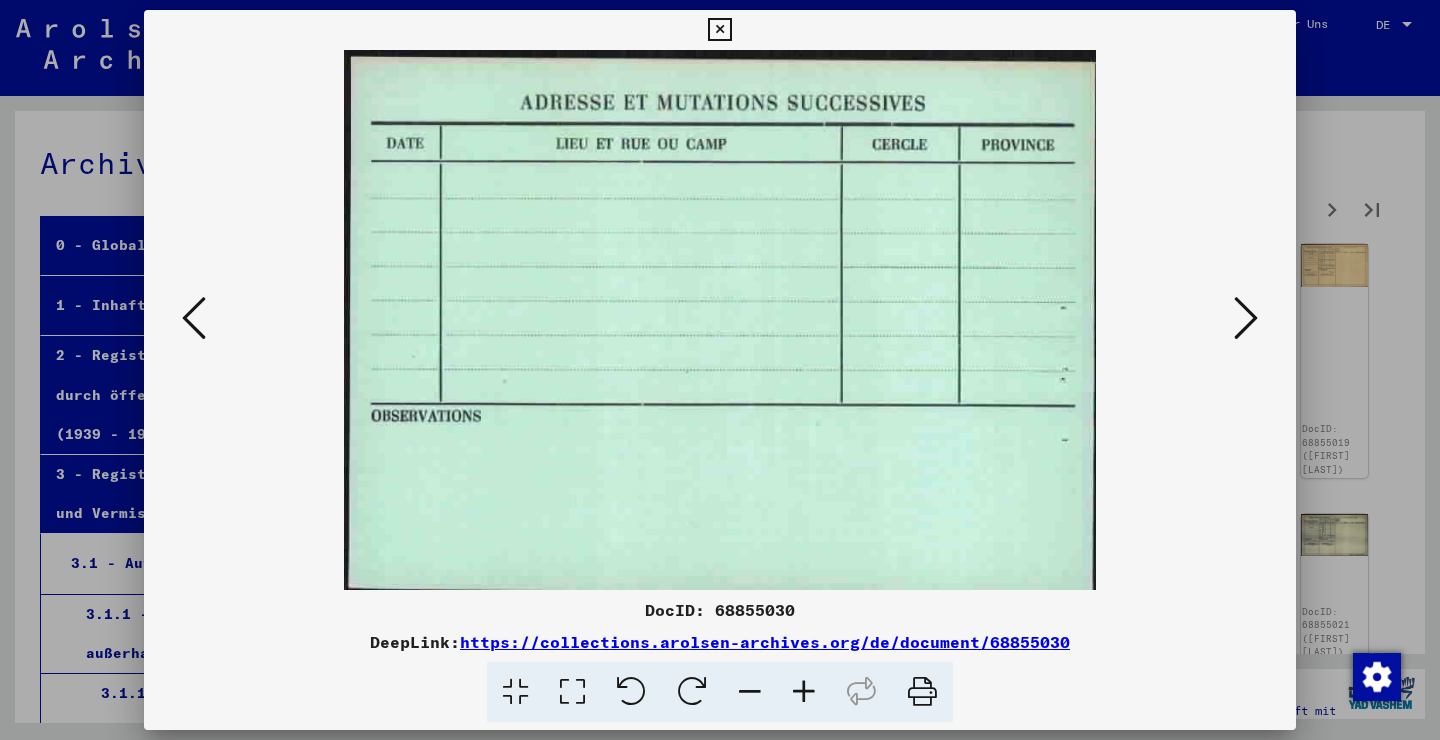 click at bounding box center (1246, 319) 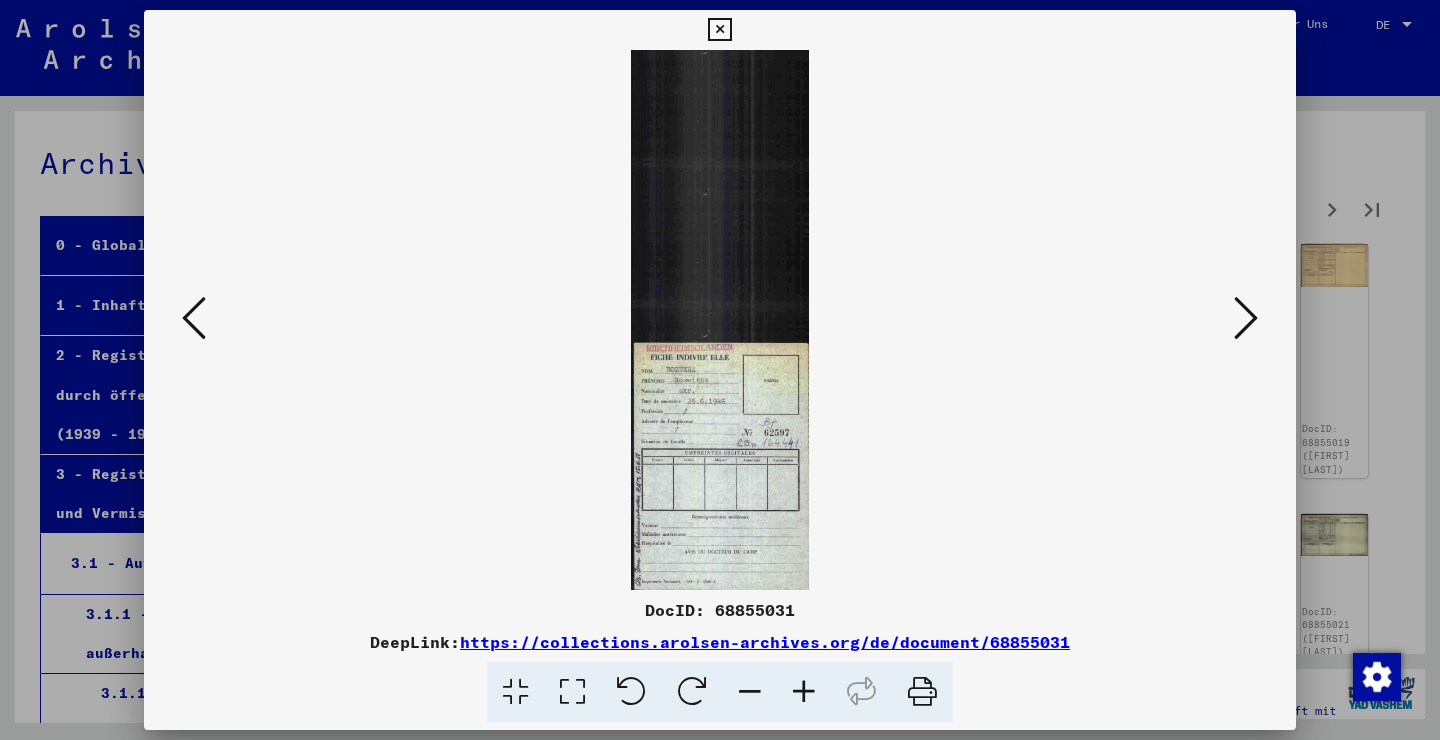 click at bounding box center [720, 320] 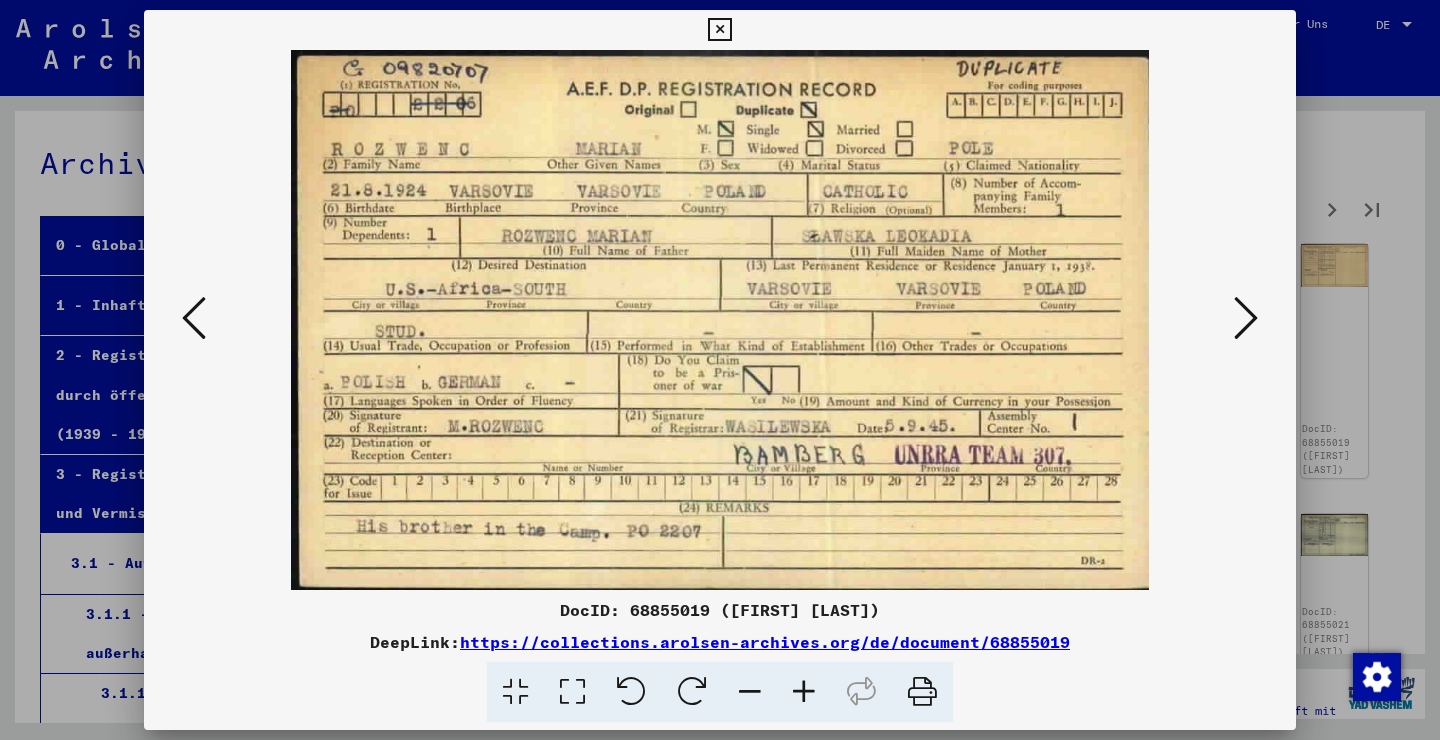 click at bounding box center [1246, 318] 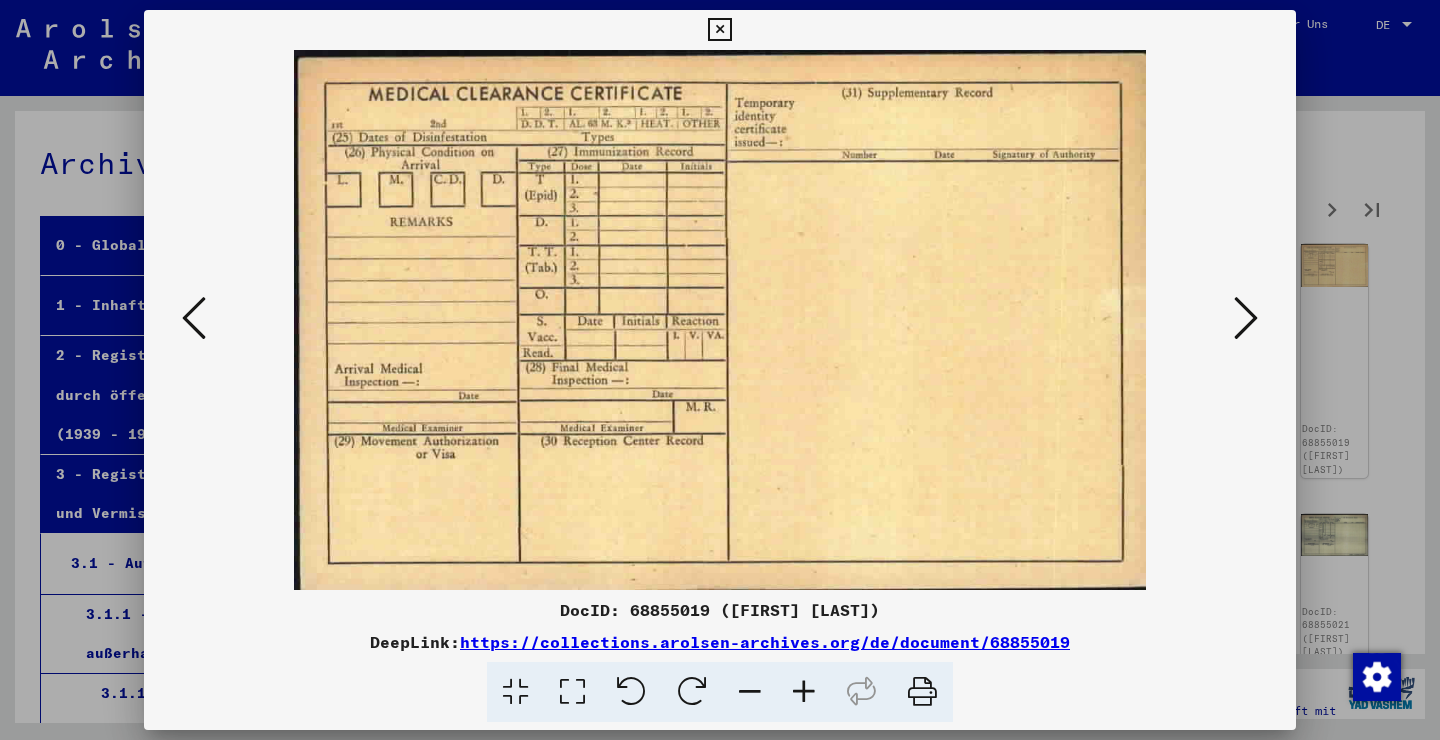 click at bounding box center [1246, 318] 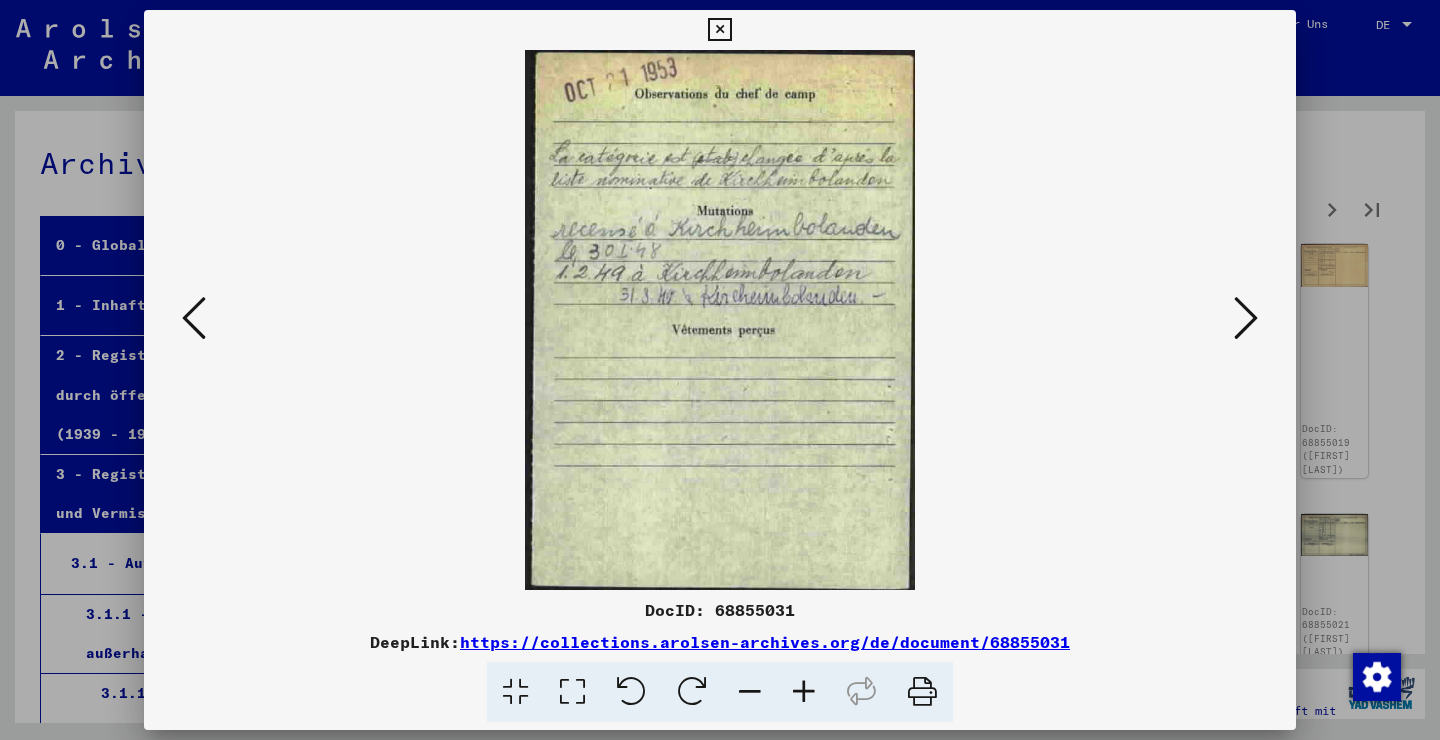 click at bounding box center [1246, 318] 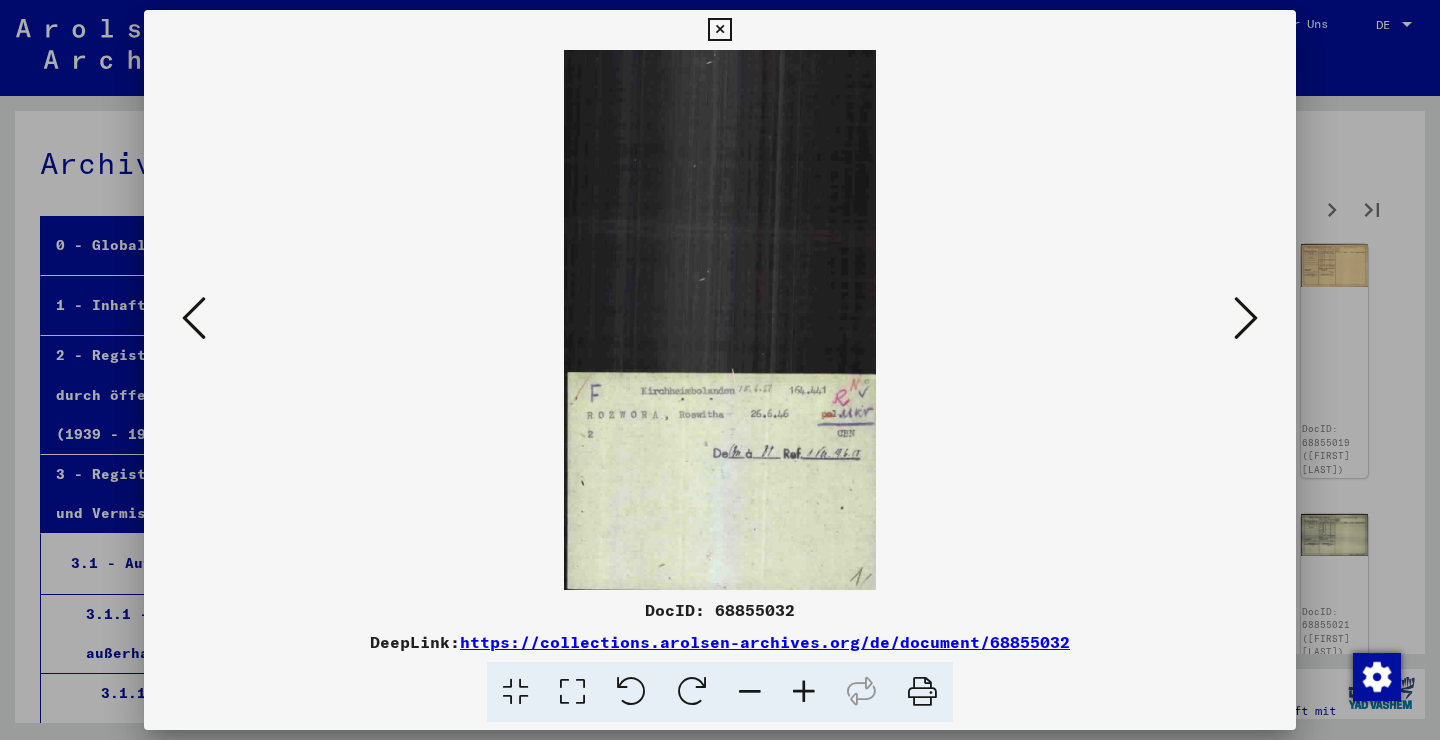 click at bounding box center (1246, 318) 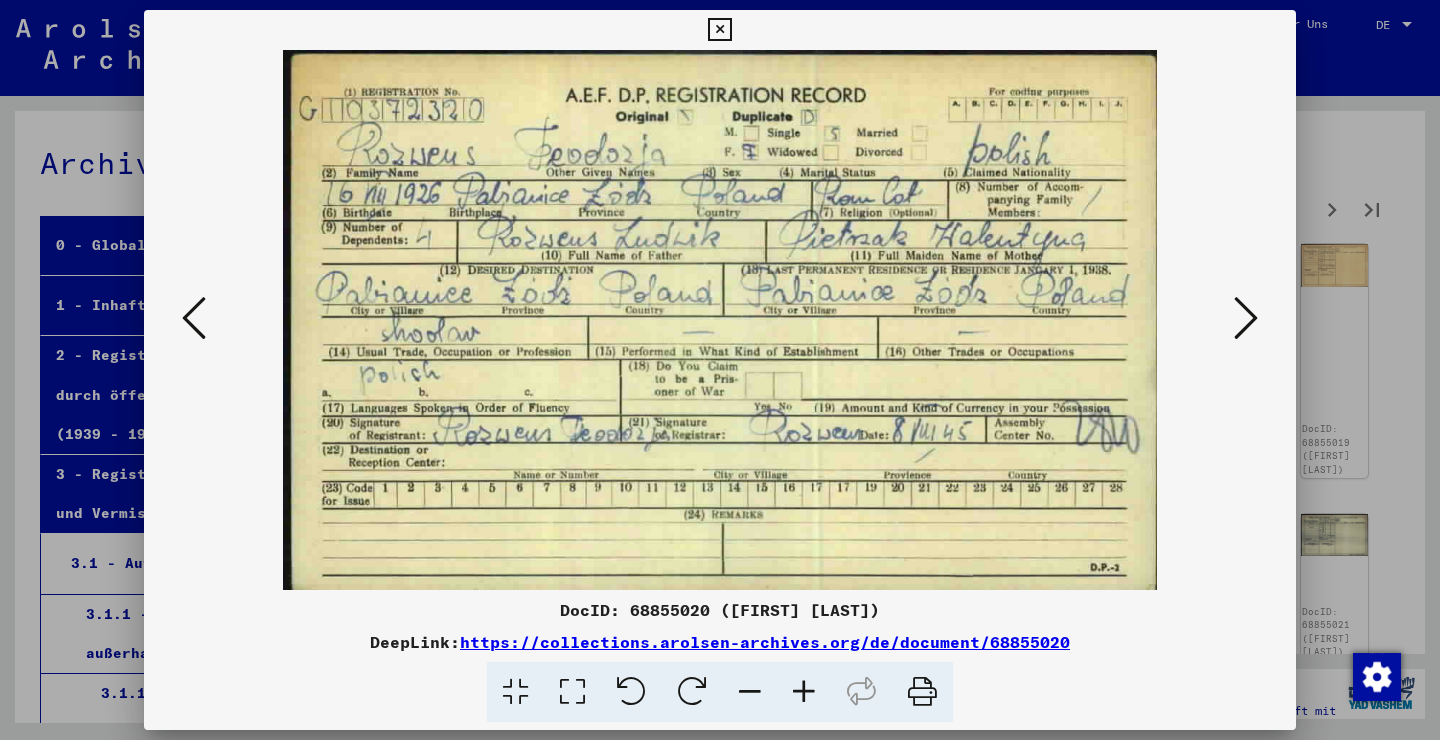 click at bounding box center (1246, 318) 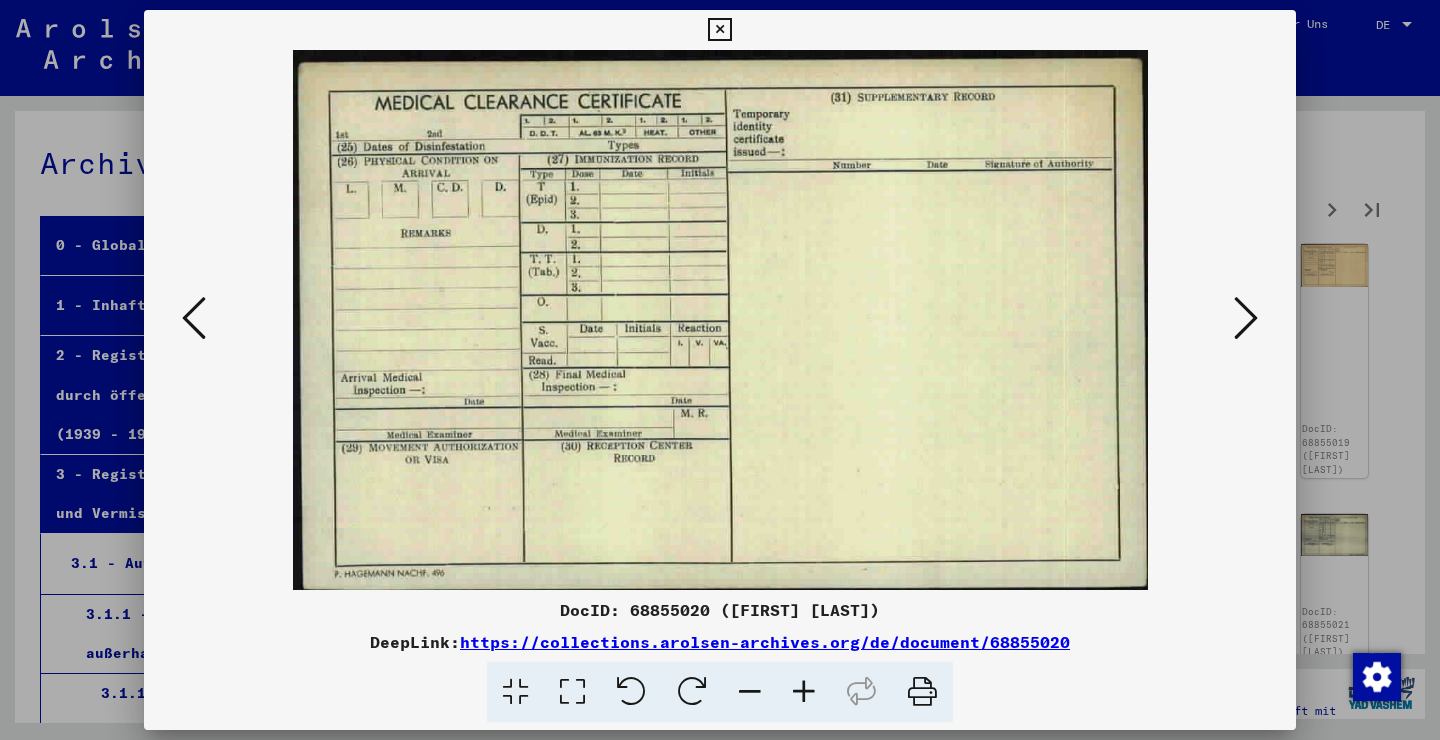 click at bounding box center [1246, 318] 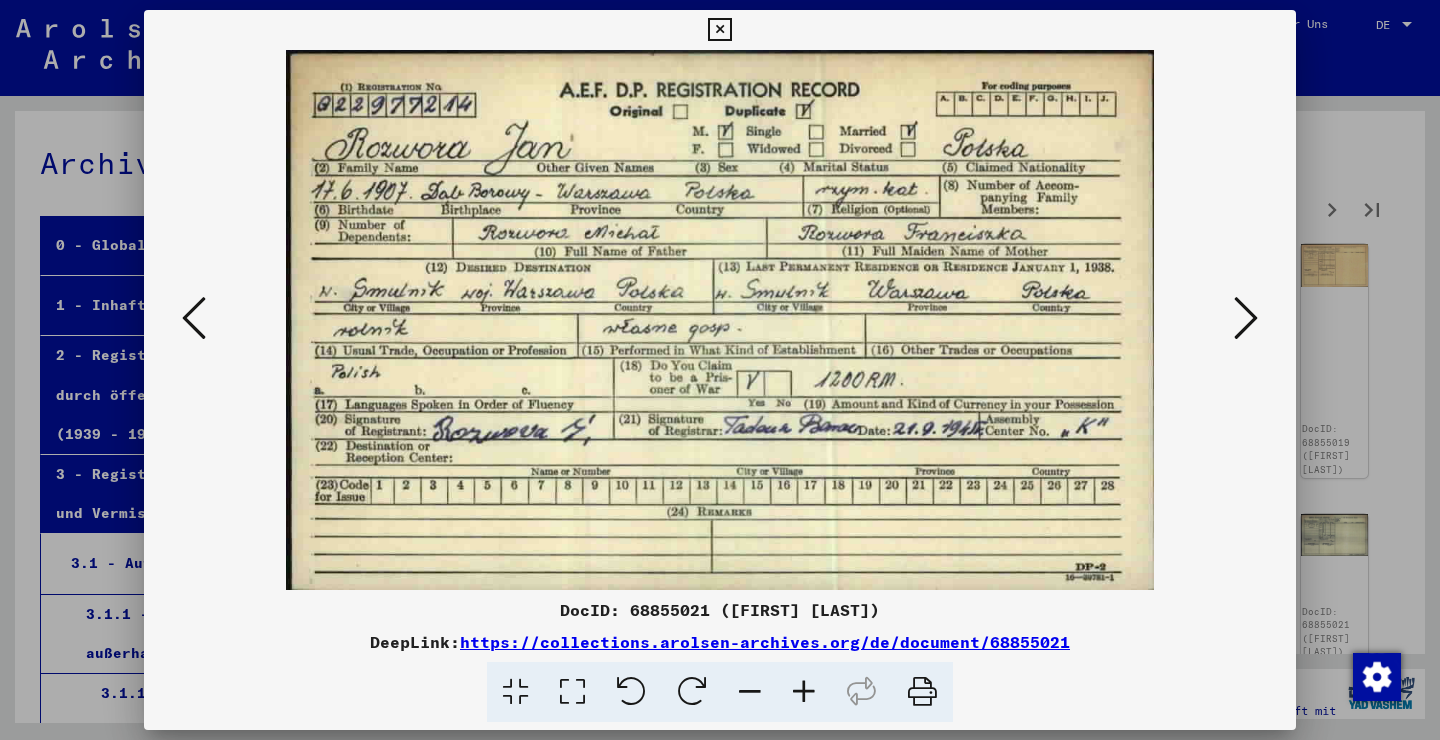click at bounding box center (1246, 318) 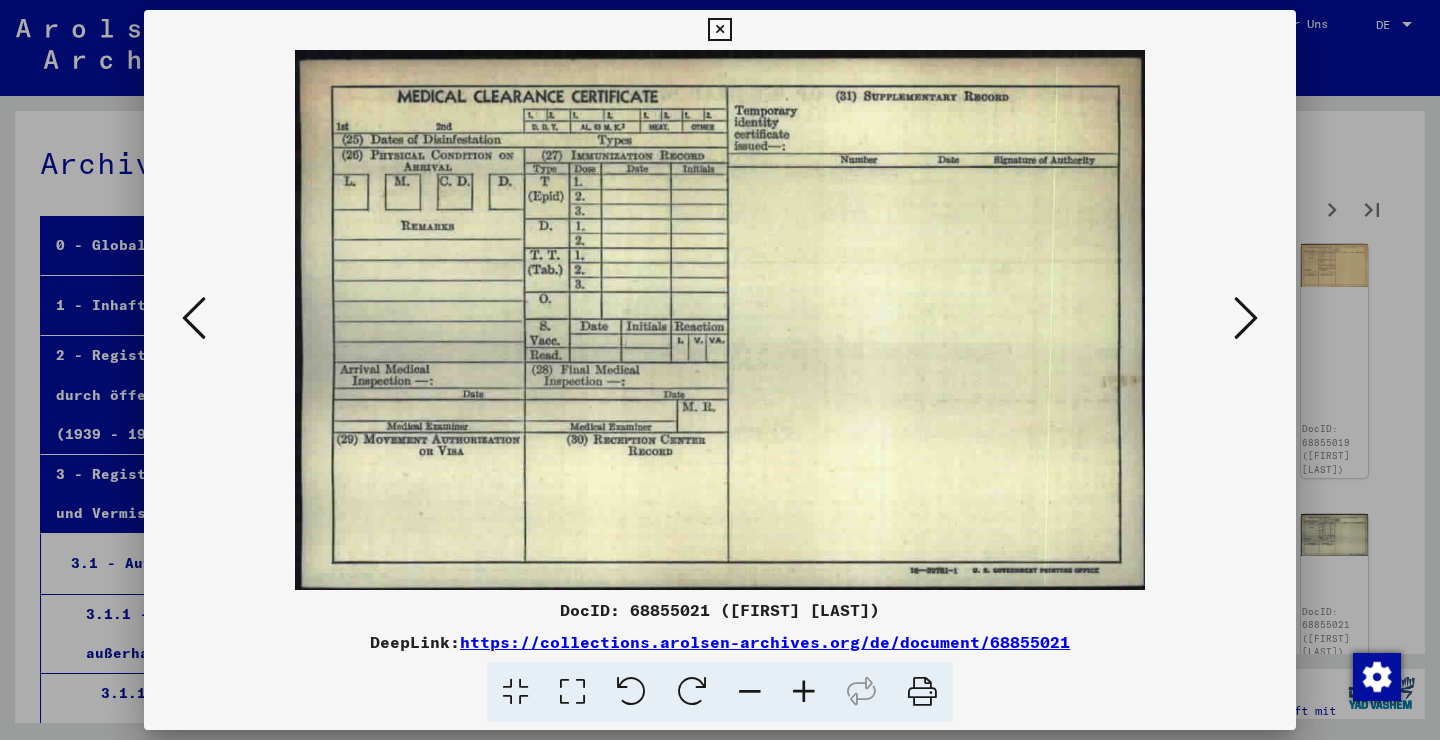 click at bounding box center [1246, 318] 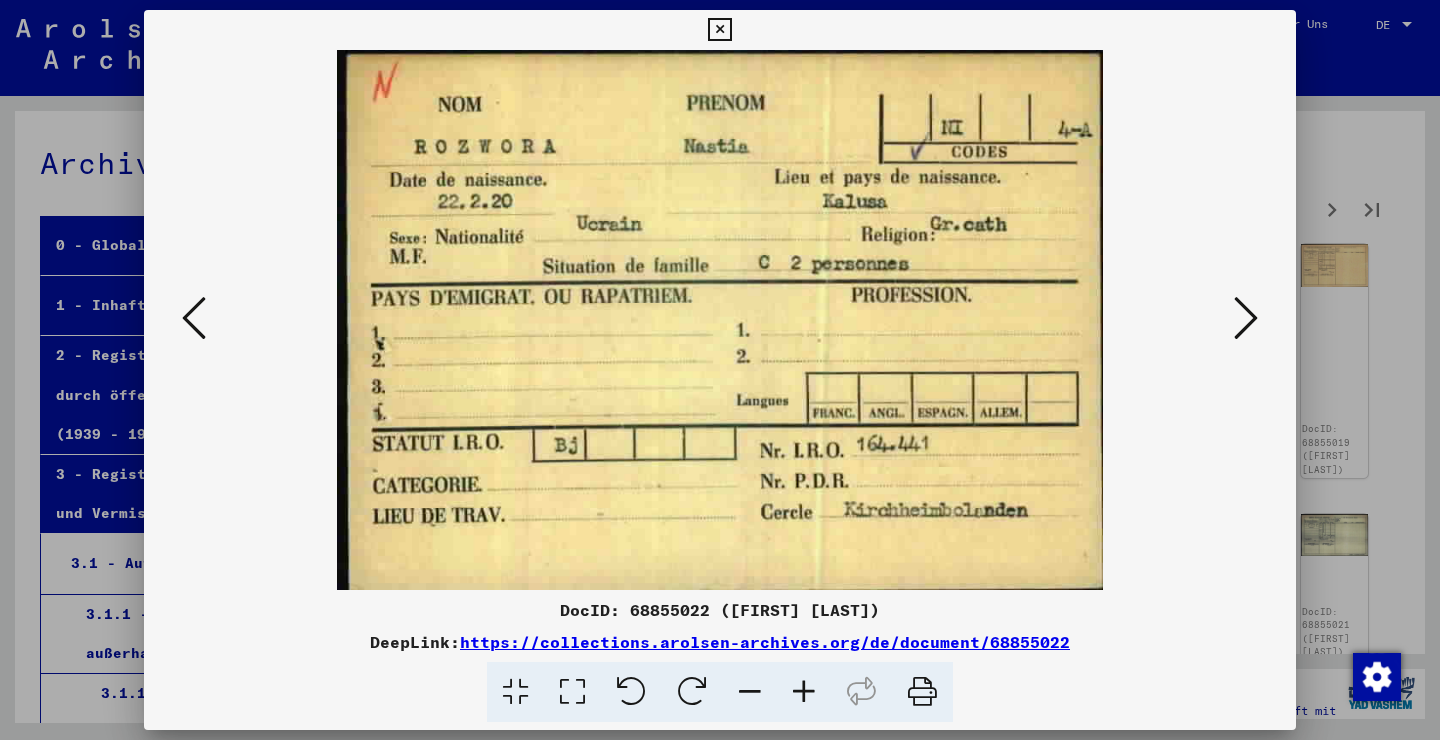 click at bounding box center (1246, 318) 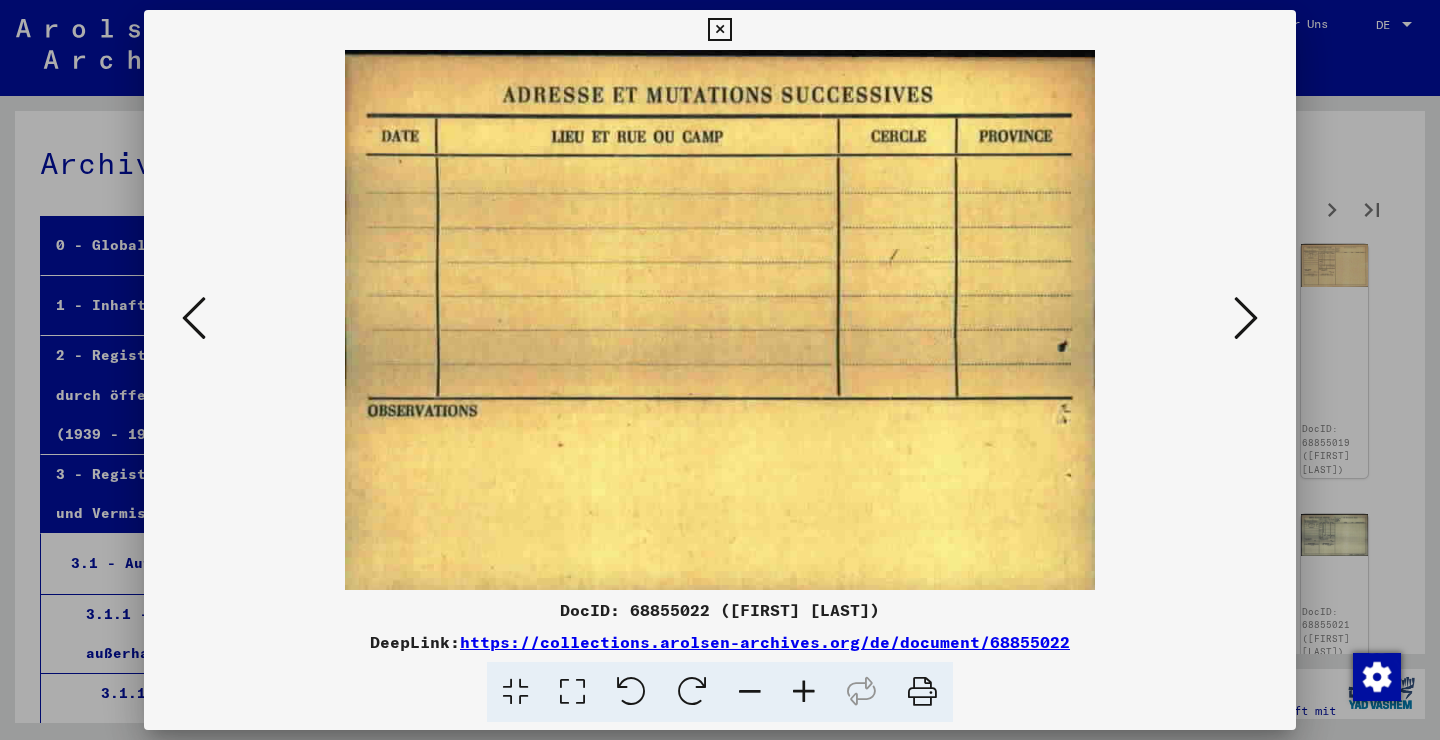click at bounding box center (1246, 318) 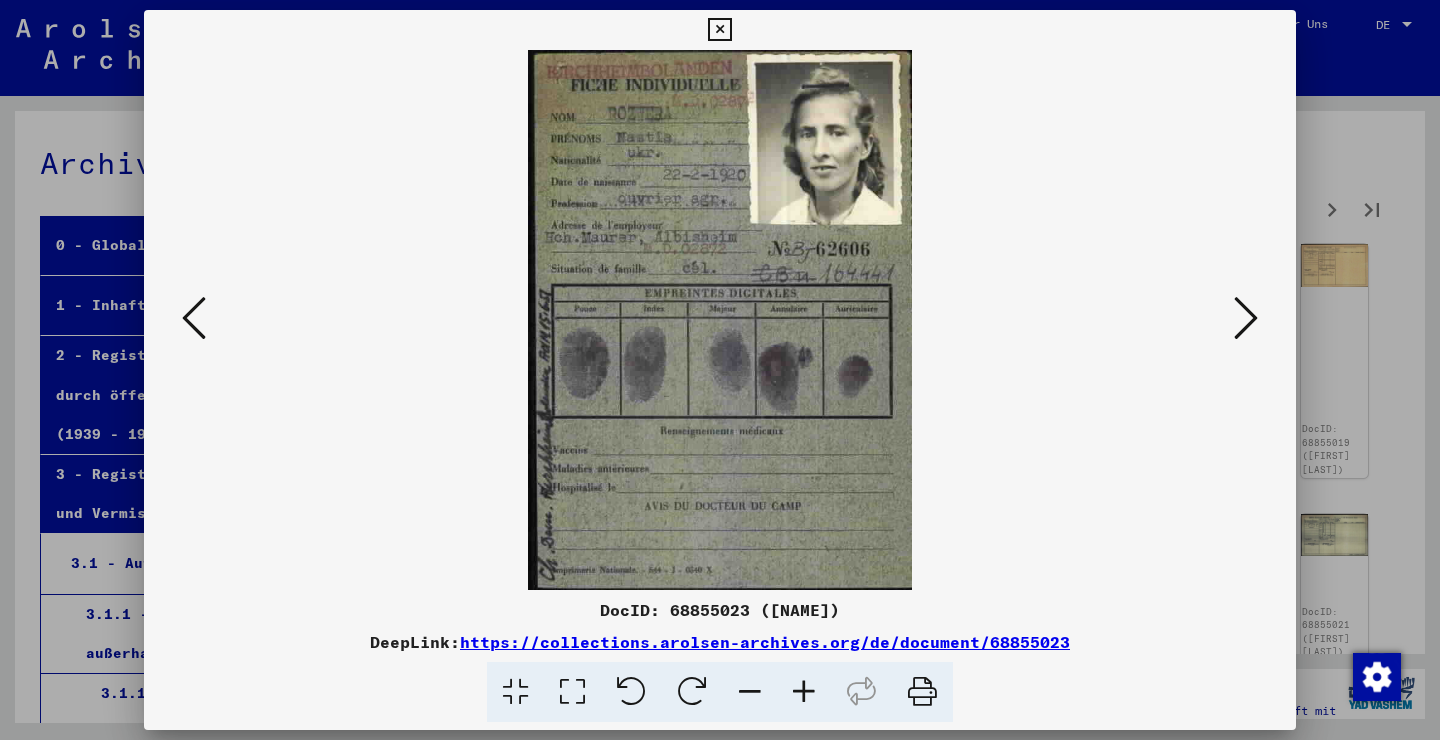 click at bounding box center (1246, 318) 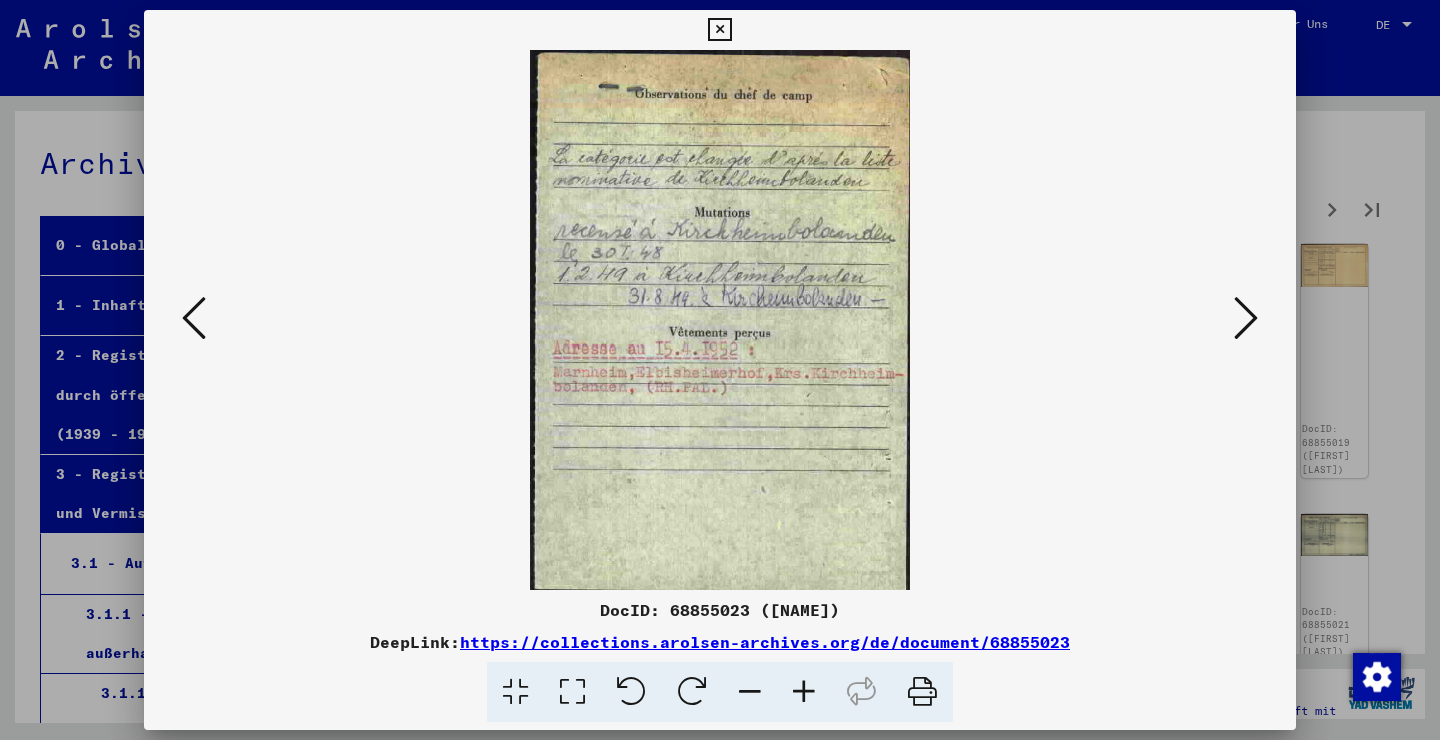 click at bounding box center [1246, 318] 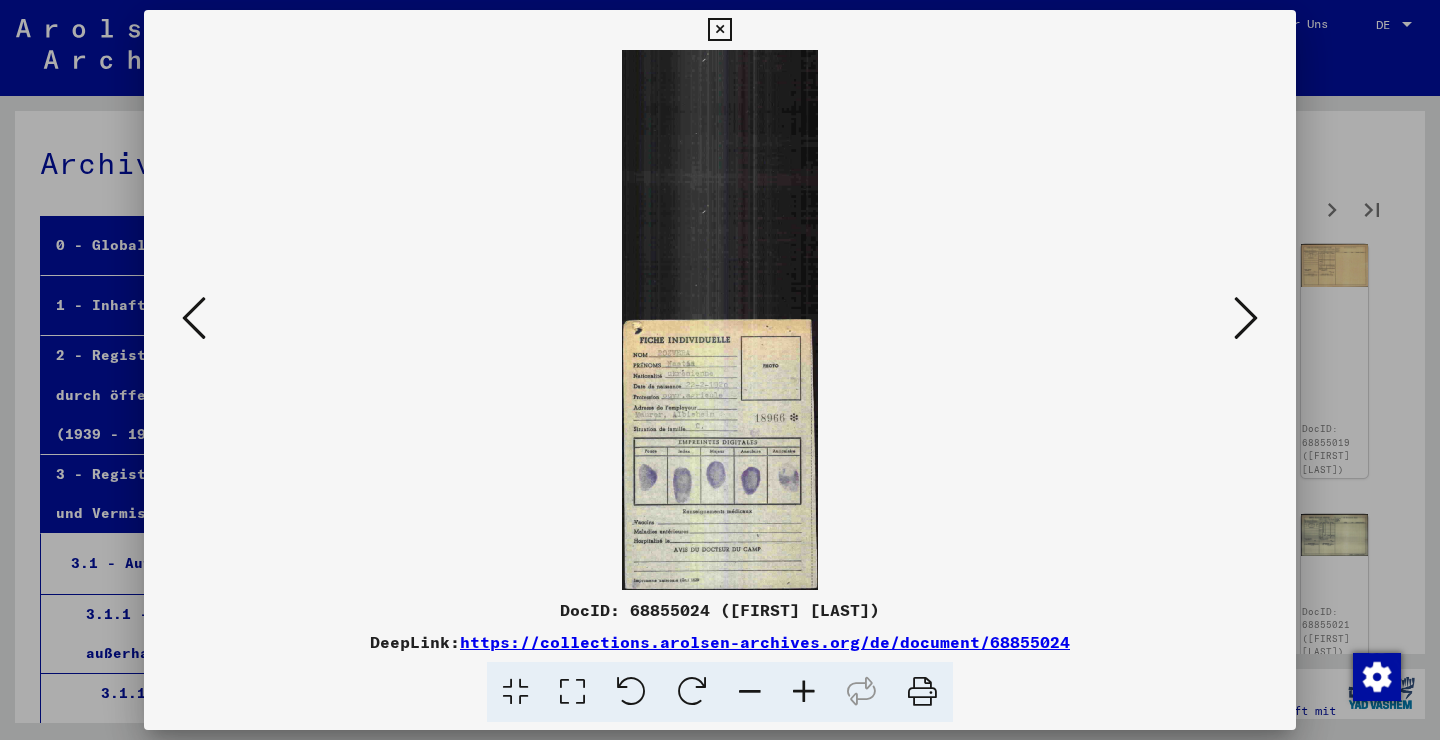 click at bounding box center (1246, 318) 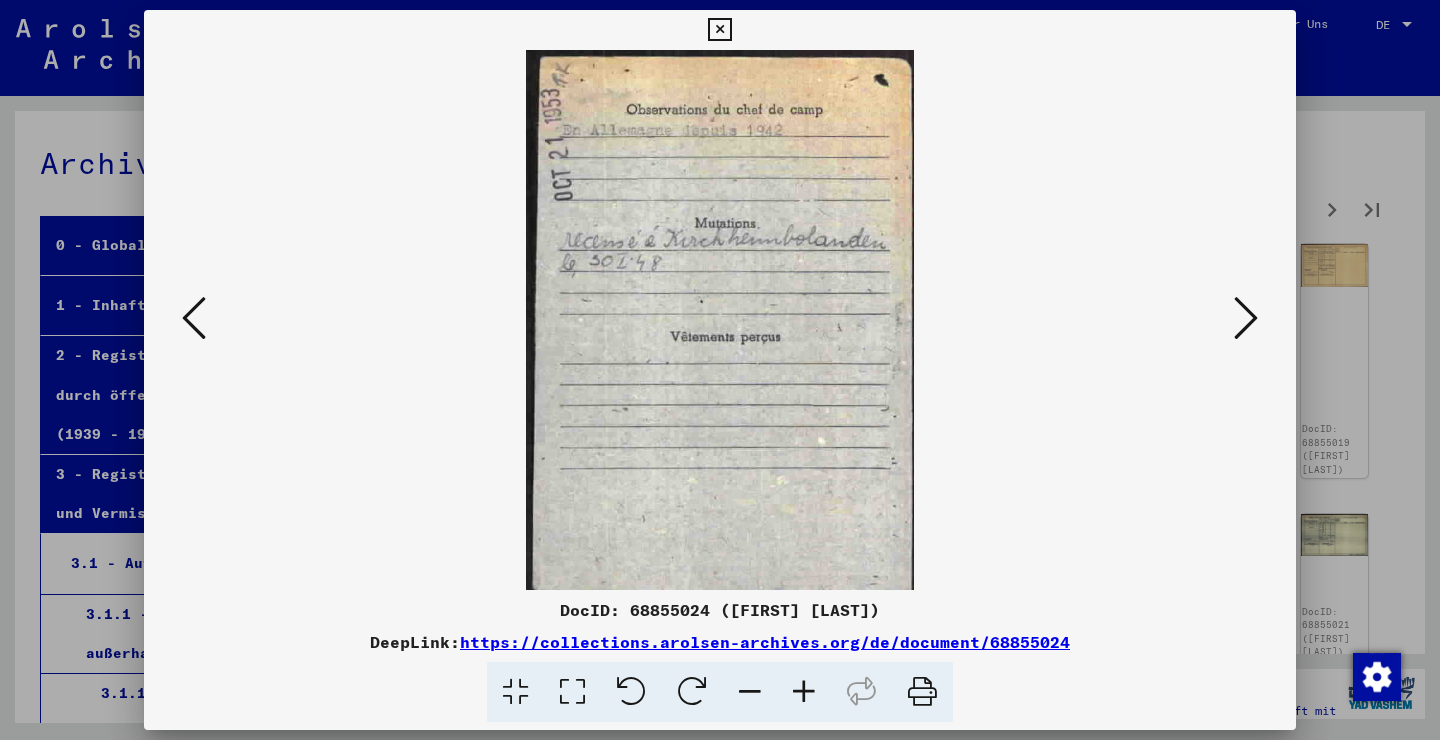 click at bounding box center [1246, 318] 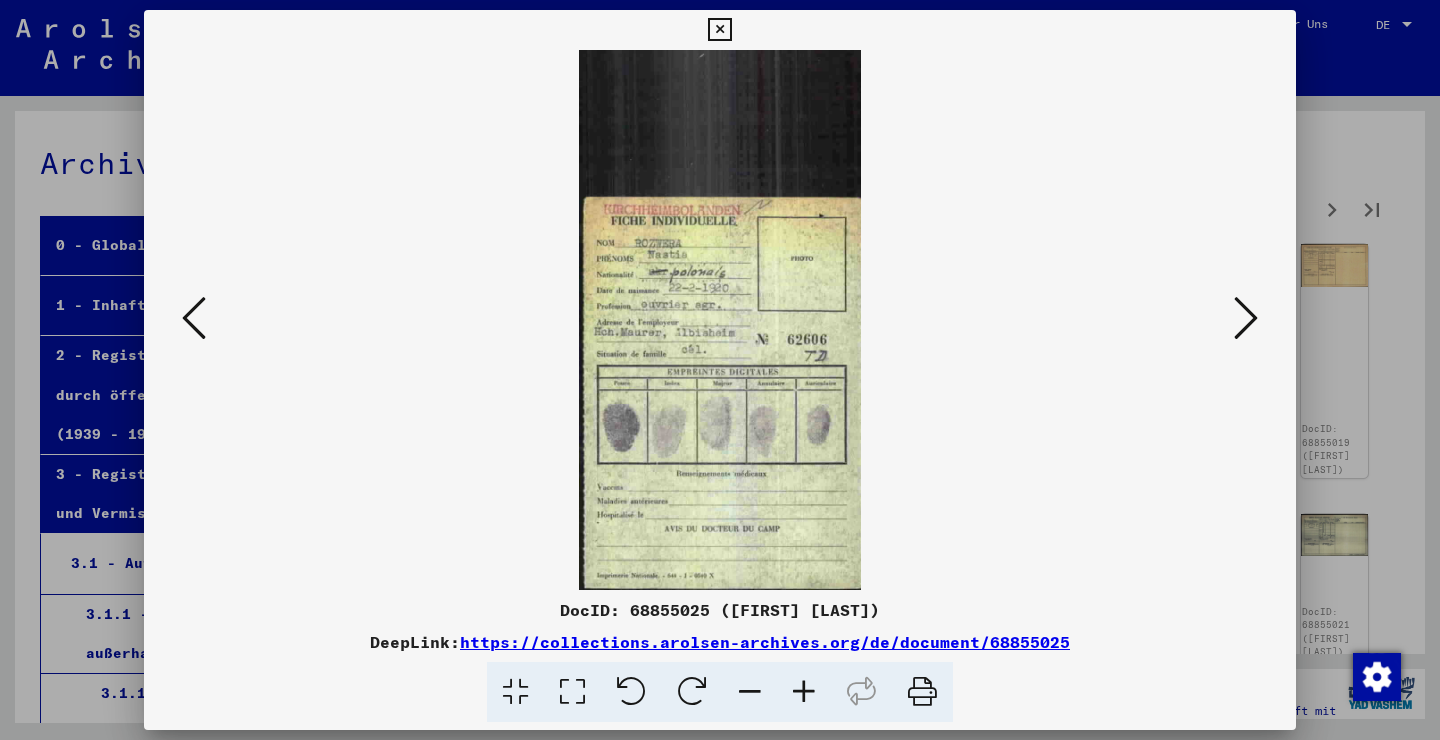 click at bounding box center (1246, 318) 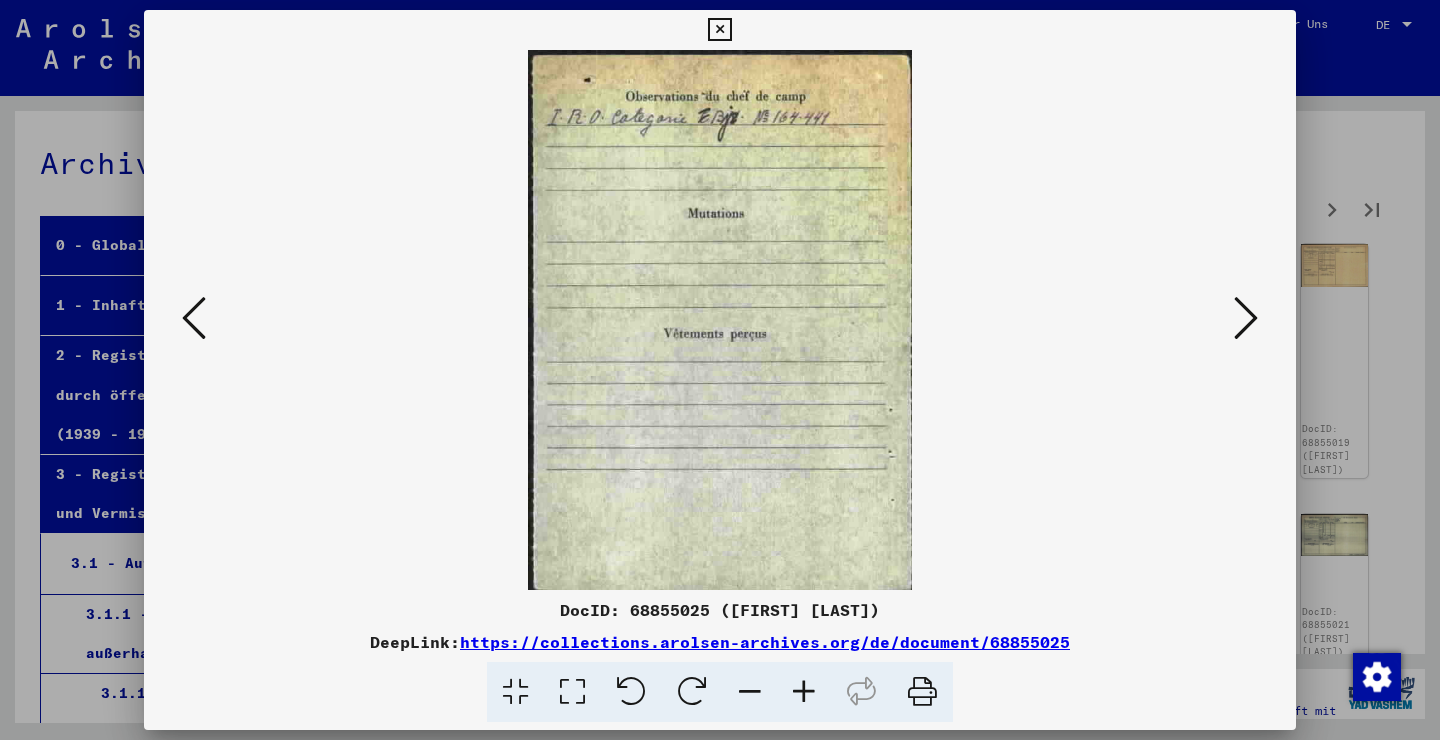 click at bounding box center (1246, 318) 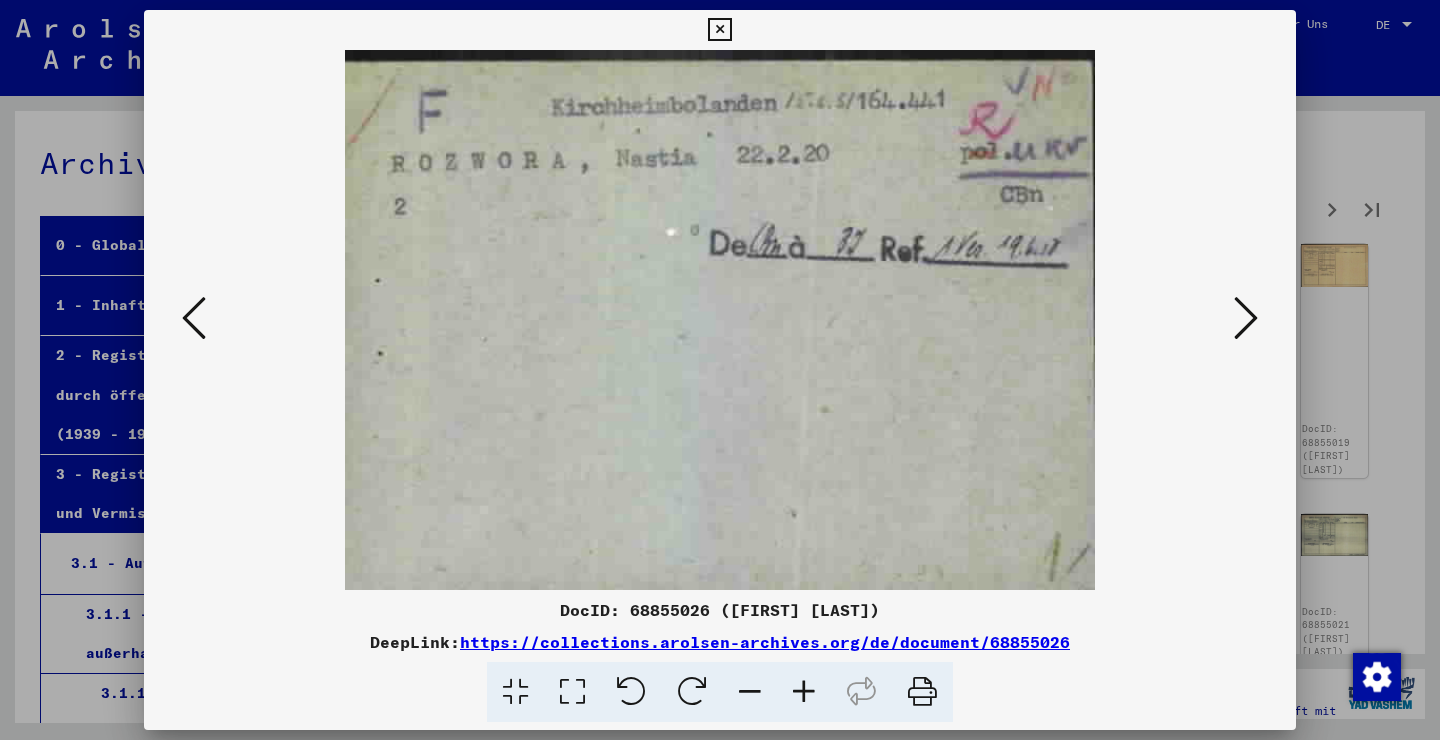 click at bounding box center (1246, 318) 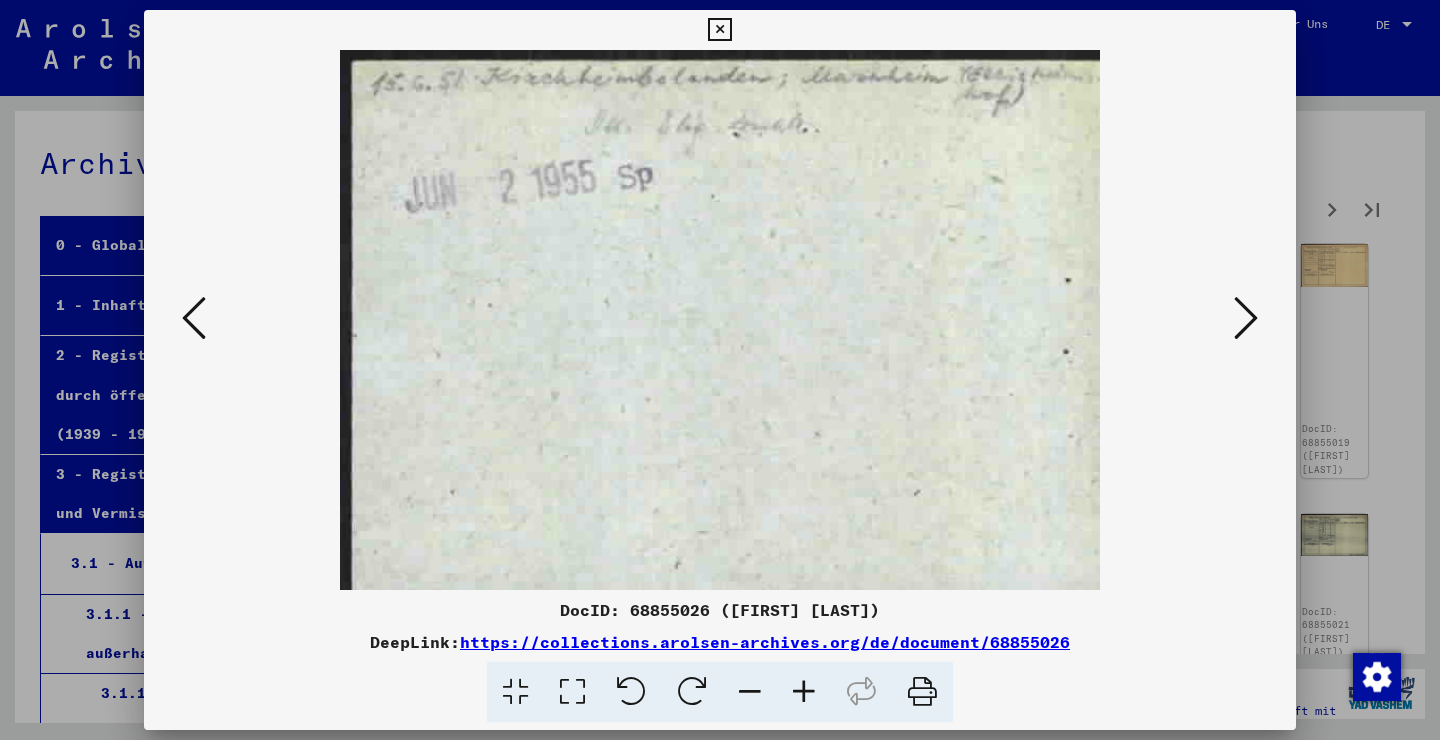 click at bounding box center [1246, 318] 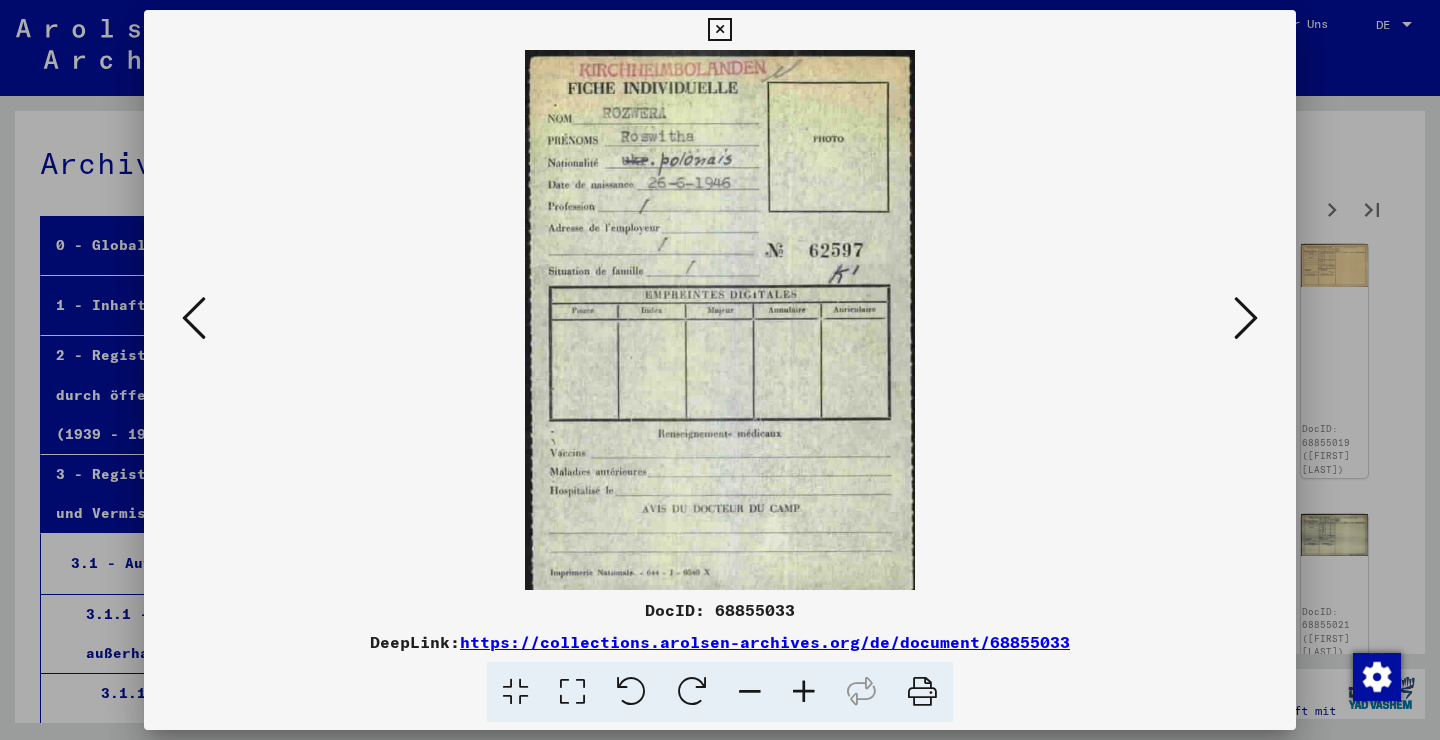 click at bounding box center [1246, 318] 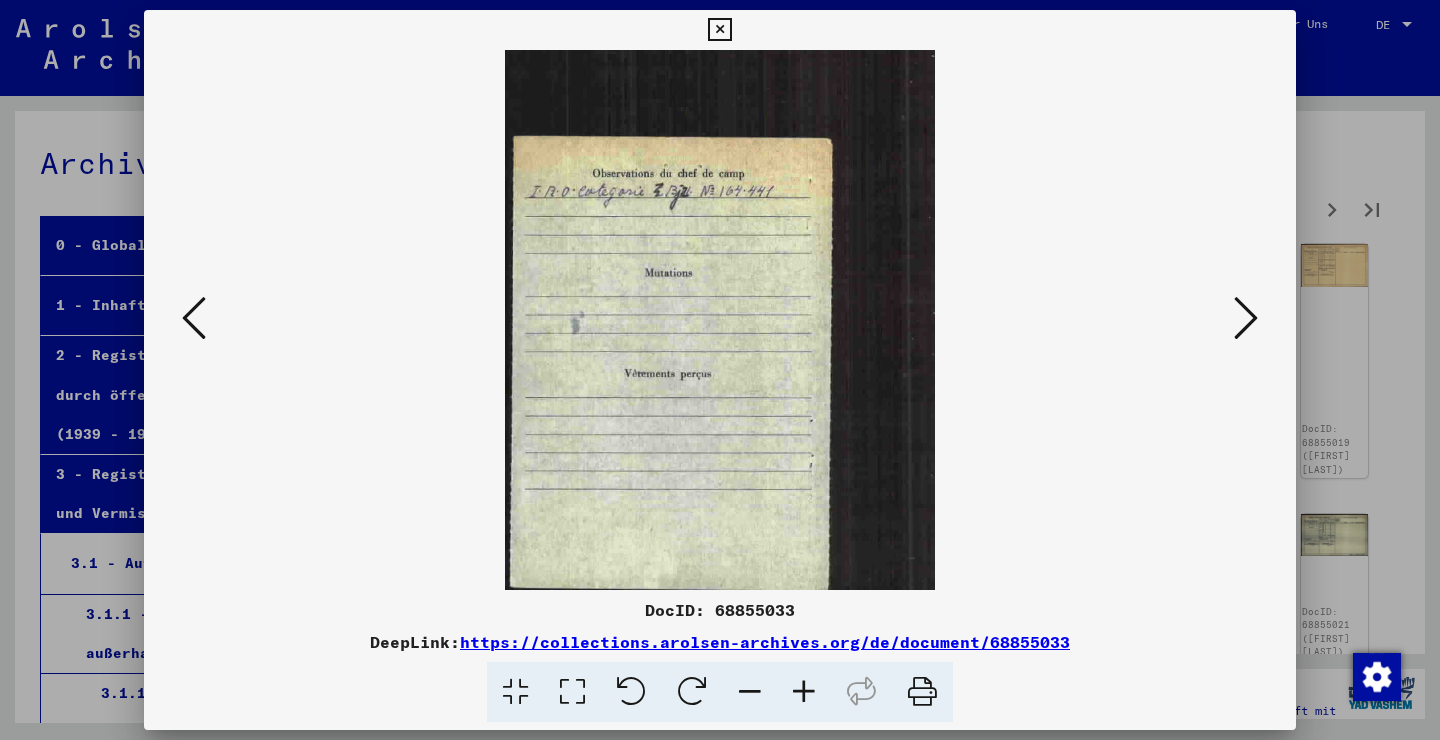 click at bounding box center (1246, 318) 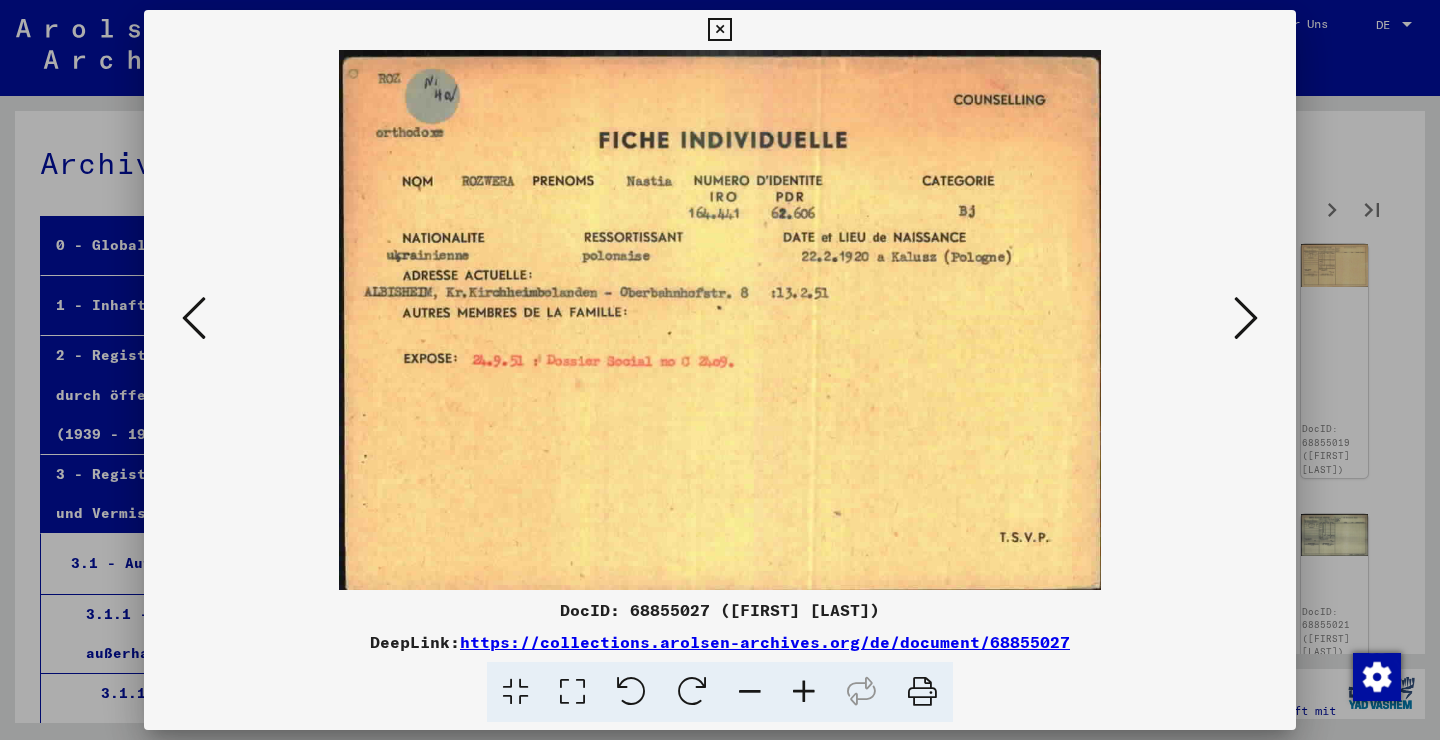 click at bounding box center [1246, 318] 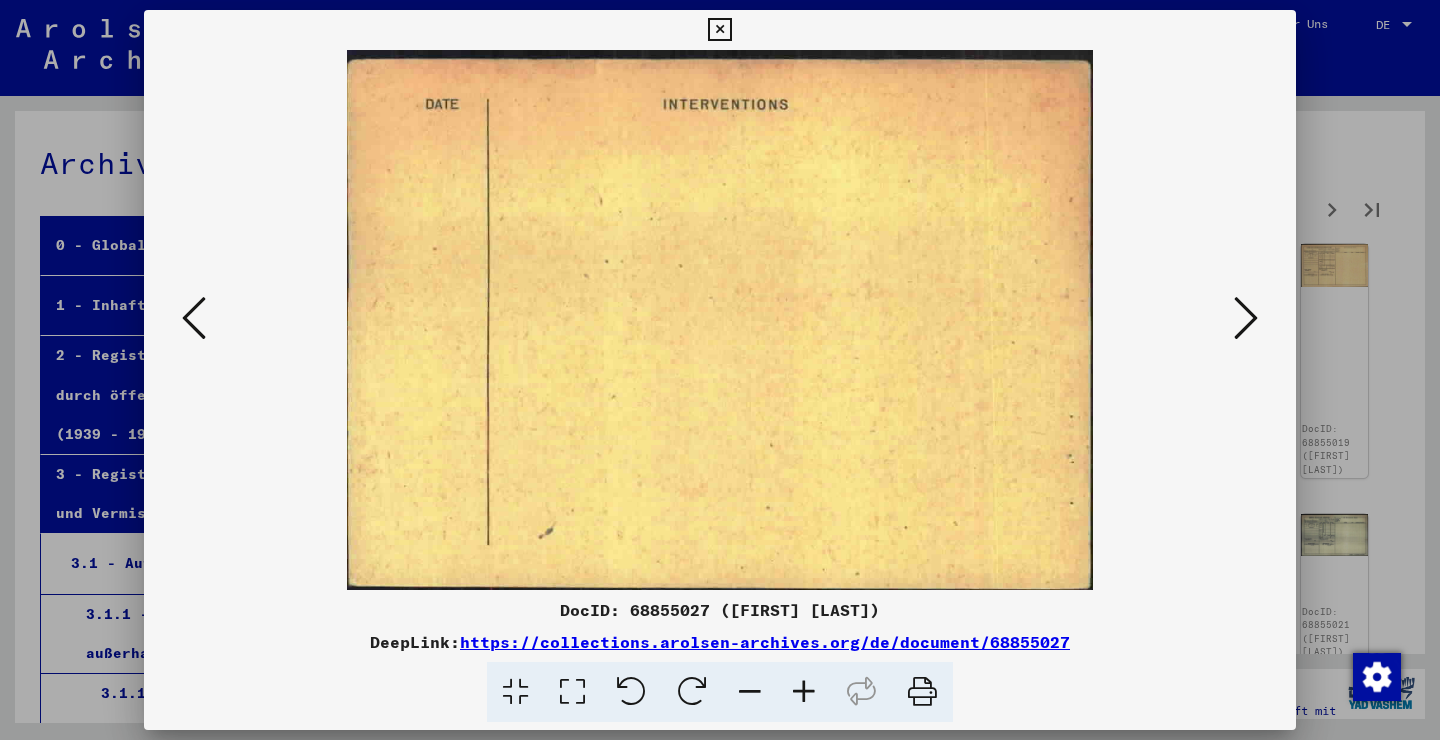 click at bounding box center [720, 320] 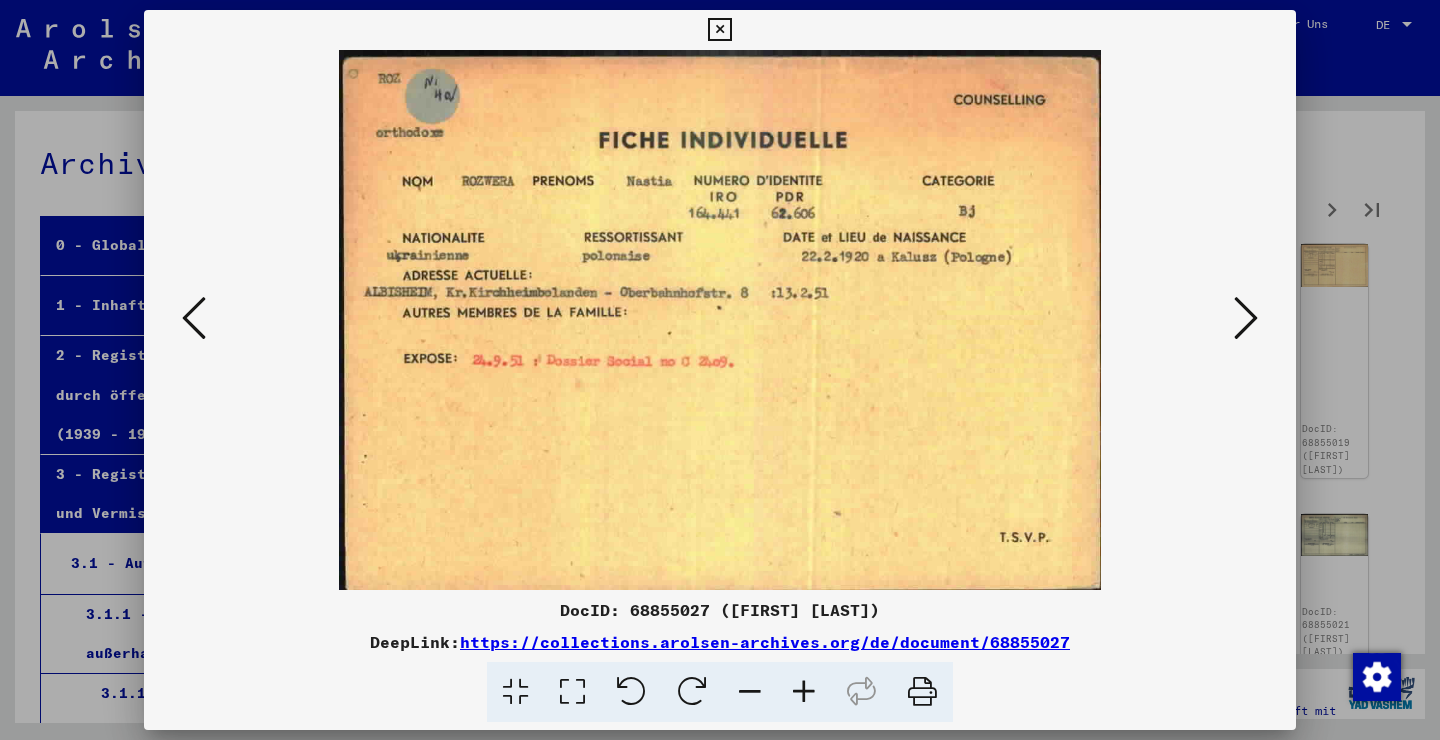 click at bounding box center [1246, 318] 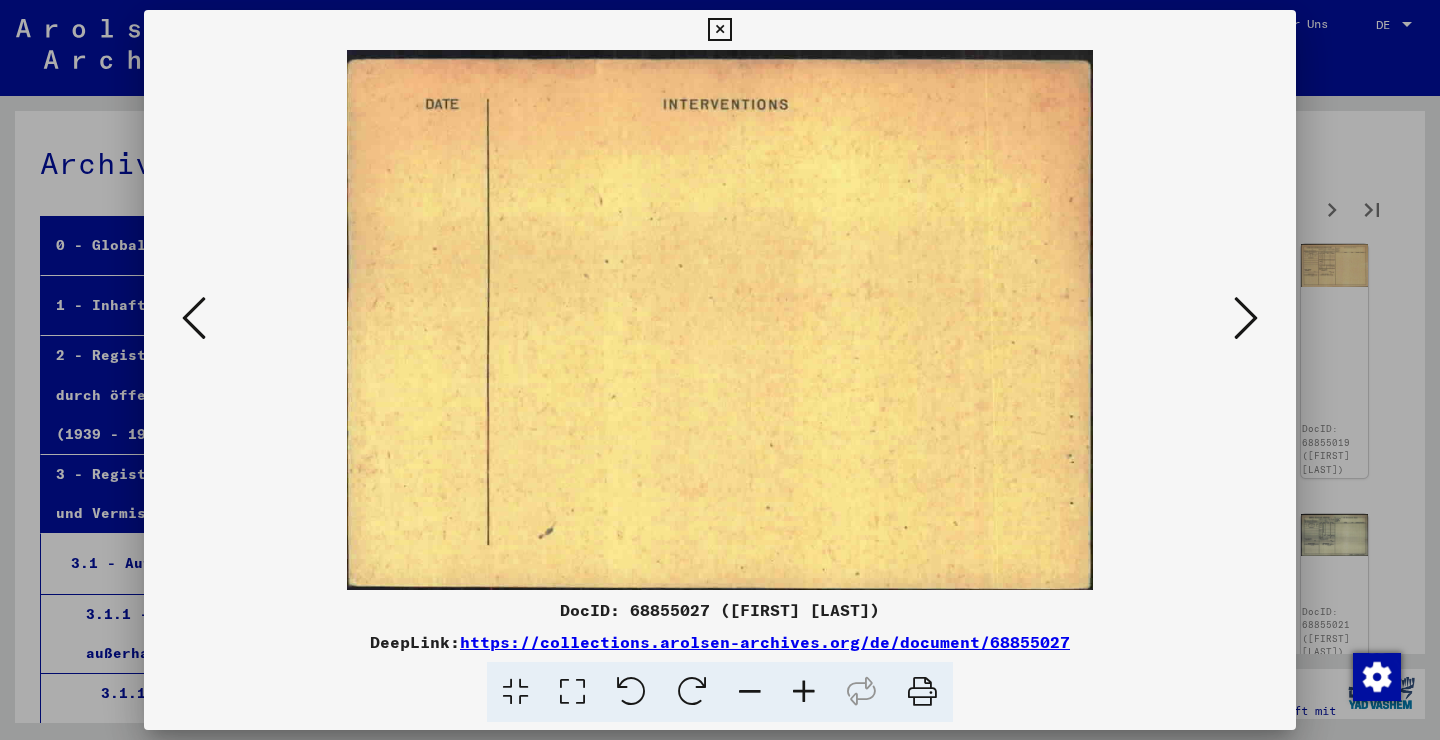 click at bounding box center [1246, 318] 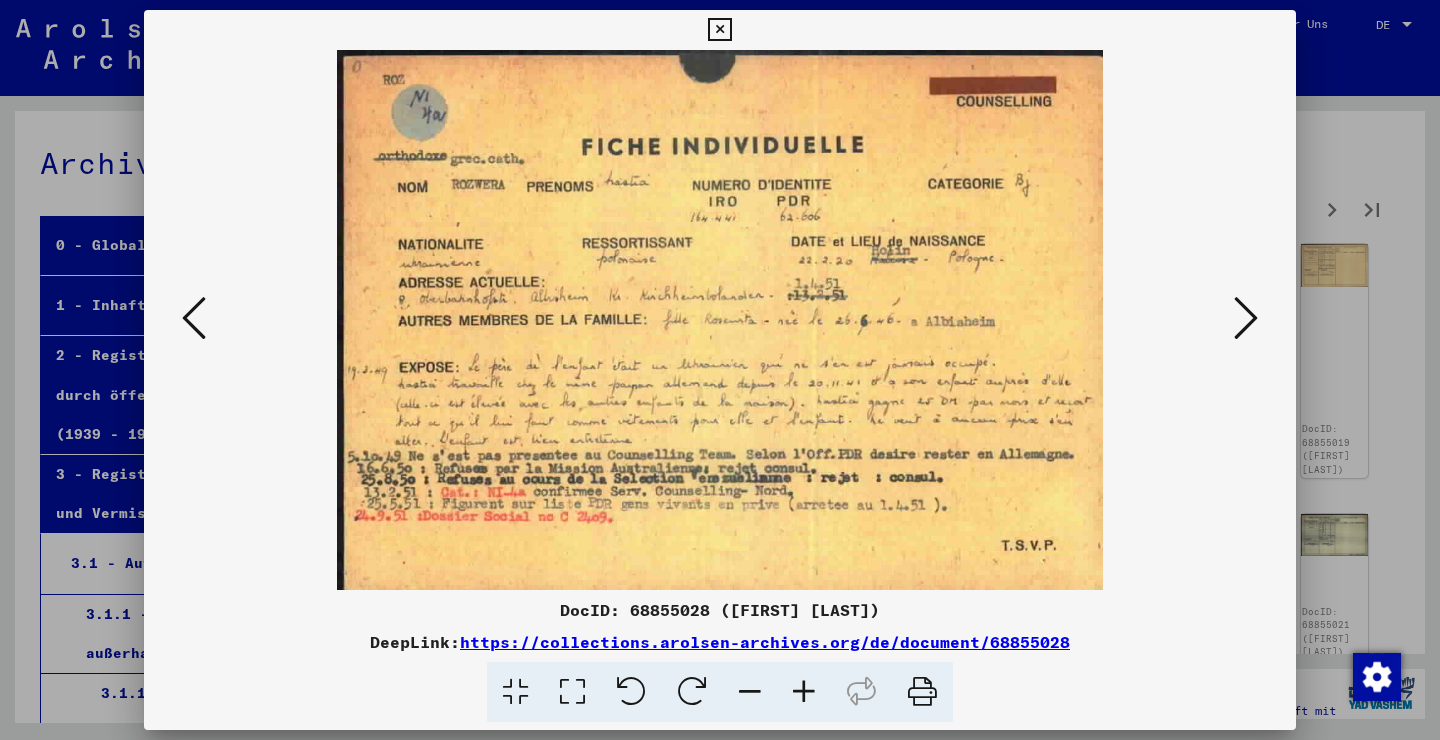 click at bounding box center [1246, 318] 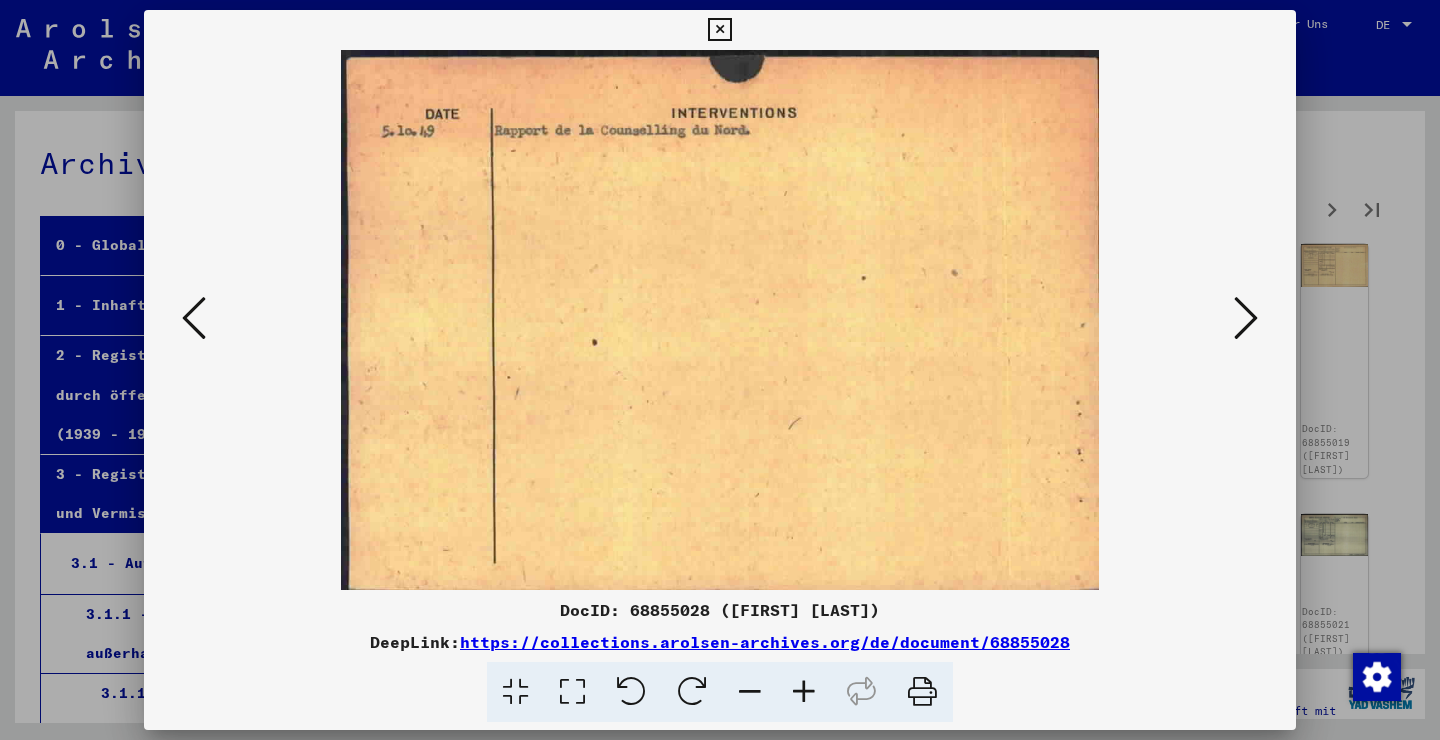 click at bounding box center [1246, 318] 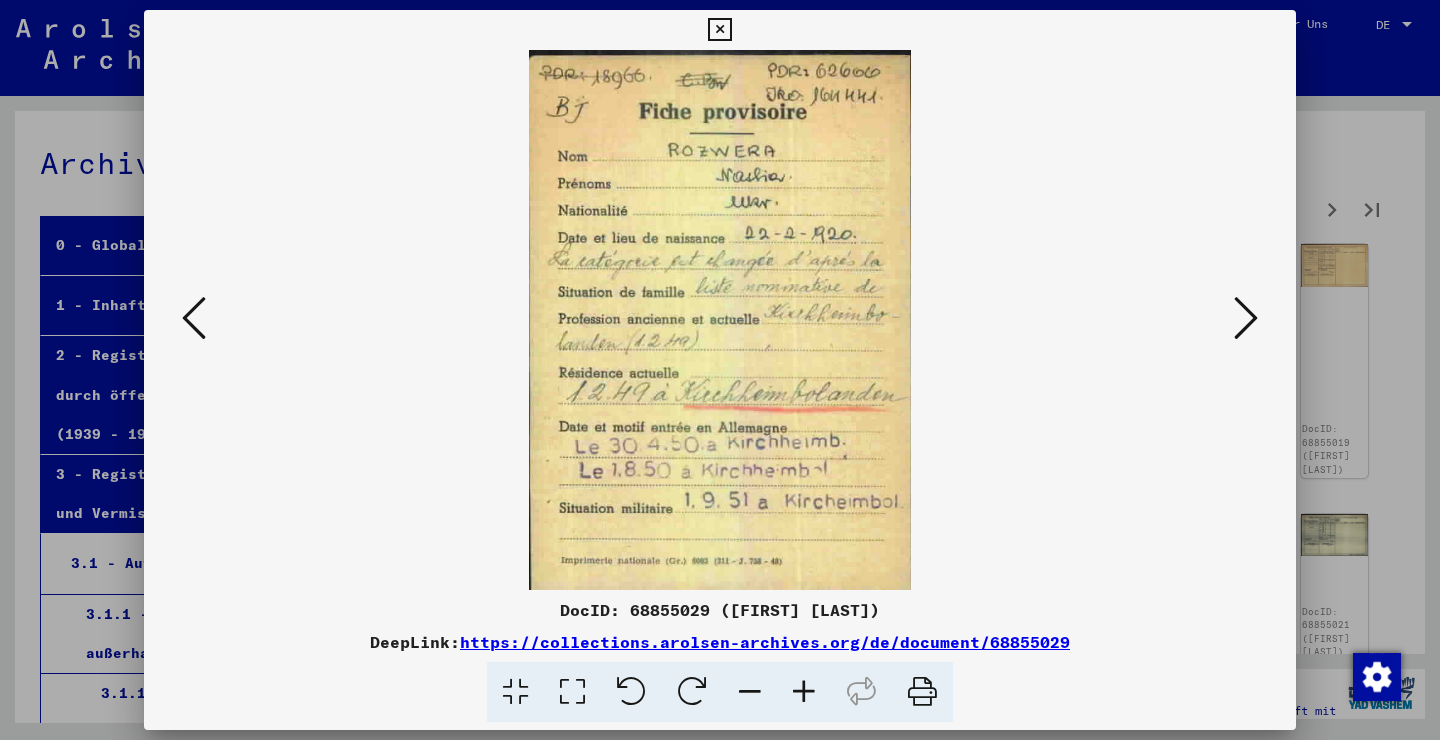 click at bounding box center (1246, 318) 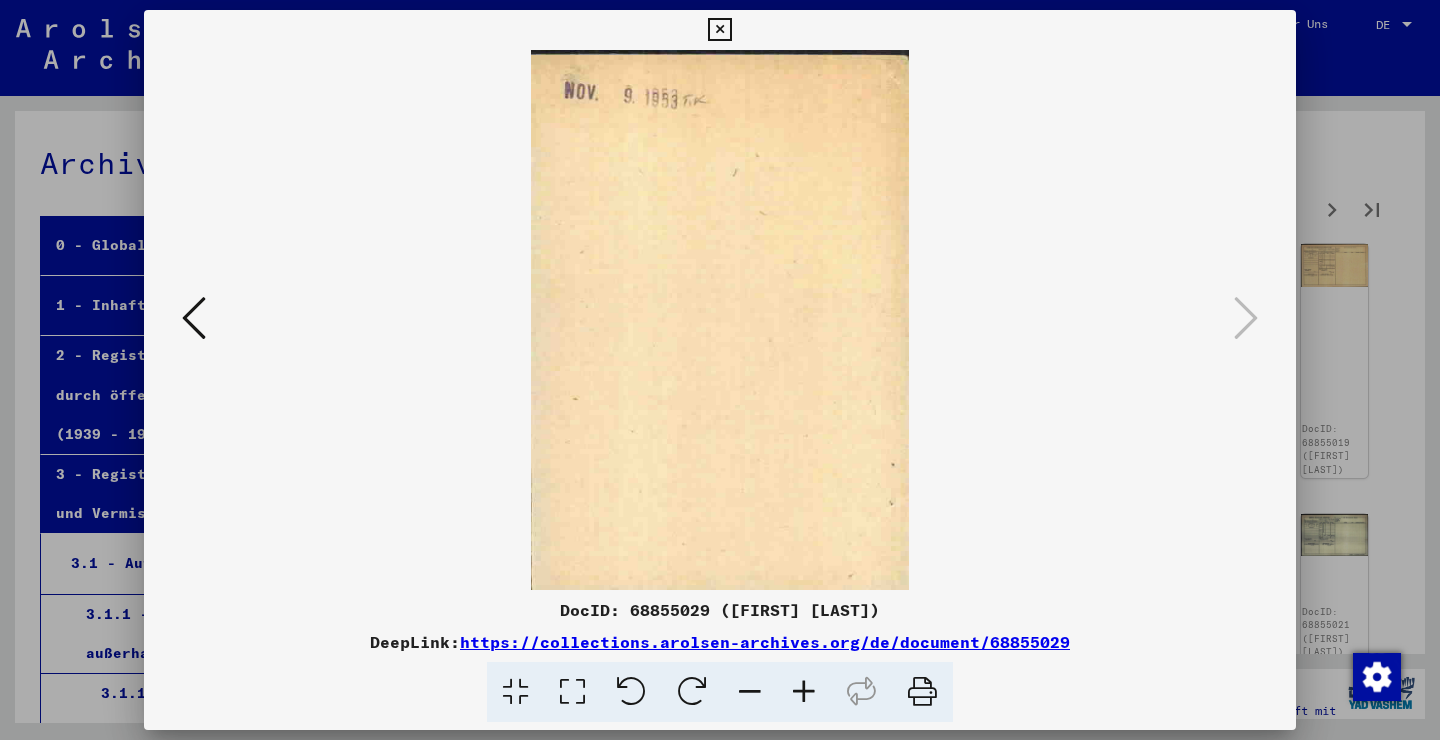 click at bounding box center (719, 30) 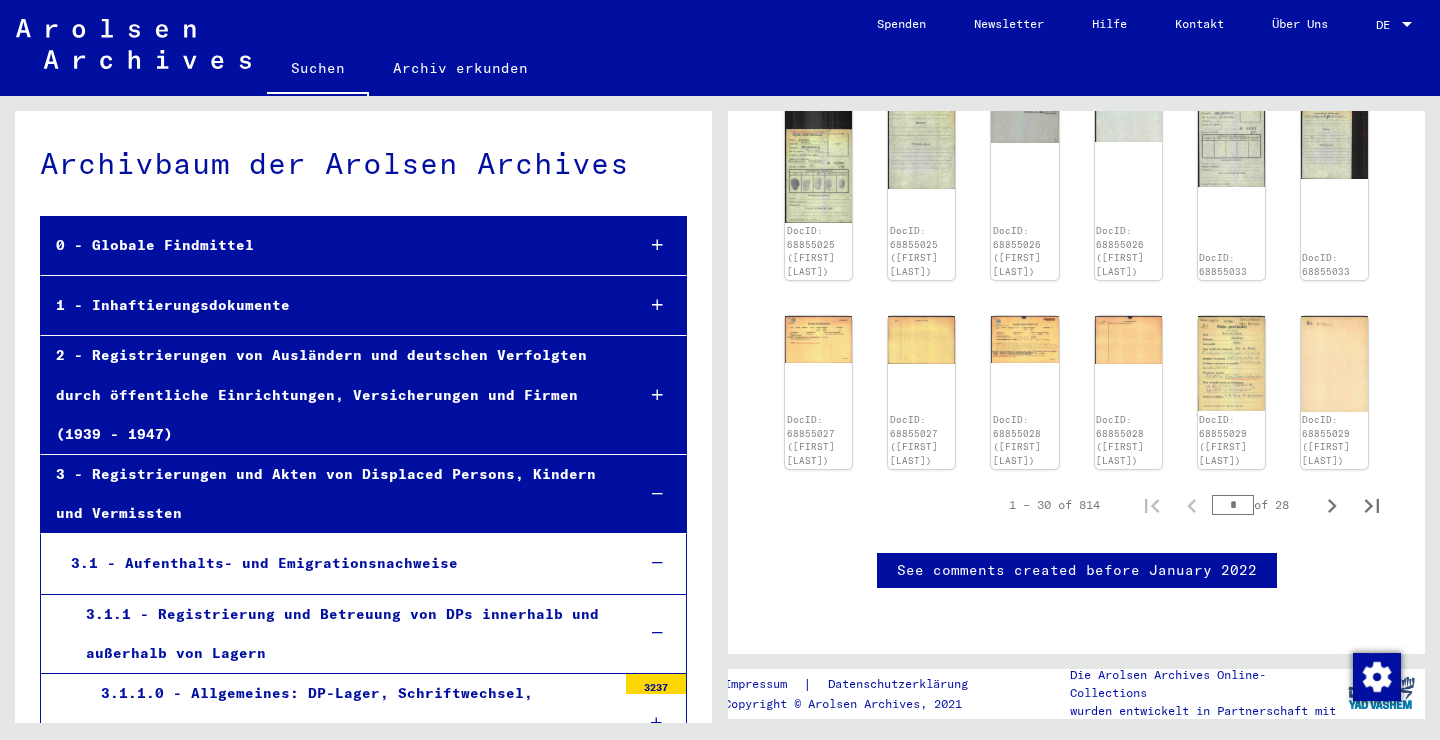 scroll, scrollTop: 1317, scrollLeft: 0, axis: vertical 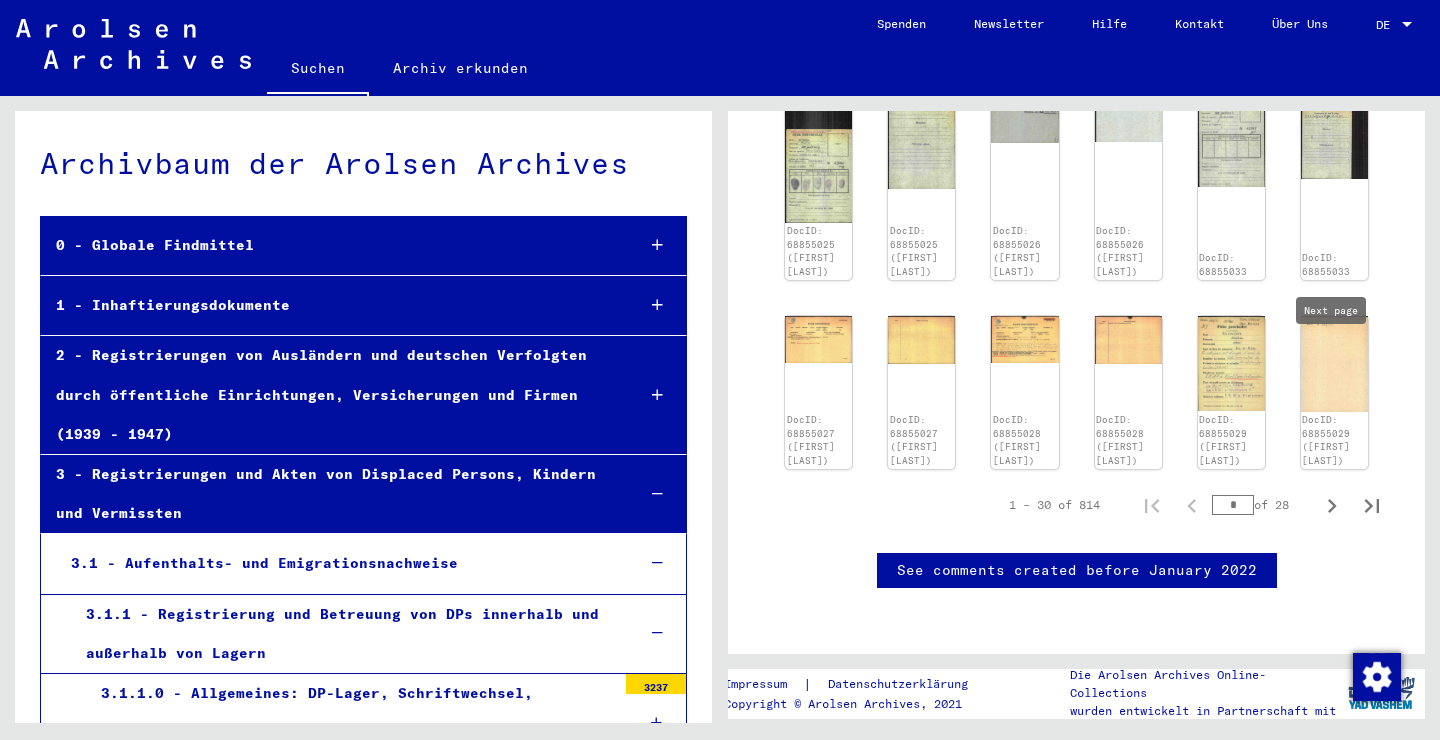 click 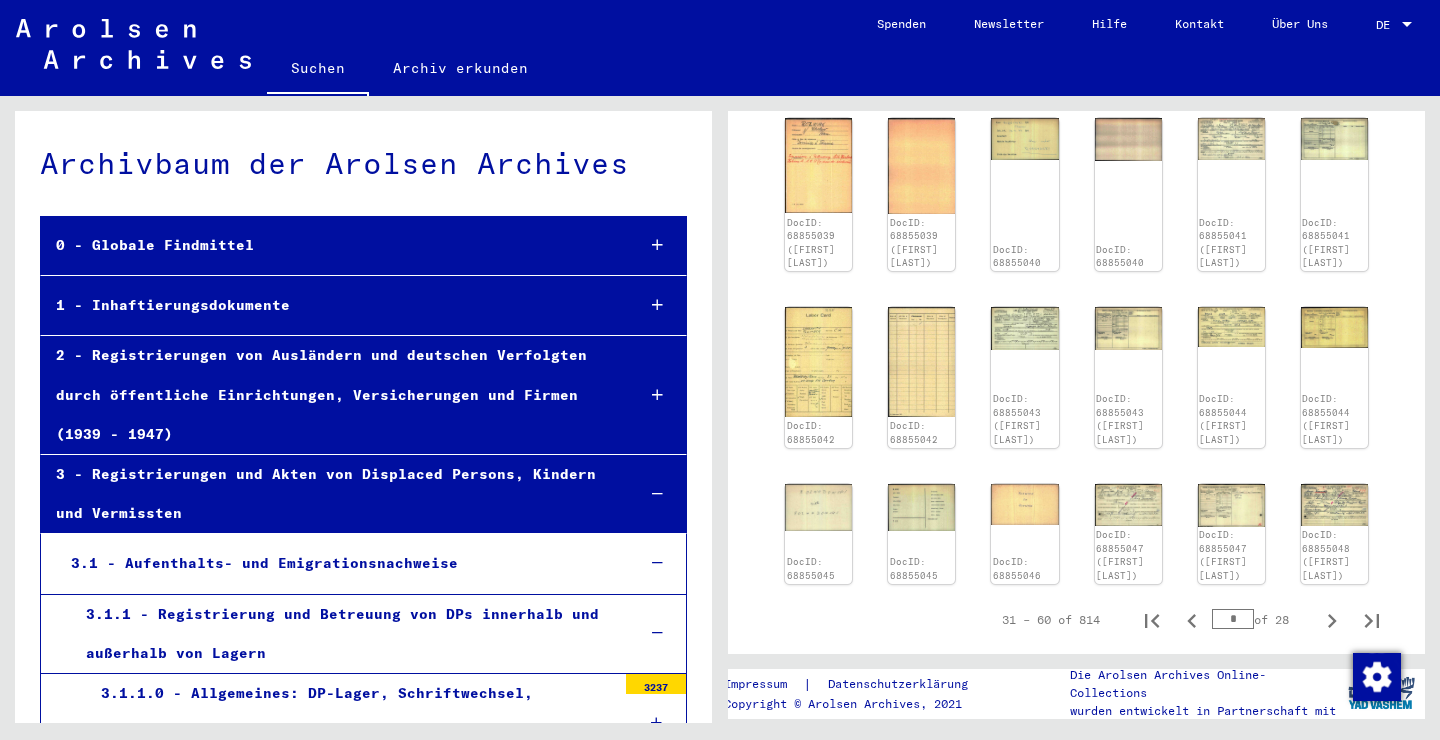 scroll, scrollTop: 747, scrollLeft: 0, axis: vertical 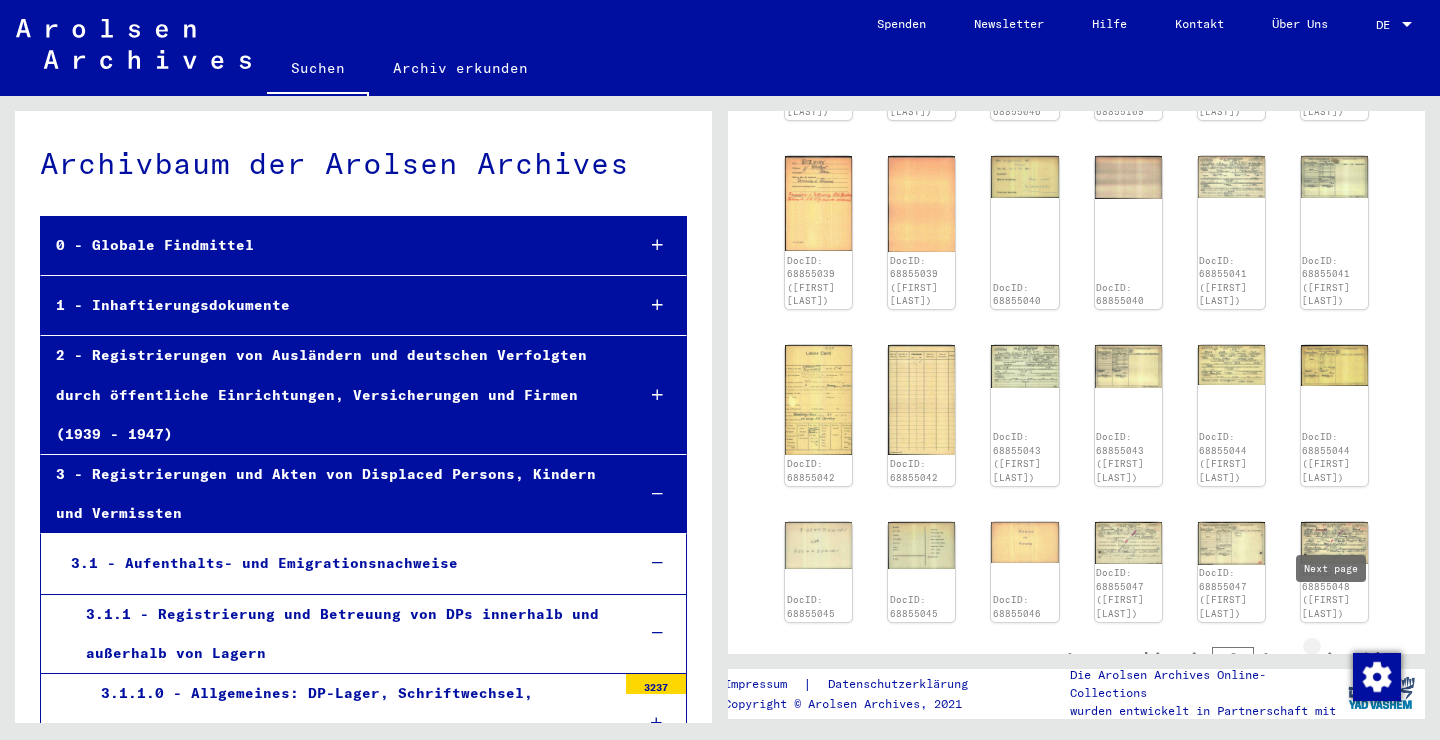 click 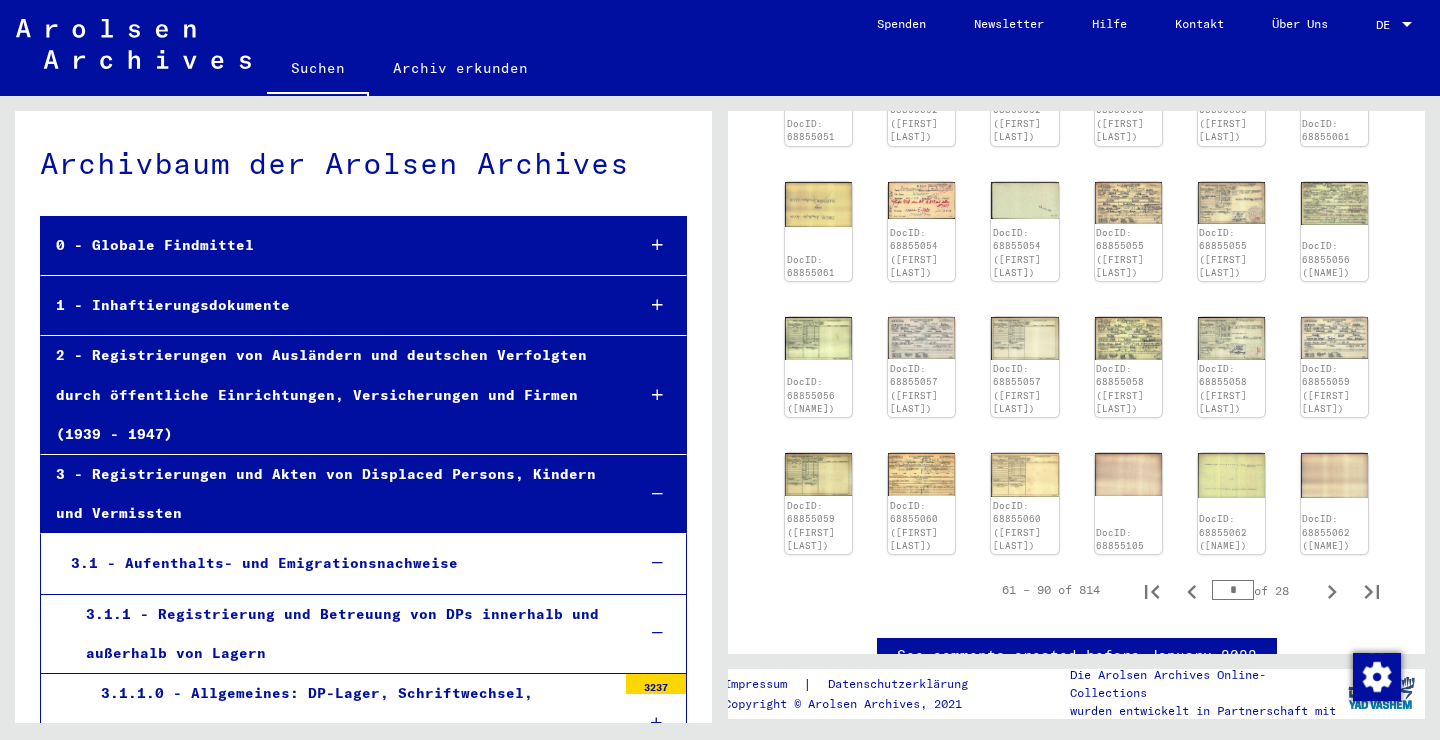 scroll, scrollTop: 627, scrollLeft: 0, axis: vertical 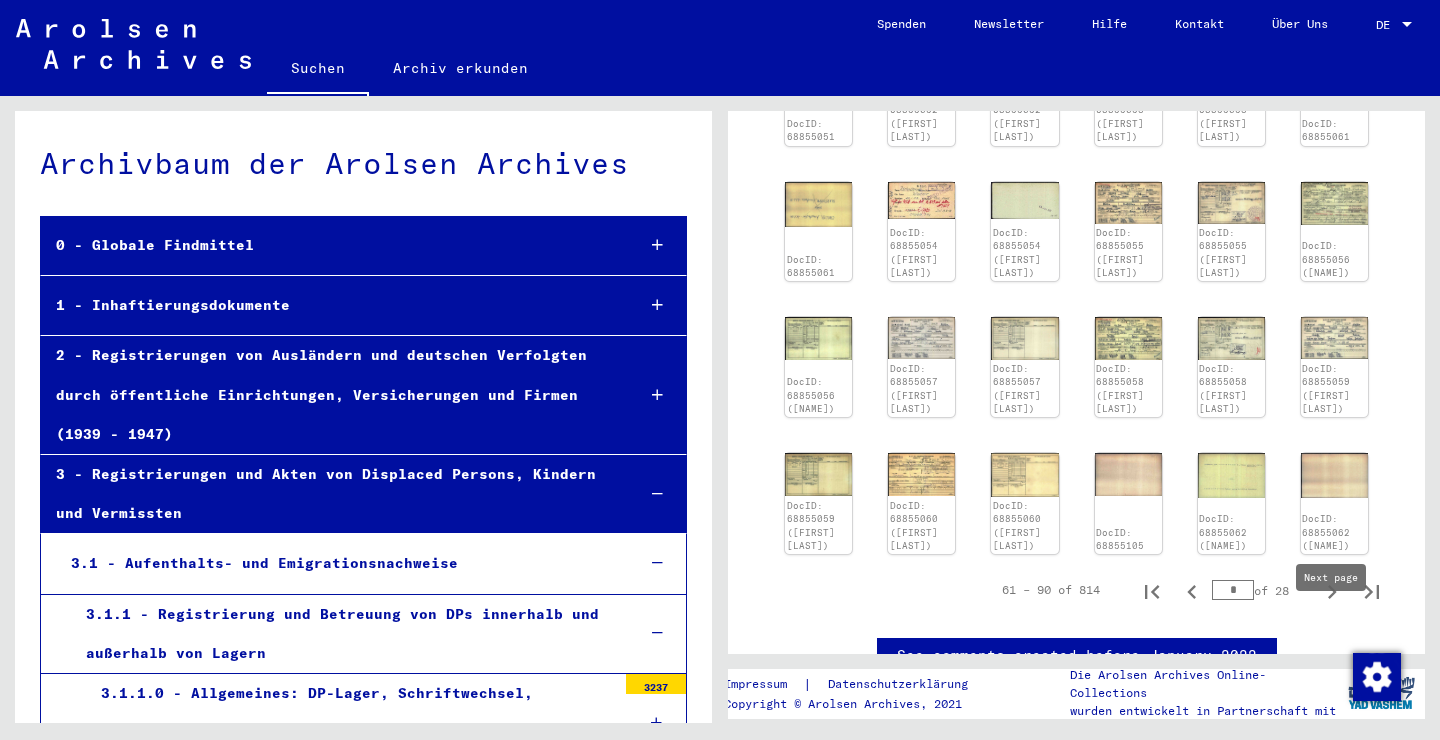 click 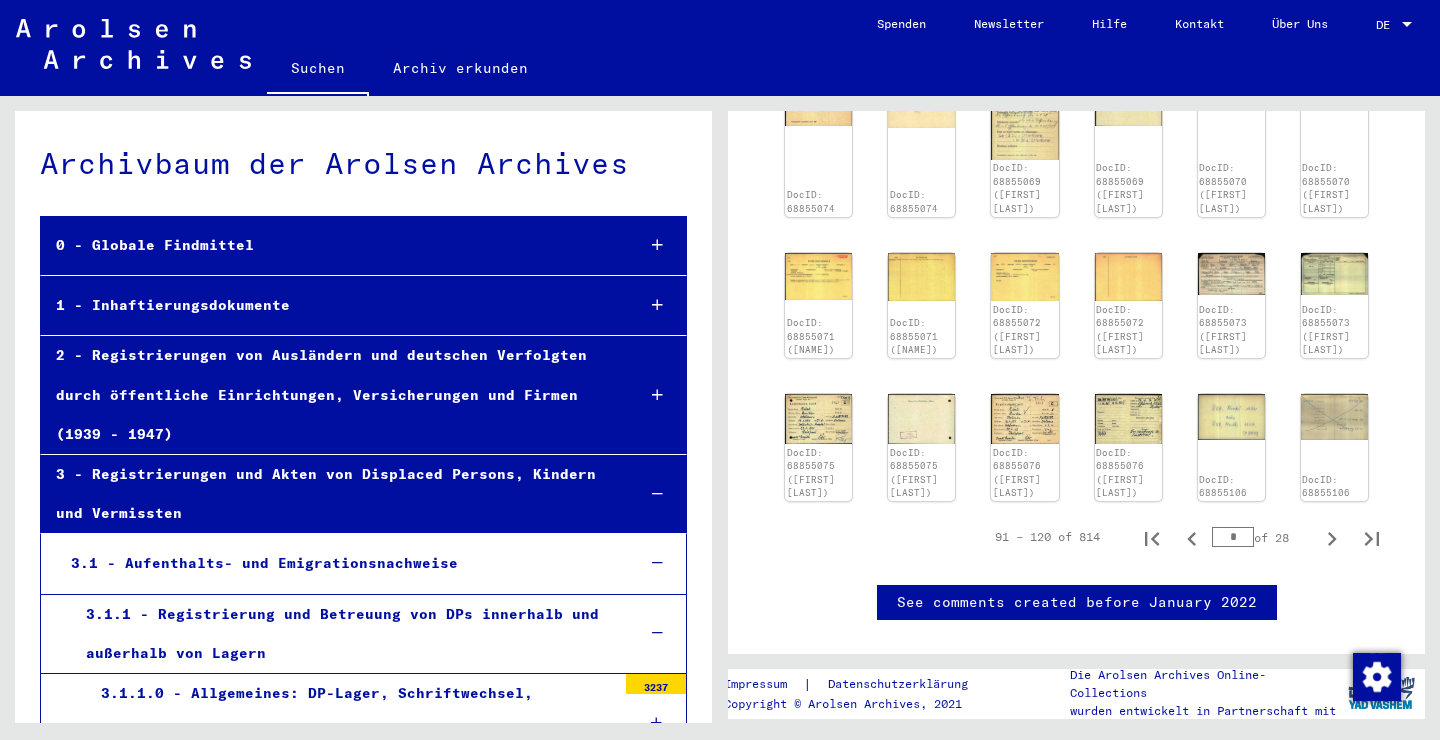 scroll, scrollTop: 966, scrollLeft: 0, axis: vertical 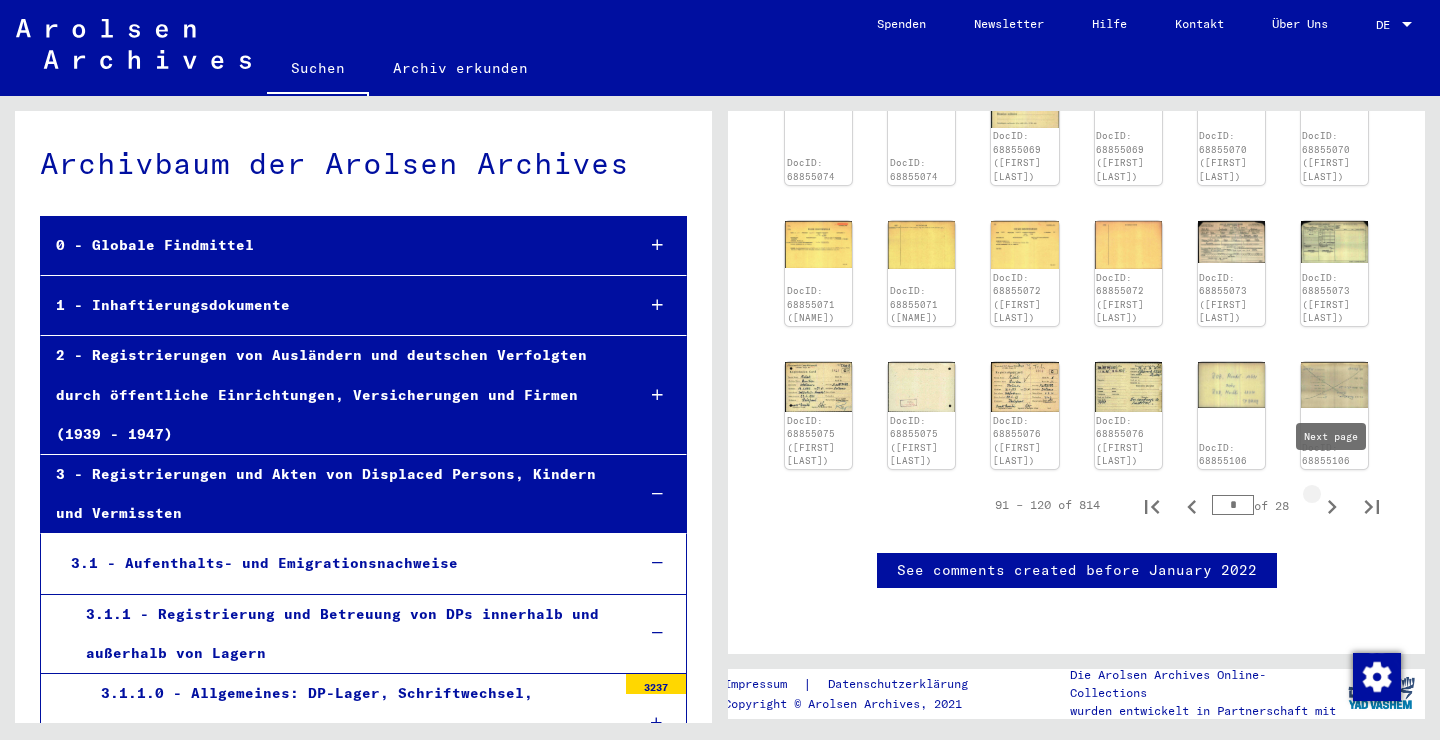 click 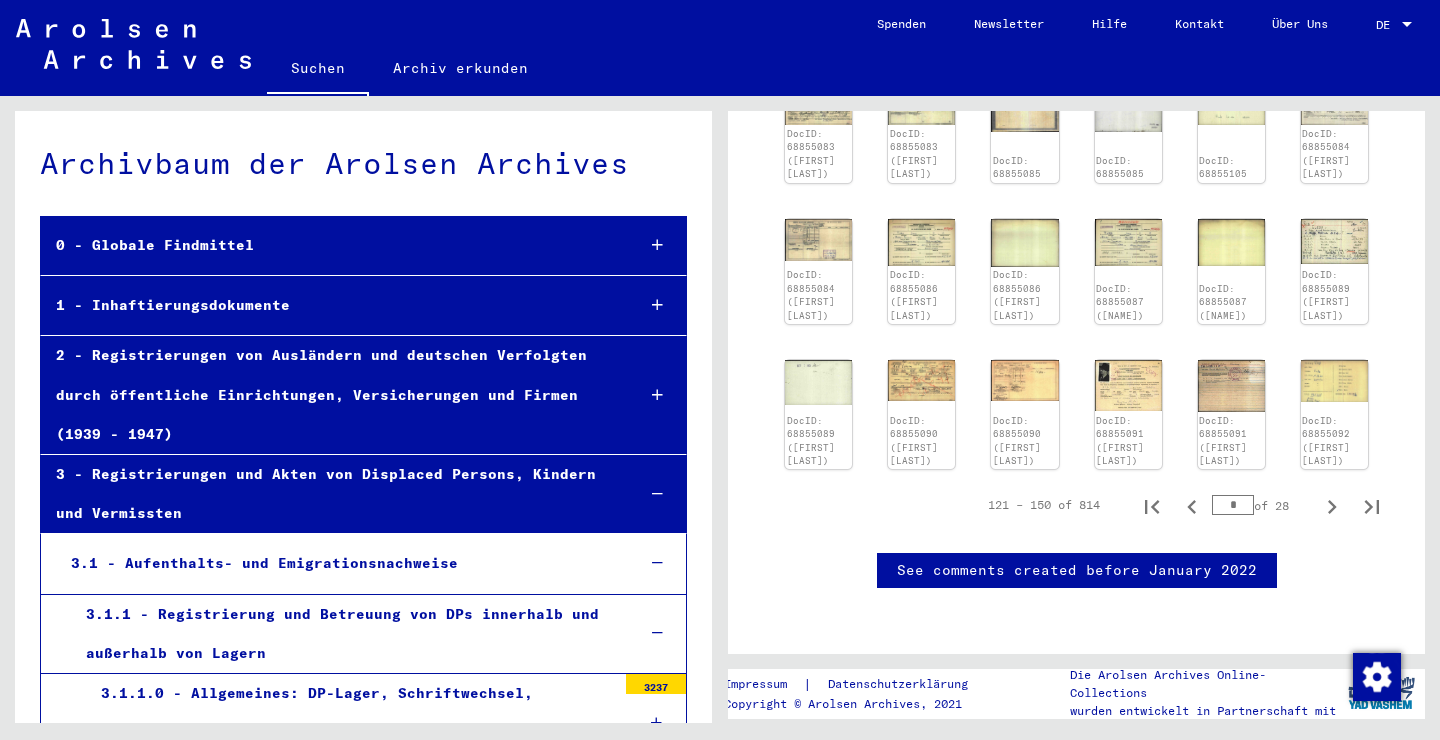scroll, scrollTop: 791, scrollLeft: 0, axis: vertical 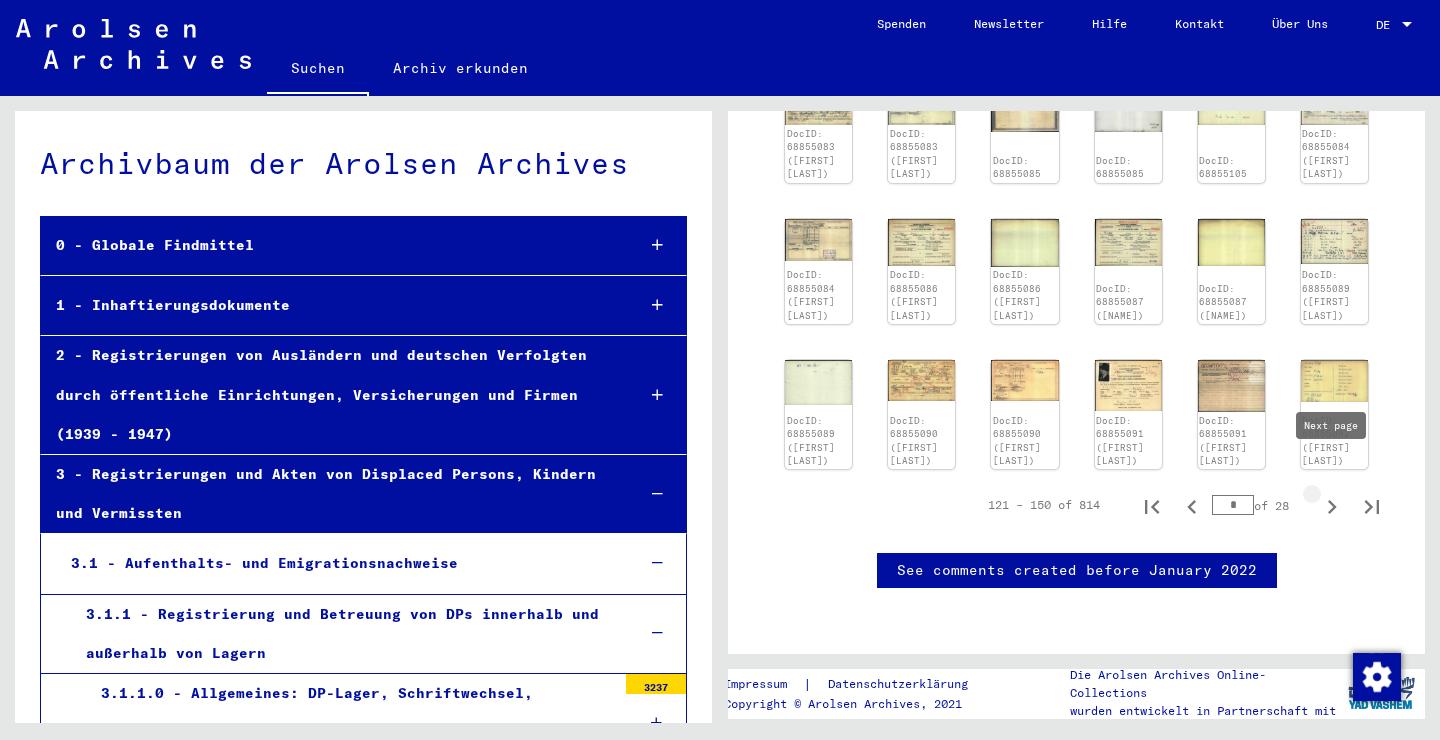 click 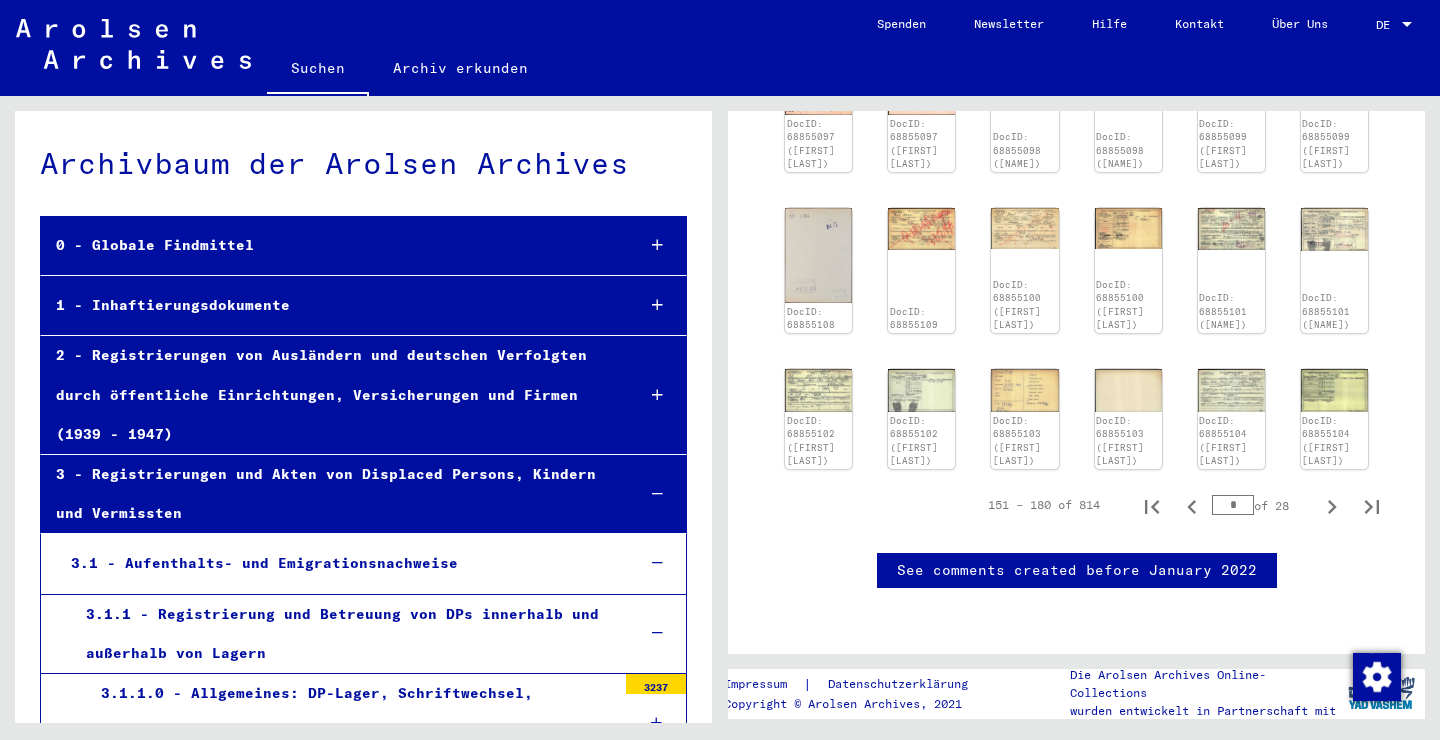 scroll, scrollTop: 869, scrollLeft: 0, axis: vertical 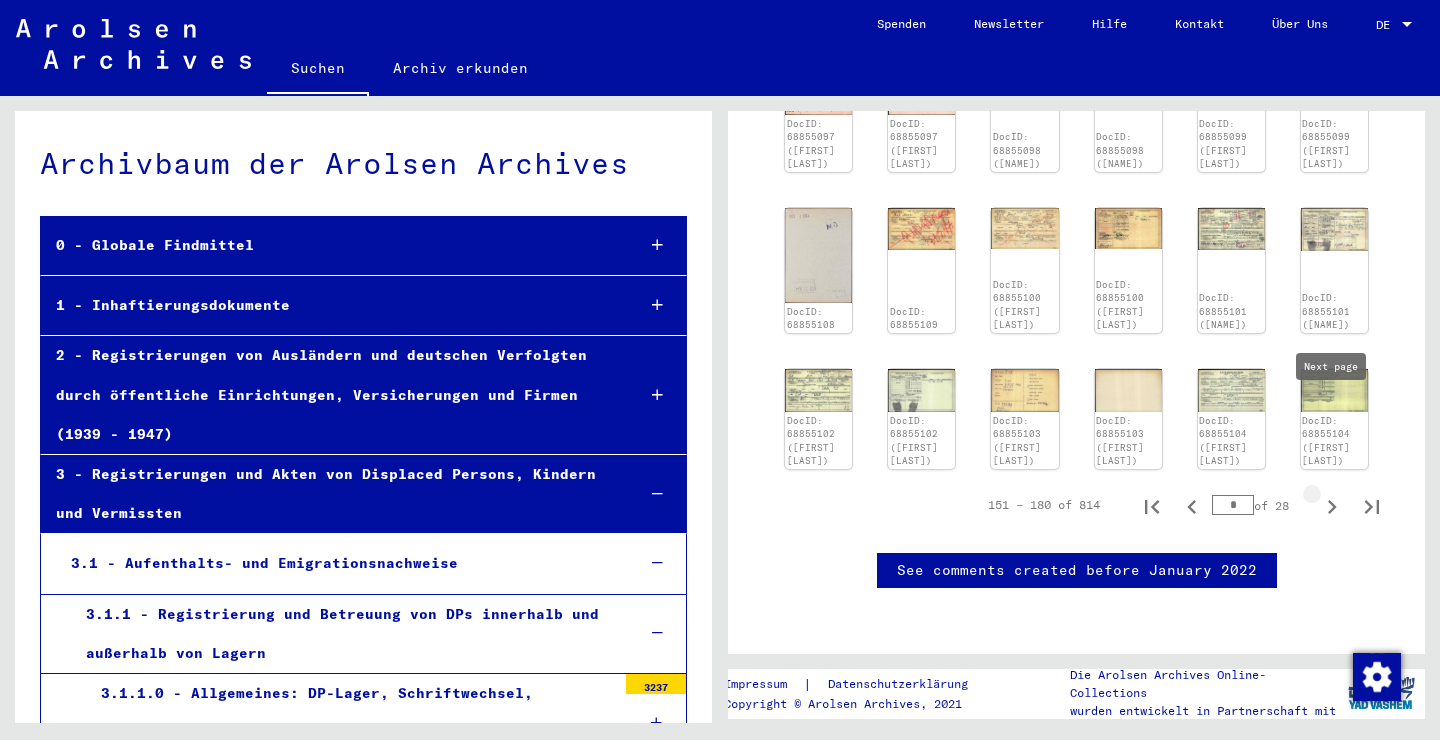 click 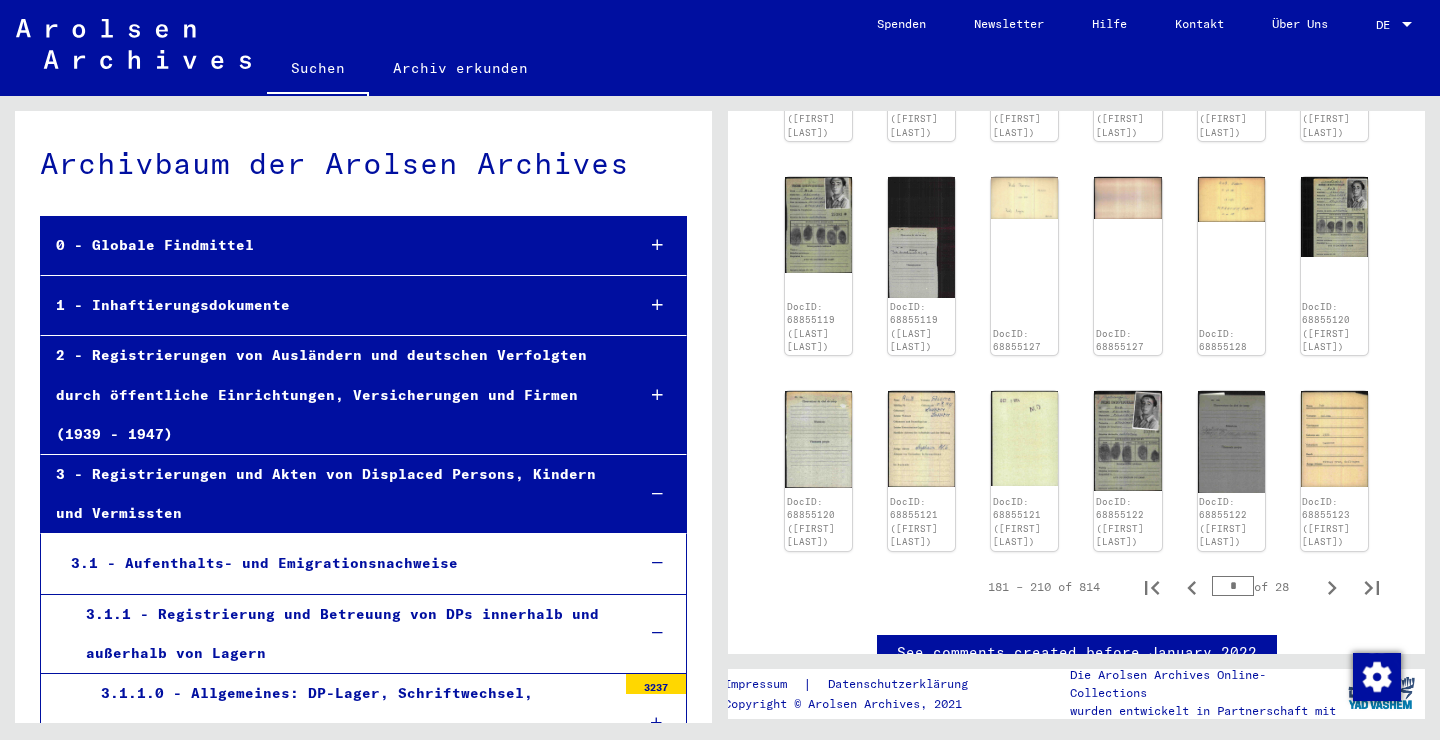 scroll, scrollTop: 864, scrollLeft: 0, axis: vertical 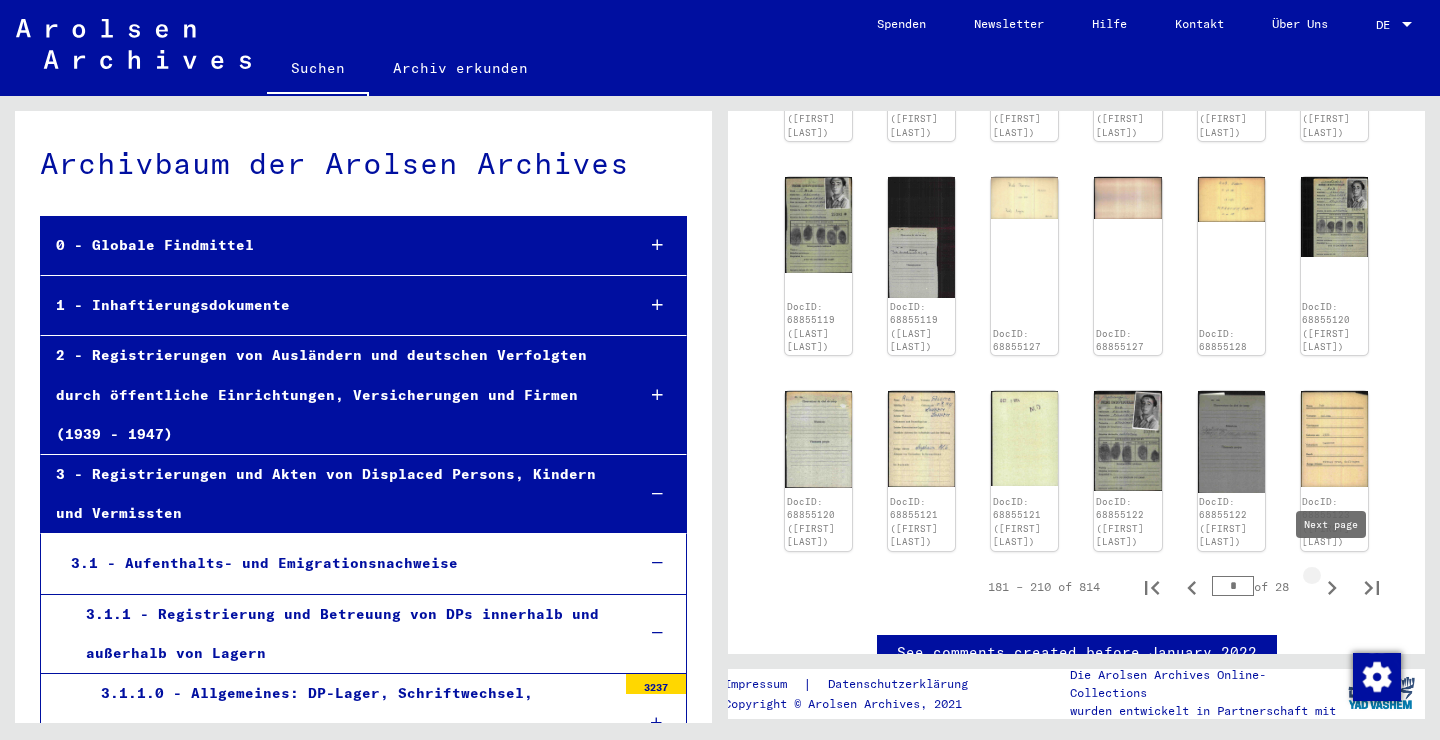 click 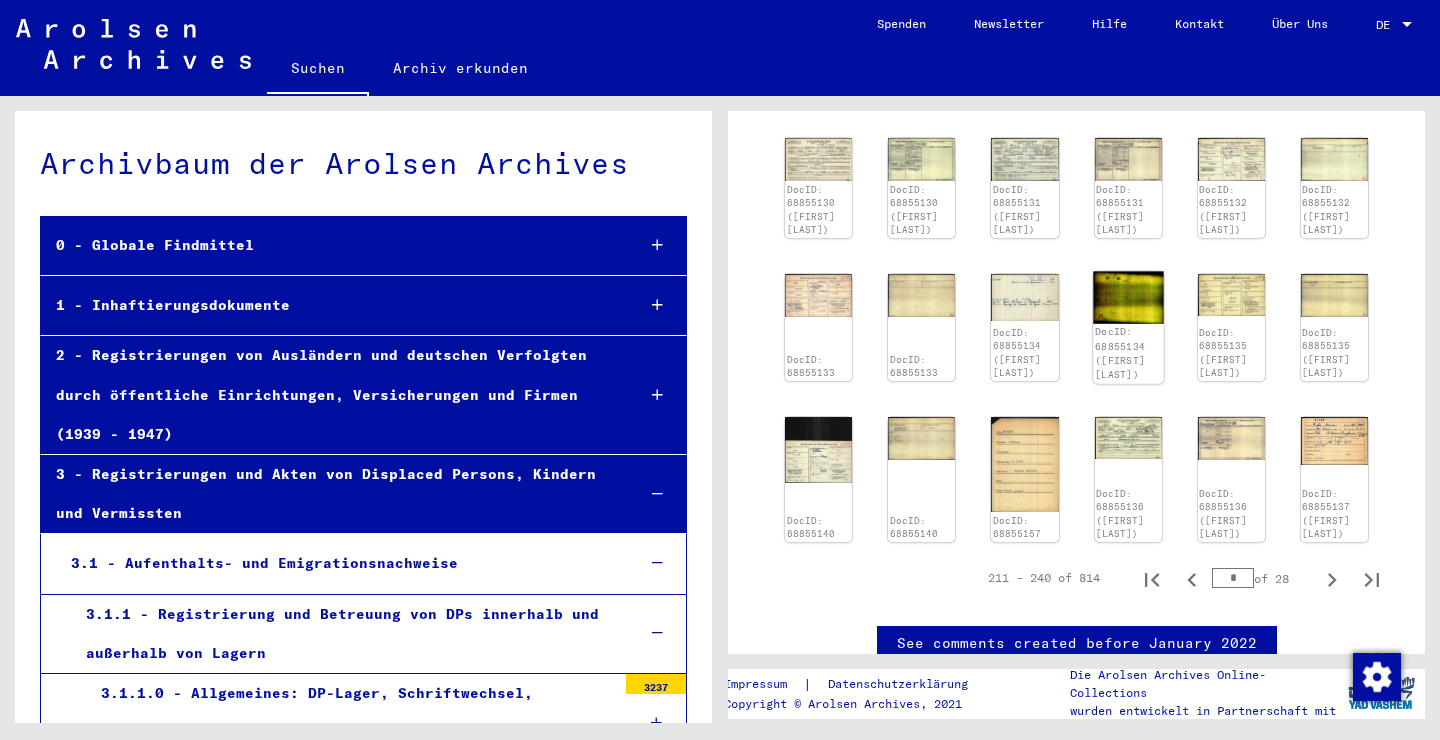 scroll, scrollTop: 785, scrollLeft: 0, axis: vertical 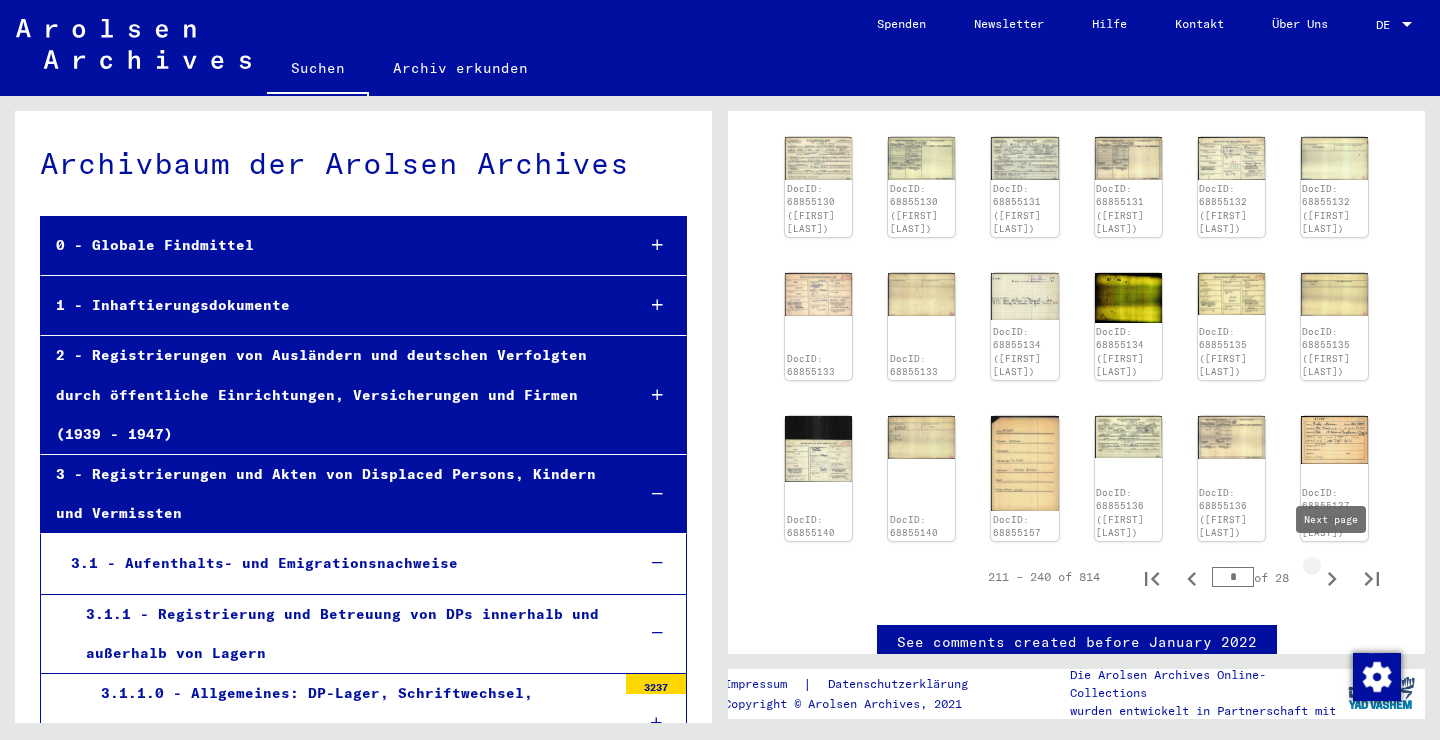 click at bounding box center [1332, 577] 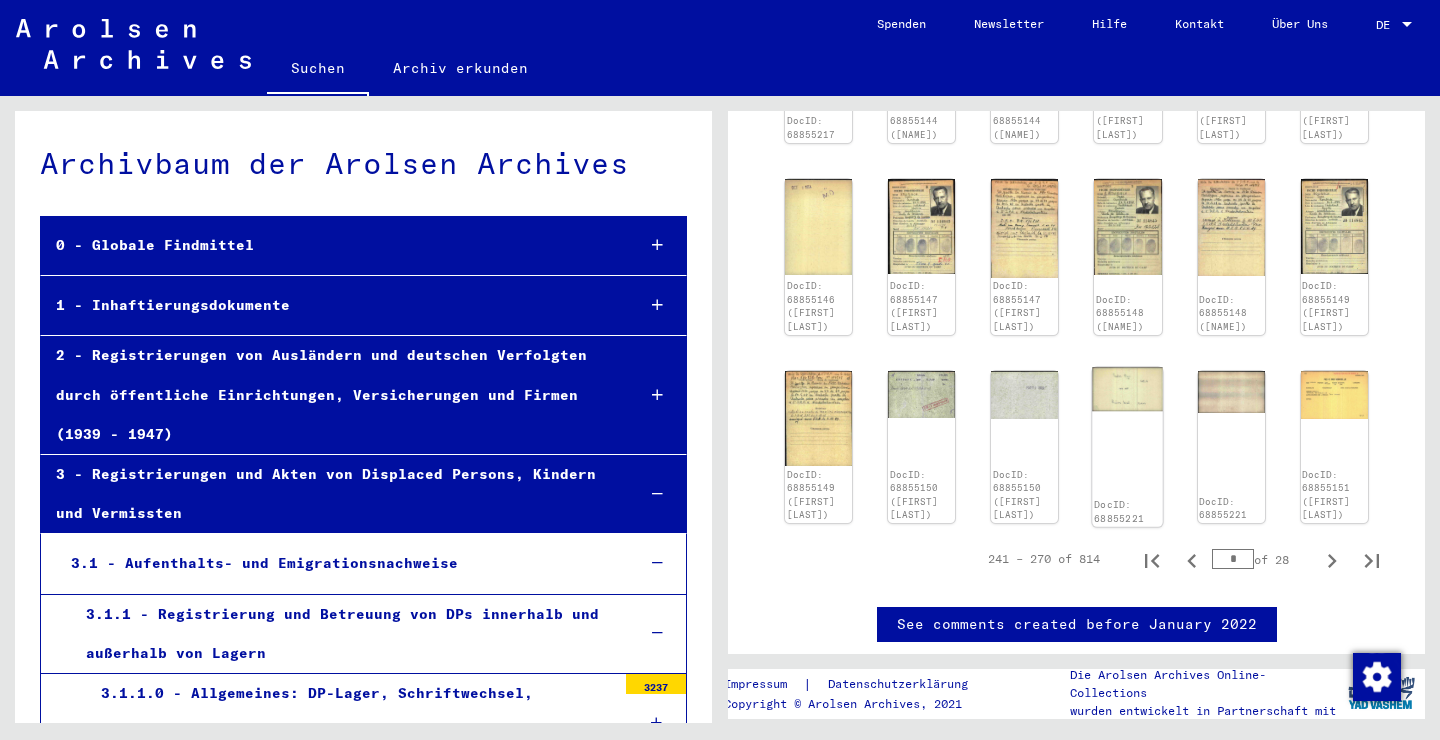 scroll, scrollTop: 926, scrollLeft: 0, axis: vertical 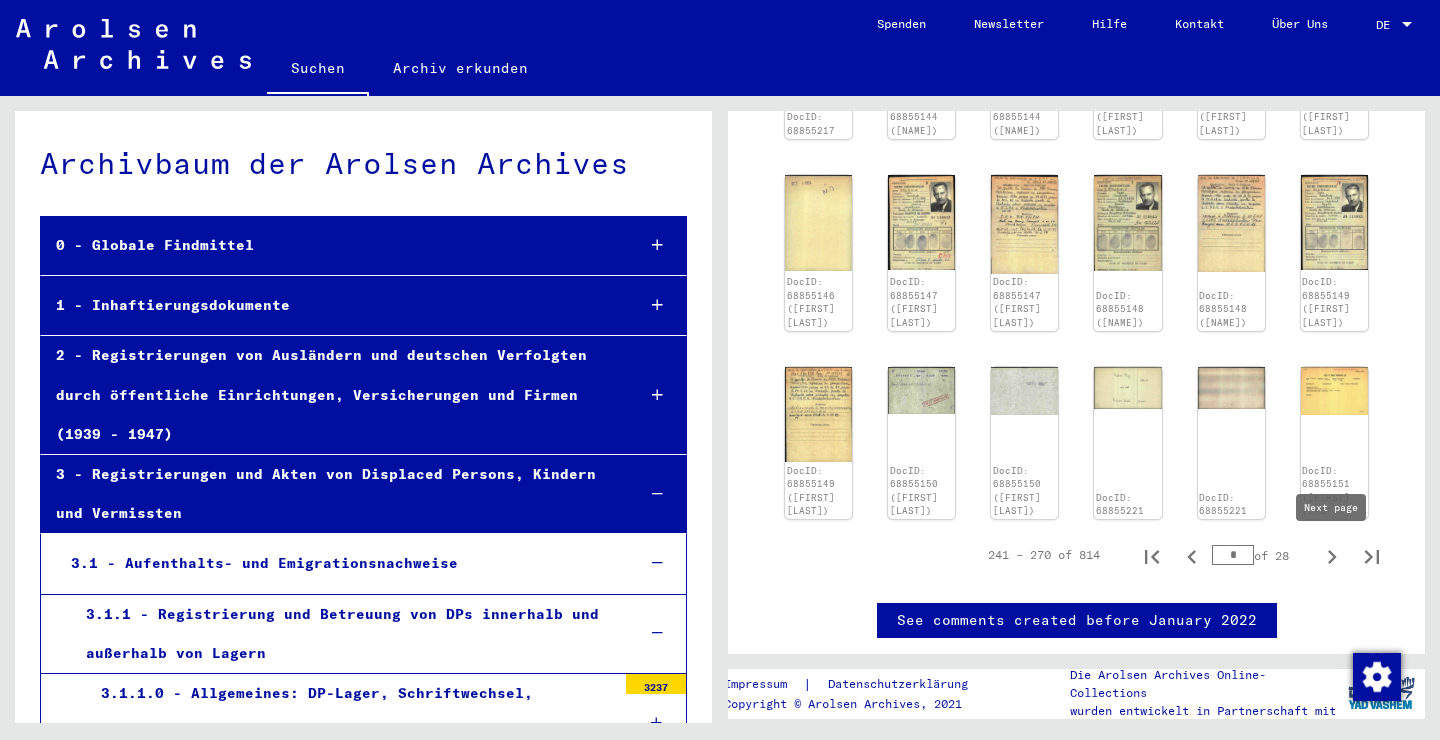 click 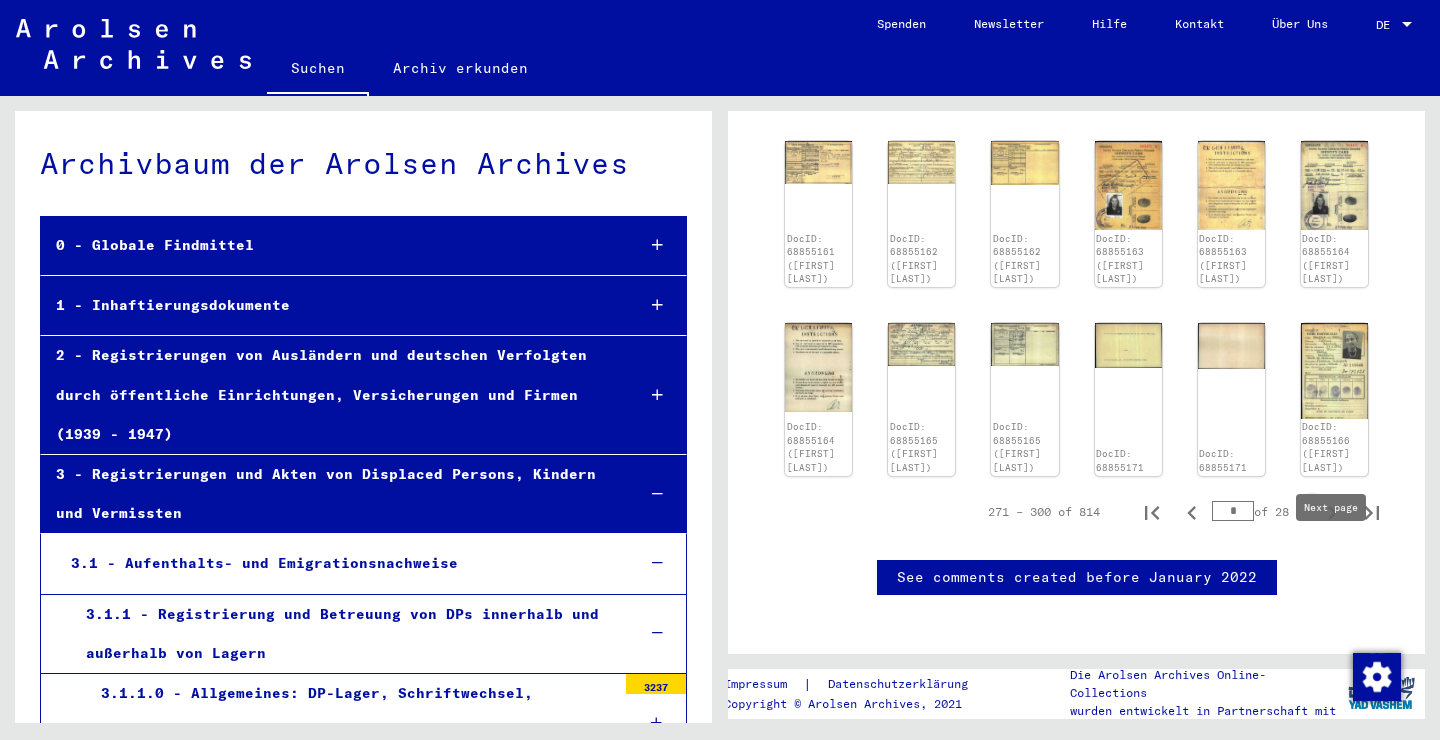 type on "**" 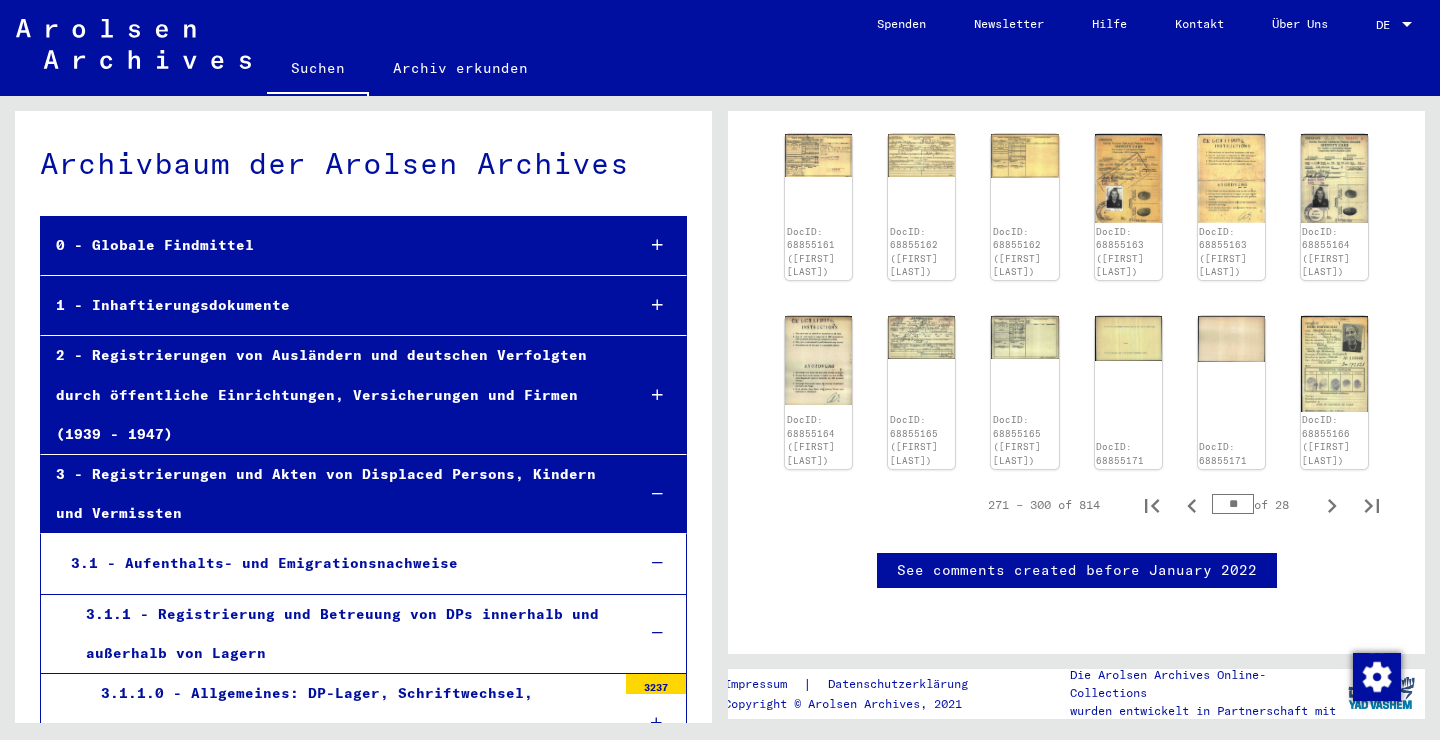 scroll, scrollTop: 937, scrollLeft: 0, axis: vertical 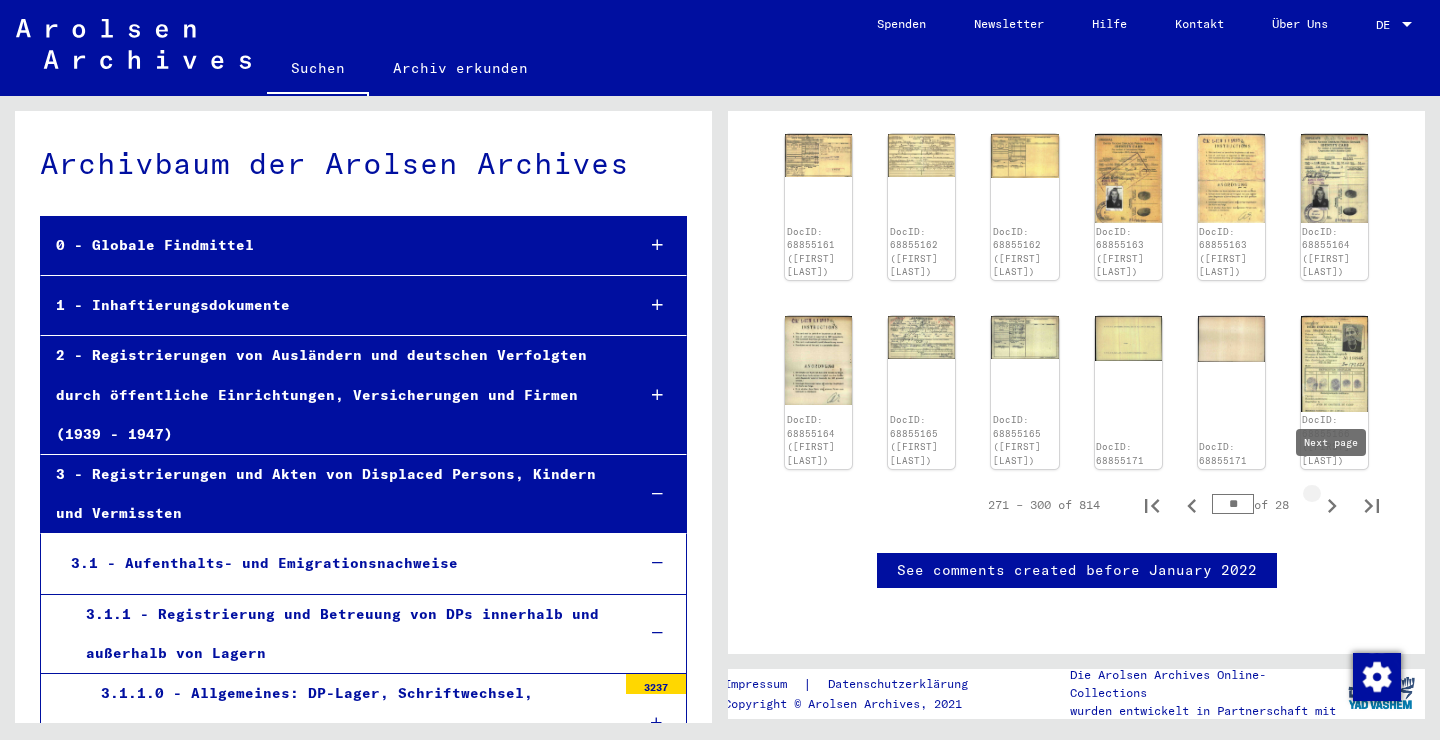 click 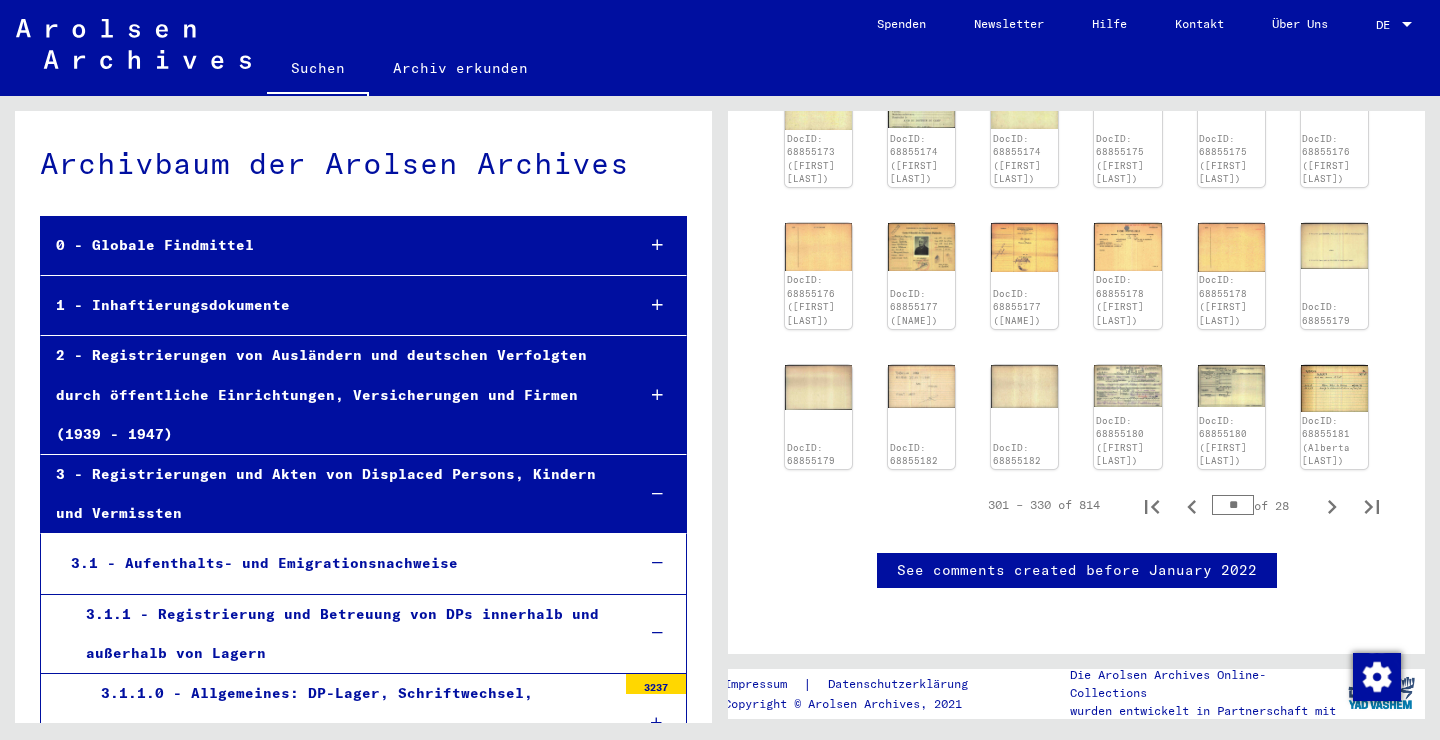 scroll, scrollTop: 1025, scrollLeft: 0, axis: vertical 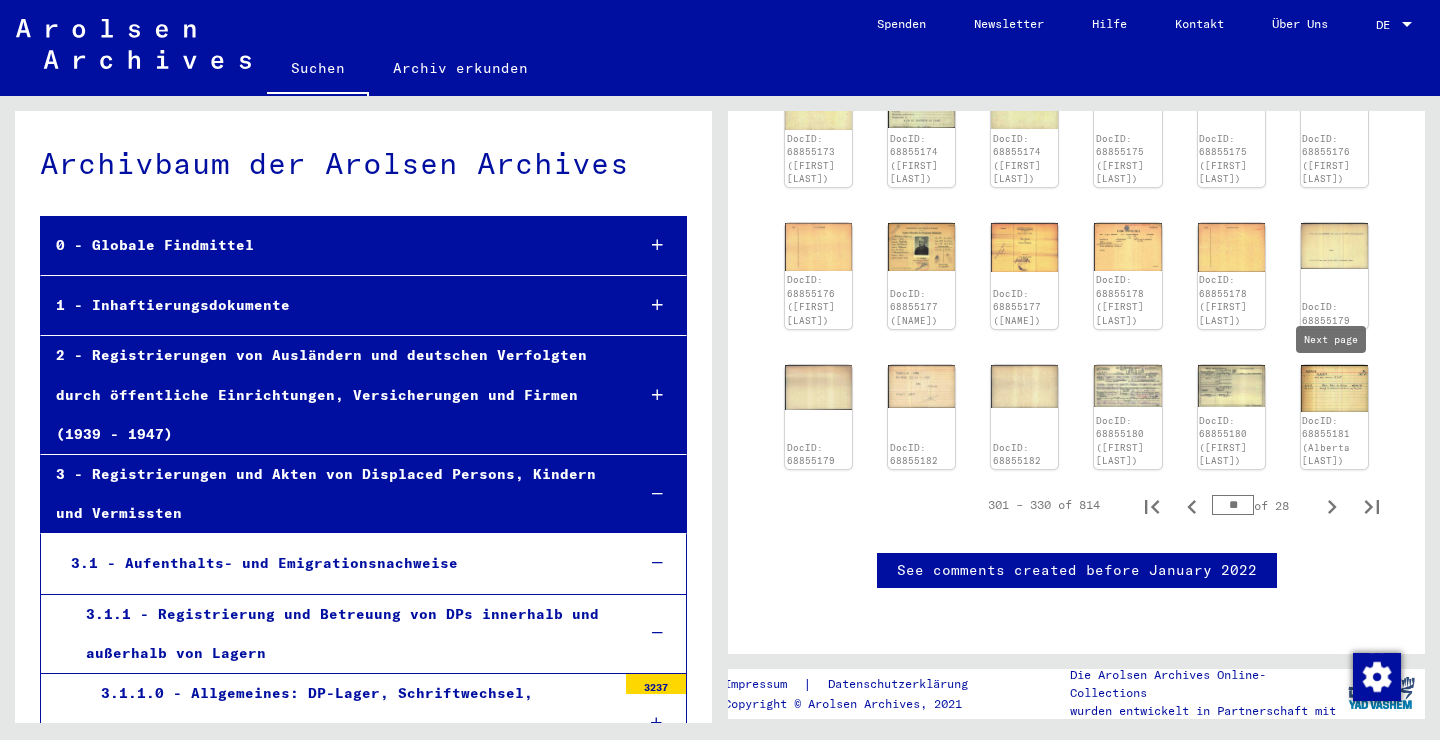 click 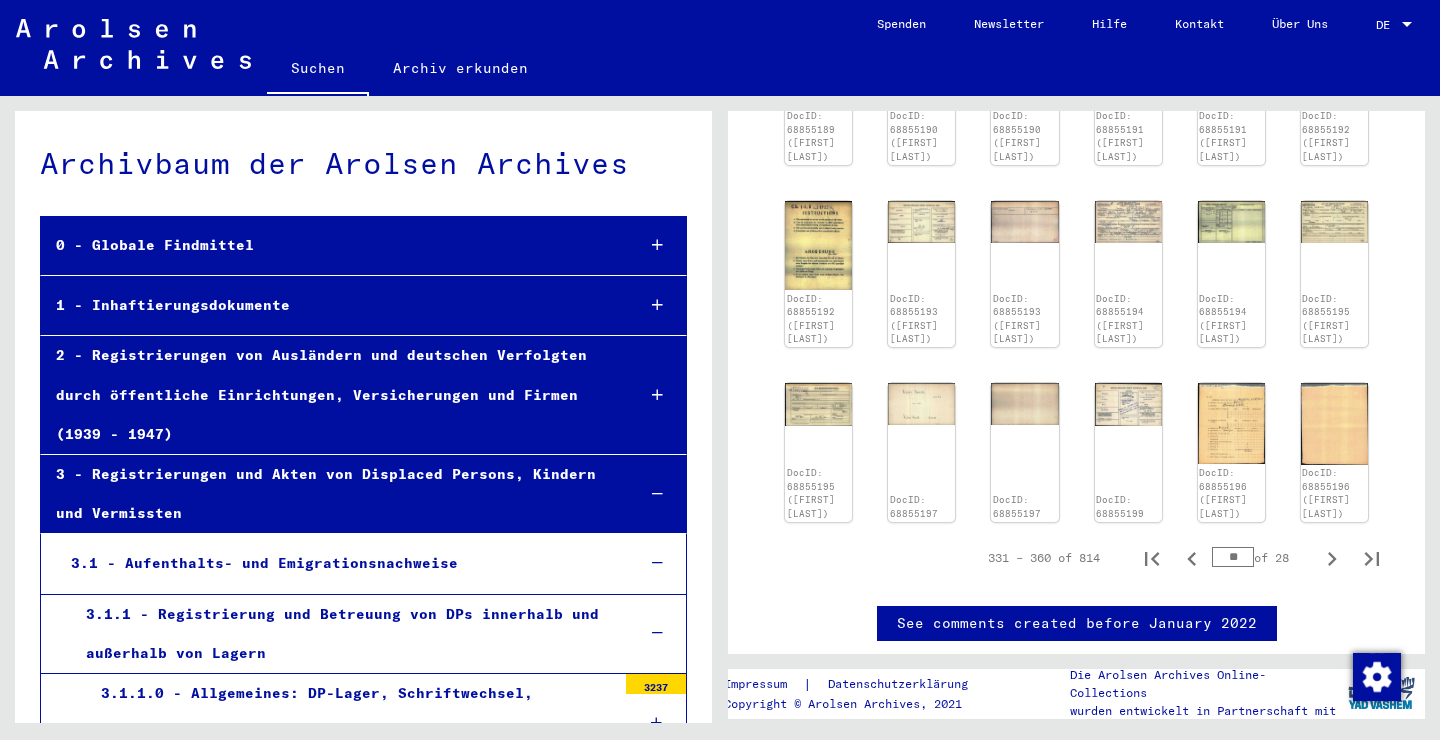 scroll, scrollTop: 876, scrollLeft: 0, axis: vertical 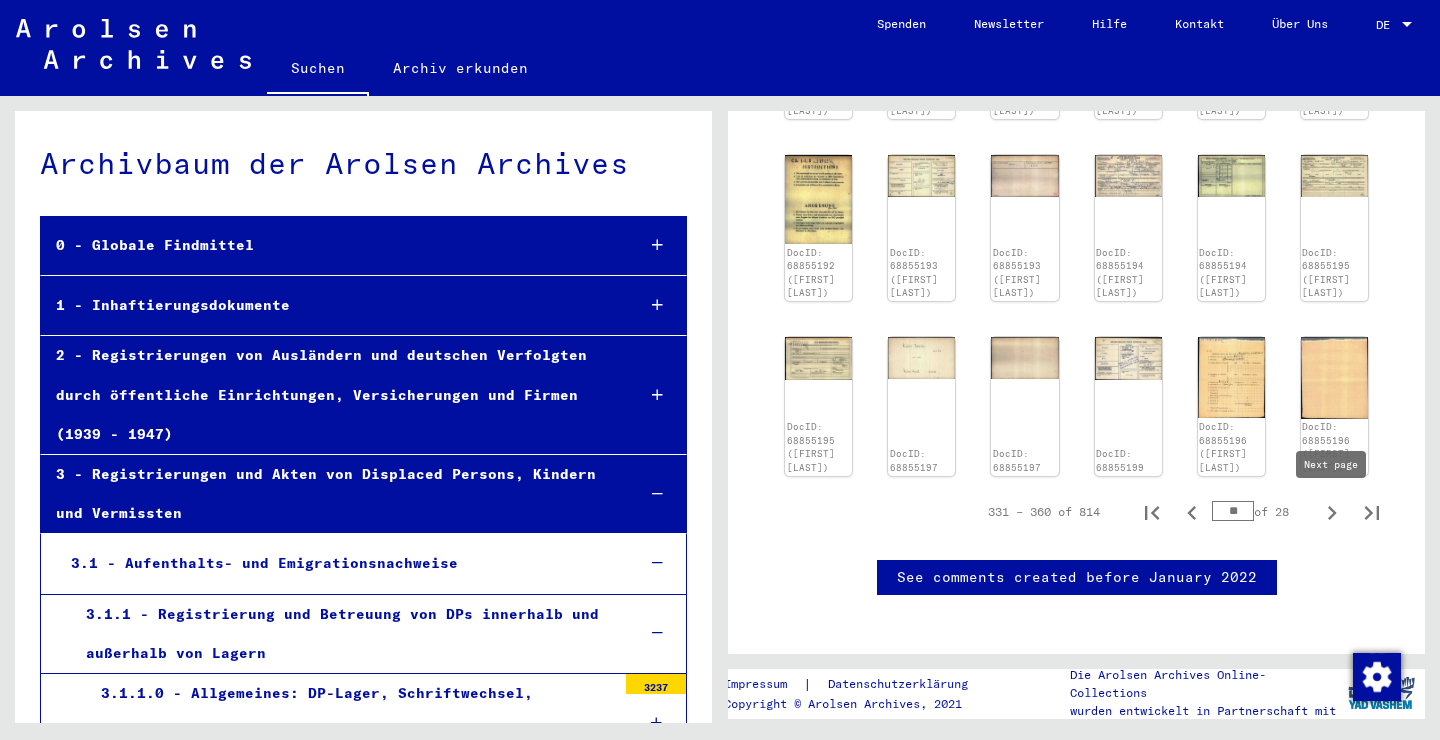 click 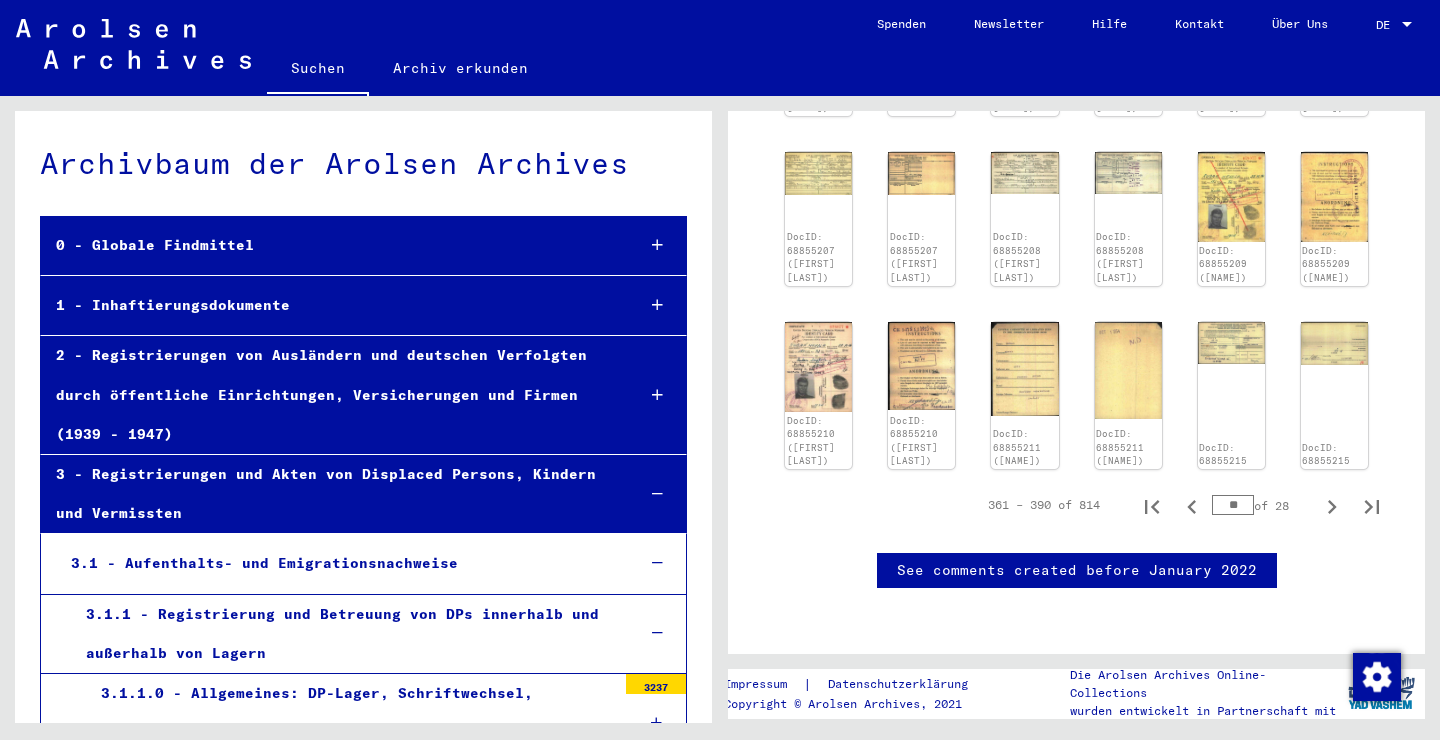 scroll, scrollTop: 1106, scrollLeft: 0, axis: vertical 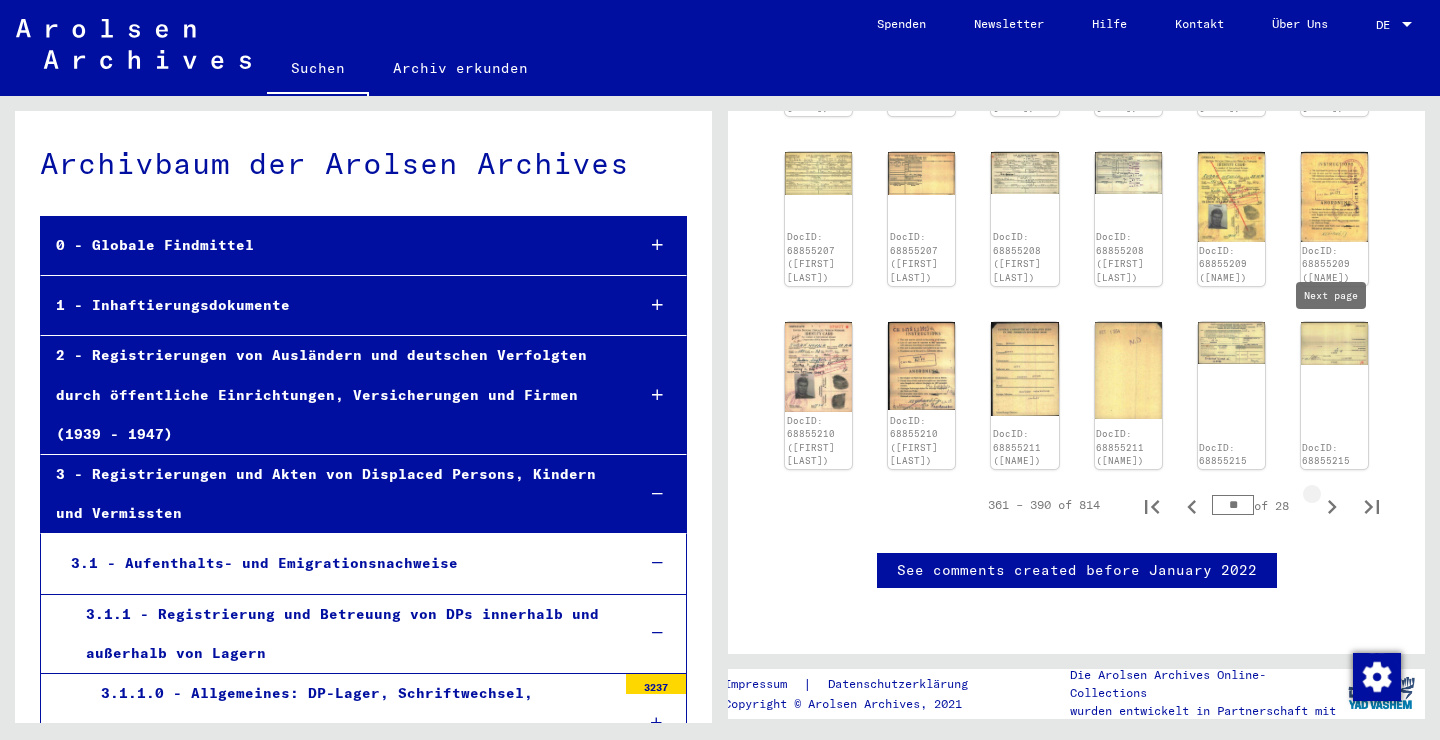 click 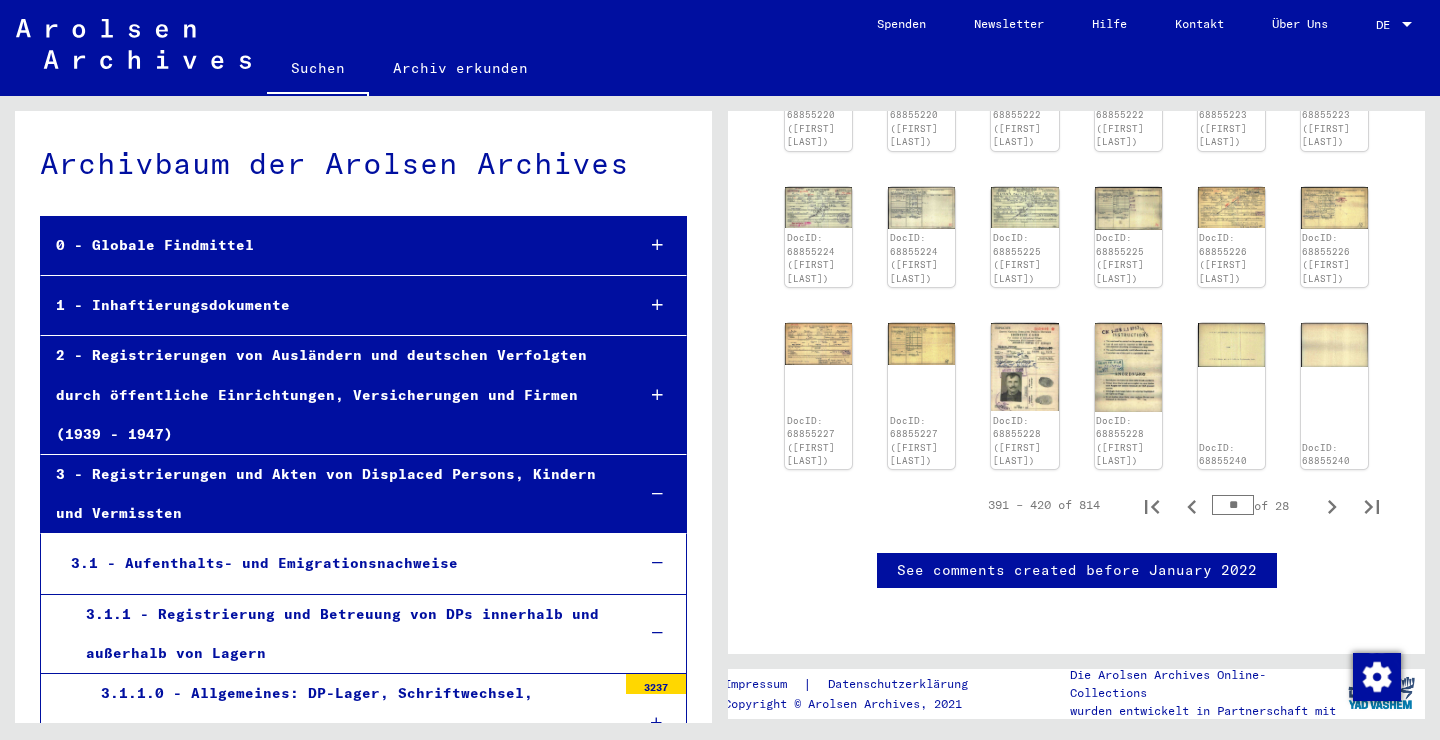 scroll, scrollTop: 906, scrollLeft: 0, axis: vertical 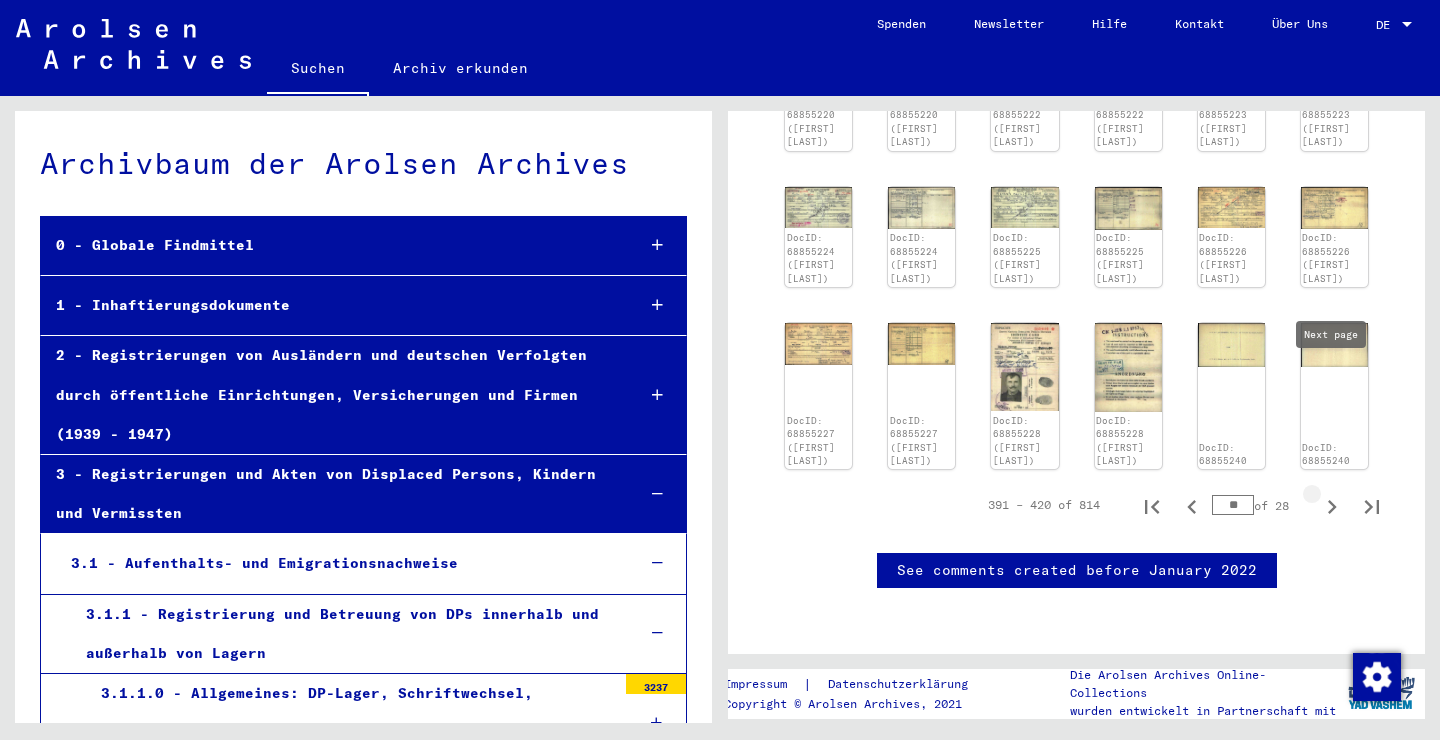 click 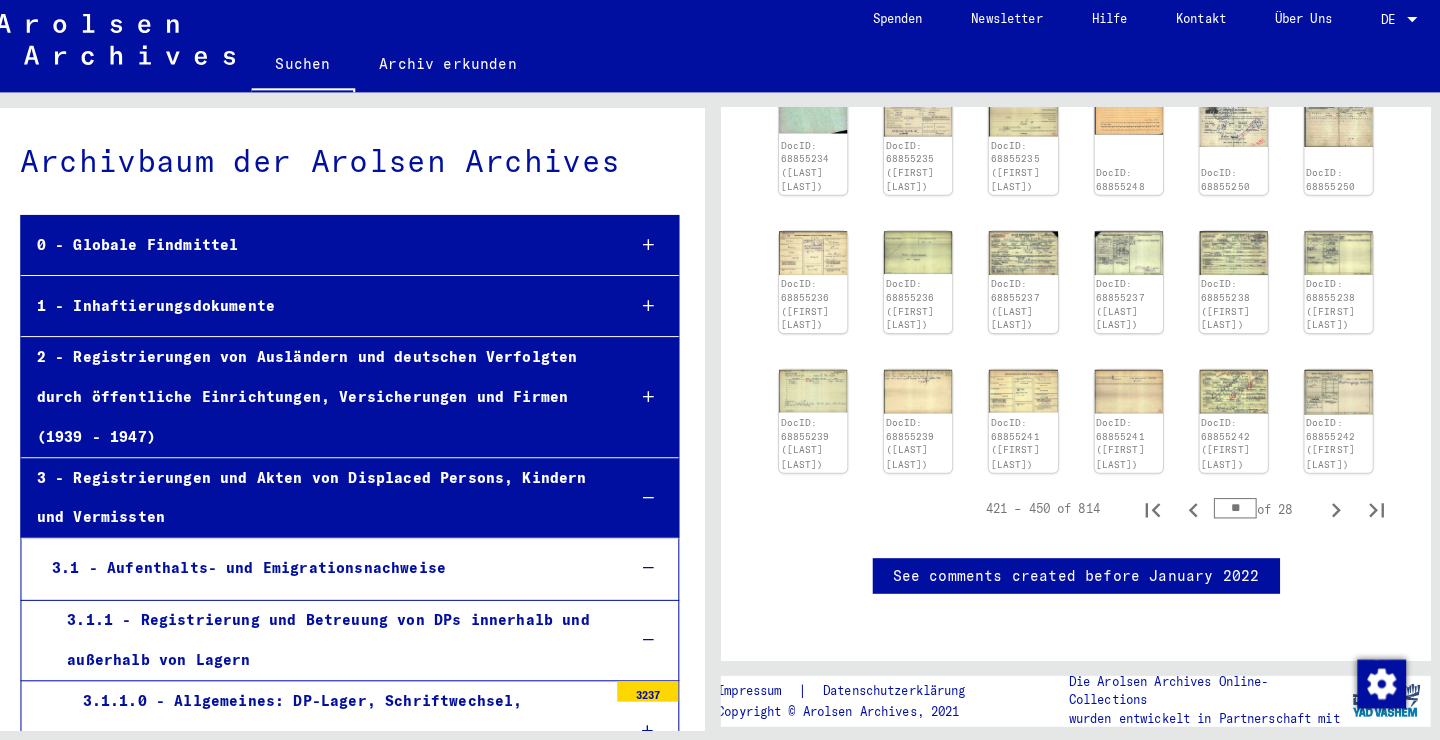 scroll, scrollTop: 753, scrollLeft: 0, axis: vertical 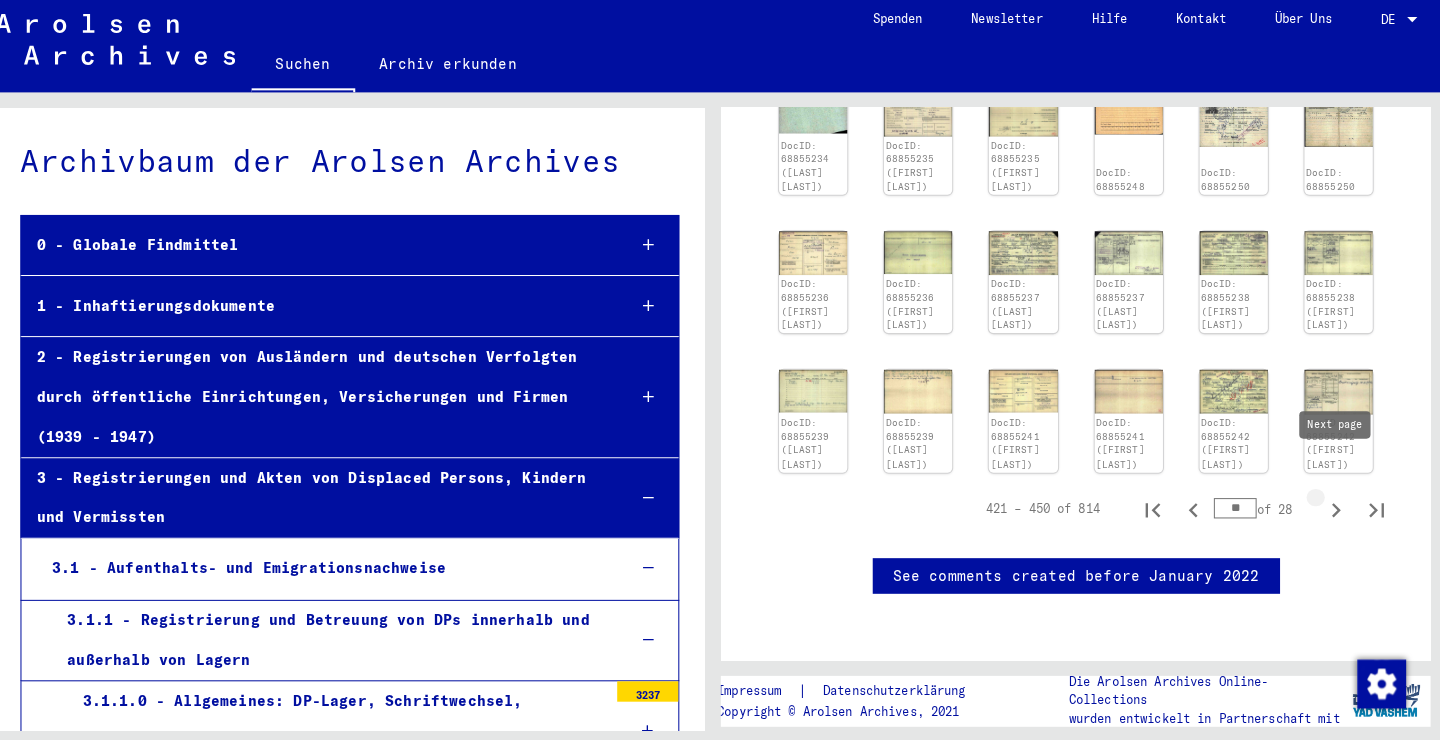 click 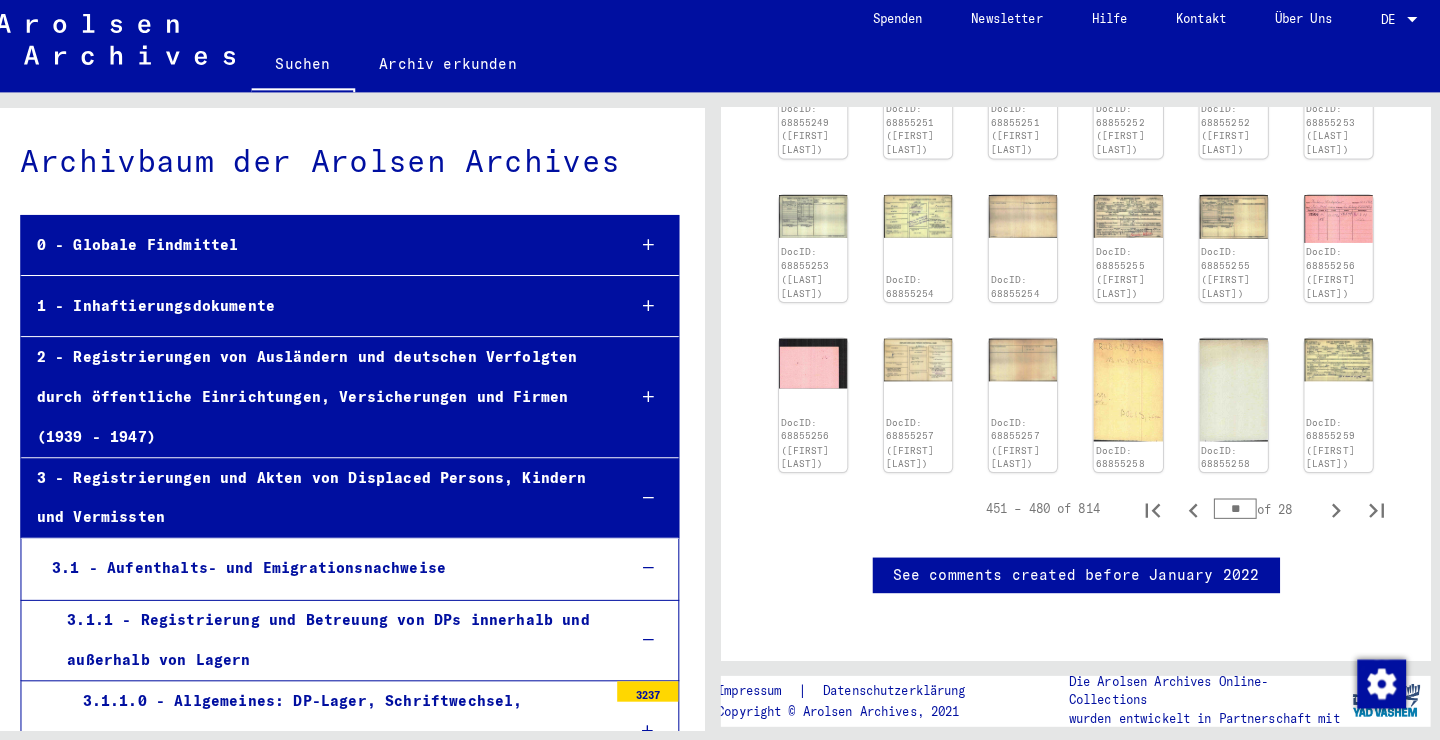 scroll, scrollTop: 833, scrollLeft: 0, axis: vertical 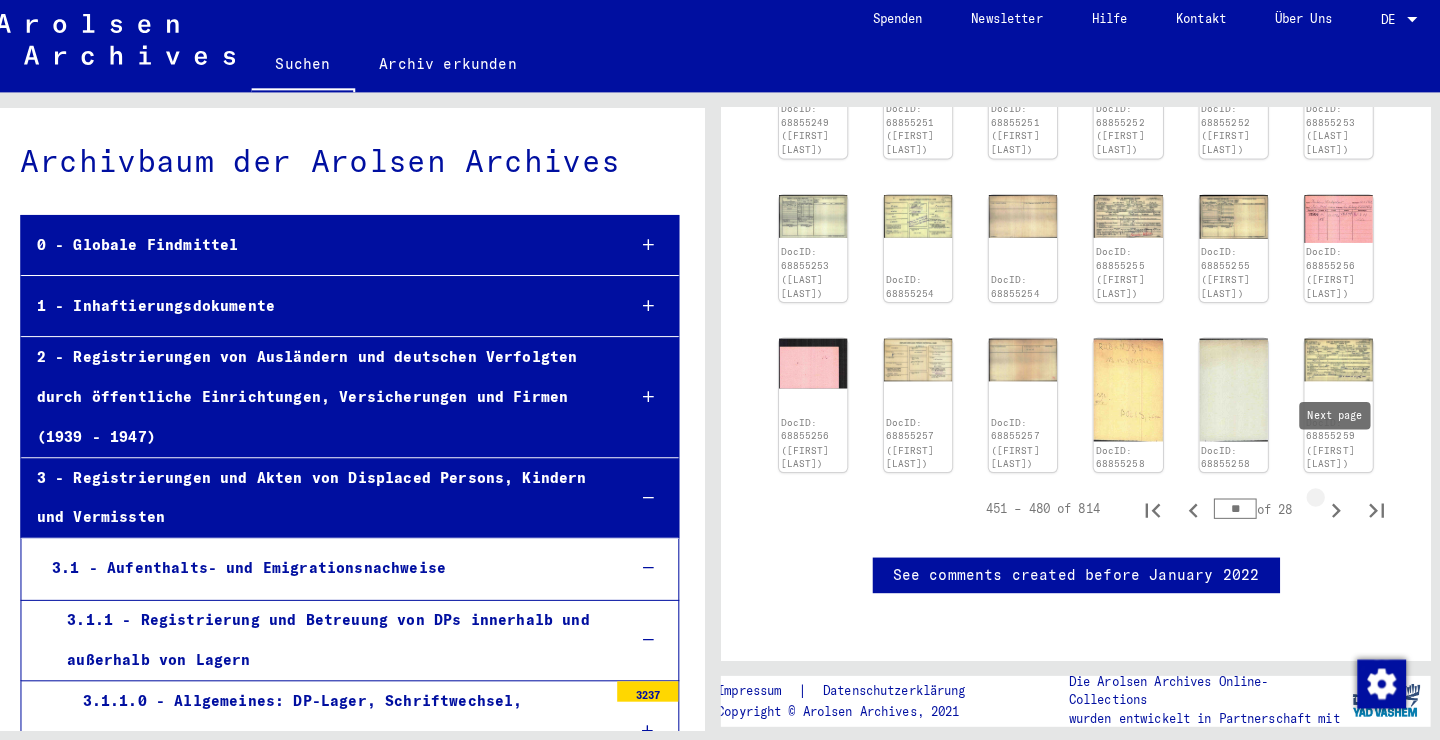 click 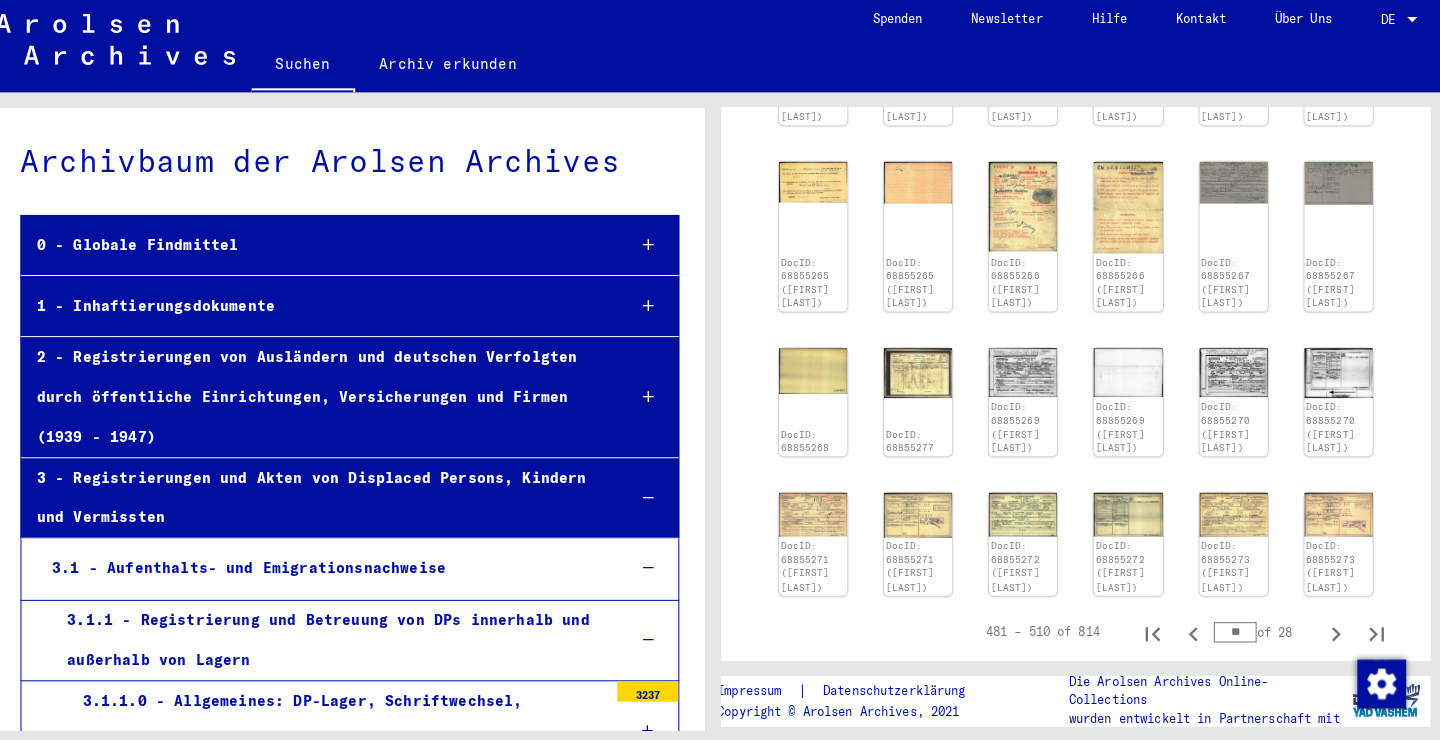 scroll, scrollTop: 659, scrollLeft: 0, axis: vertical 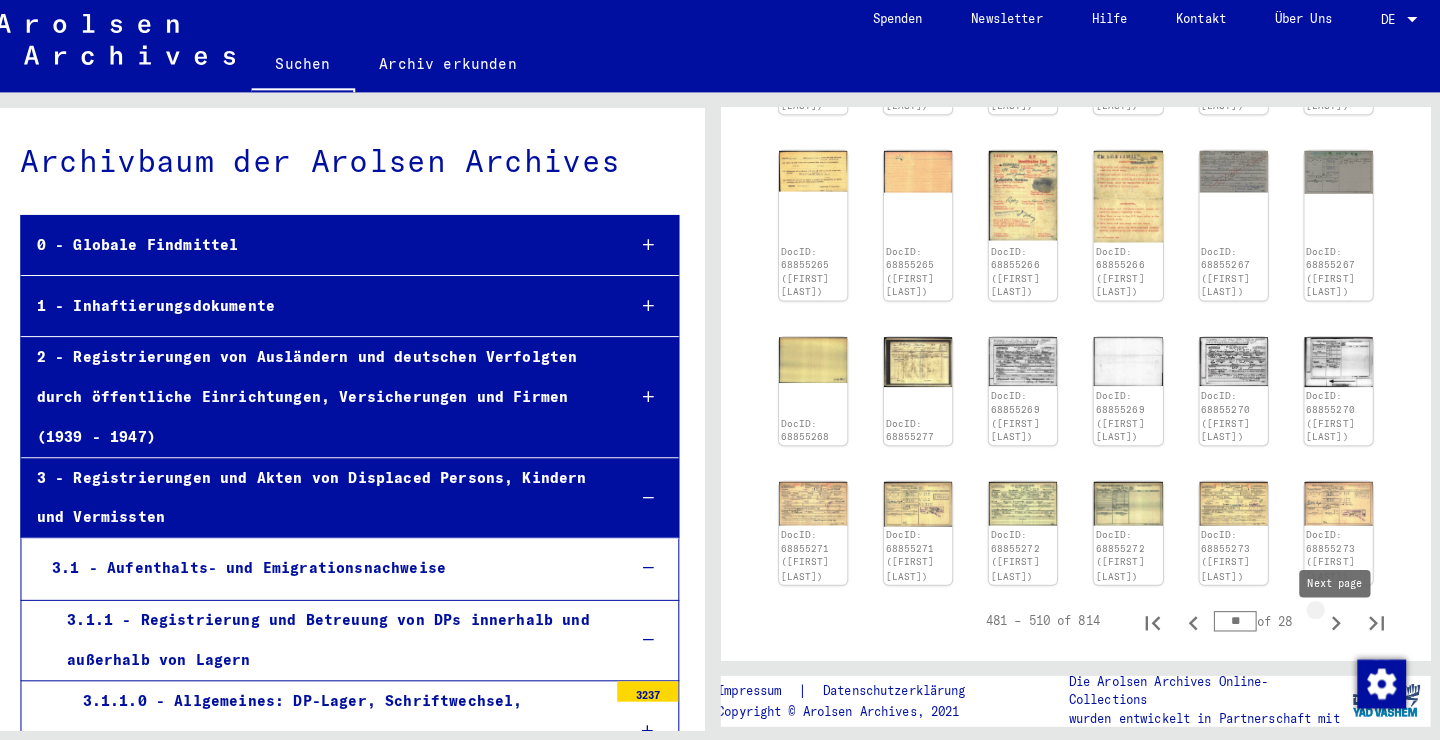 click 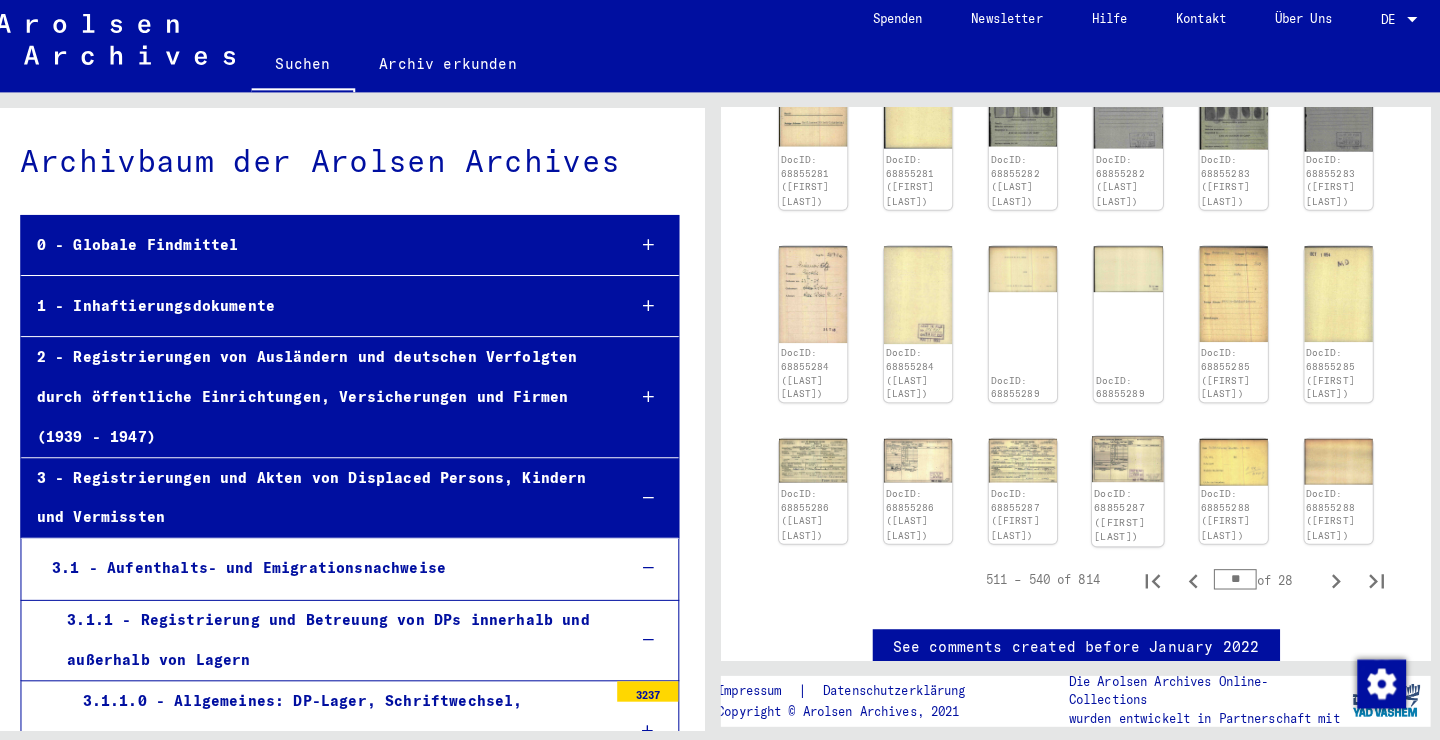 scroll, scrollTop: 756, scrollLeft: 0, axis: vertical 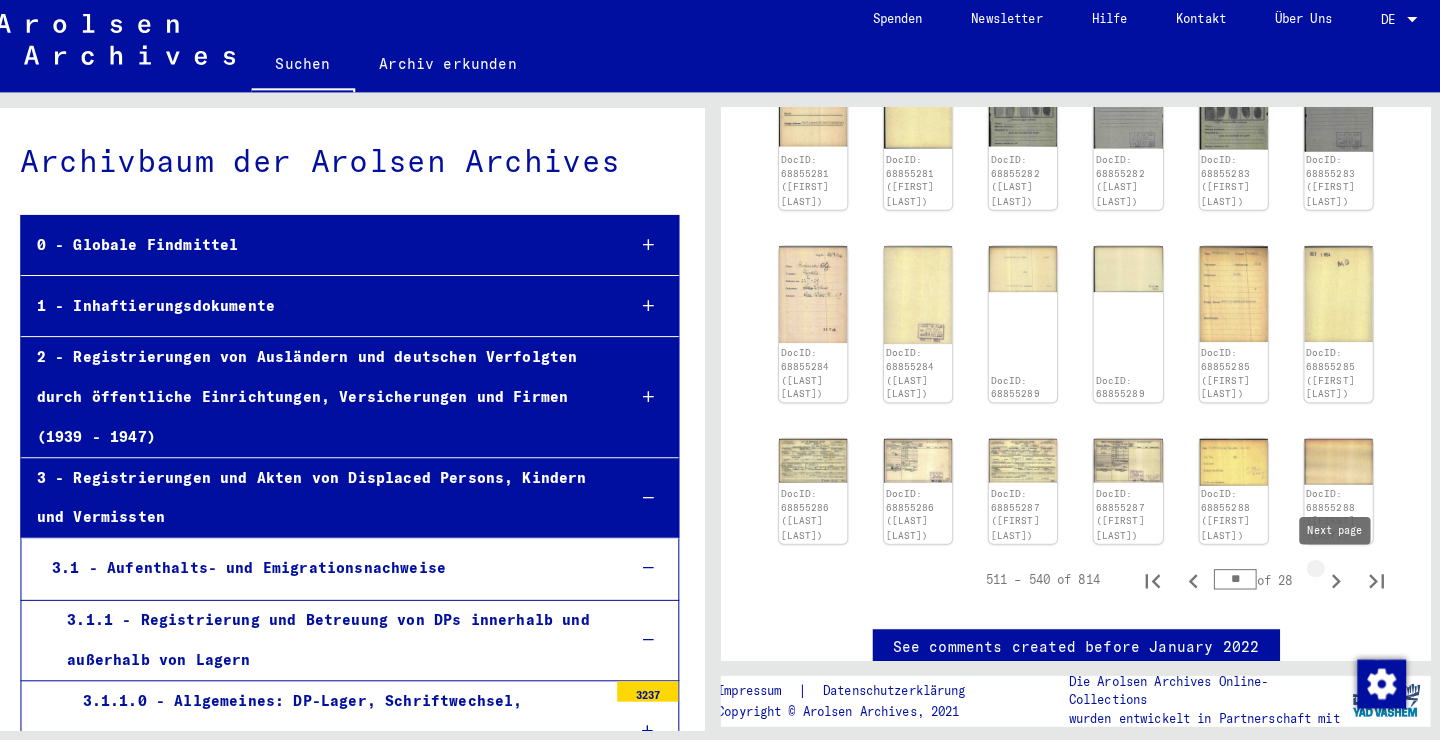 click 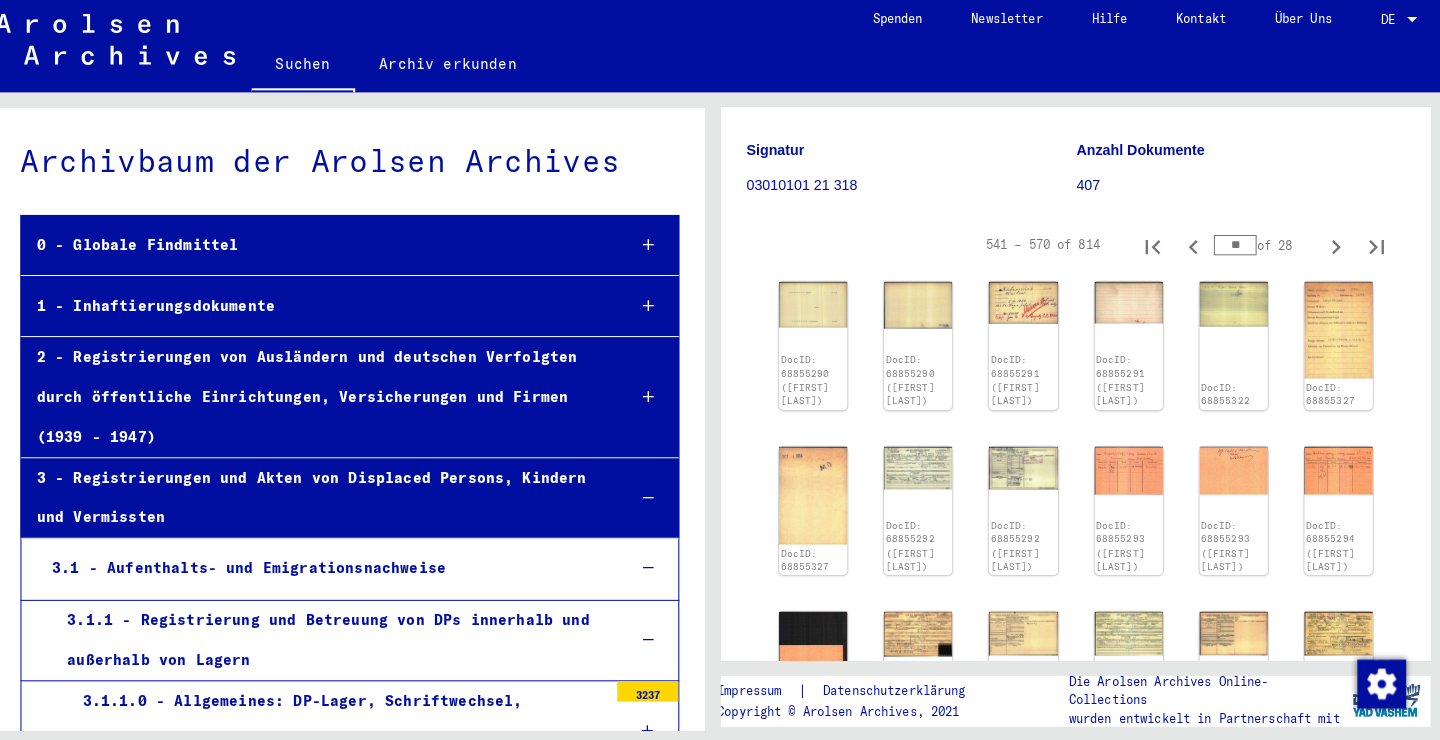 scroll, scrollTop: 257, scrollLeft: 0, axis: vertical 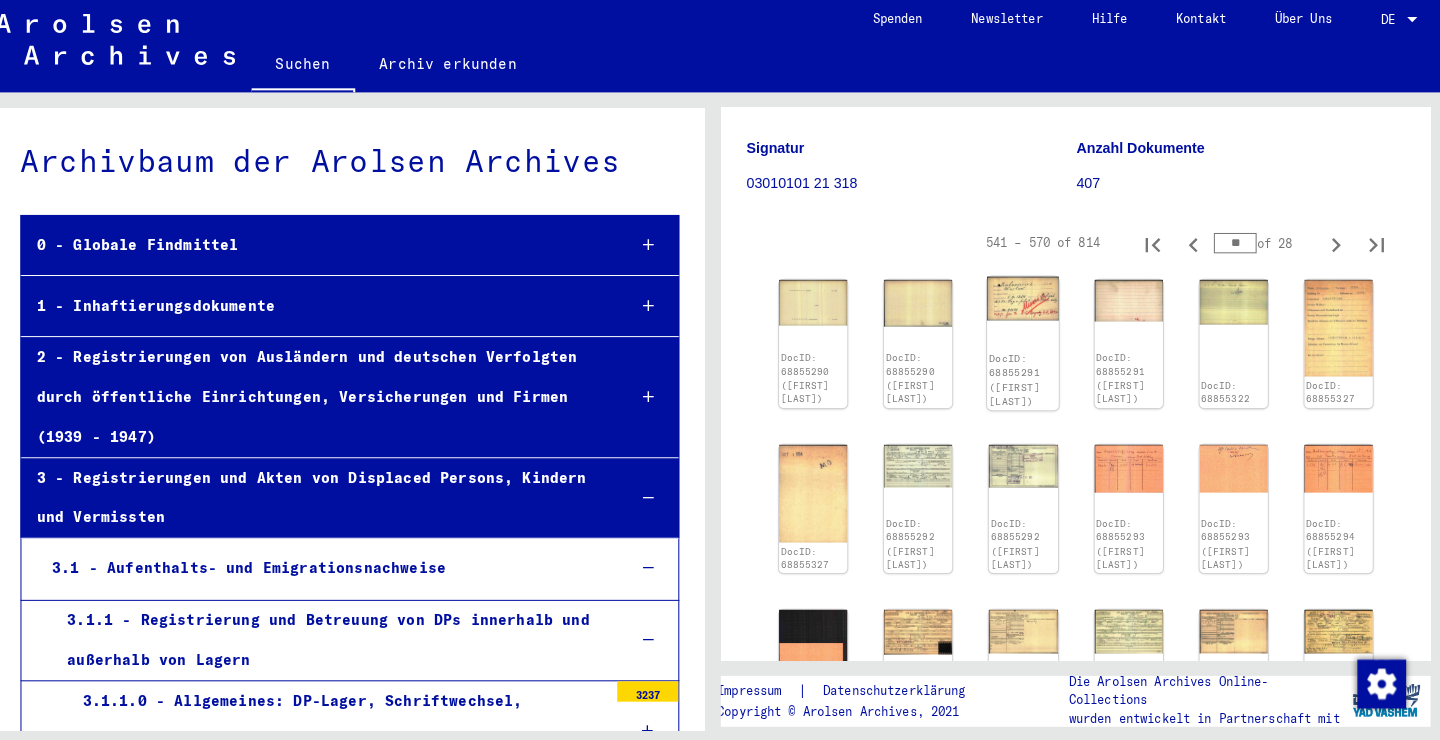 click 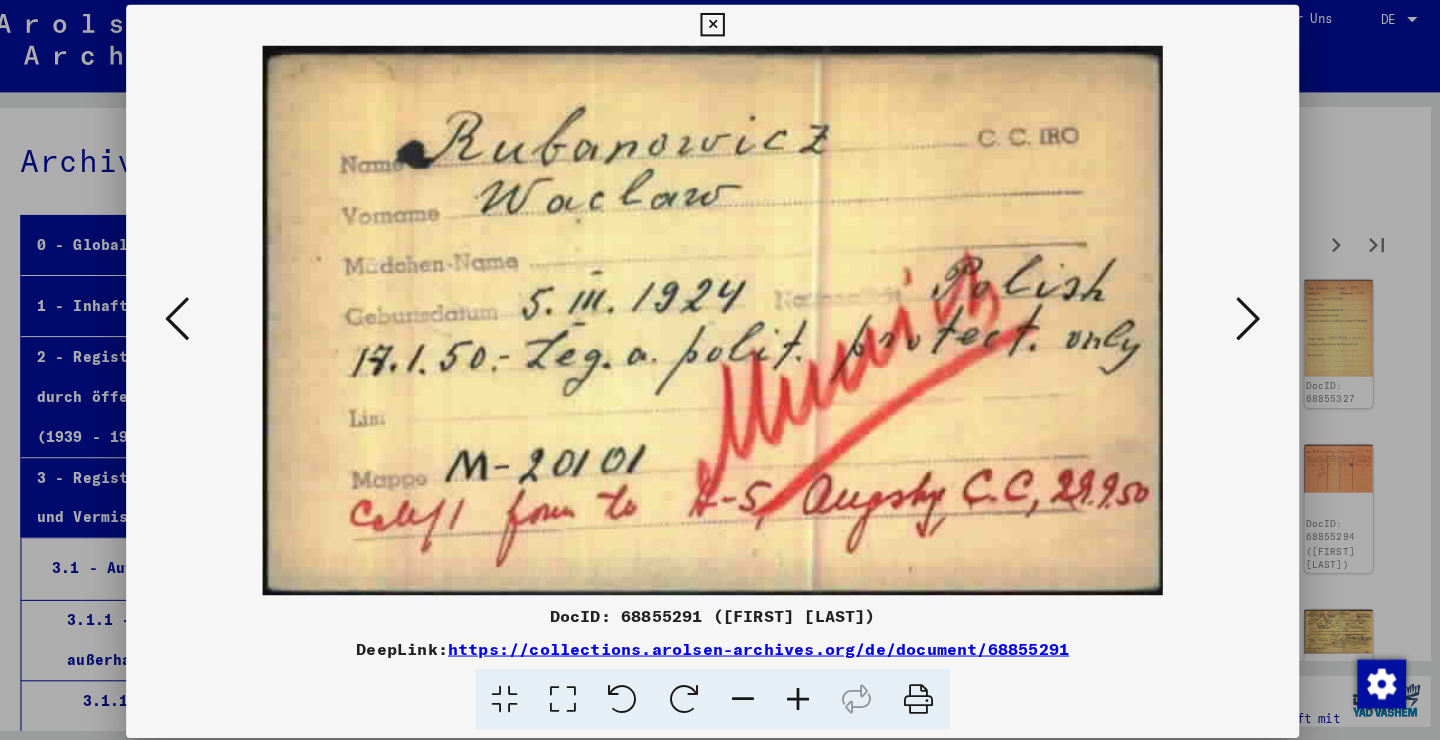 click at bounding box center (1246, 318) 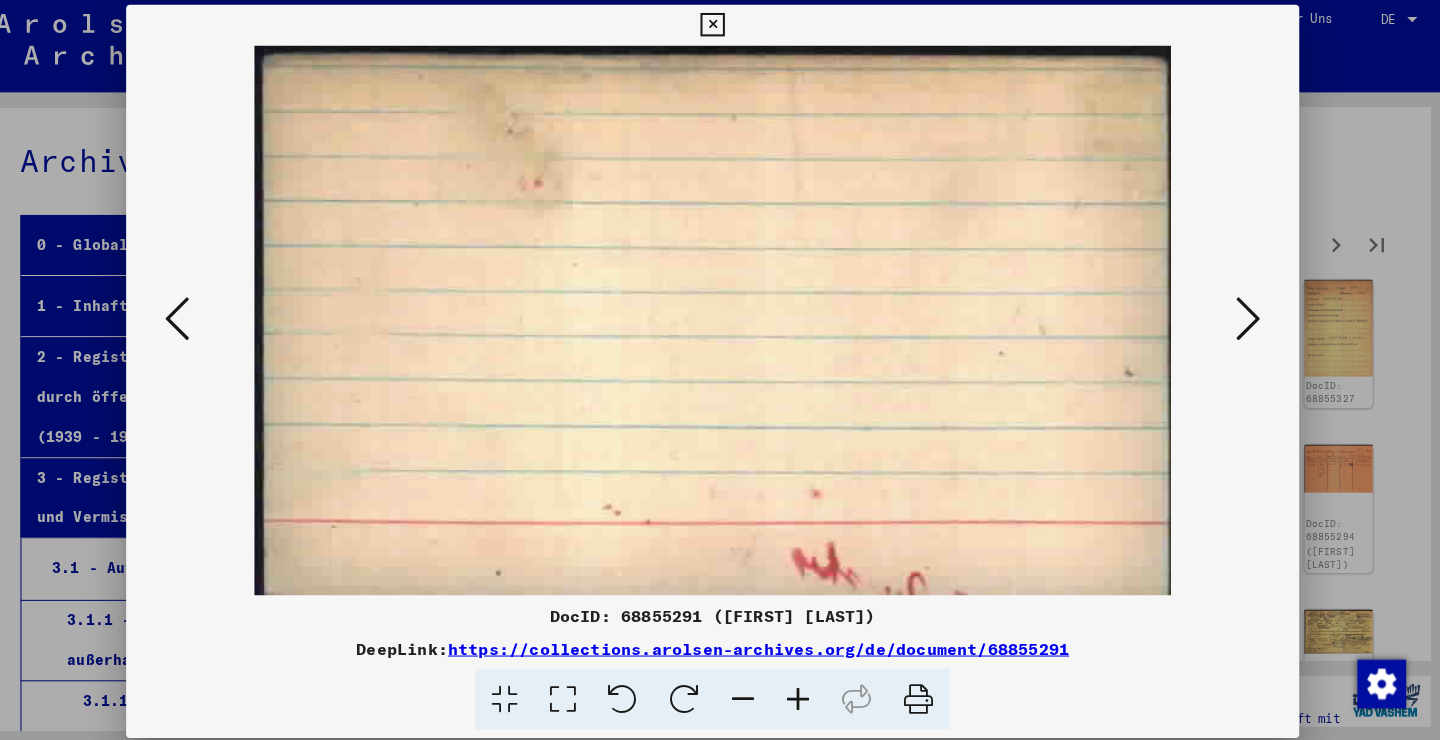 click at bounding box center (1246, 318) 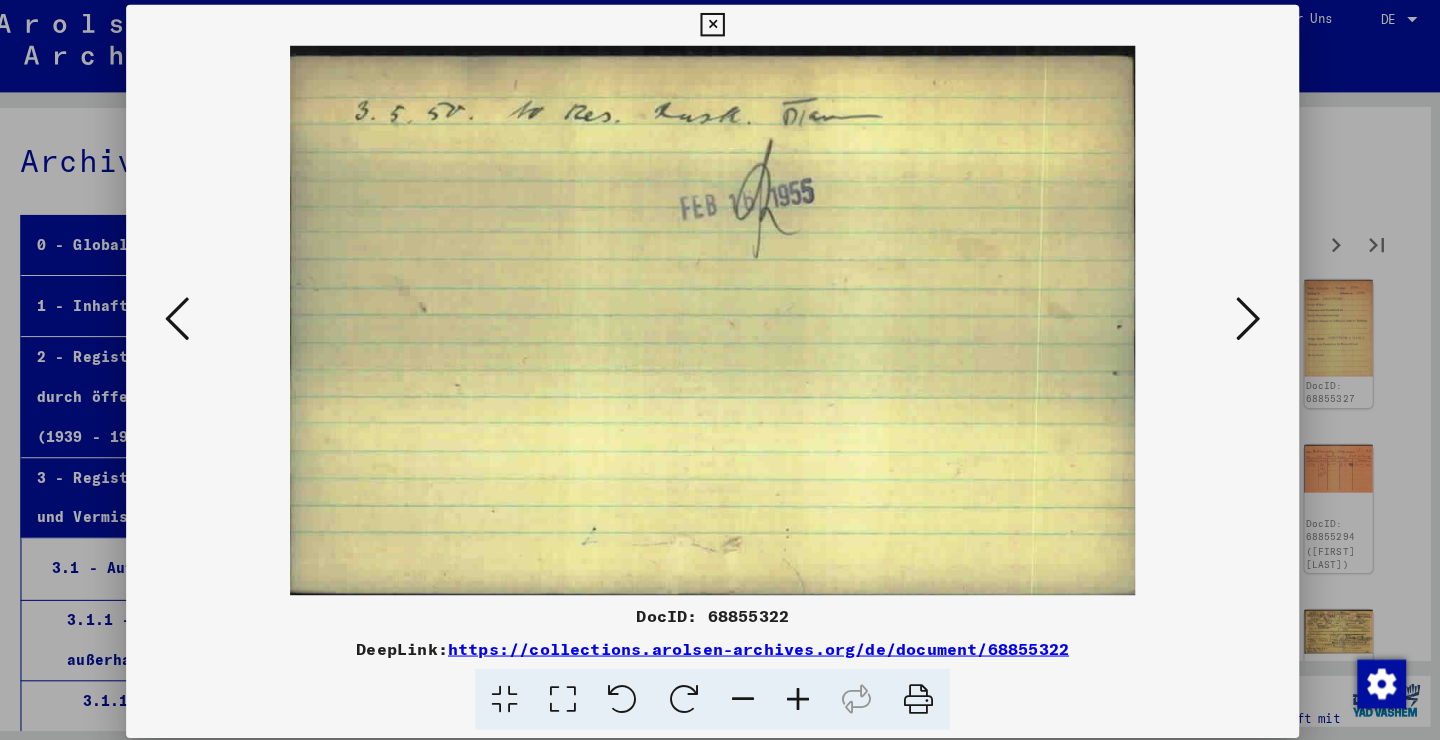 click at bounding box center (1246, 318) 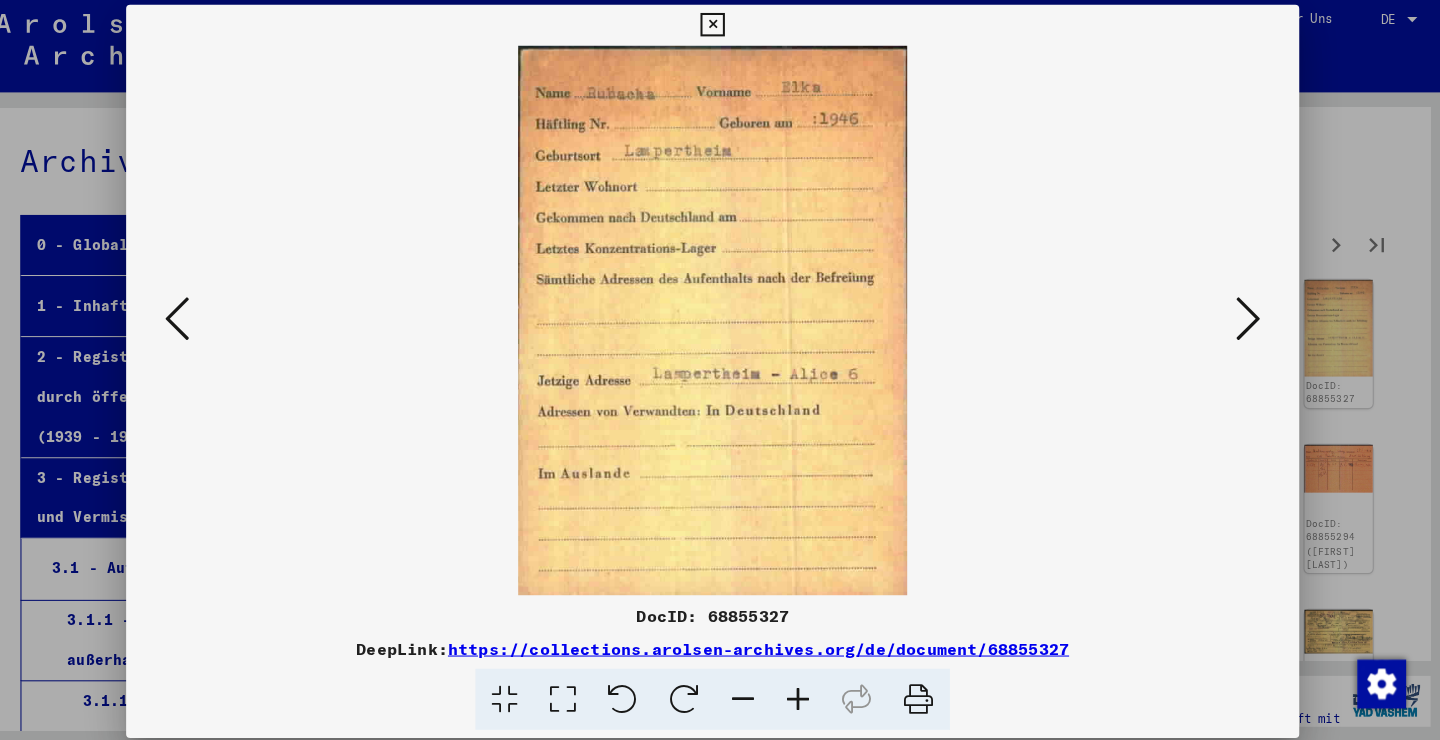 click at bounding box center (1246, 318) 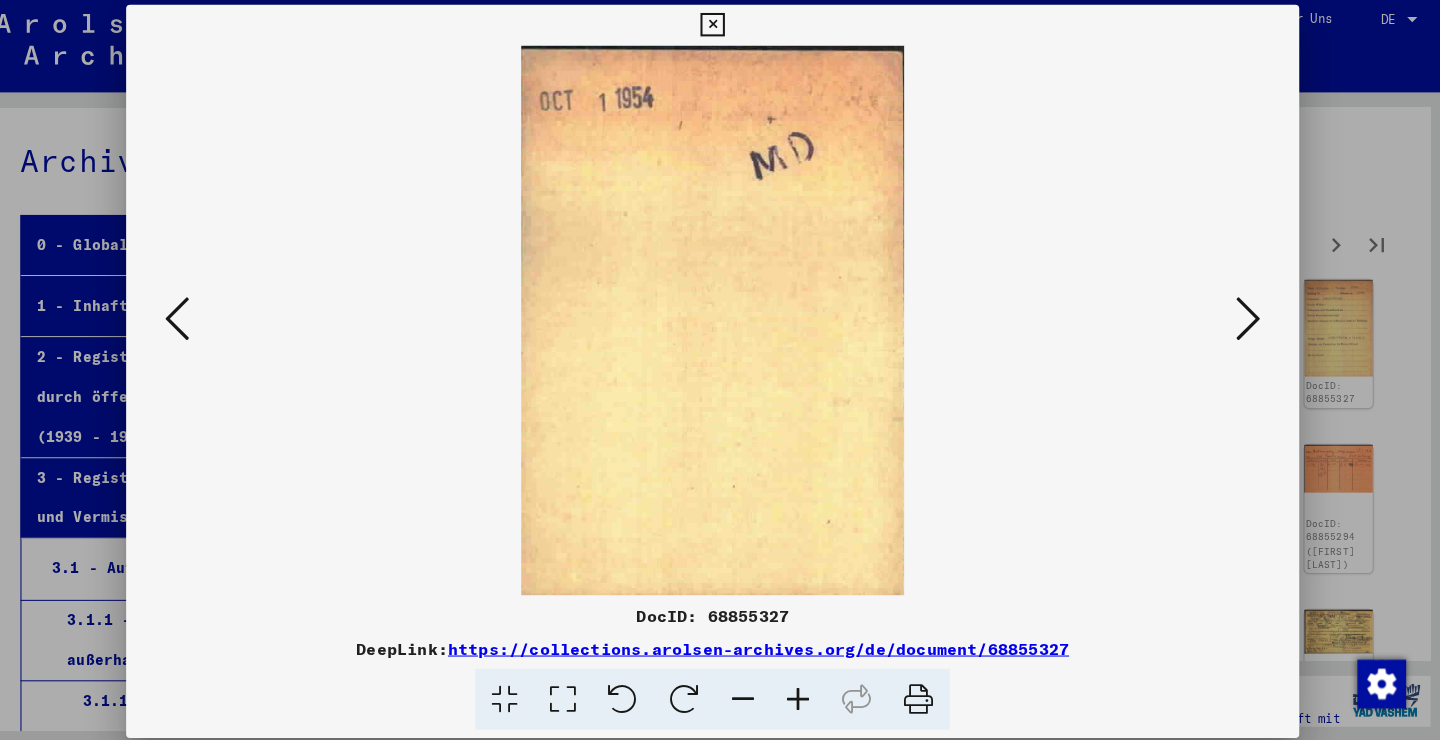 click at bounding box center (1246, 318) 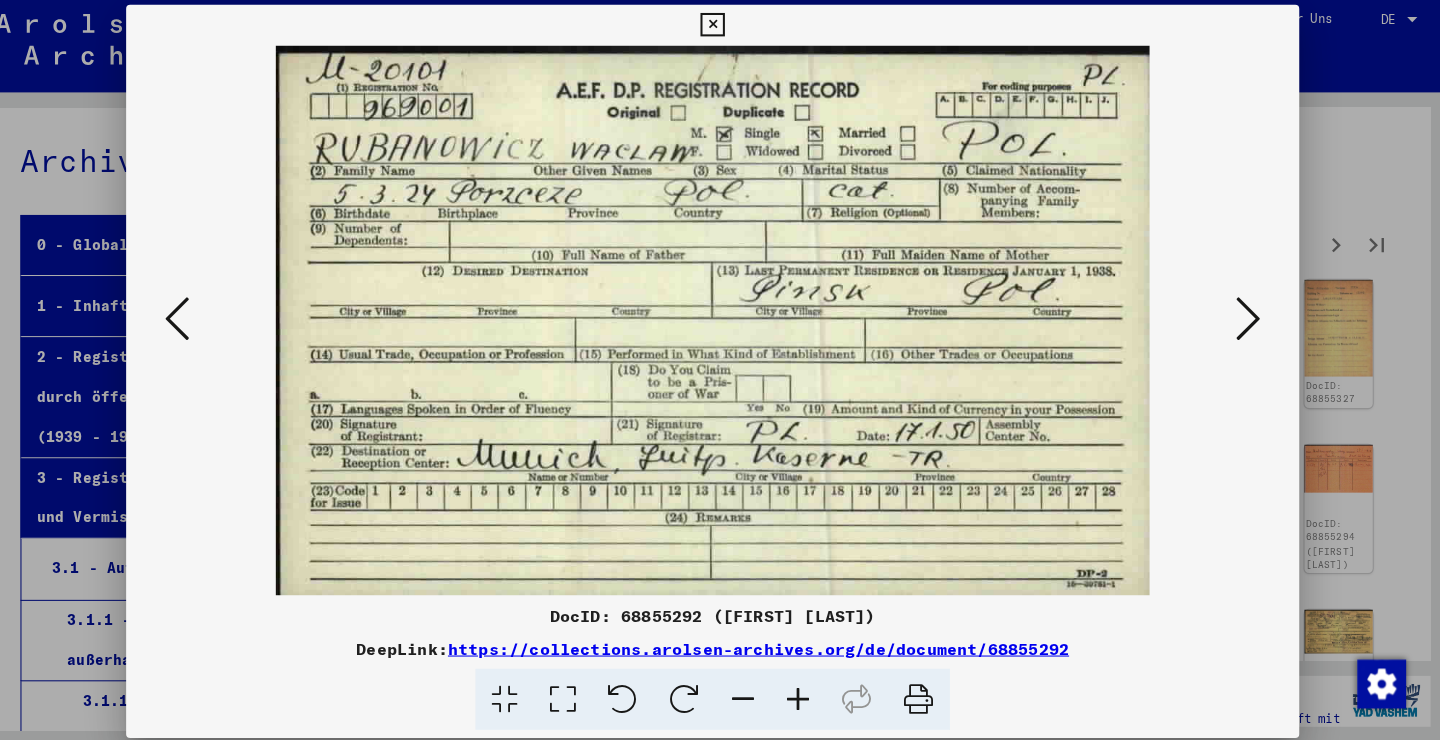 click at bounding box center [1246, 318] 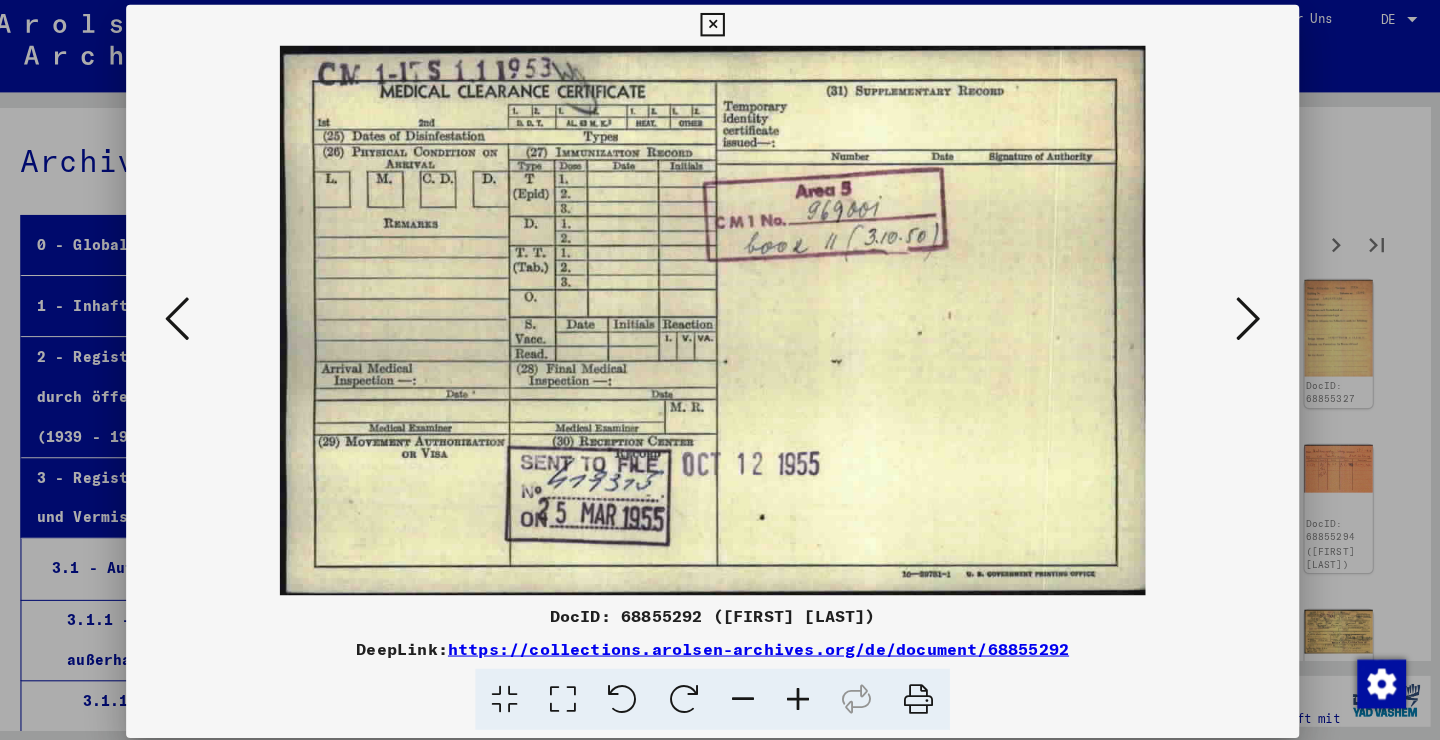 click at bounding box center (1246, 318) 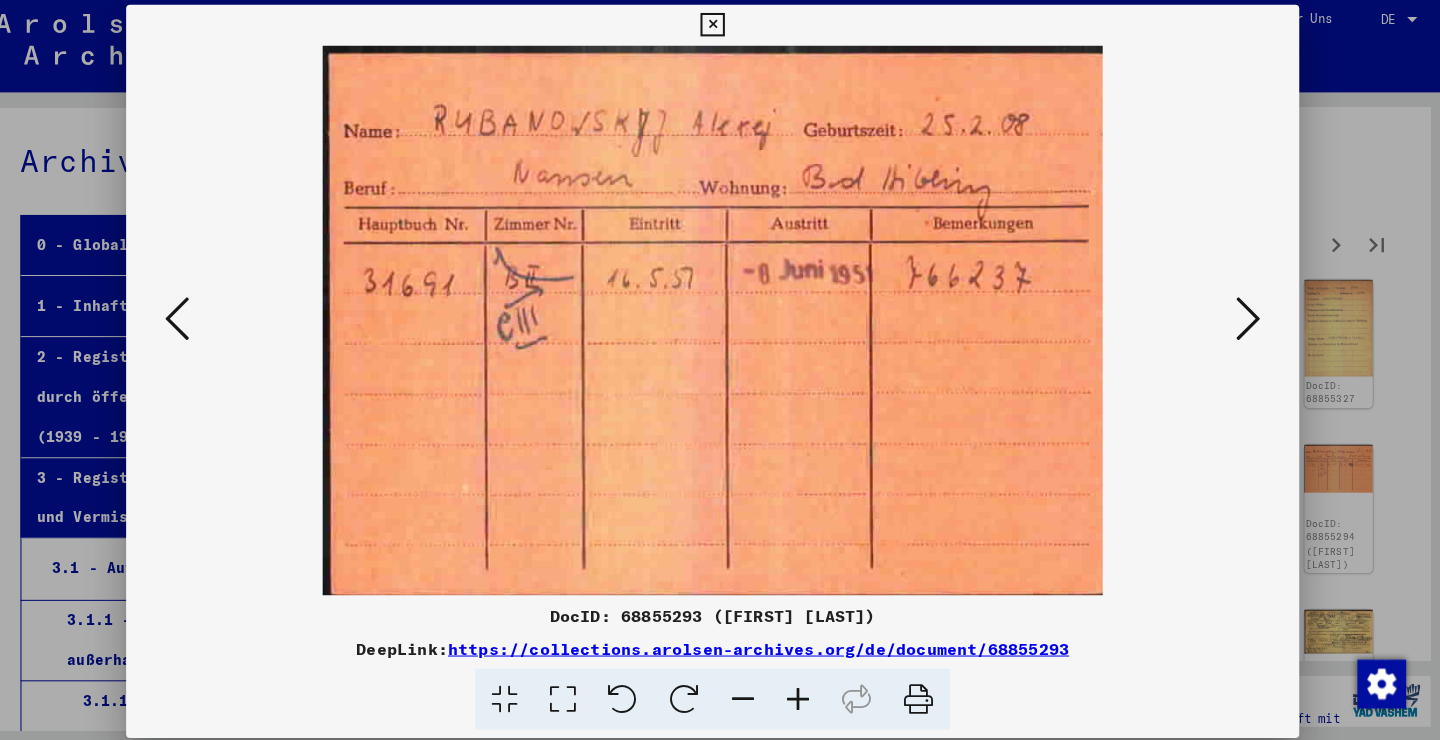 click at bounding box center (1246, 318) 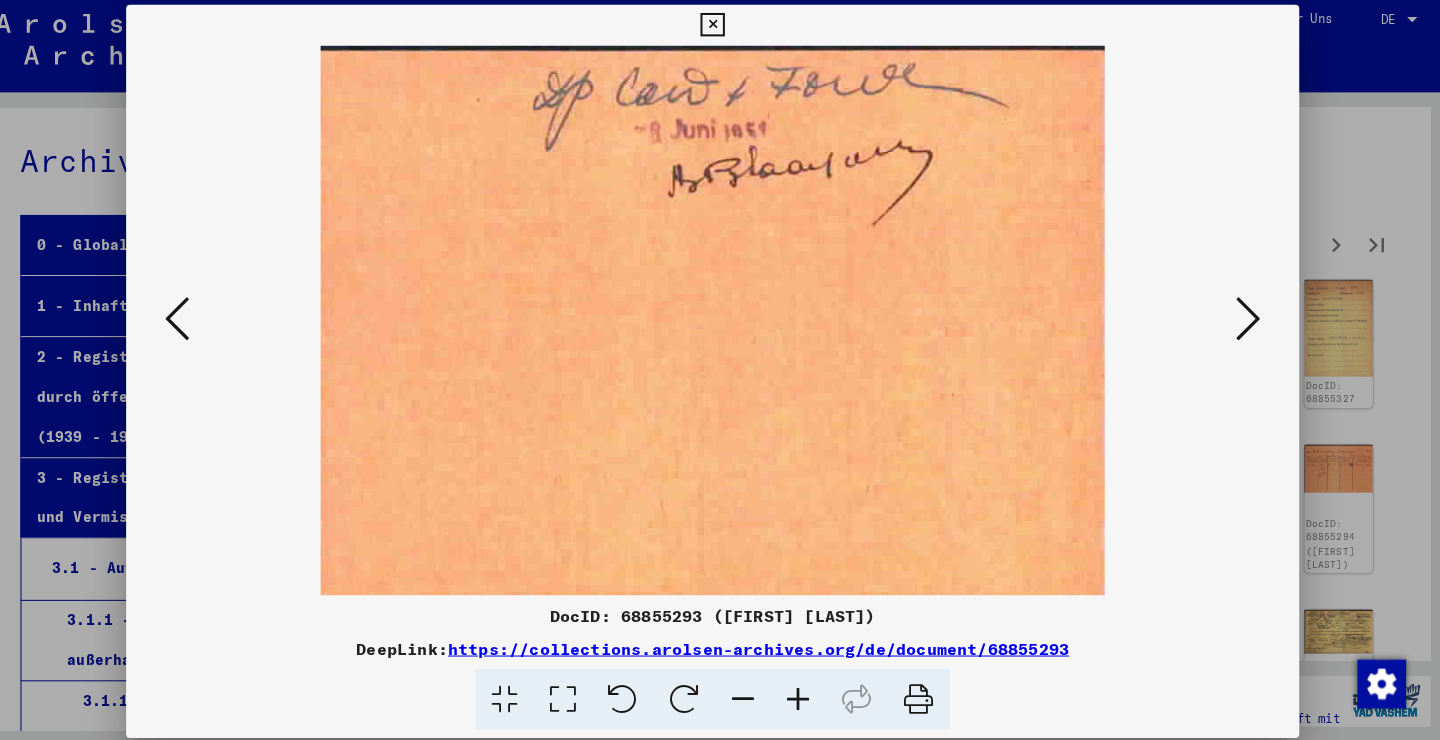 click at bounding box center [1246, 318] 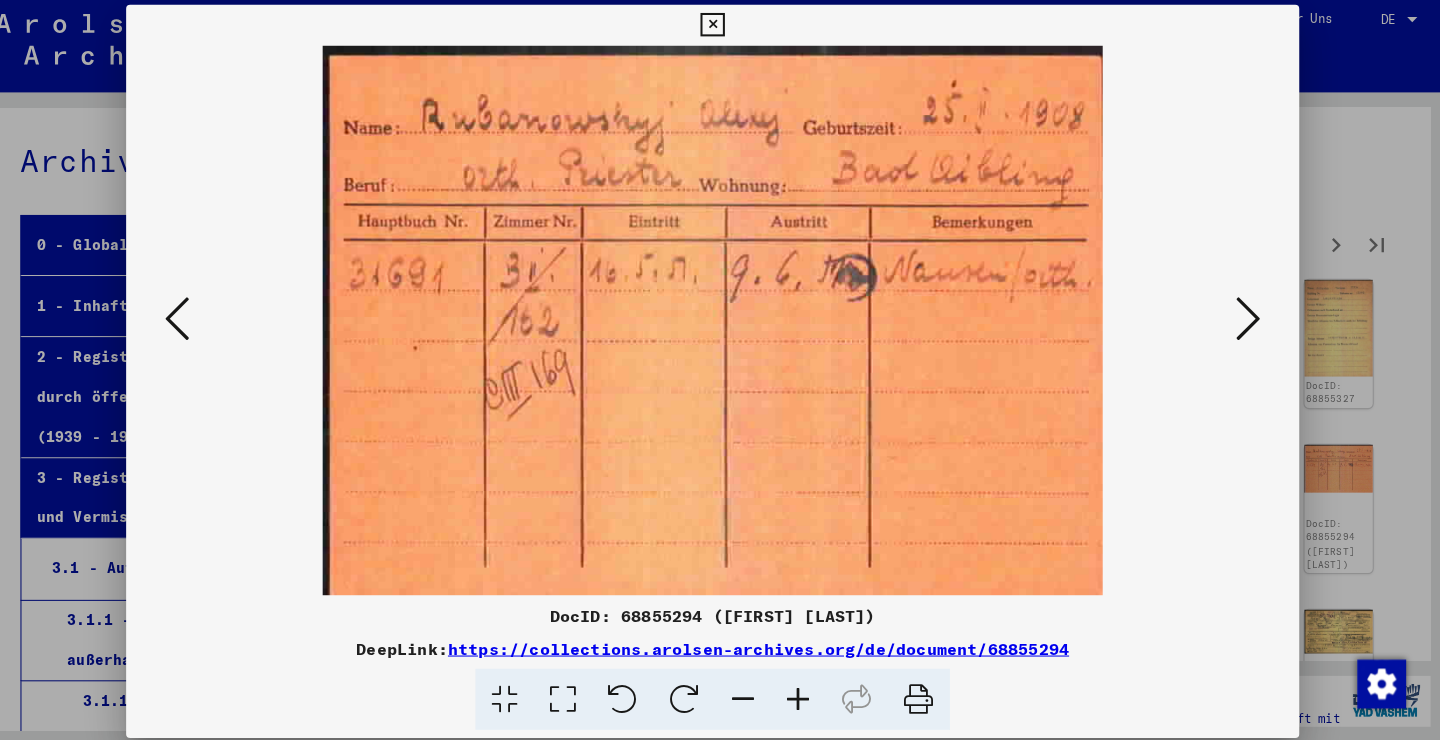 click at bounding box center [1246, 318] 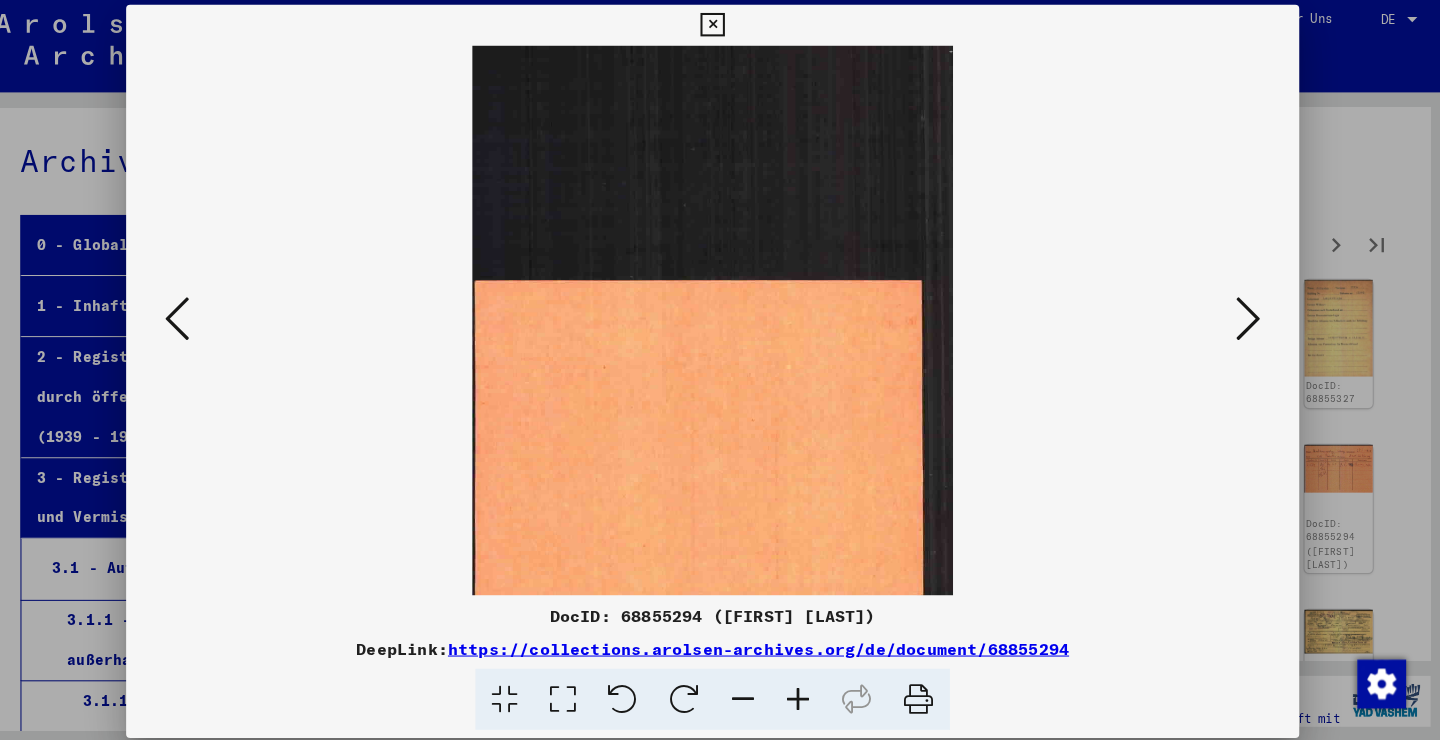 click at bounding box center [1246, 318] 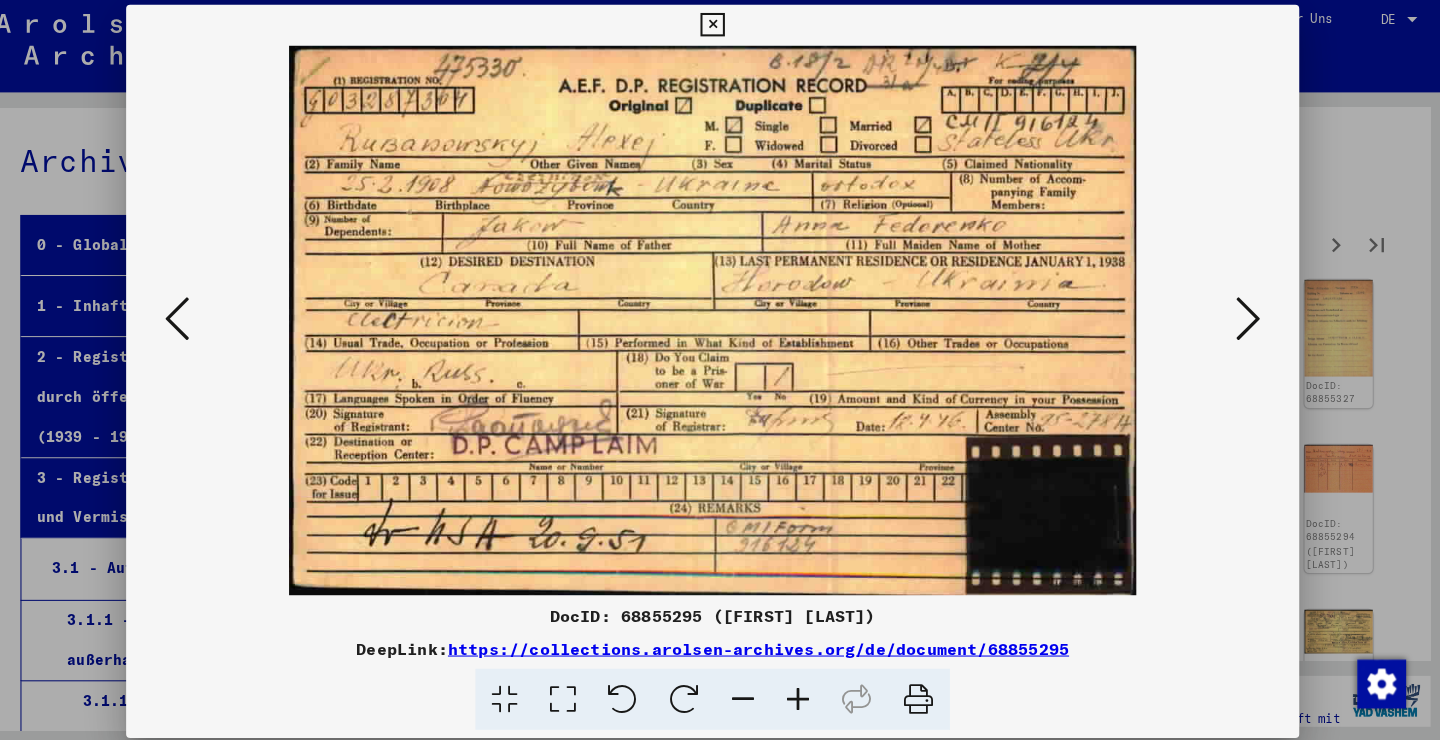 click at bounding box center (1246, 318) 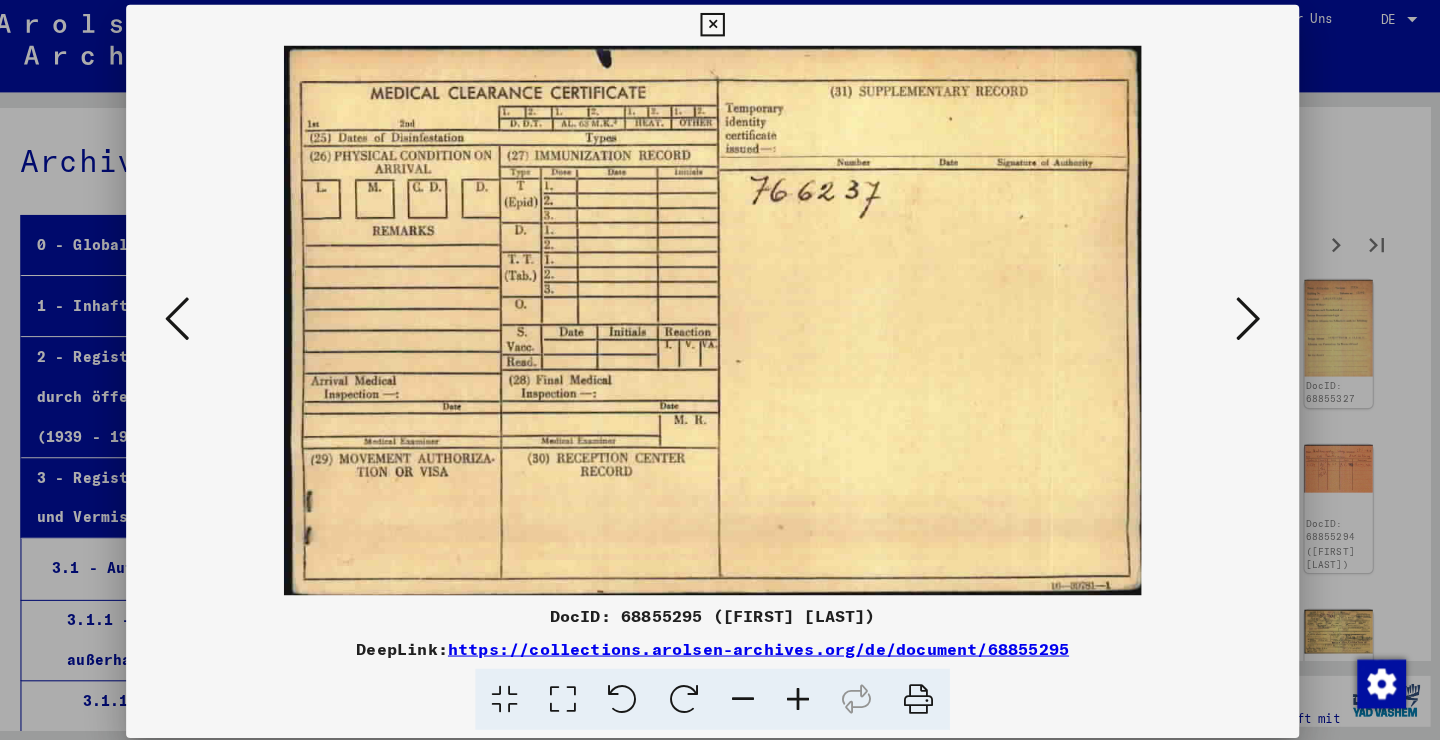 click at bounding box center (1246, 318) 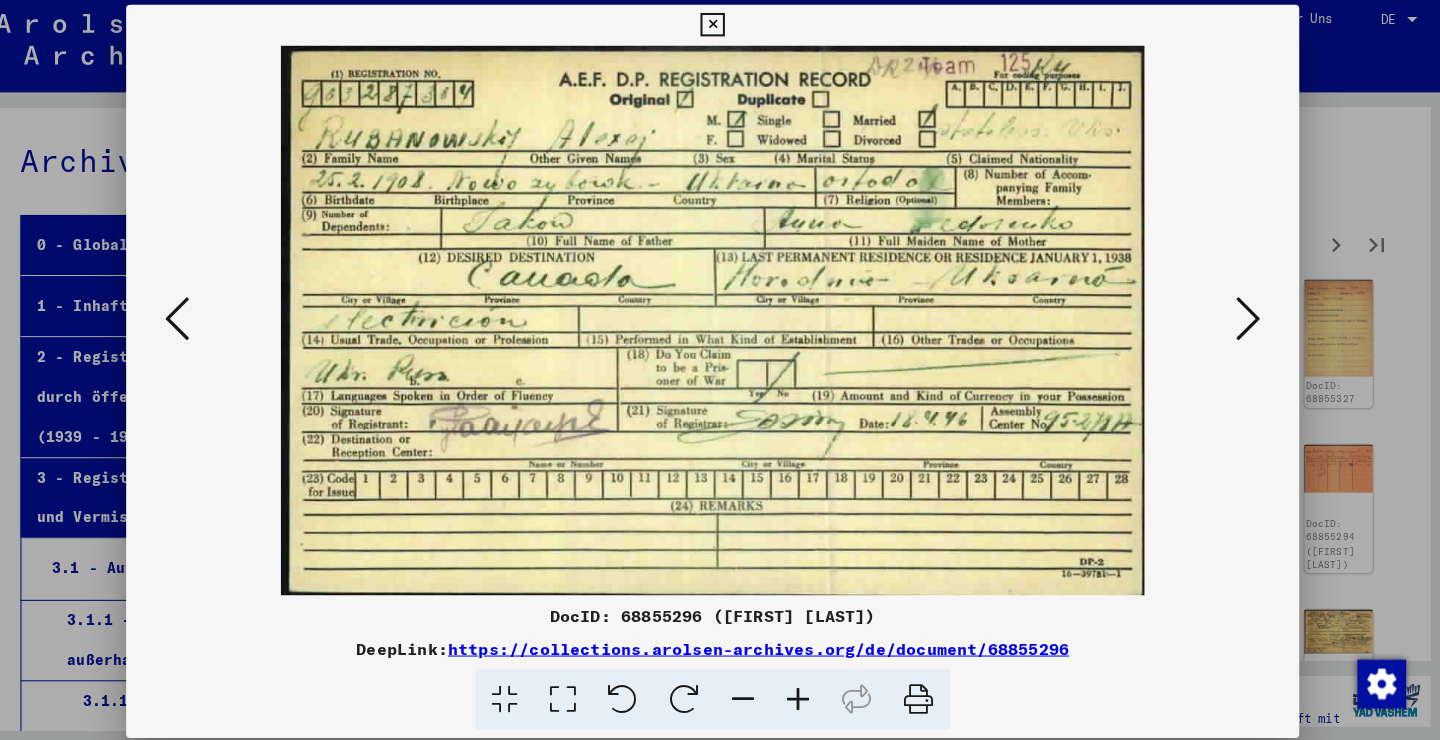 click at bounding box center [1246, 318] 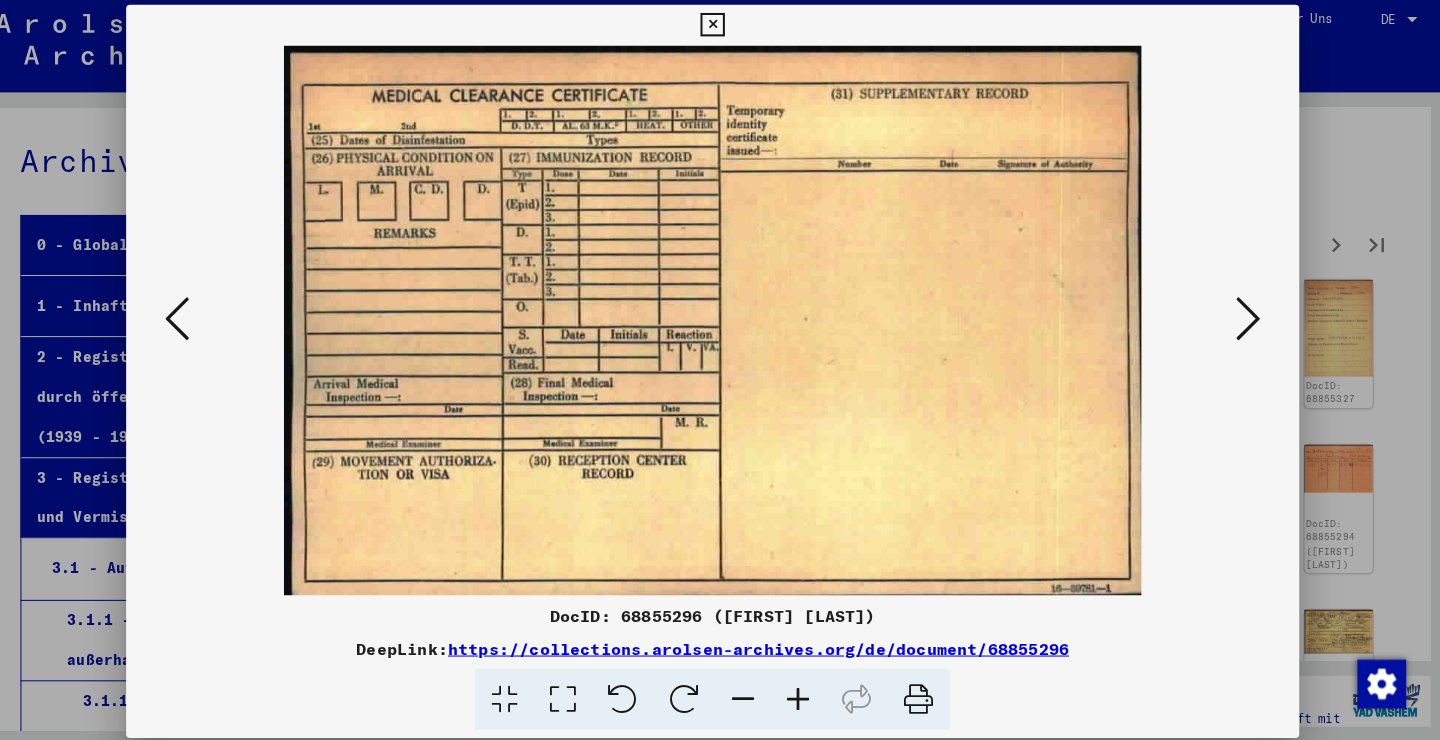 click at bounding box center [1246, 318] 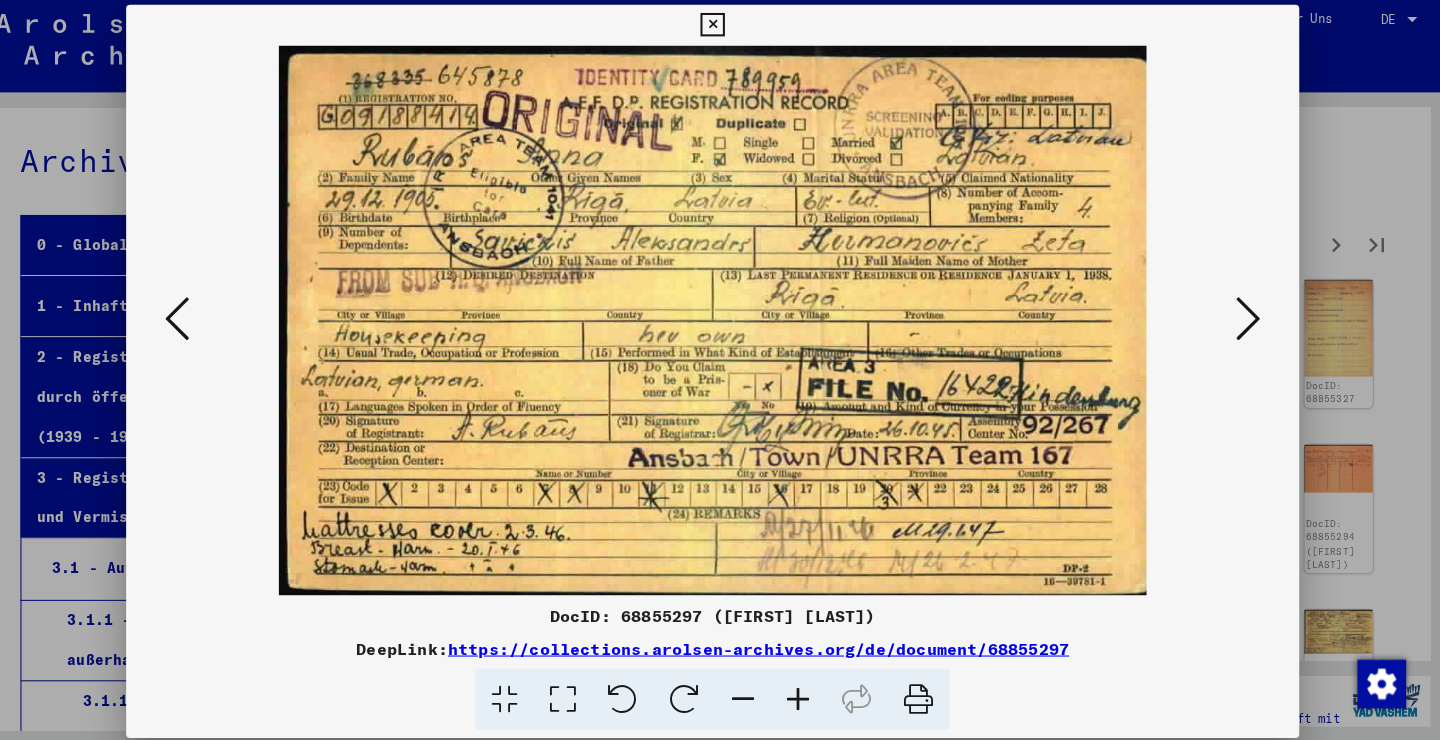 click at bounding box center (1246, 318) 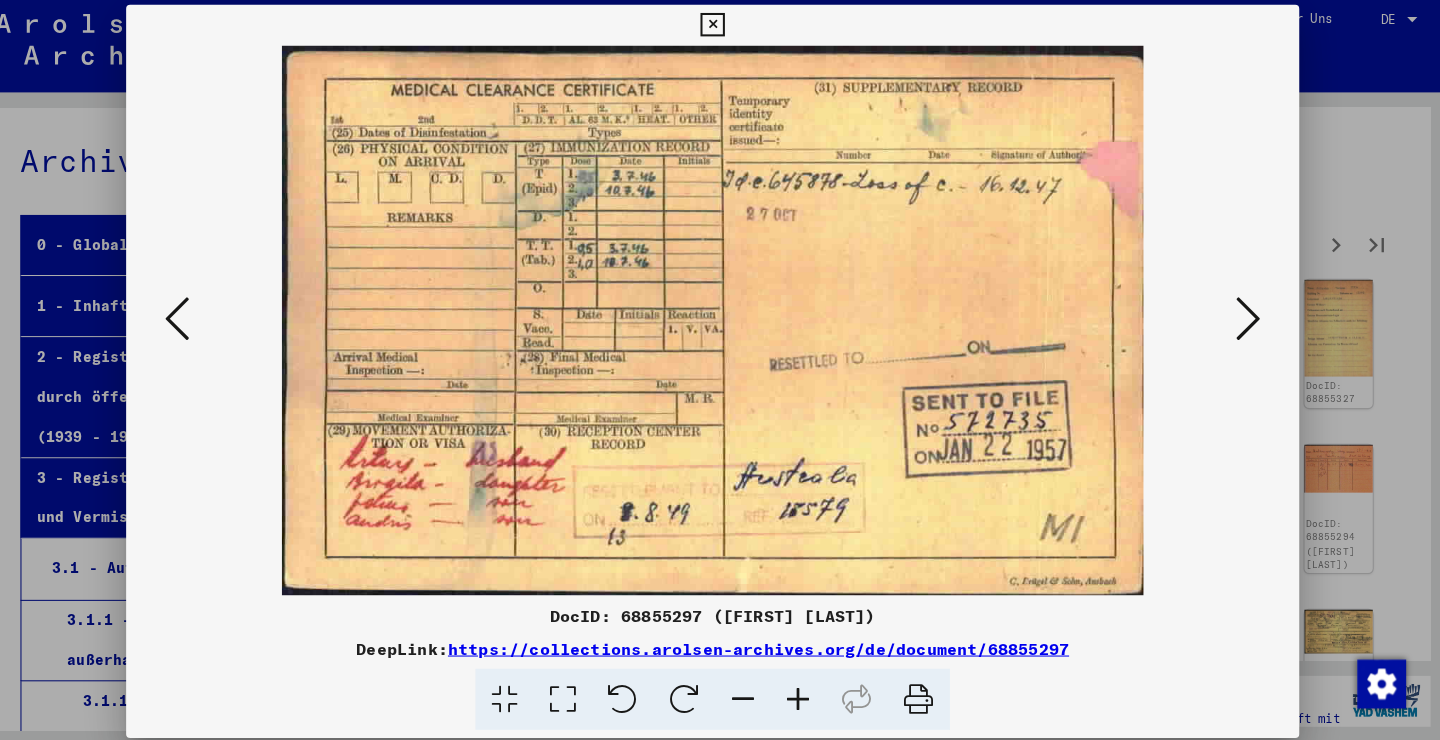 click at bounding box center [1246, 318] 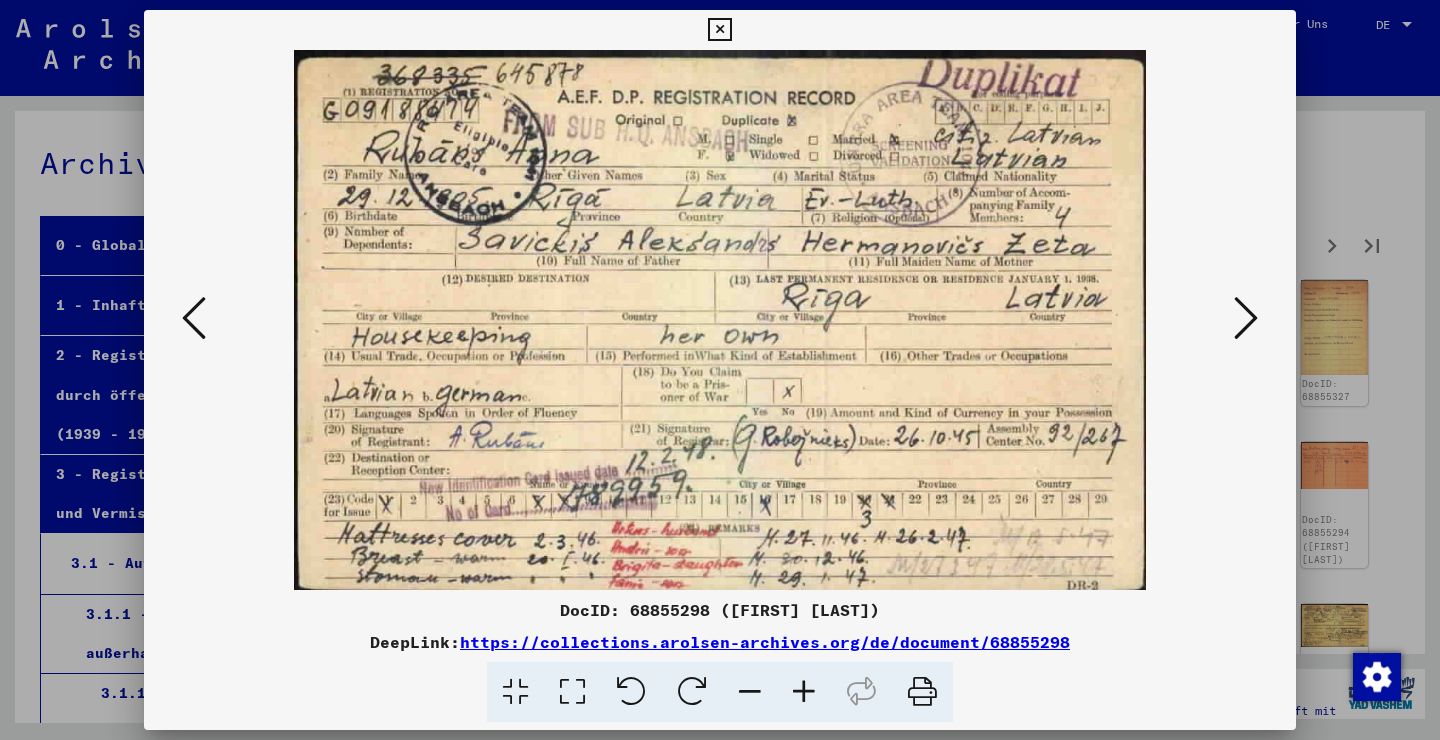 click at bounding box center (194, 318) 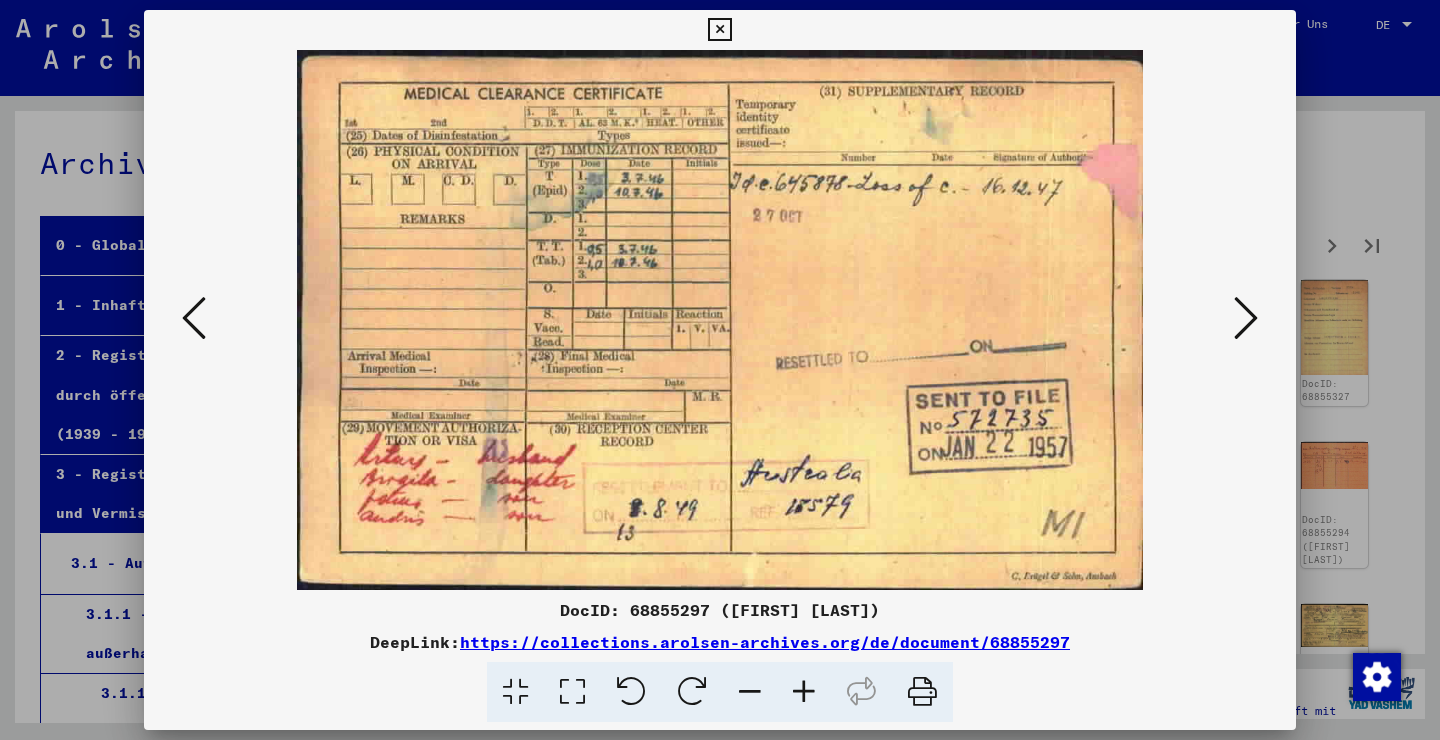 click at bounding box center (194, 318) 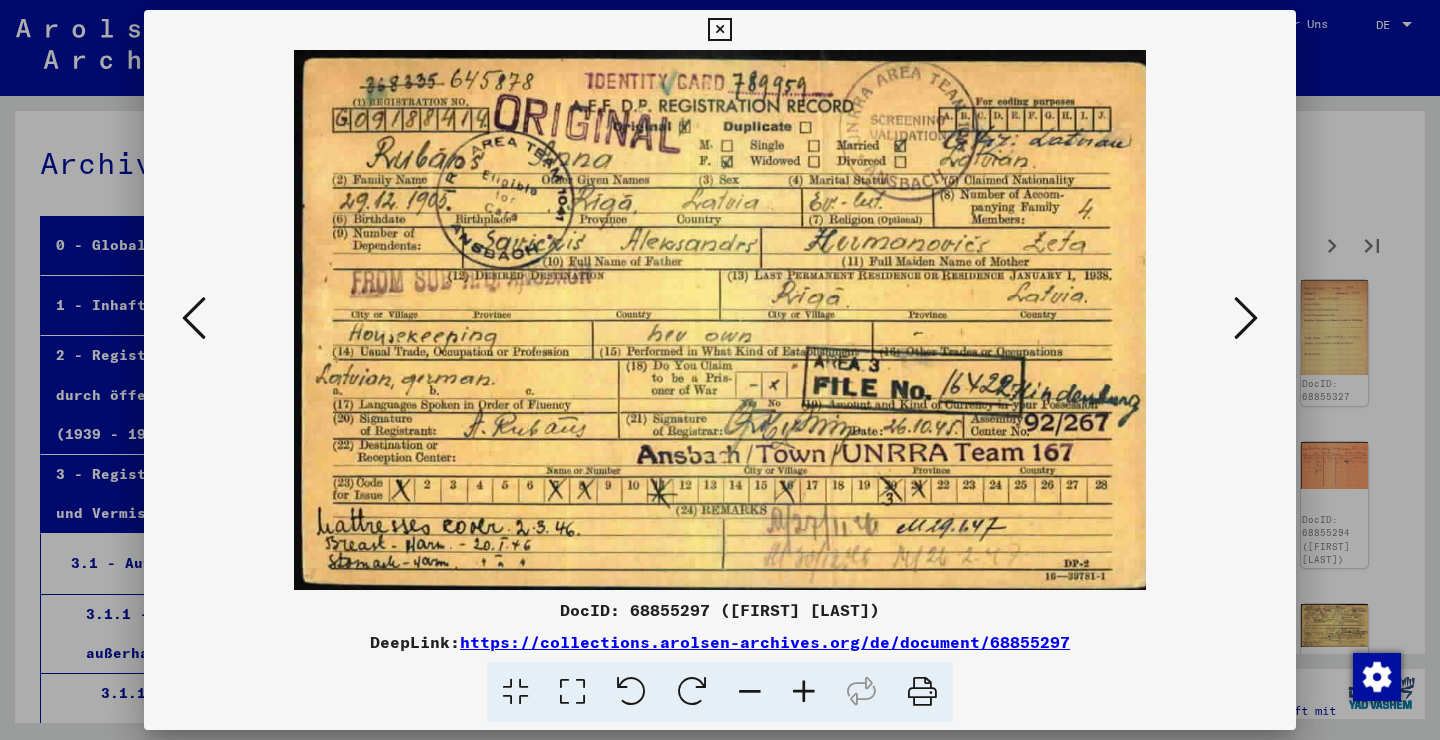 click at bounding box center (194, 318) 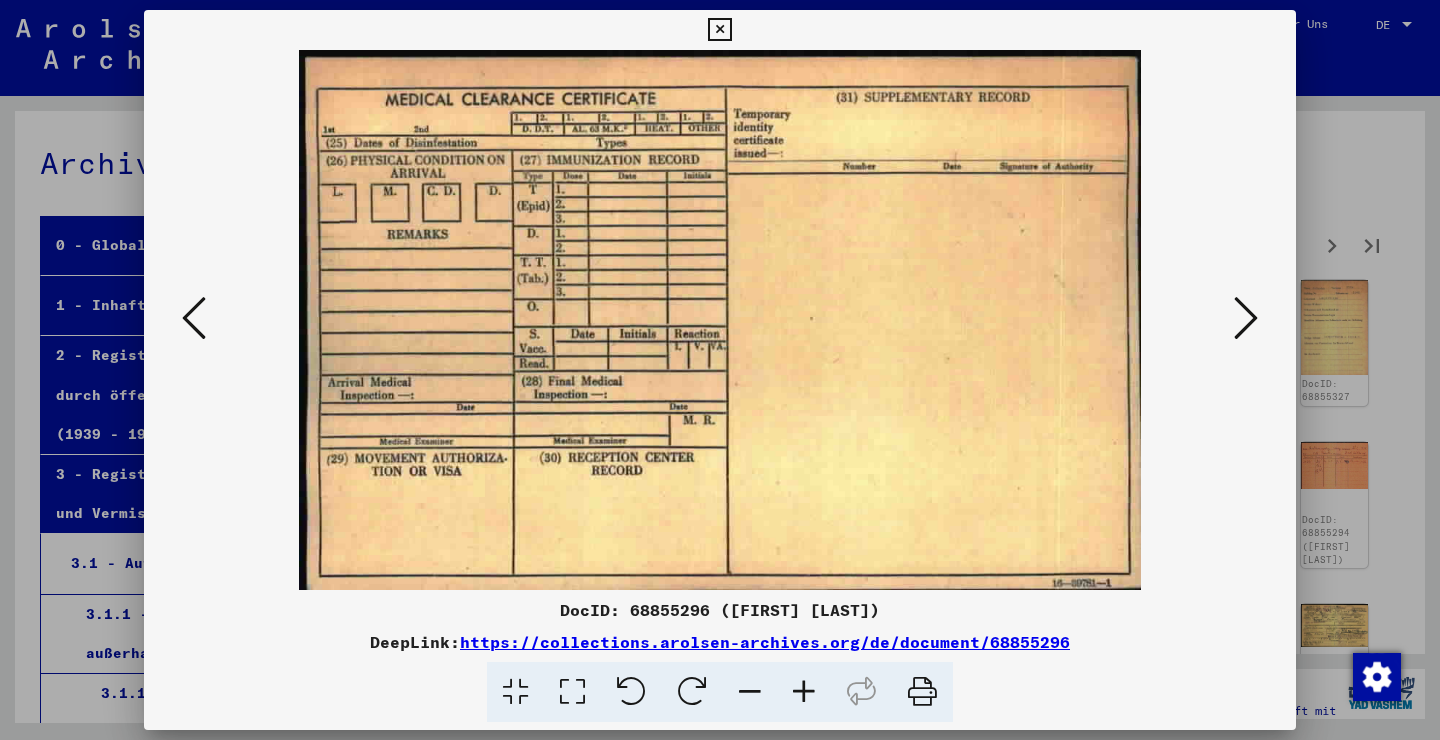 click at bounding box center [194, 318] 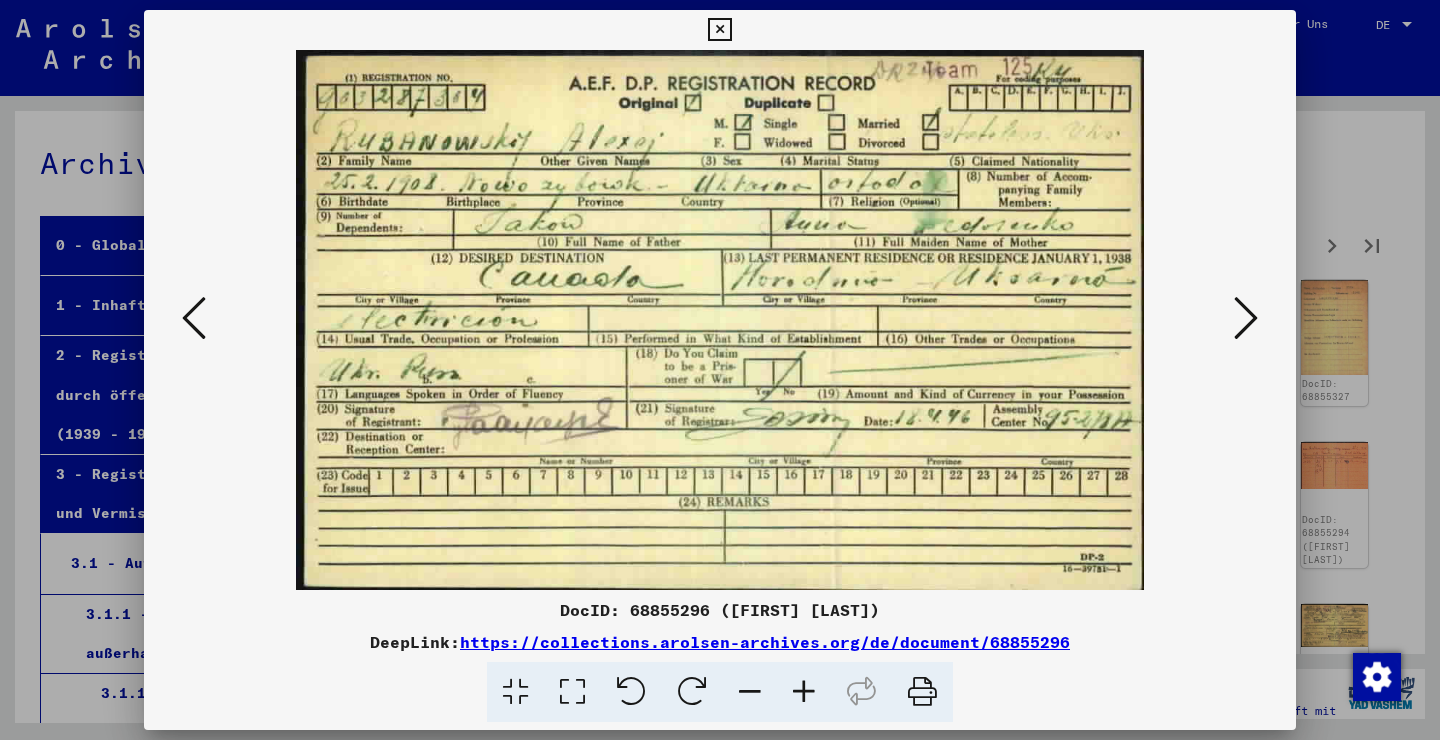 click at bounding box center [194, 318] 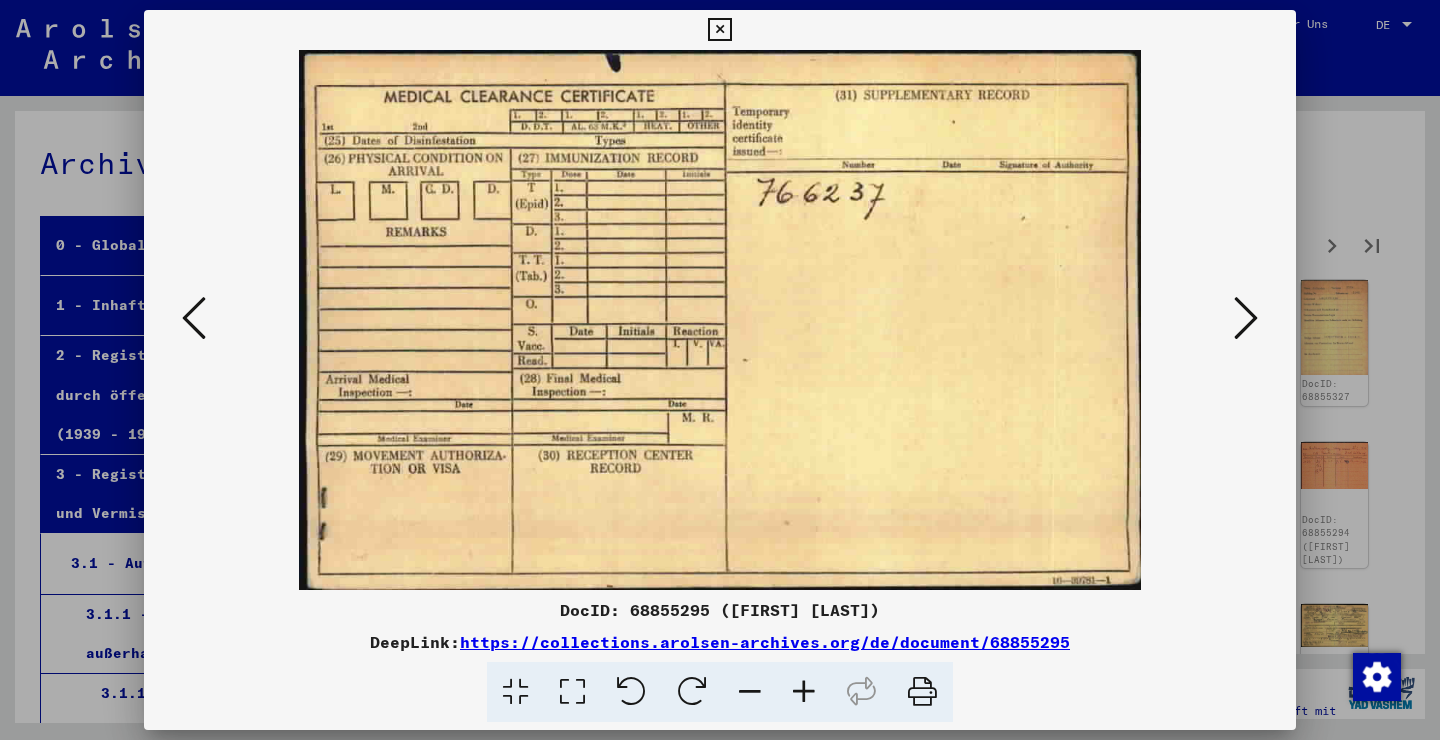 click at bounding box center [719, 30] 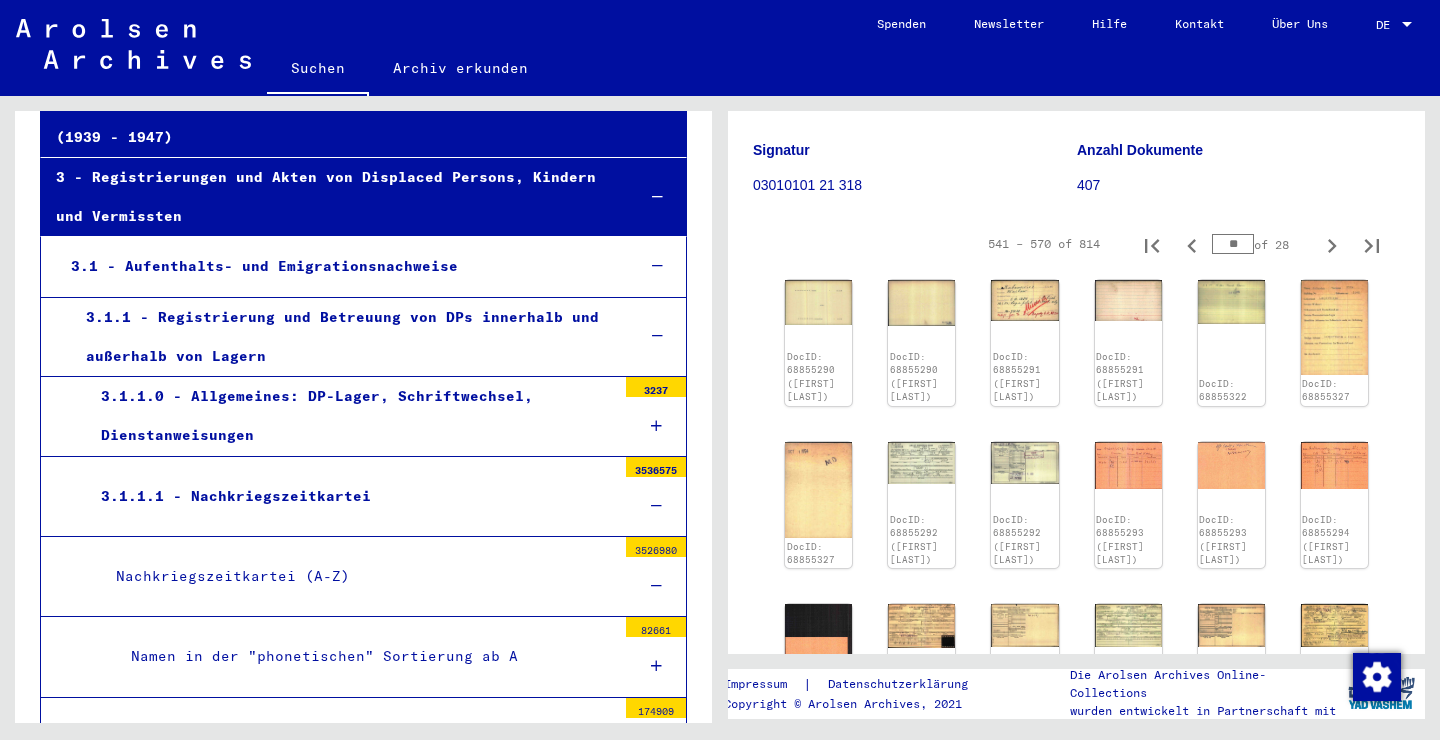 scroll, scrollTop: 0, scrollLeft: 0, axis: both 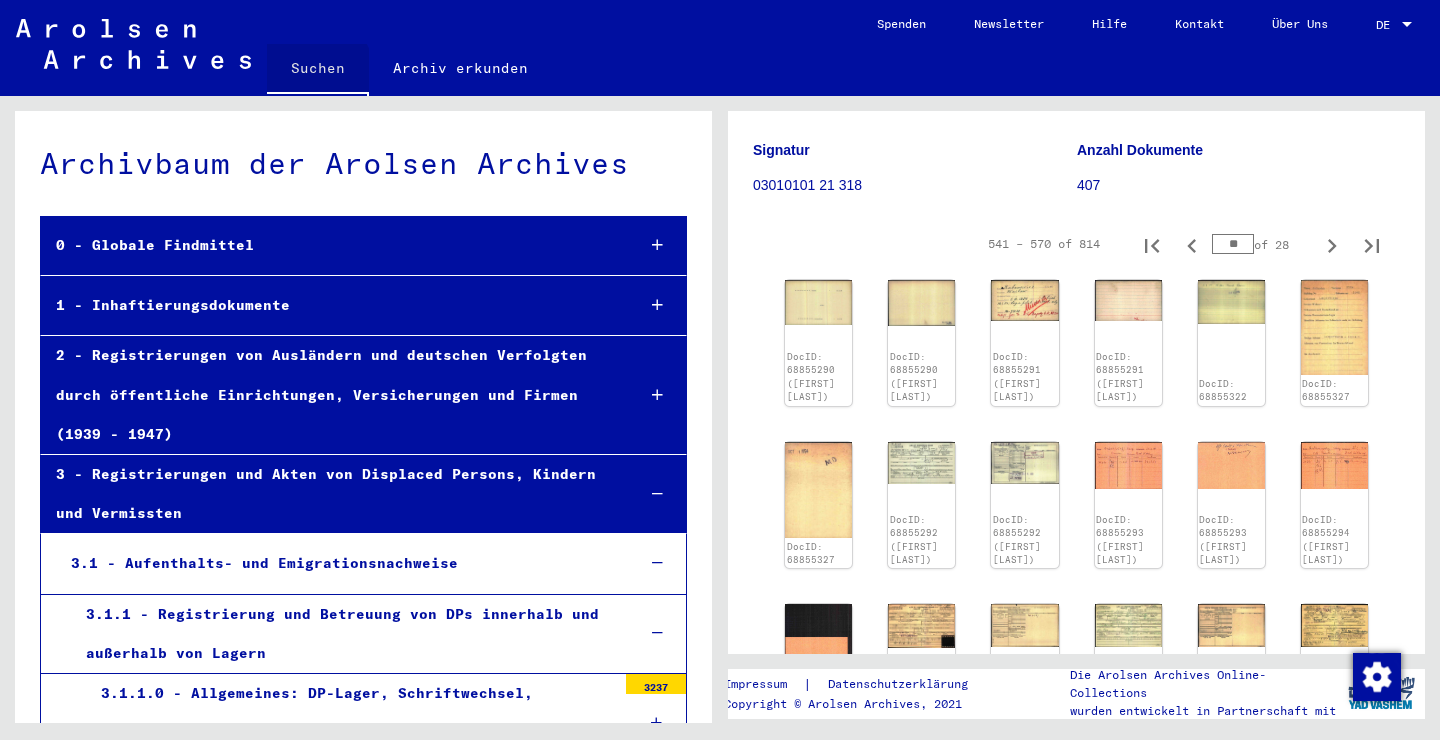 click on "Suchen" 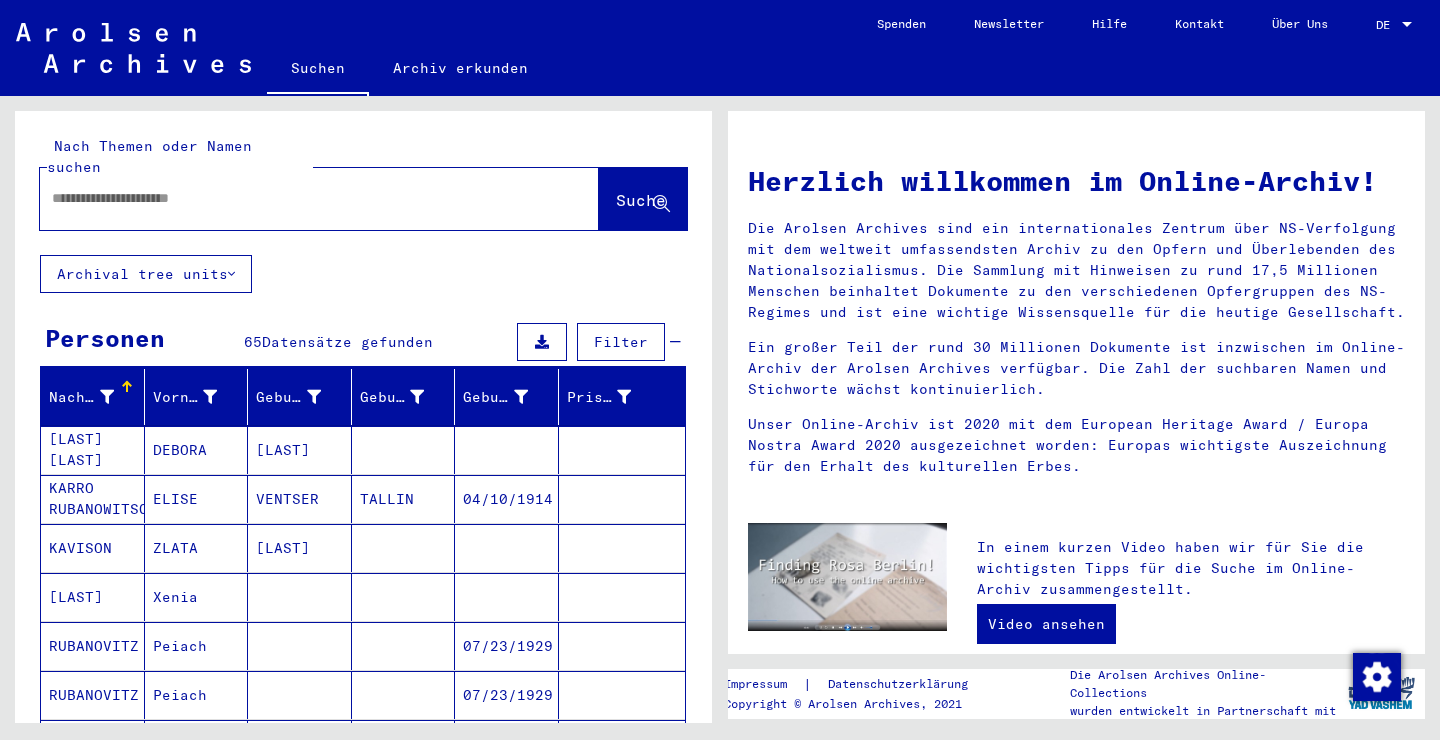 click at bounding box center (295, 198) 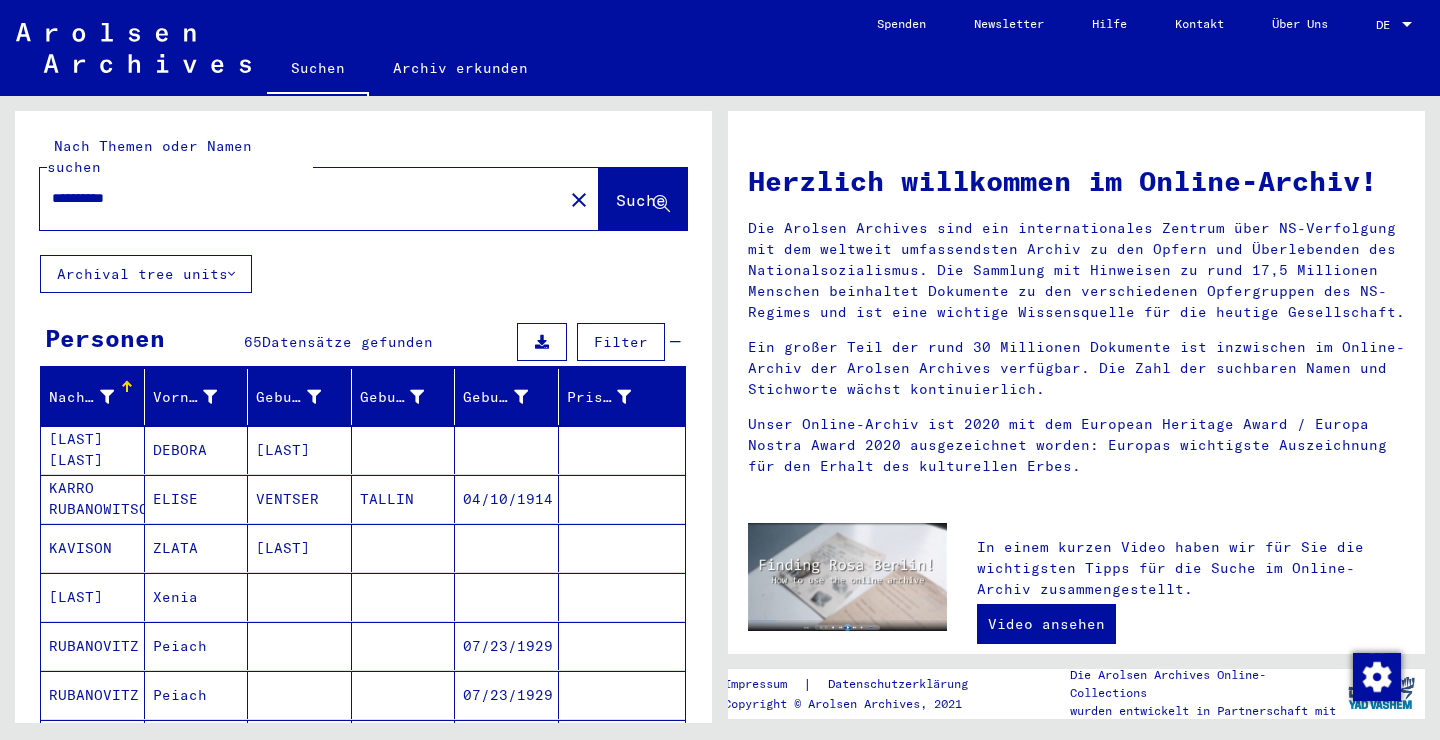 type on "**********" 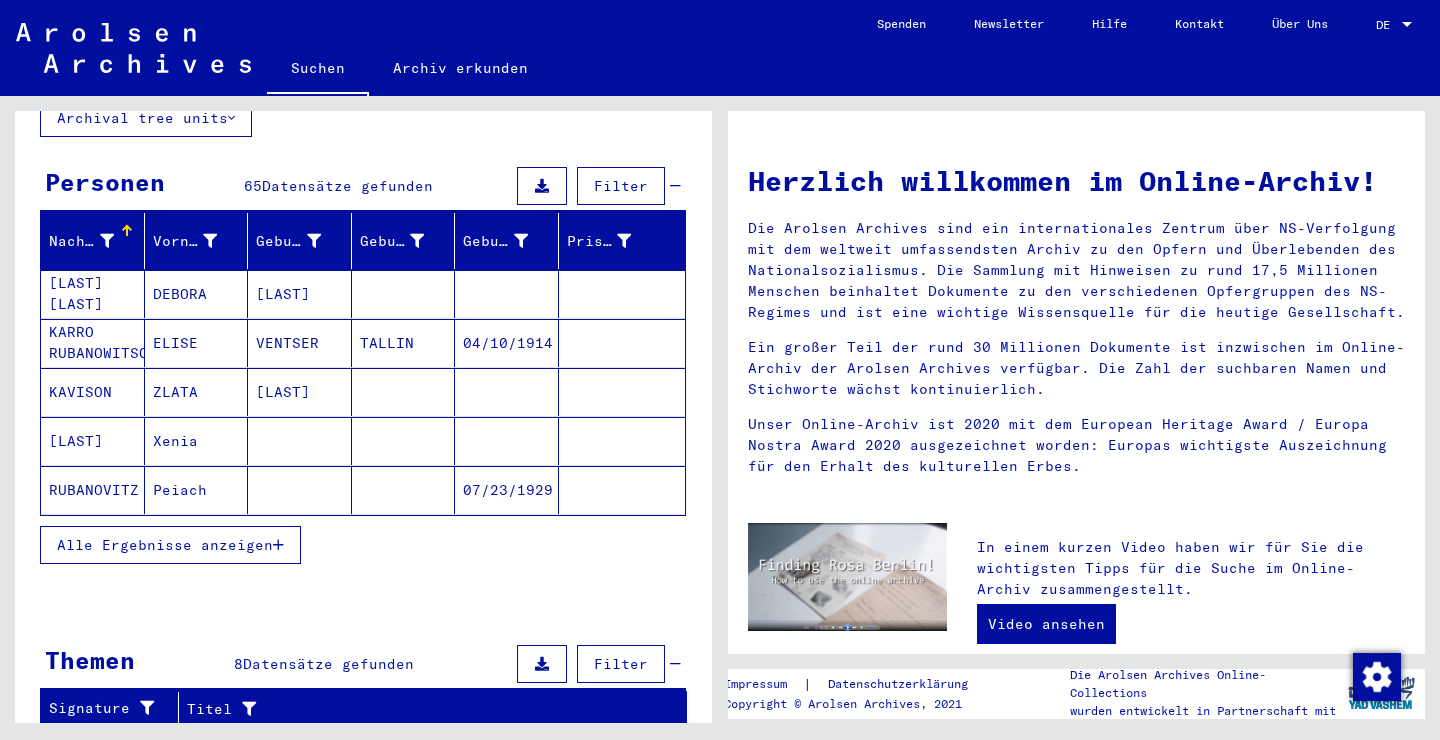 scroll, scrollTop: 157, scrollLeft: 0, axis: vertical 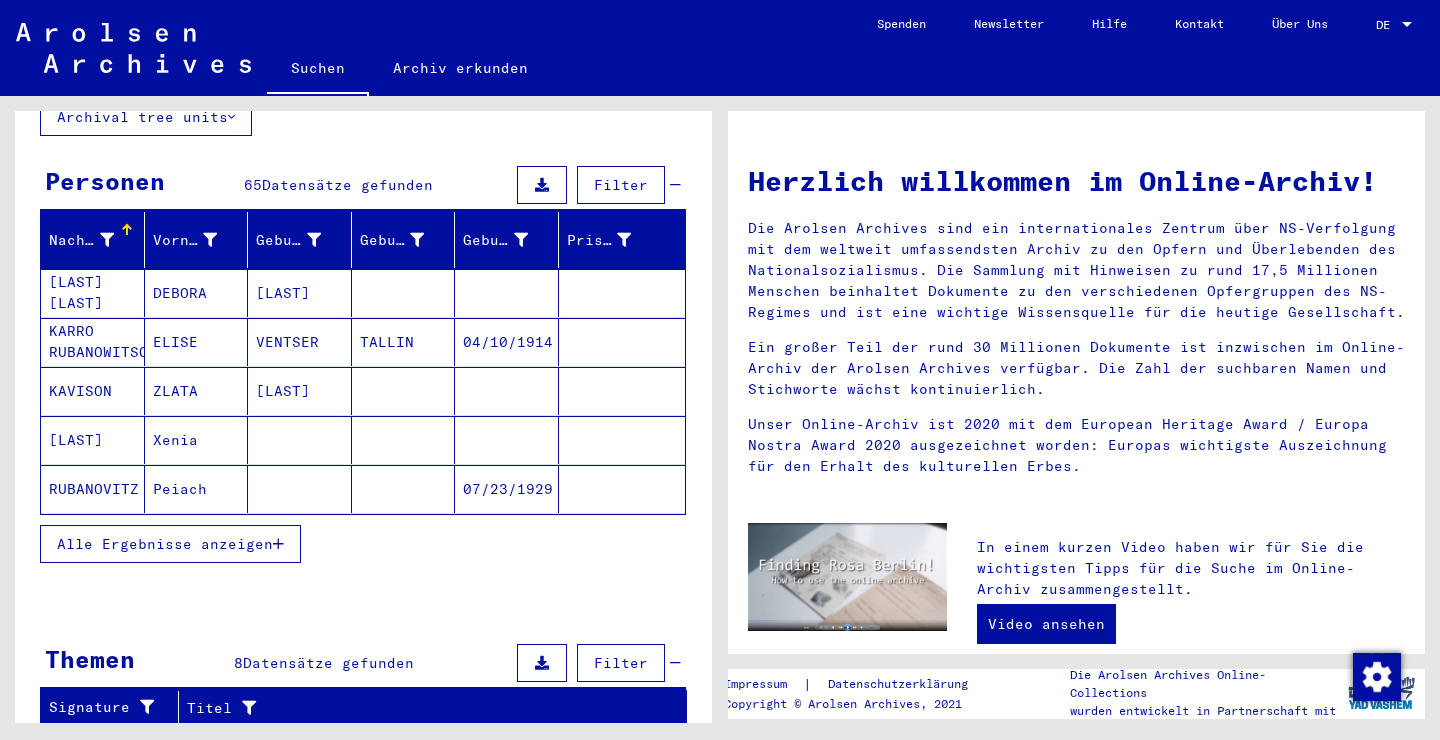 click on "Alle Ergebnisse anzeigen" at bounding box center (165, 544) 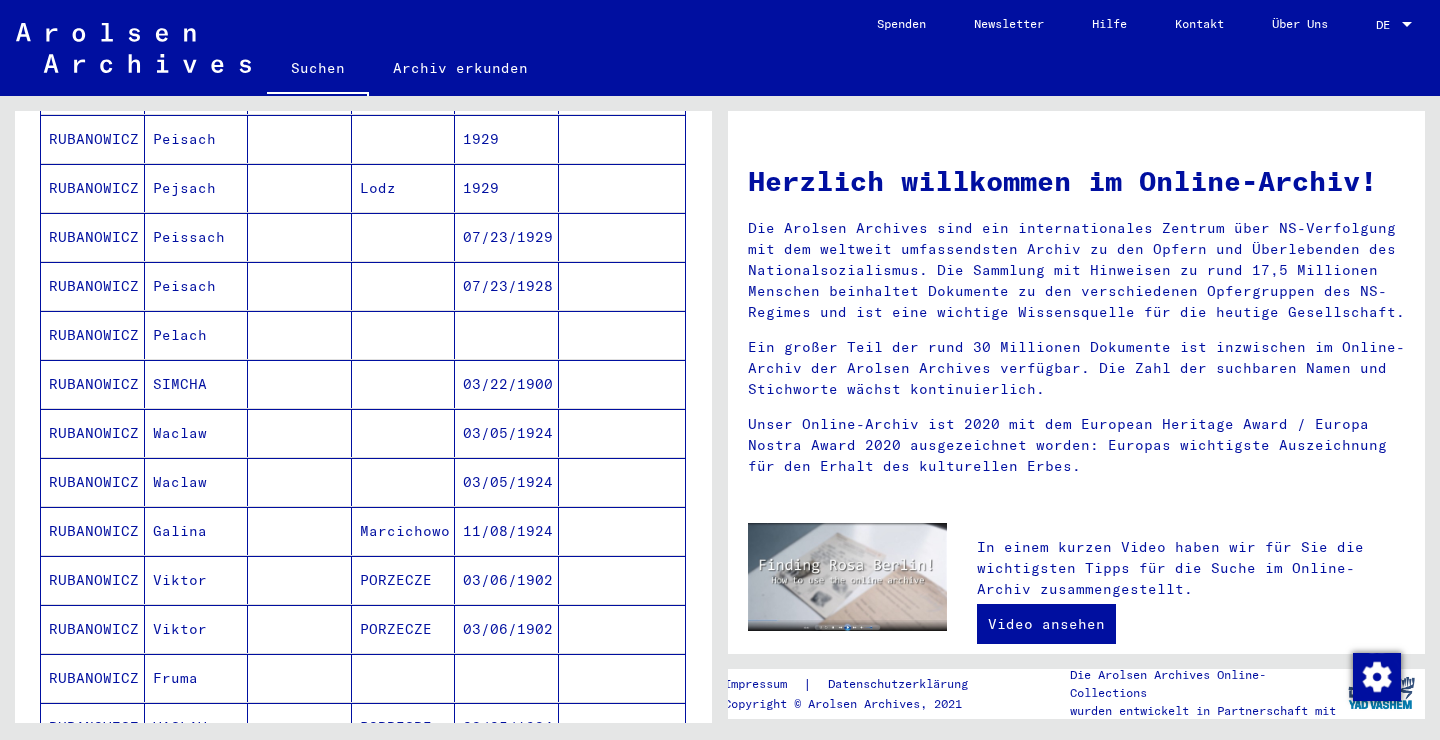 scroll, scrollTop: 607, scrollLeft: 0, axis: vertical 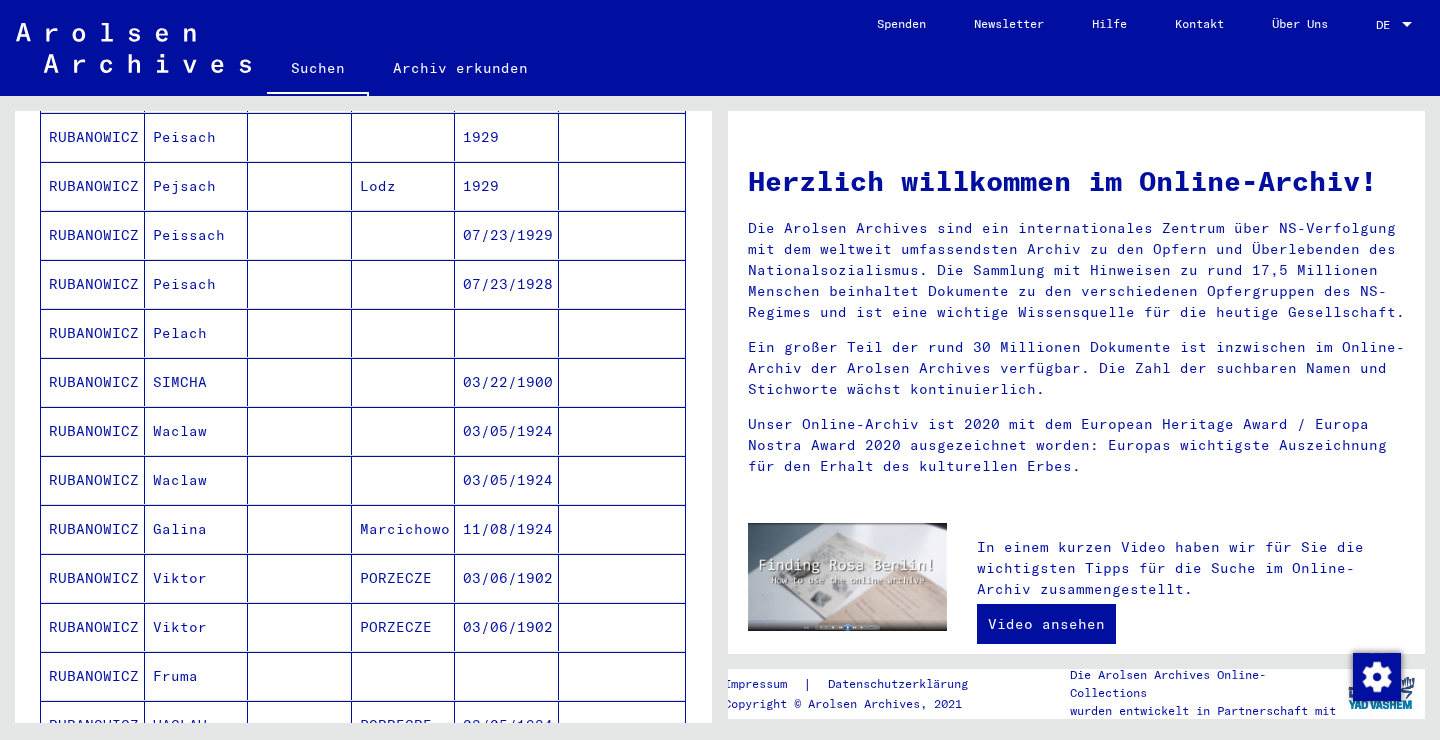 click on "03/05/1924" at bounding box center [507, 480] 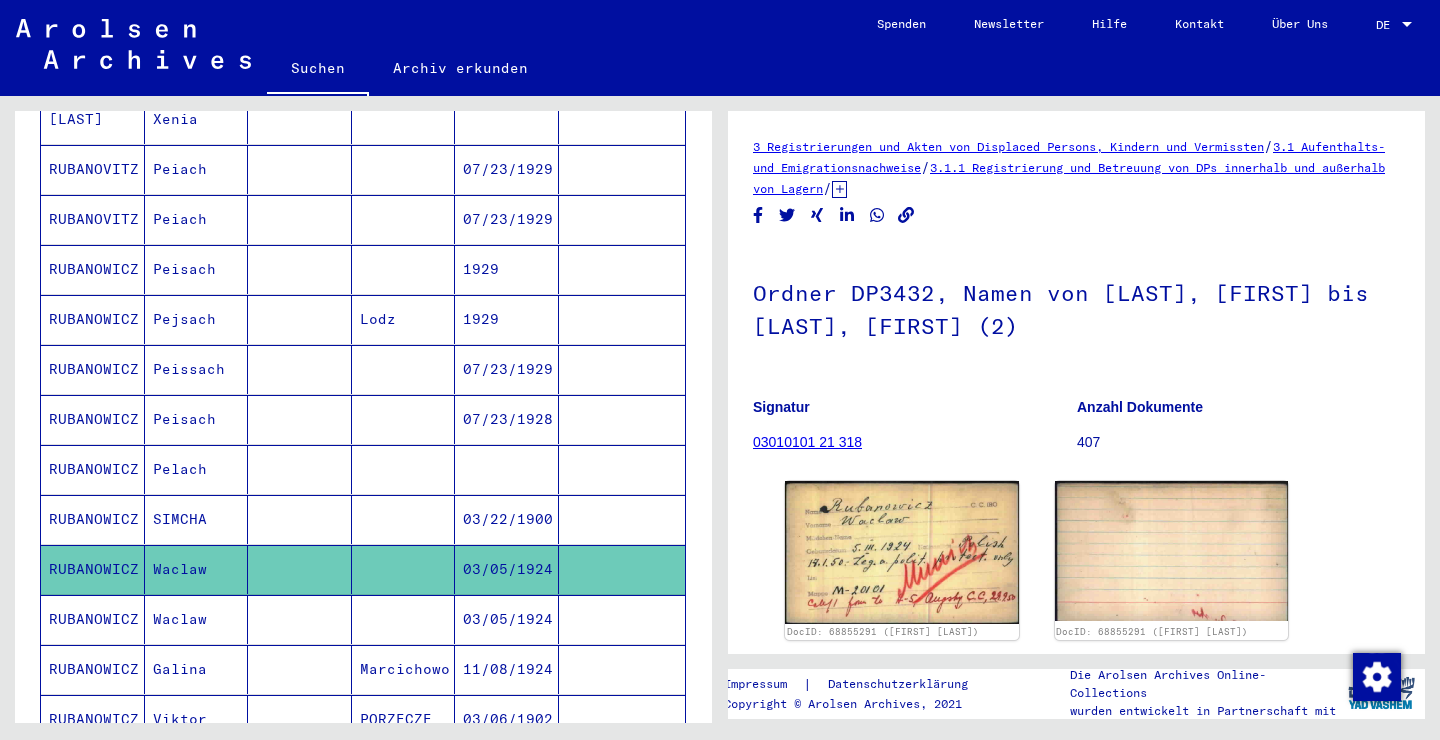 scroll, scrollTop: 483, scrollLeft: 0, axis: vertical 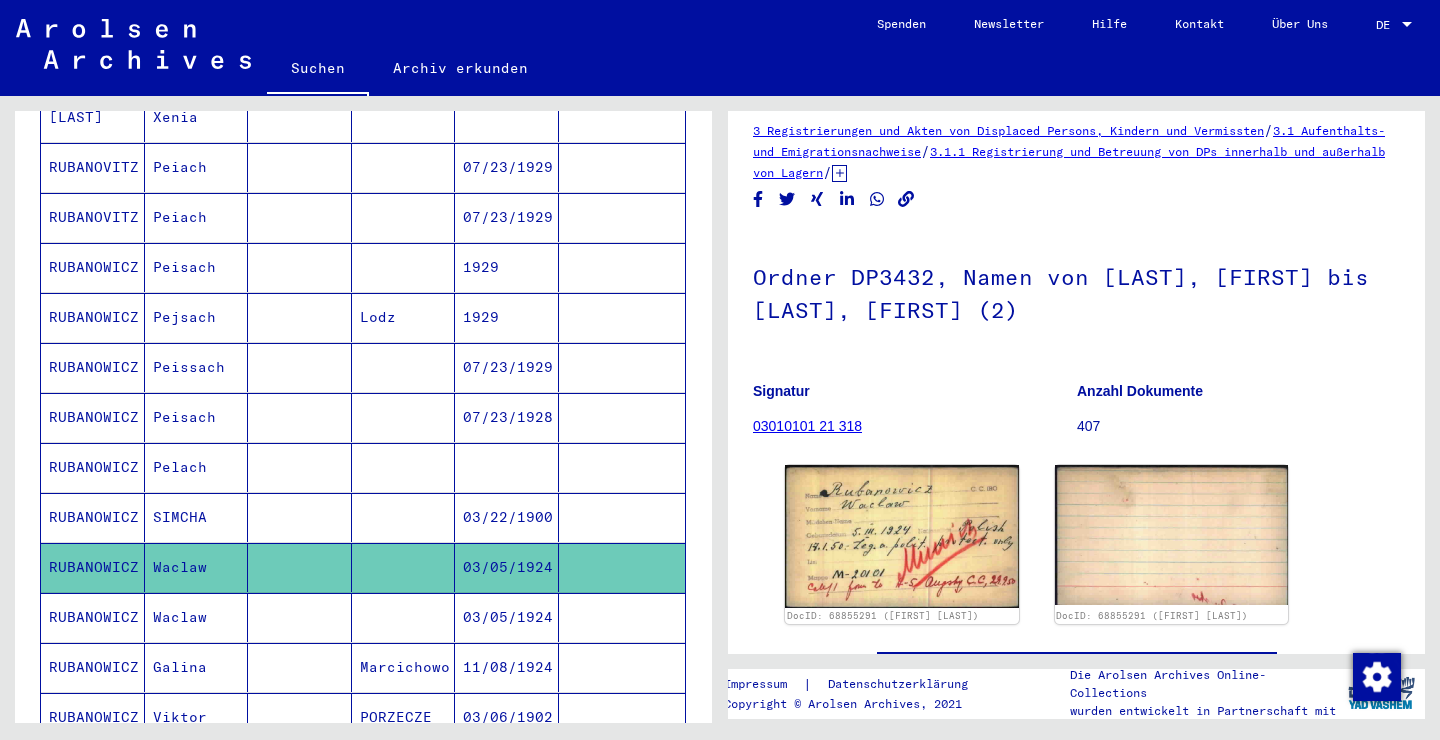 click on "03/05/1924" 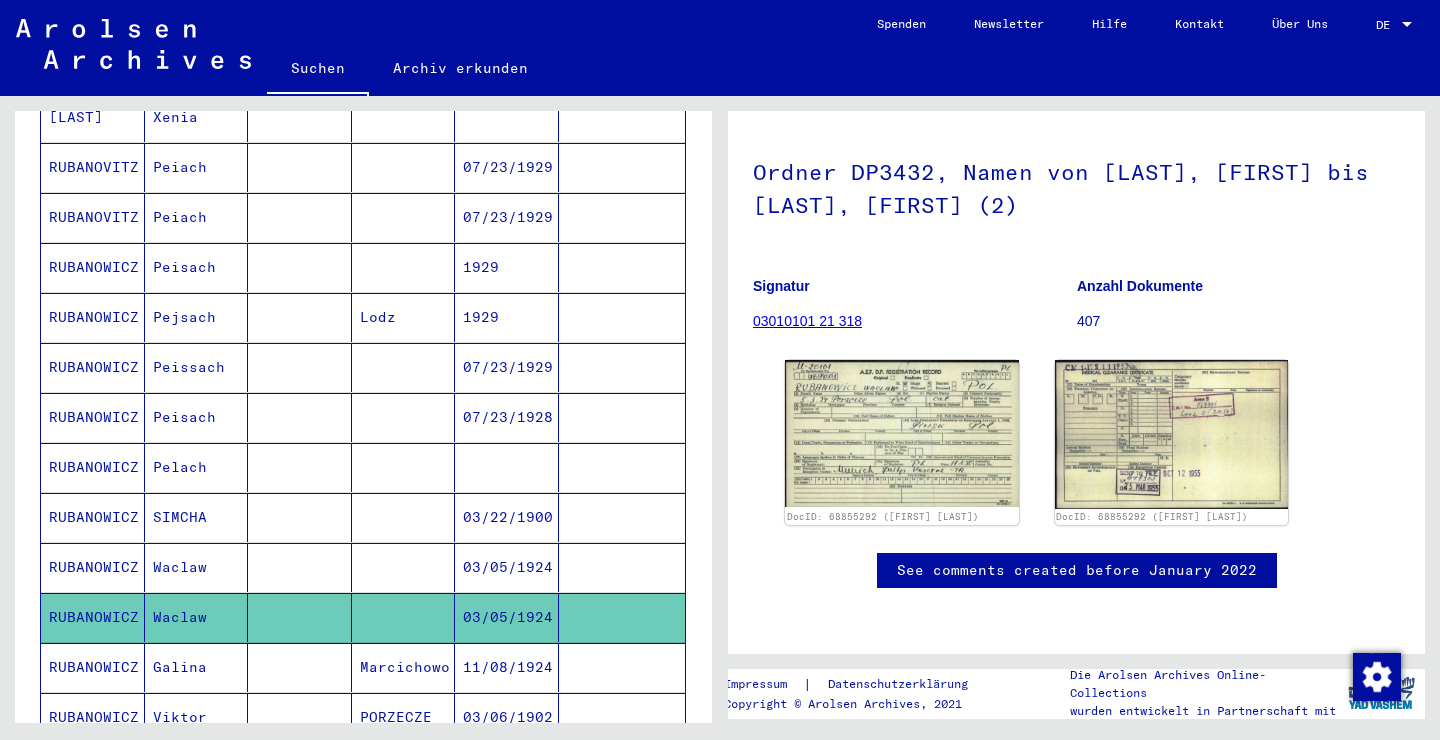 scroll, scrollTop: 630, scrollLeft: 0, axis: vertical 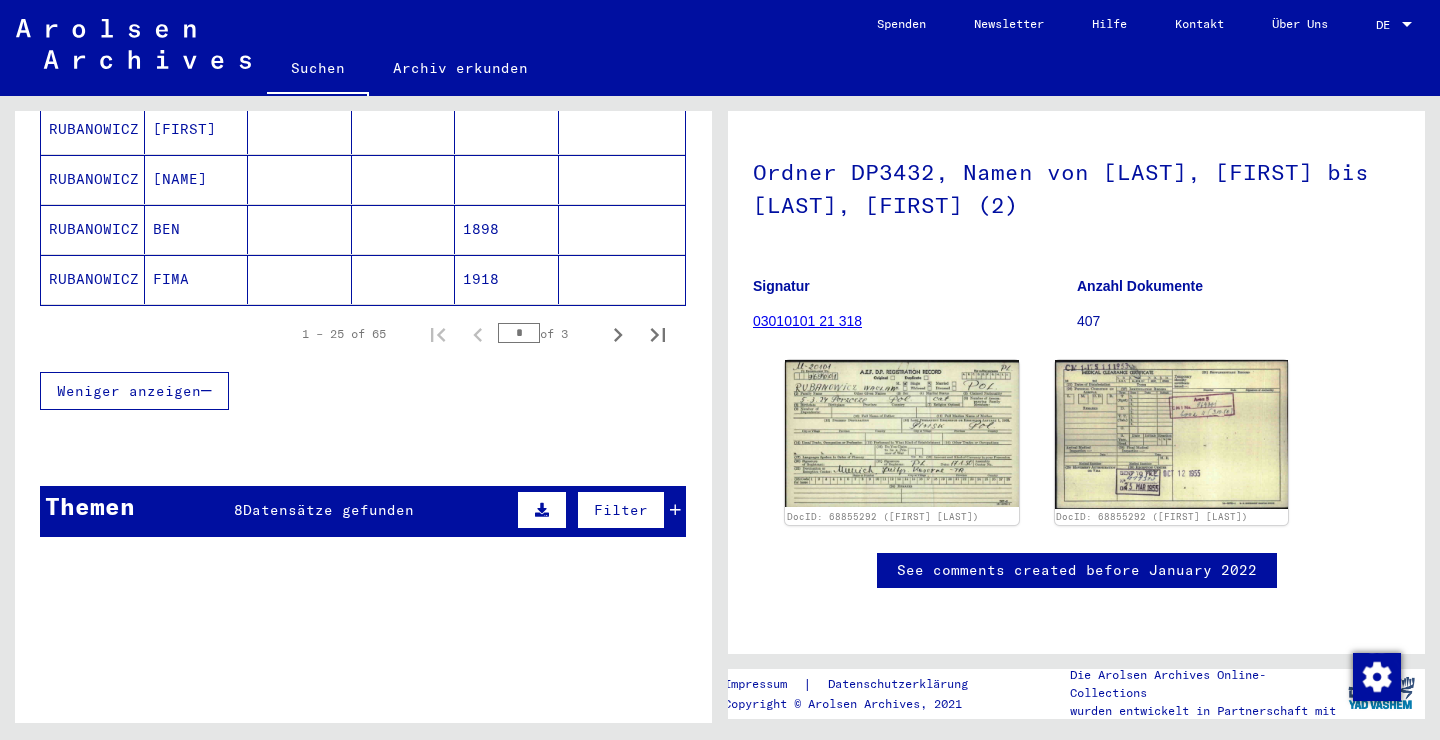 click on "Themen 8  Datensätze gefunden  Filter" at bounding box center (363, 511) 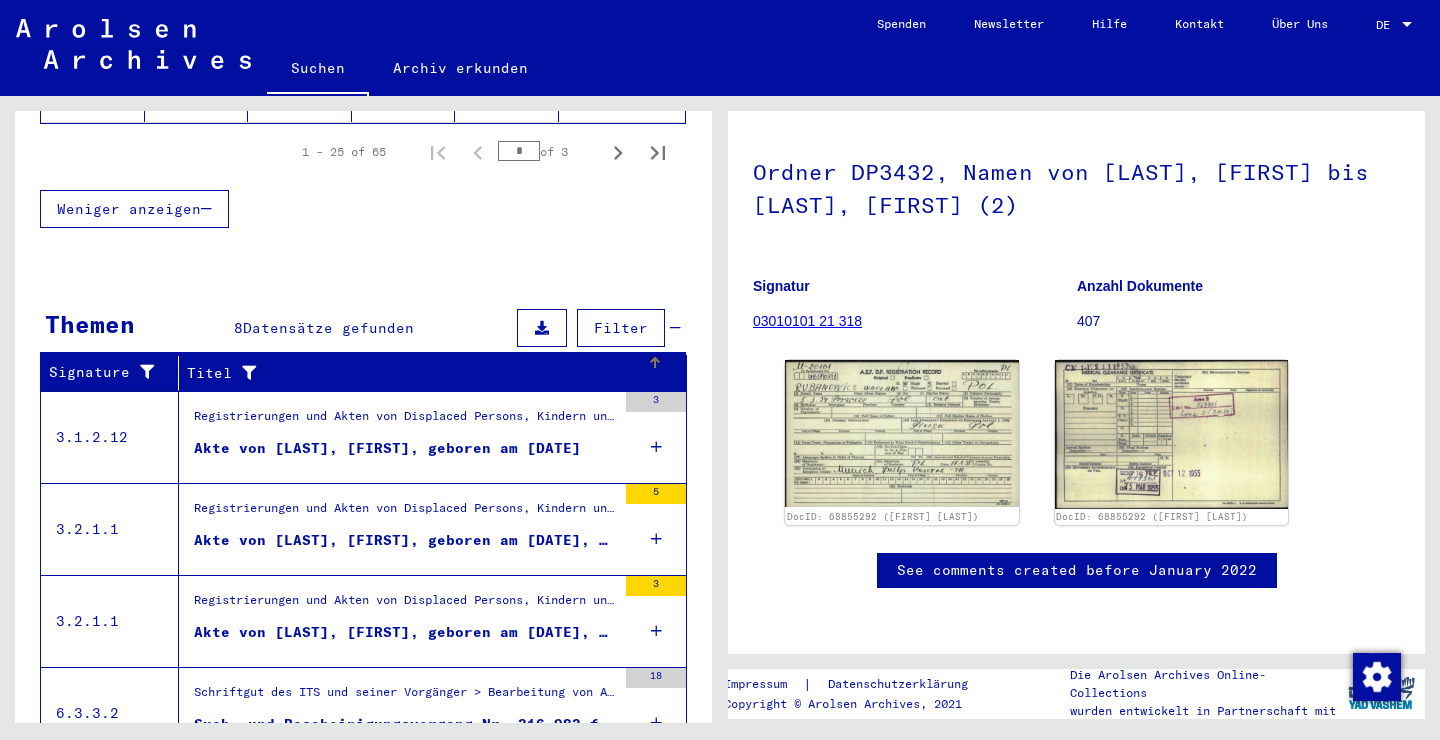 scroll, scrollTop: 1554, scrollLeft: 0, axis: vertical 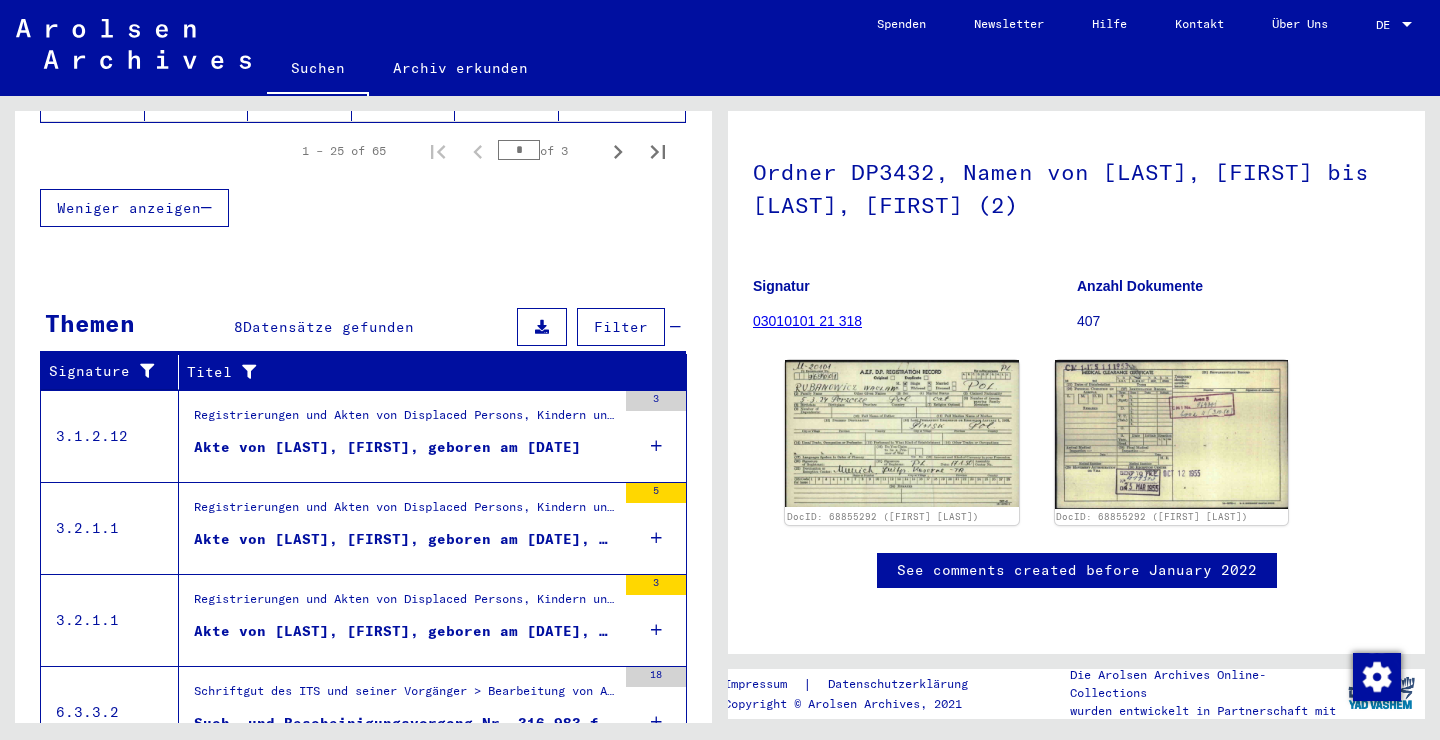 click on "Registrierungen und Akten von Displaced Persons, Kindern und Vermissten > Aufenthalts- und Emigrationsnachweise > Behandlung von DPs in Krankenhäusern > Föhrenwald > Krankenpapiere des Auswanderungslagers Föhrenwald > Akten mit Namen ab PTASCHNIK" at bounding box center (405, 420) 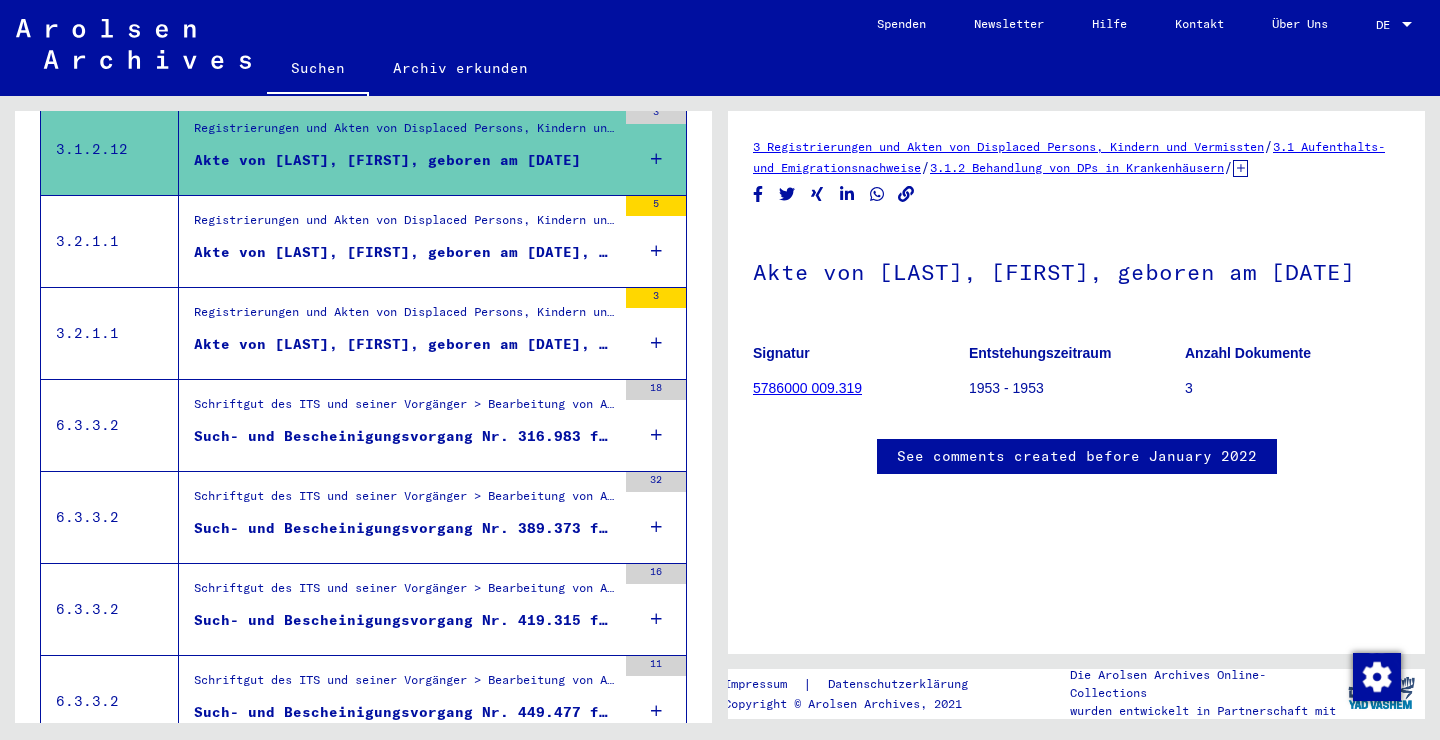 scroll, scrollTop: 418, scrollLeft: 0, axis: vertical 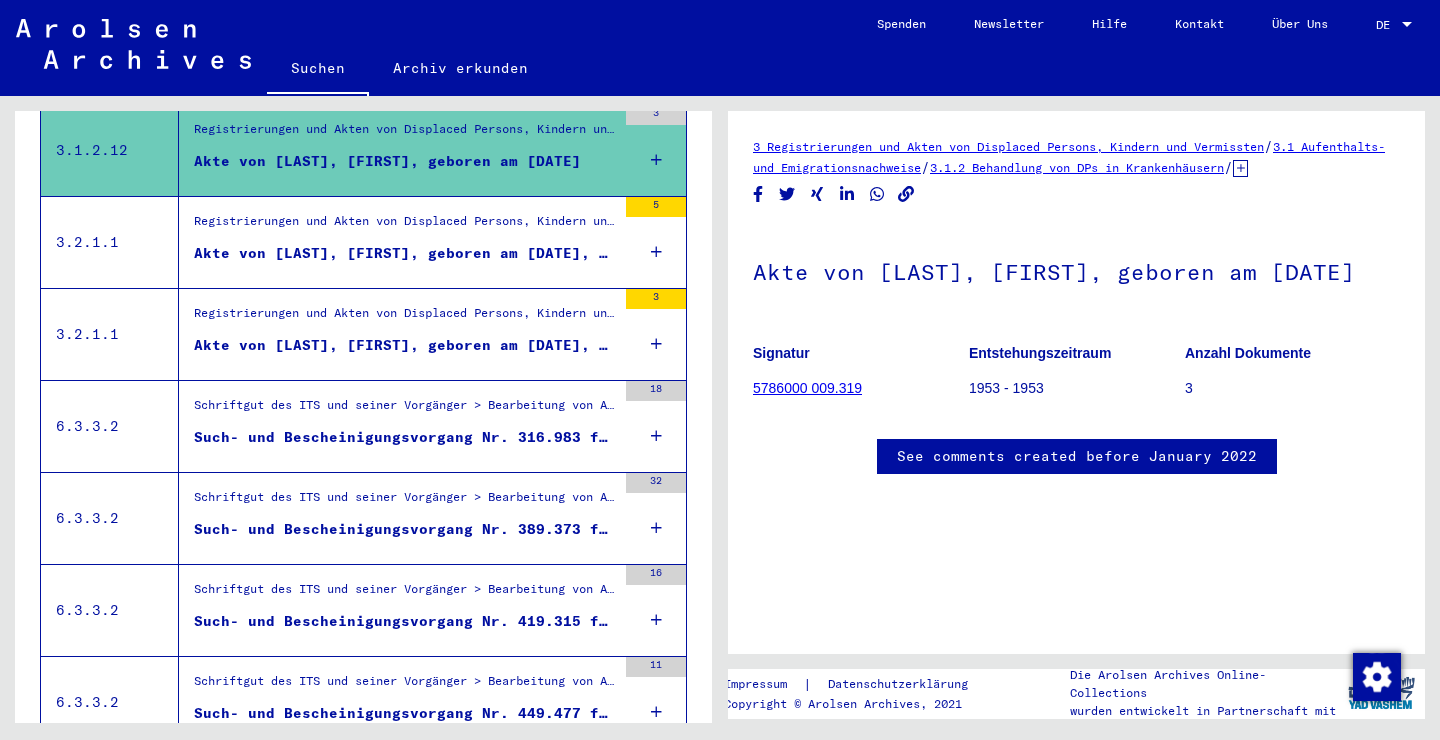 click on "Akte von [LAST], [FIRST], geboren am [DATE], geboren in [CITY]" at bounding box center [405, 350] 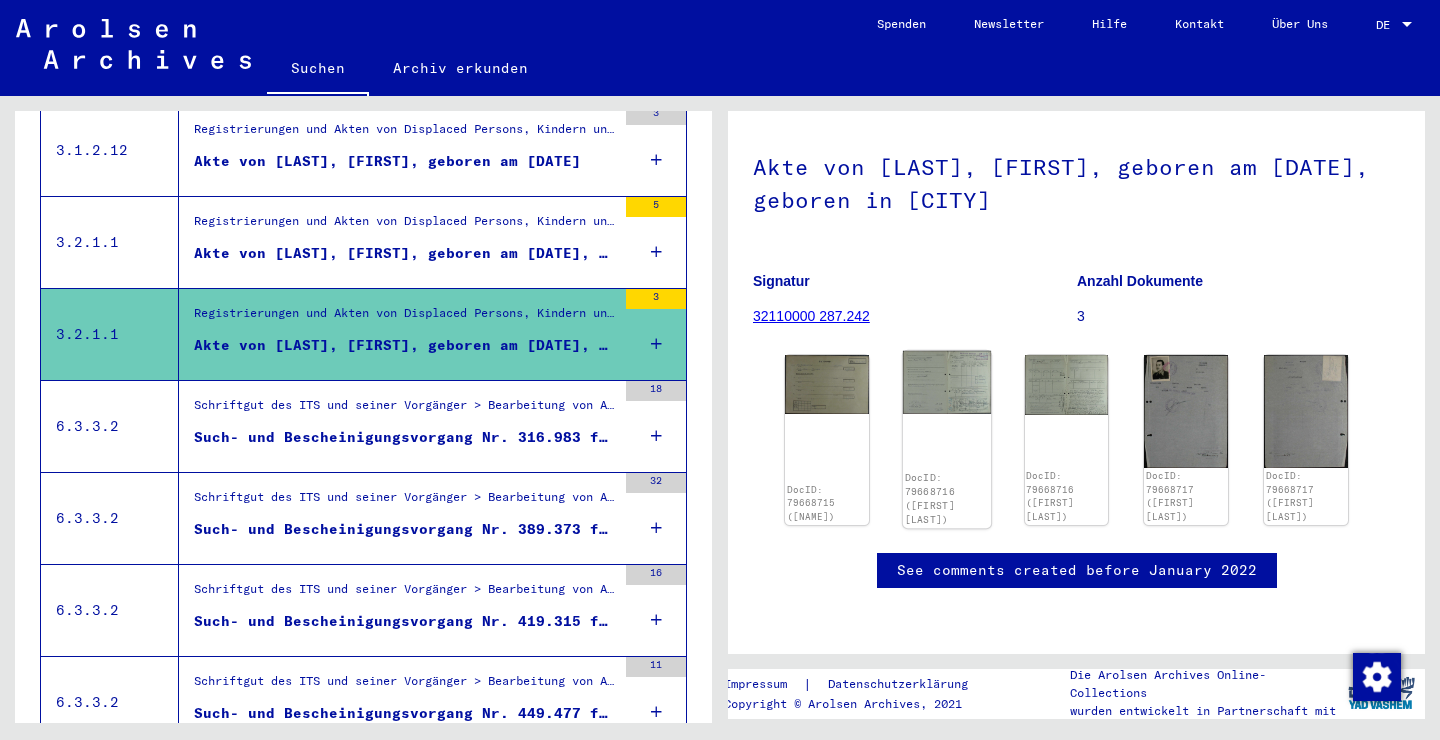 scroll, scrollTop: 168, scrollLeft: 0, axis: vertical 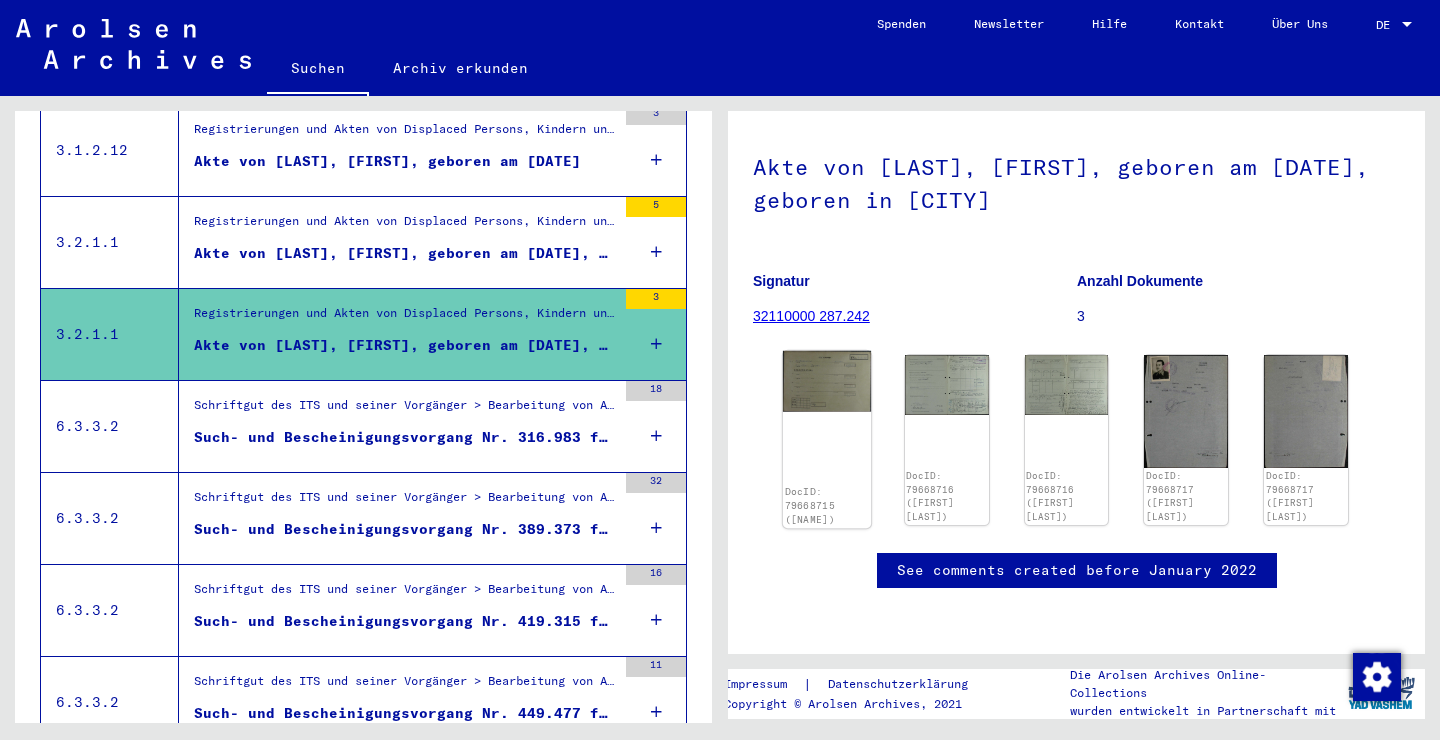 click on "DocID: 79668715 ([NAME])" 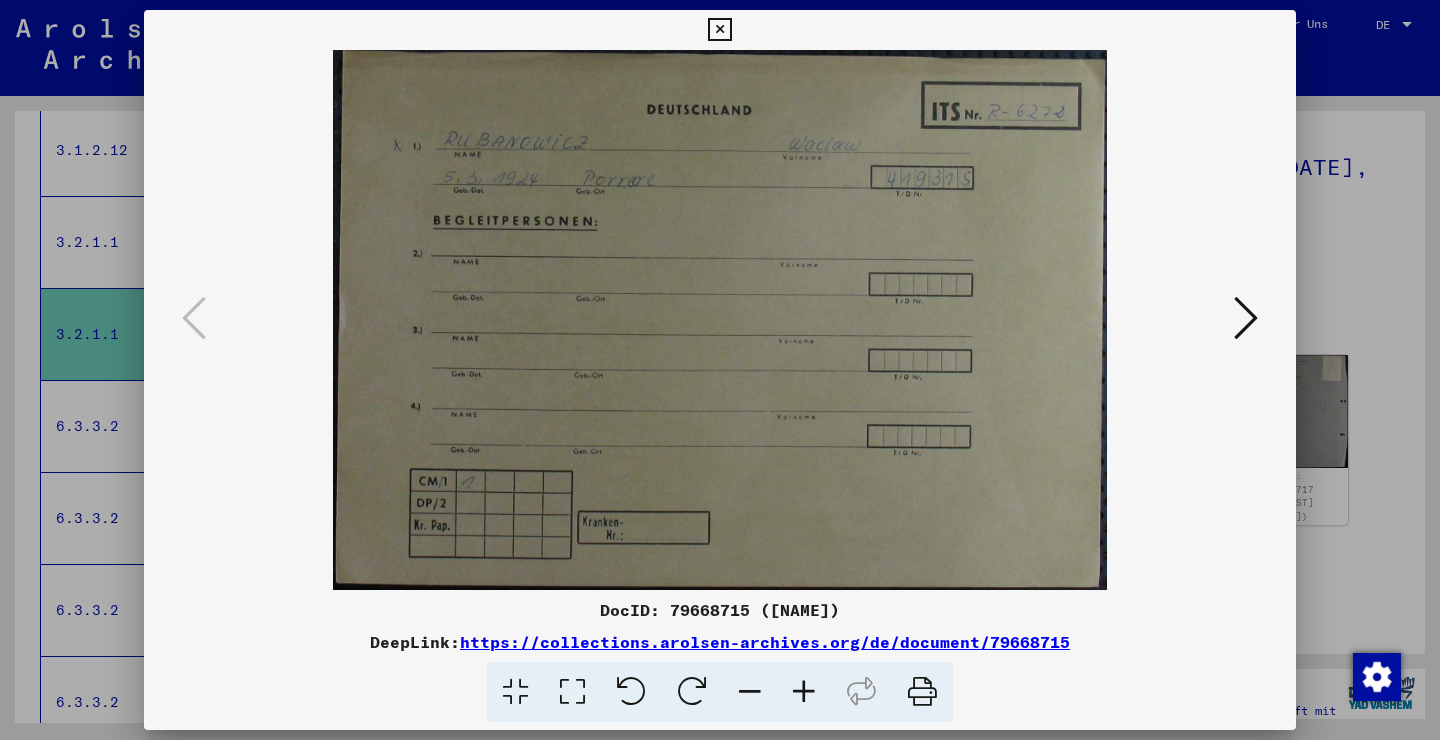 type 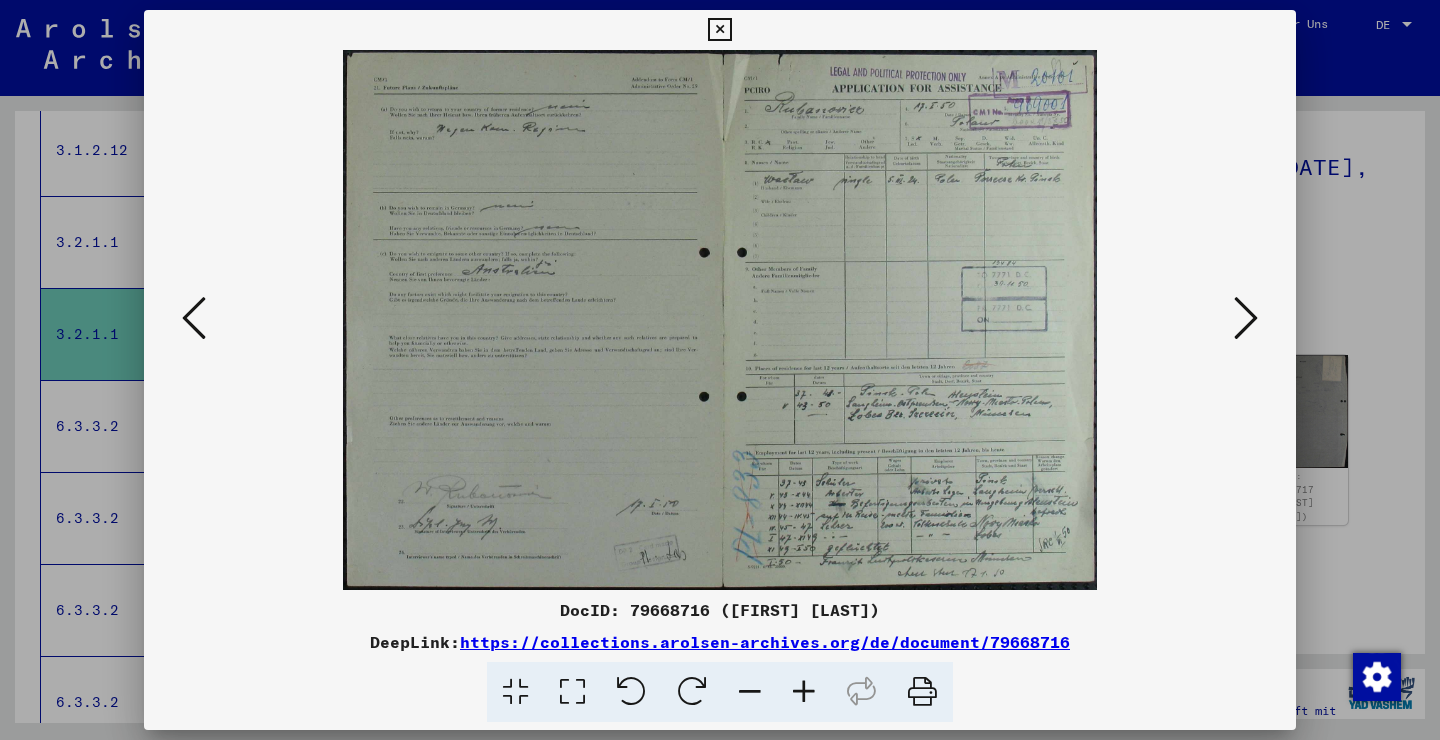 click at bounding box center [1246, 318] 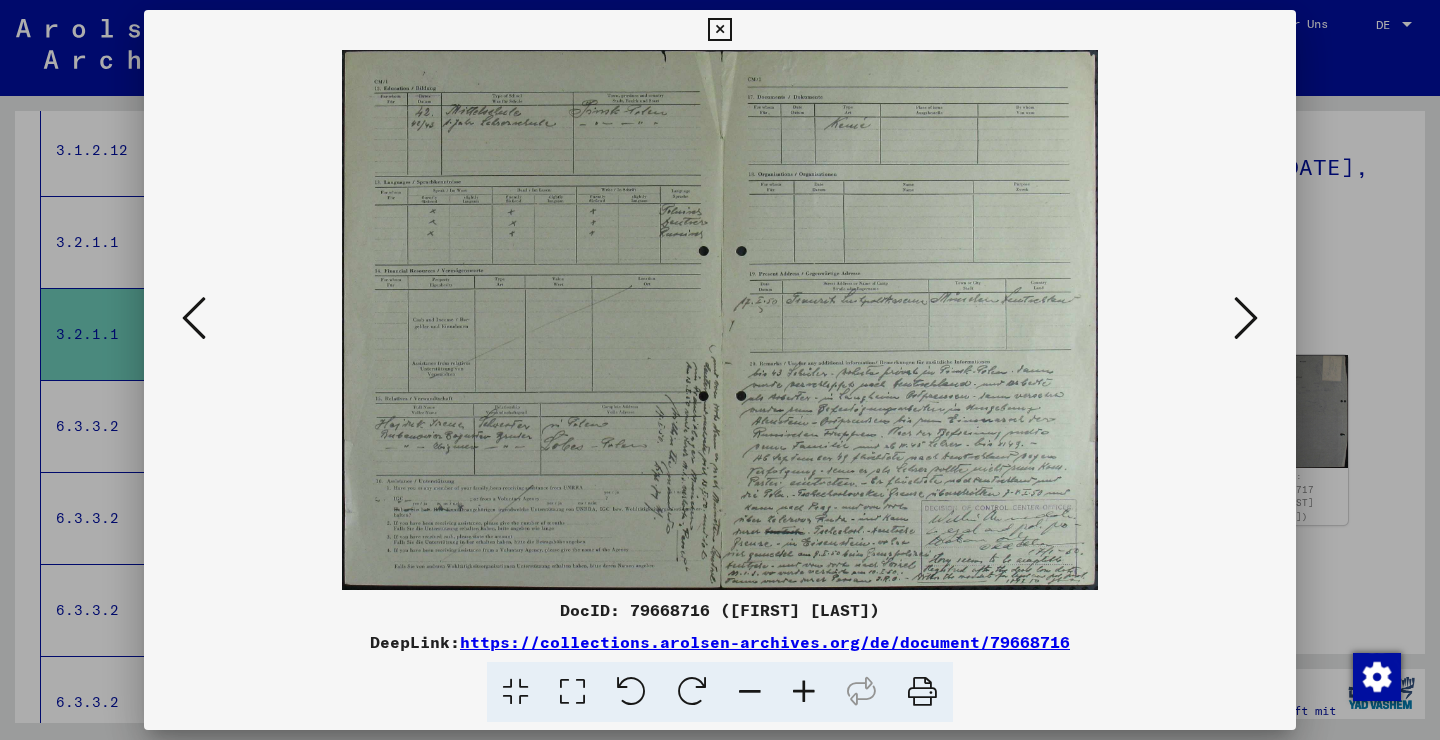 click at bounding box center [1246, 318] 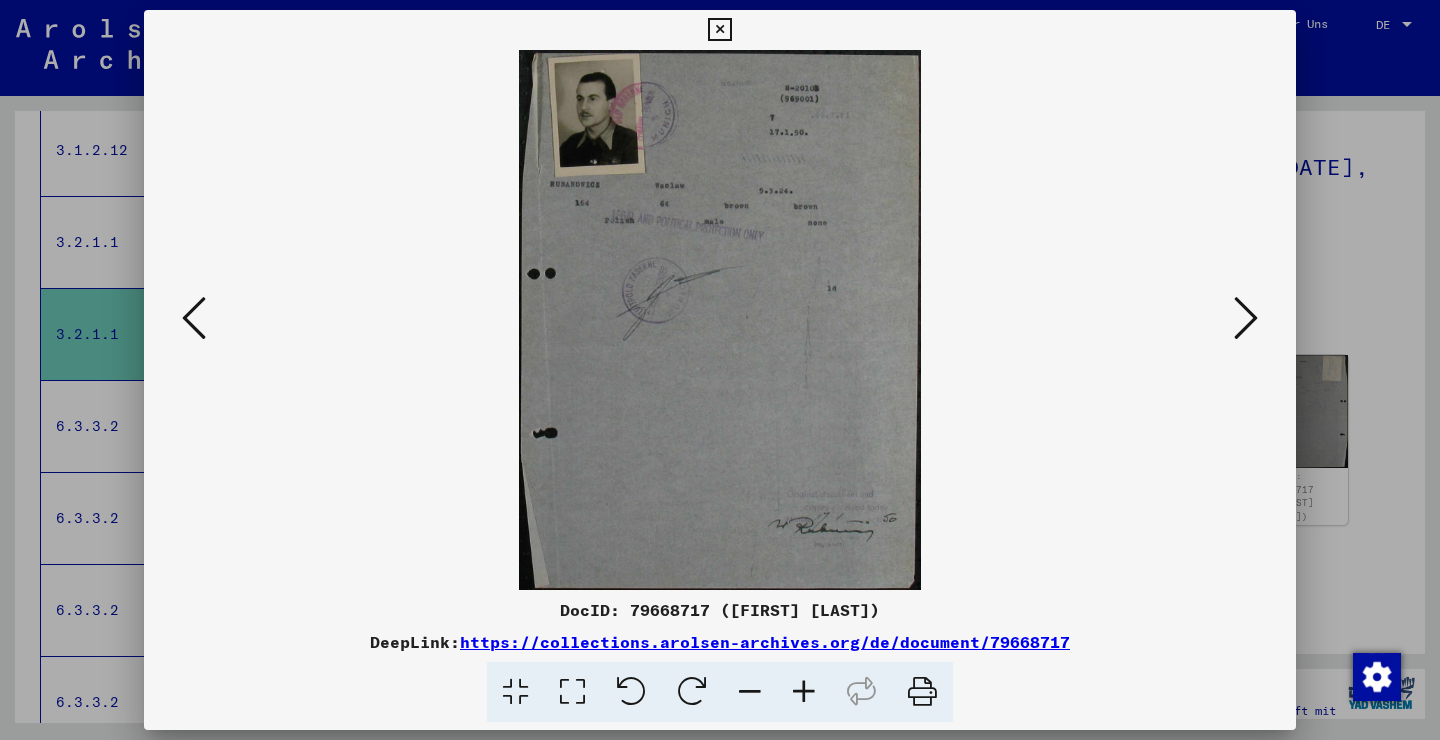 click at bounding box center (1246, 318) 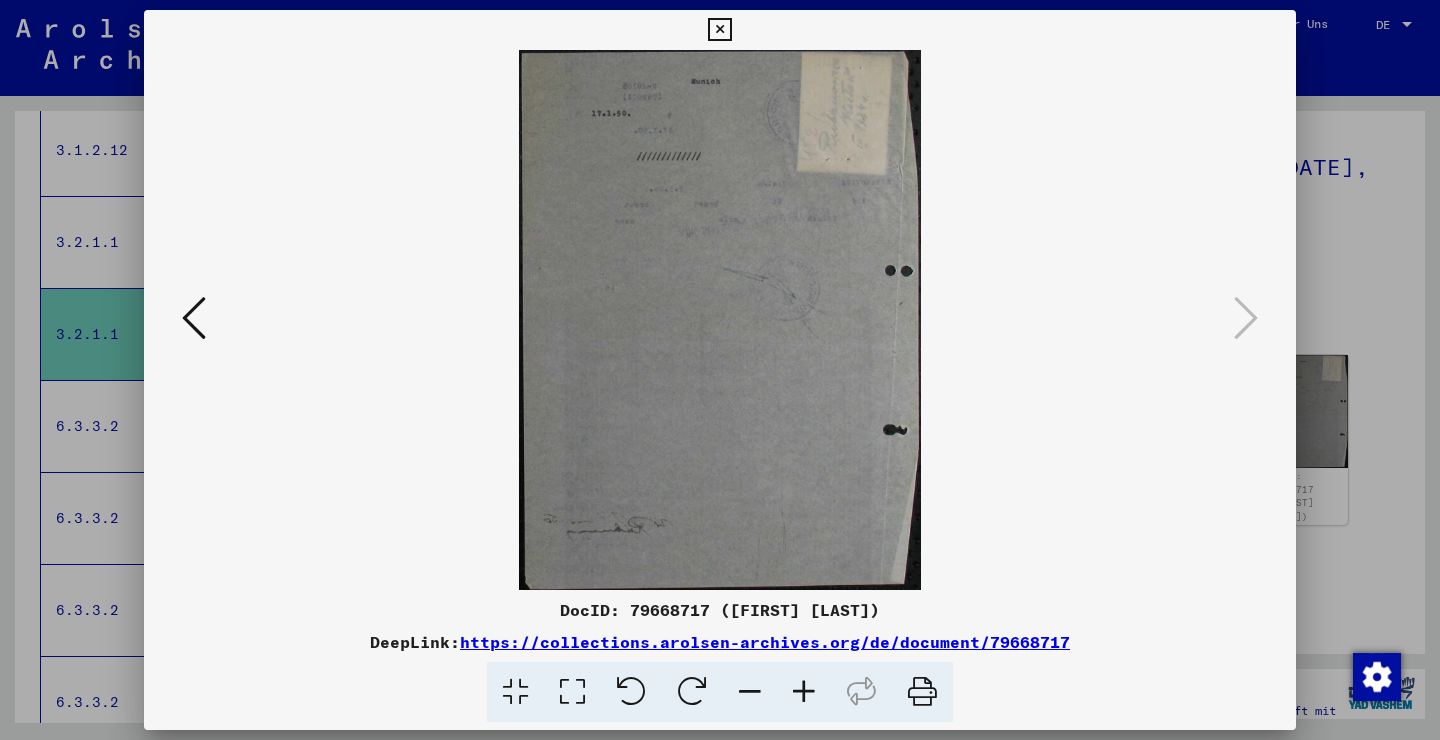 click at bounding box center [719, 30] 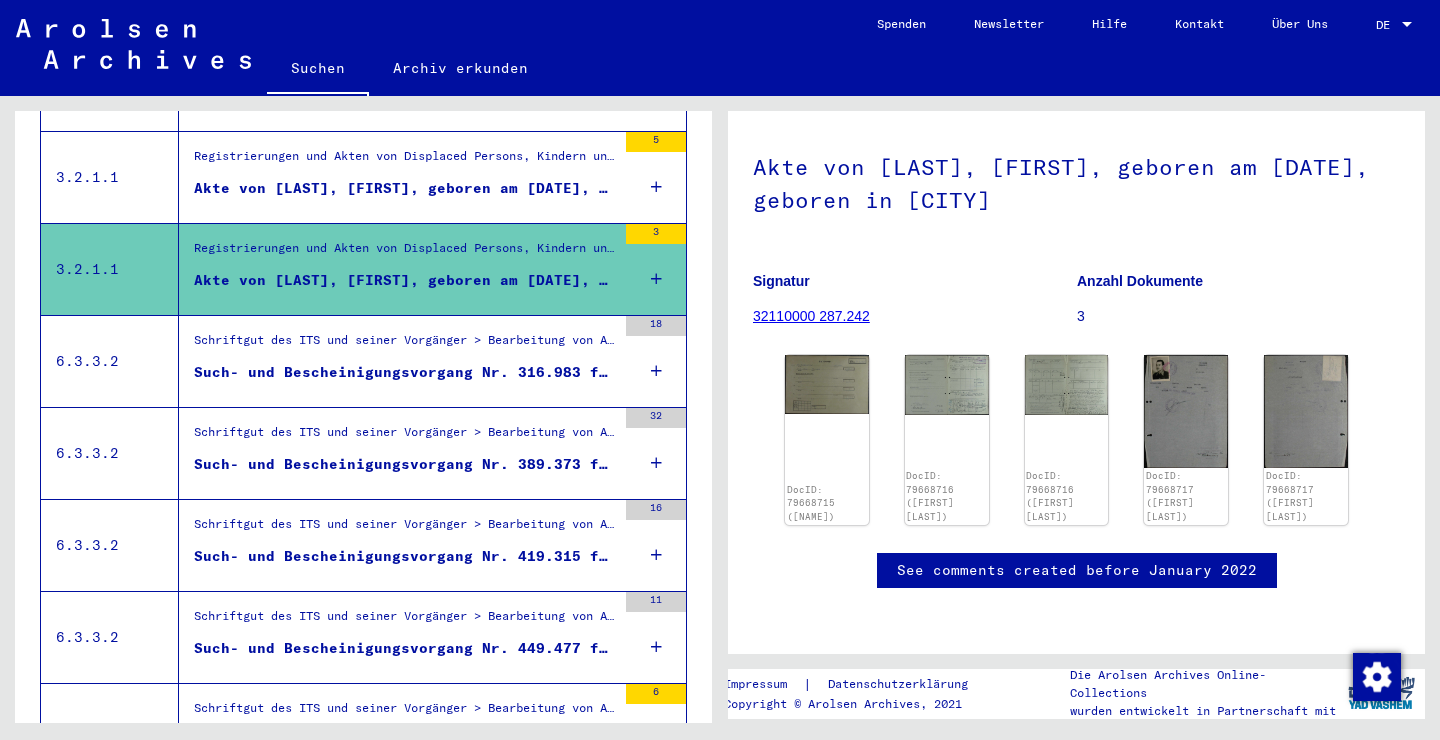scroll, scrollTop: 484, scrollLeft: 0, axis: vertical 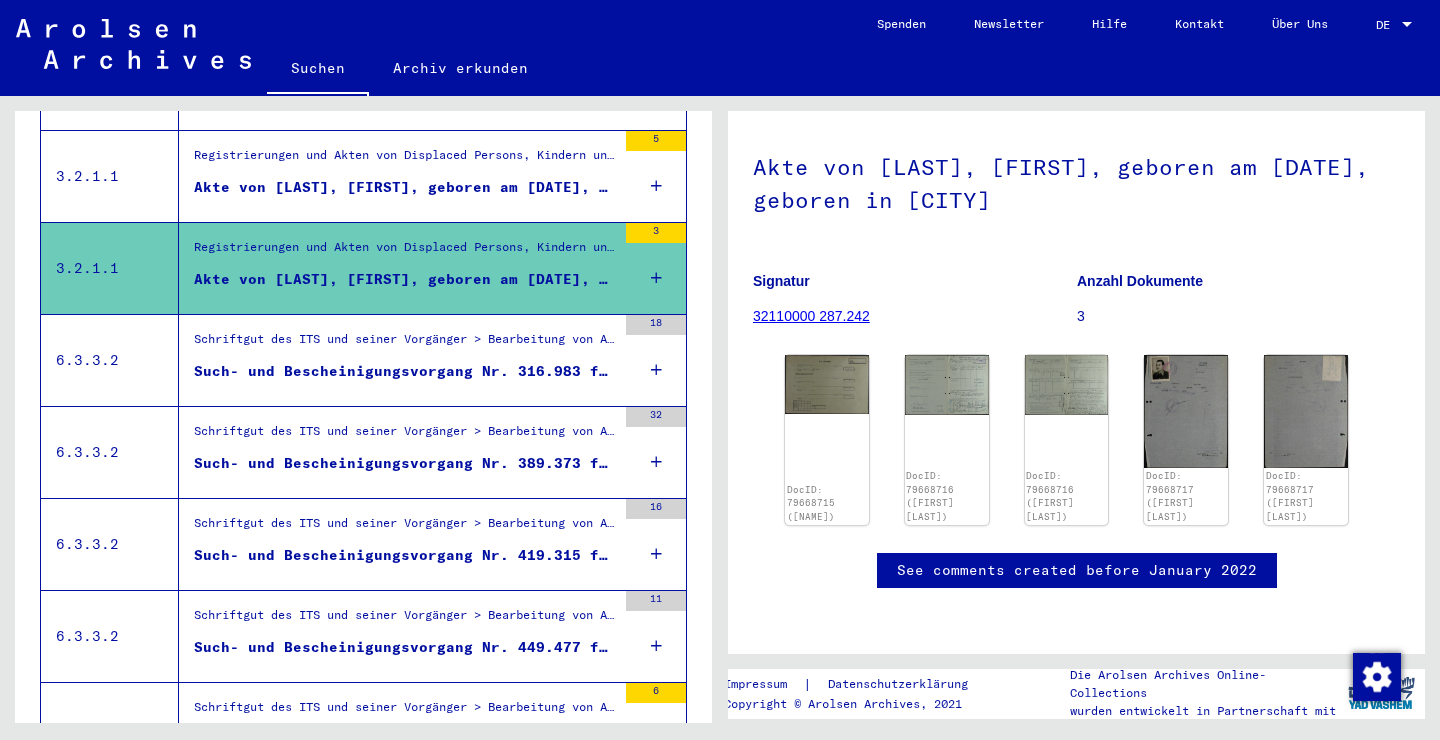 click on "Such- und Bescheinigungsvorgang Nr. 316.983 für [LAST], [FIRST] geboren [DATE]" at bounding box center (405, 371) 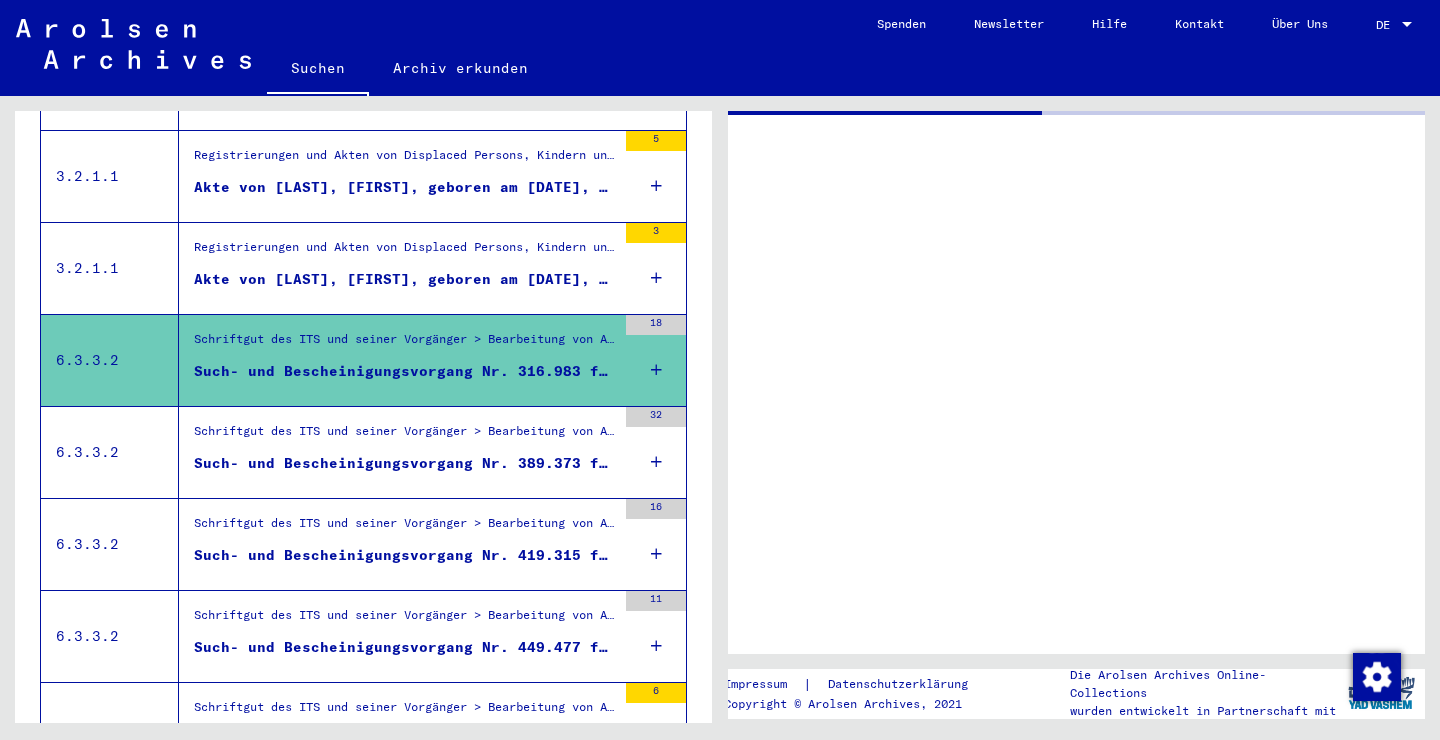scroll, scrollTop: 0, scrollLeft: 0, axis: both 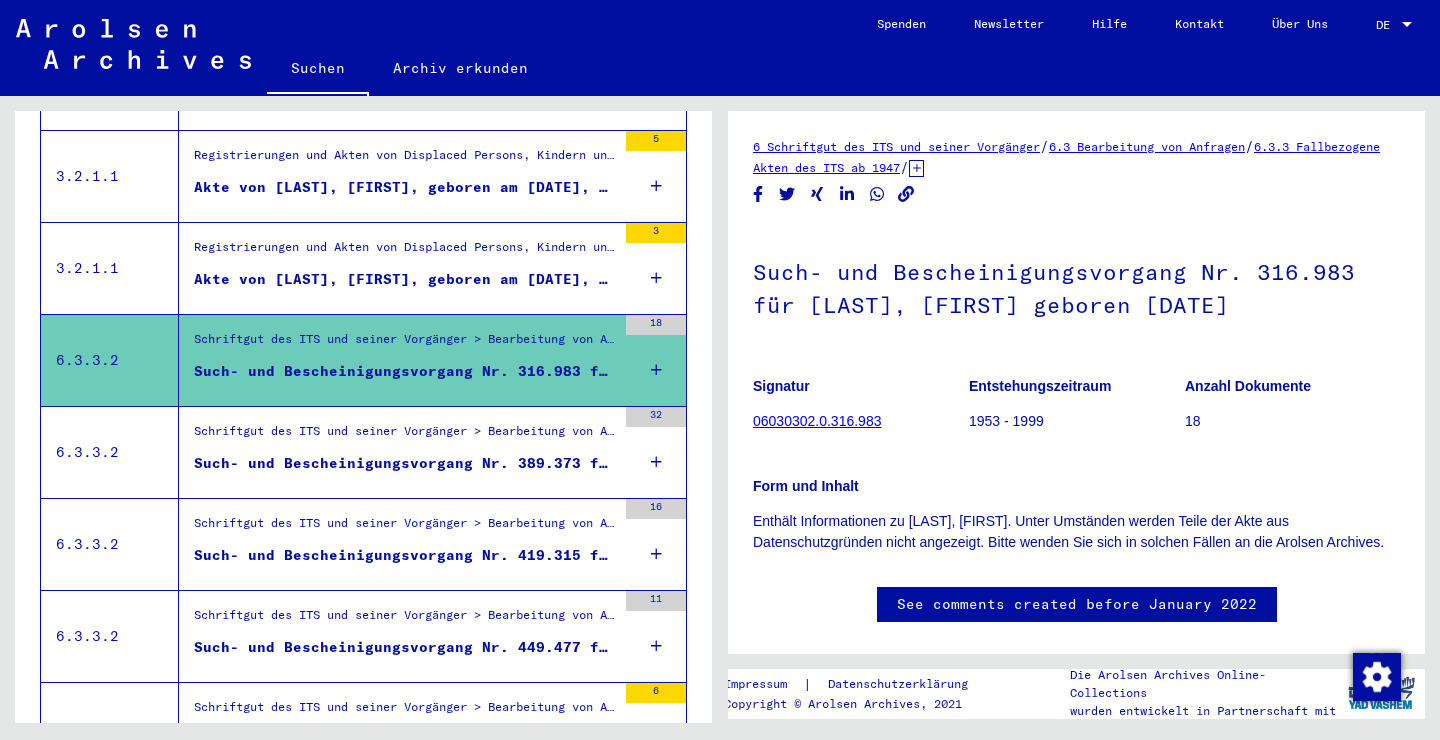 click on "Schriftgut des ITS und seiner Vorgänger > Bearbeitung von Anfragen > Fallbezogene Akten des ITS ab 1947 > T/D-Fallablage > Such- und Bescheinigungsvorgänge mit den (T/D-) Nummern von 250.000 bis 499.999 > Such- und Bescheinigungsvorgänge mit den (T/D-) Nummern von 389.000 bis 389.499" at bounding box center [405, 436] 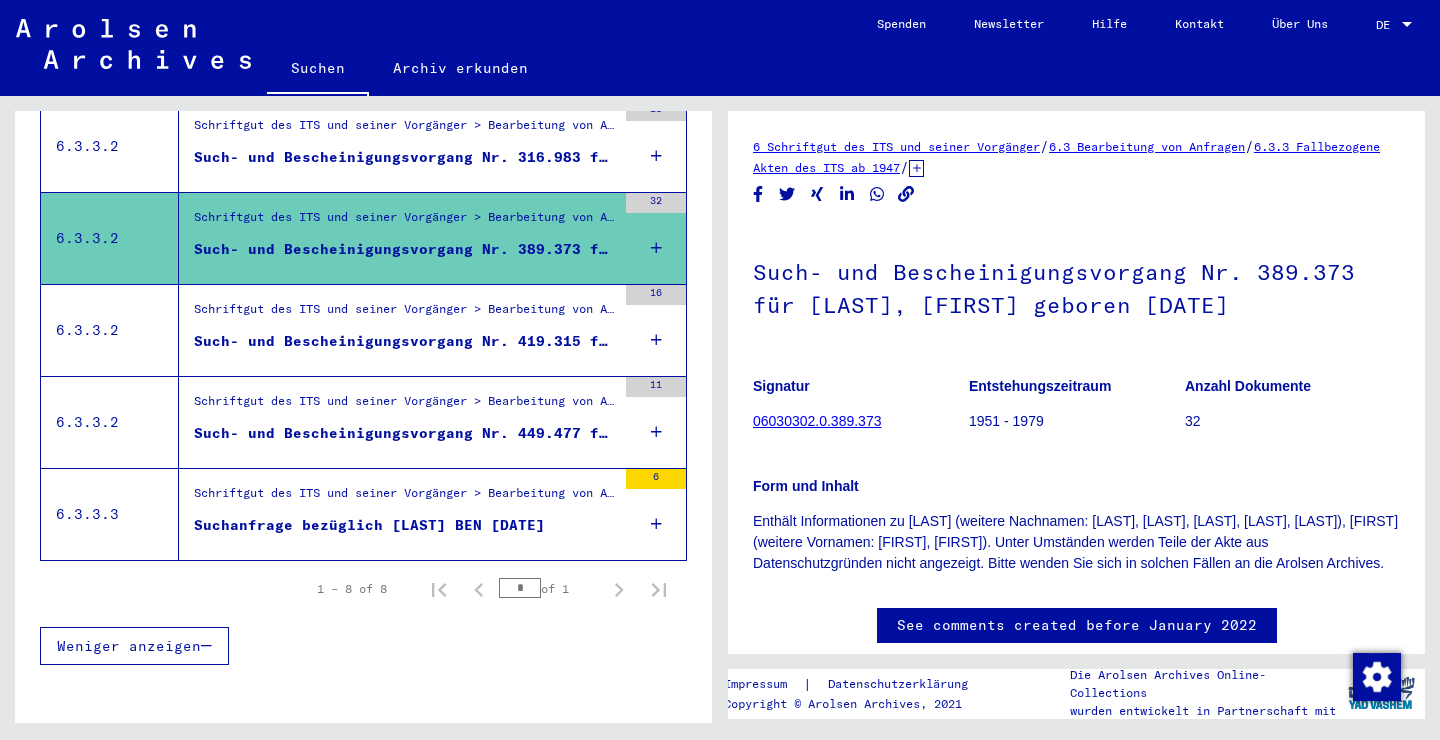 scroll, scrollTop: 701, scrollLeft: 0, axis: vertical 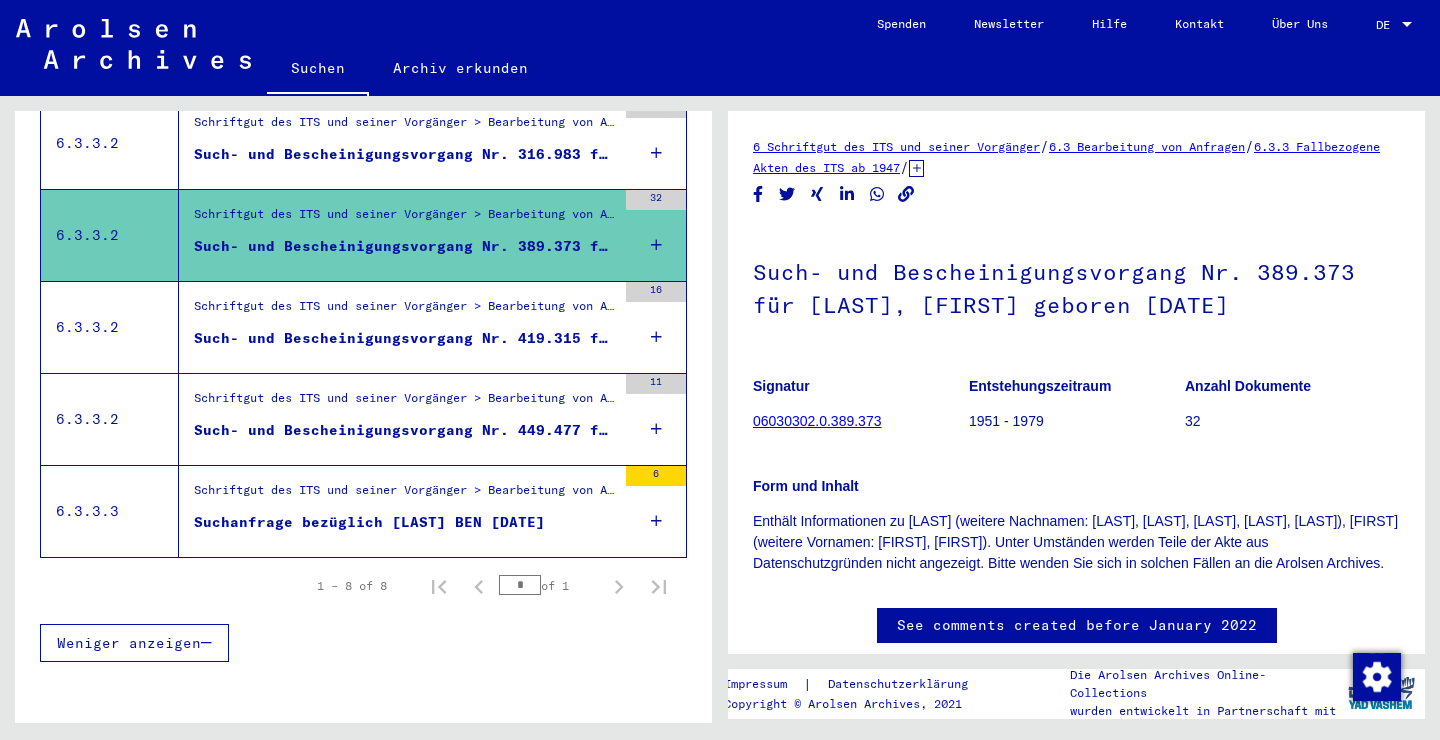 click at bounding box center (404, 349) 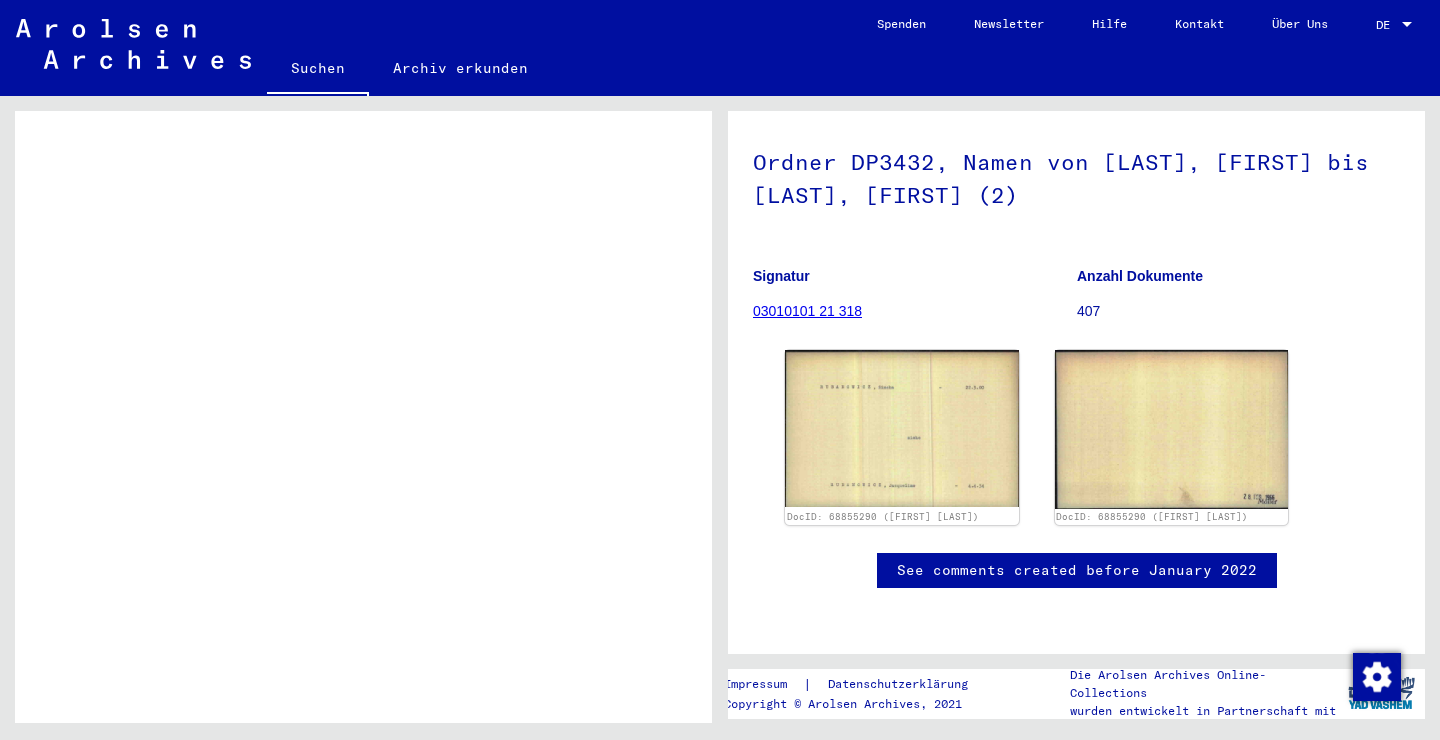 scroll, scrollTop: 175, scrollLeft: 0, axis: vertical 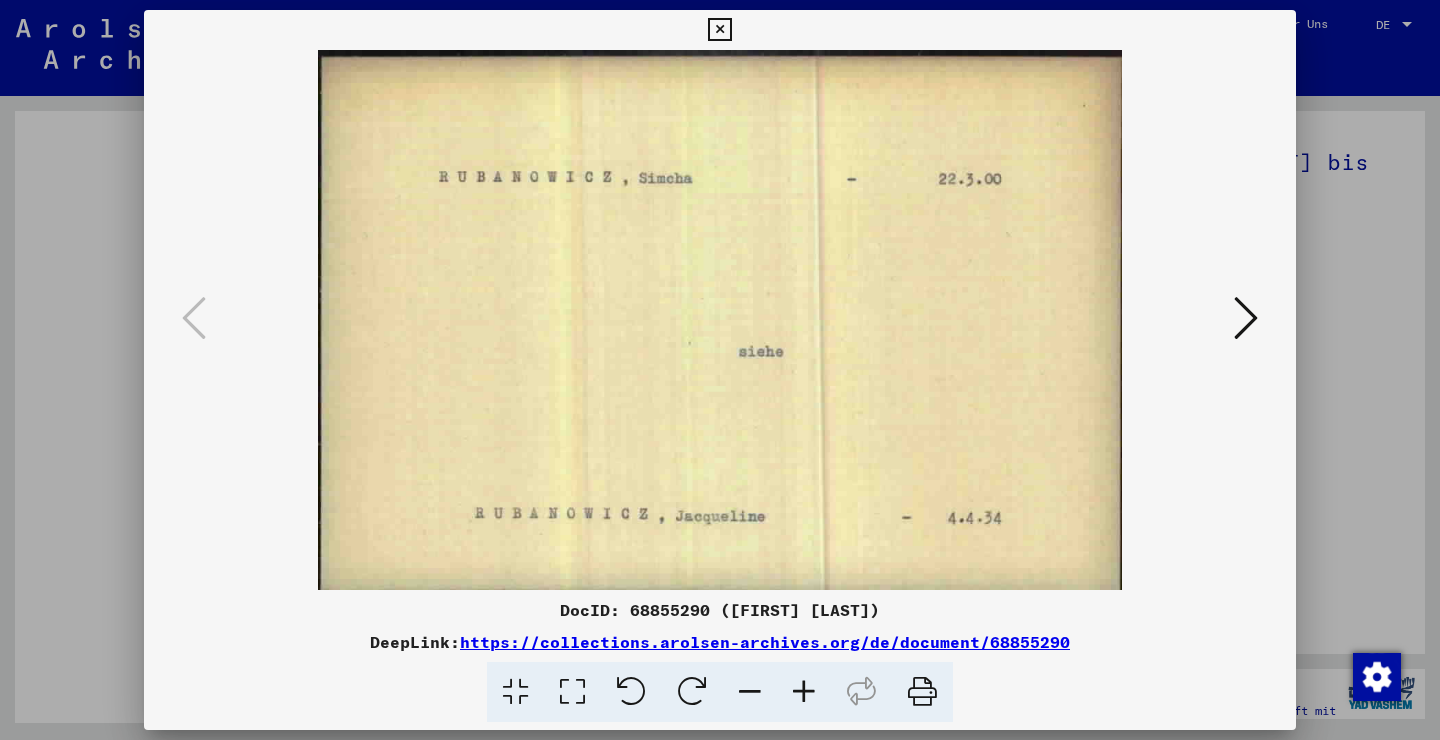 click at bounding box center [720, 320] 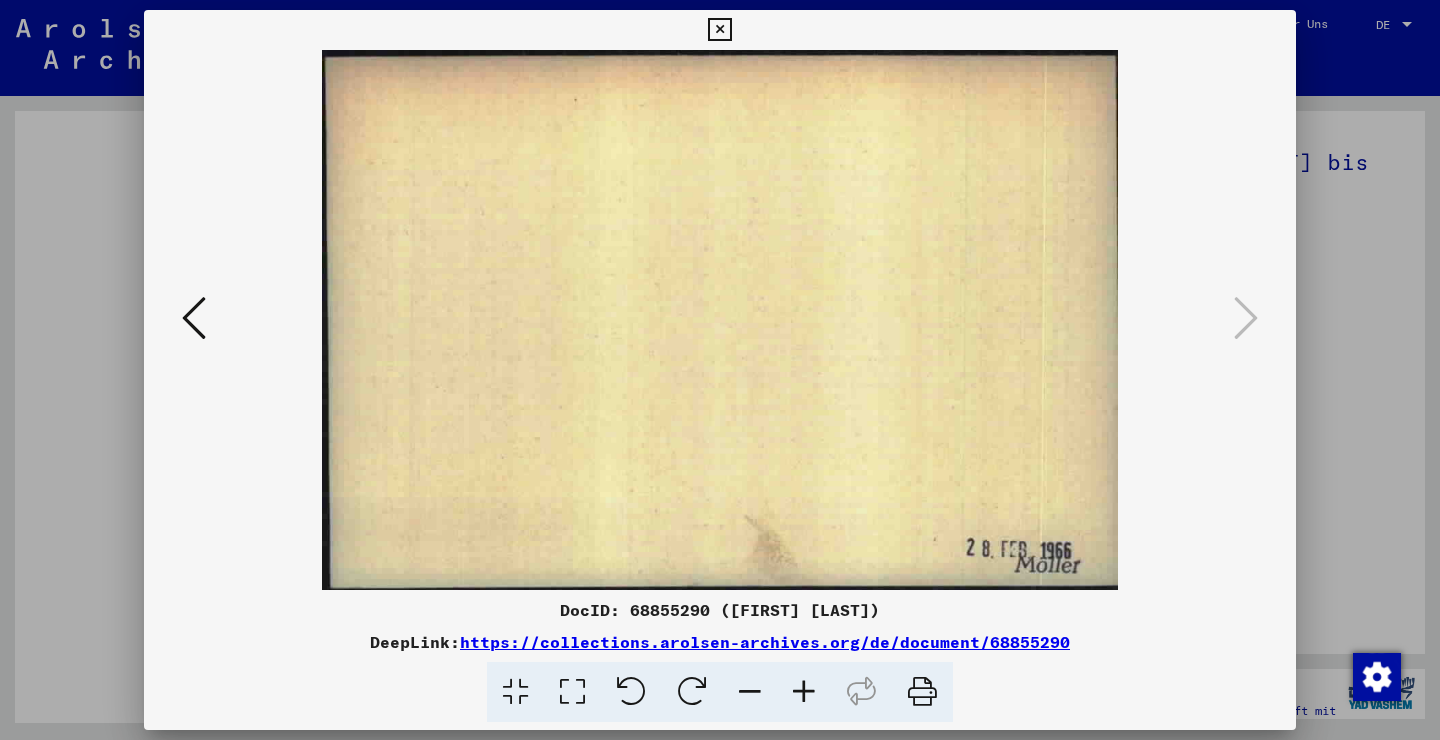 click at bounding box center [719, 30] 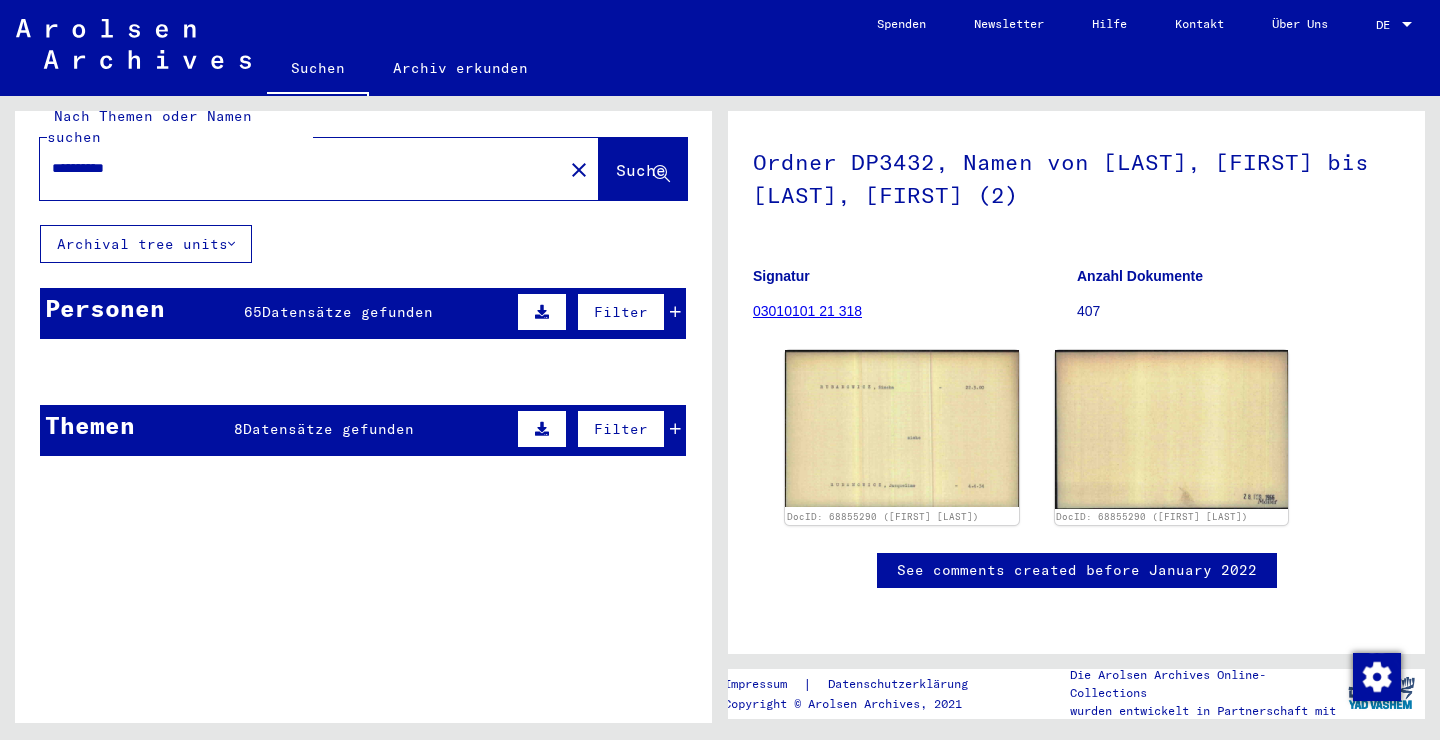 scroll, scrollTop: 30, scrollLeft: 0, axis: vertical 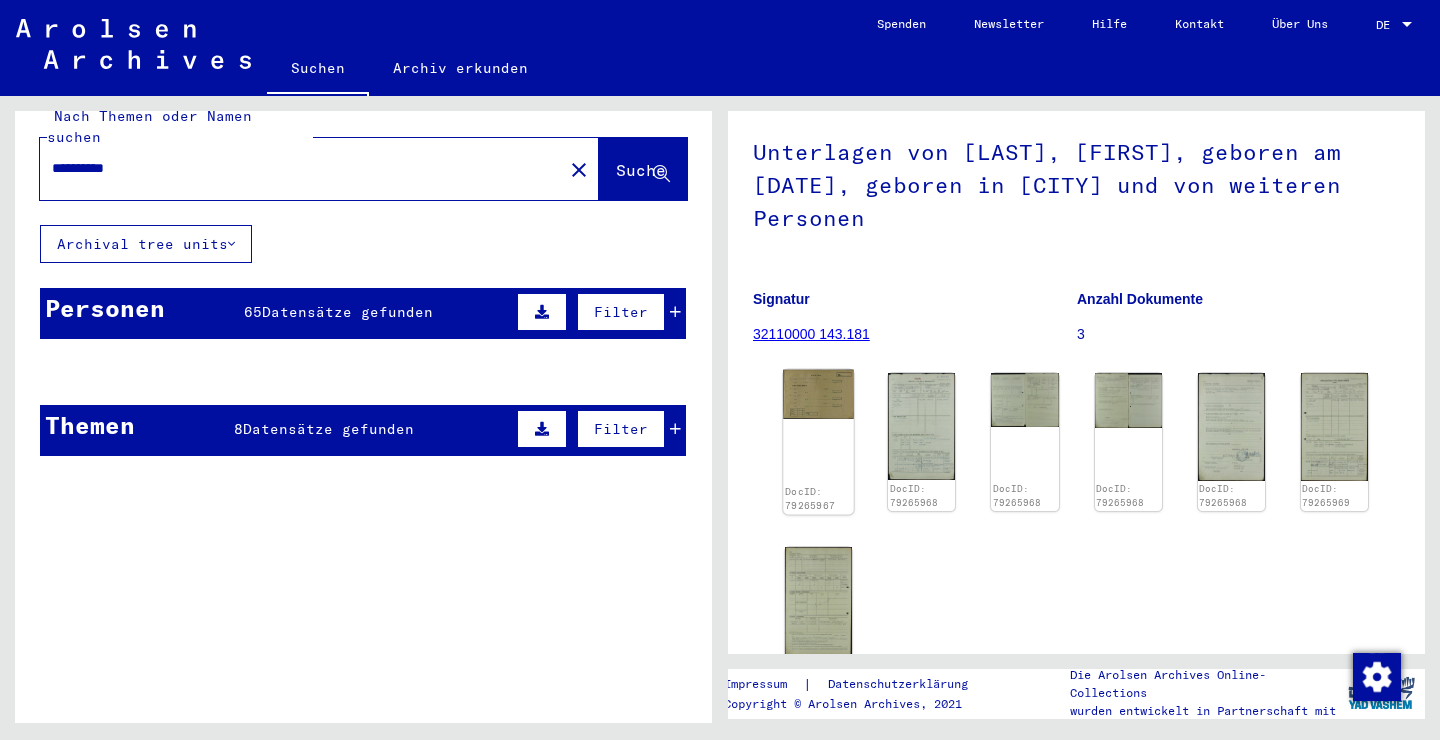 click 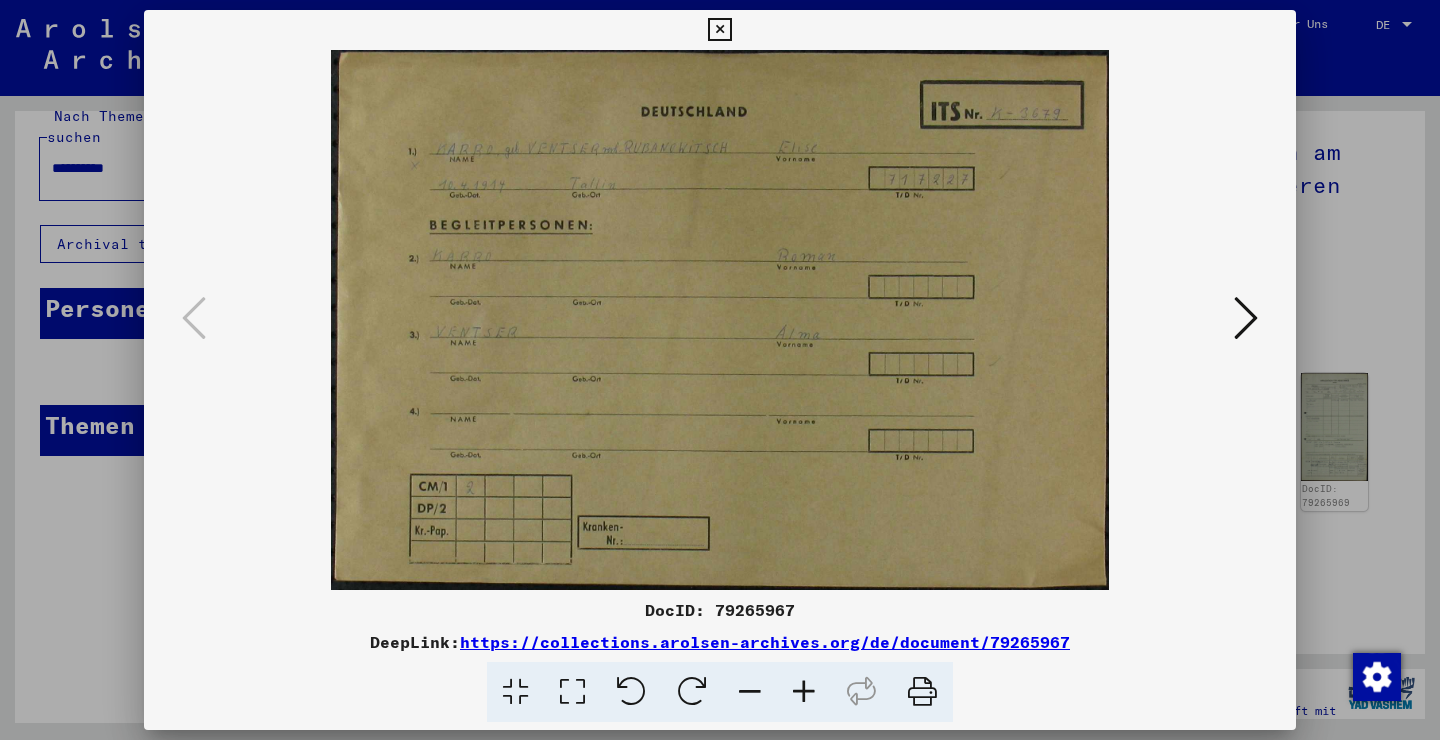 click at bounding box center (1246, 318) 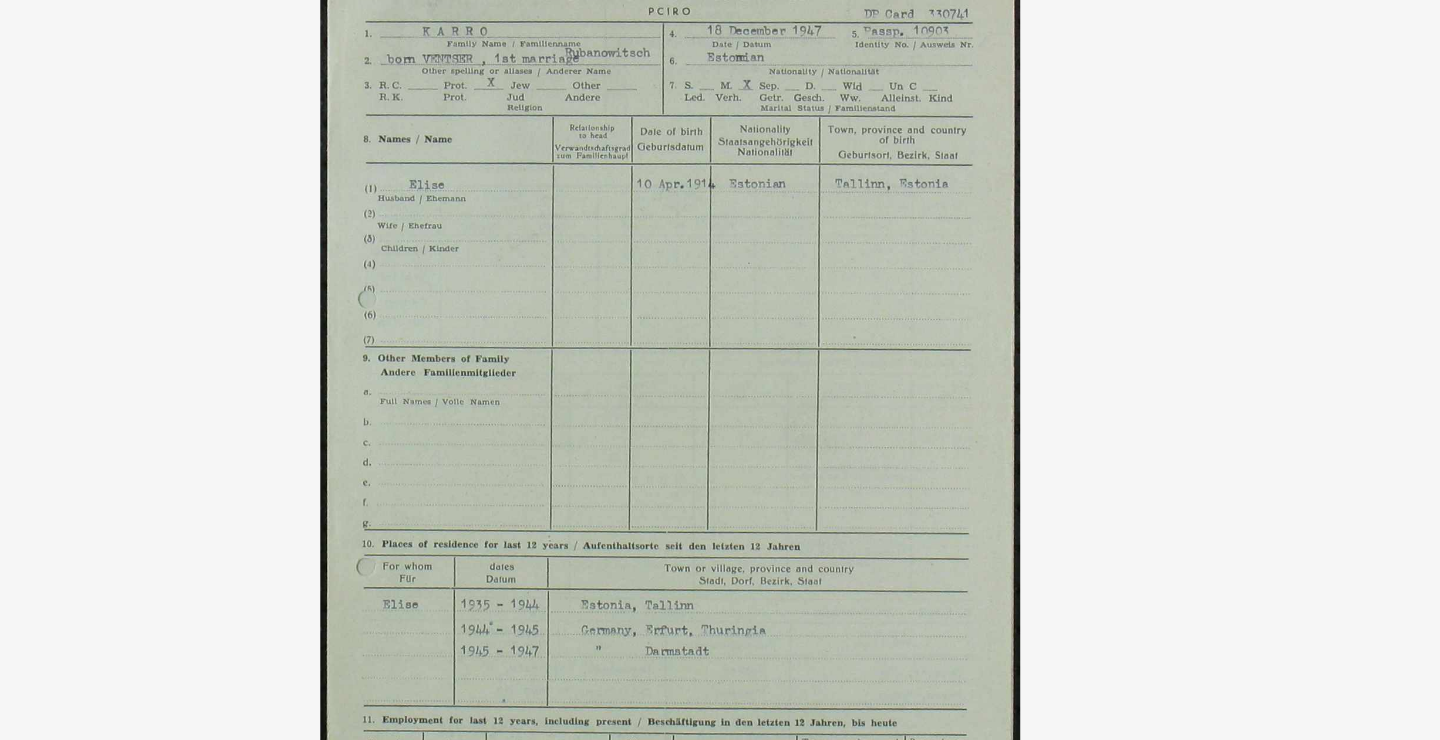scroll, scrollTop: 141, scrollLeft: 0, axis: vertical 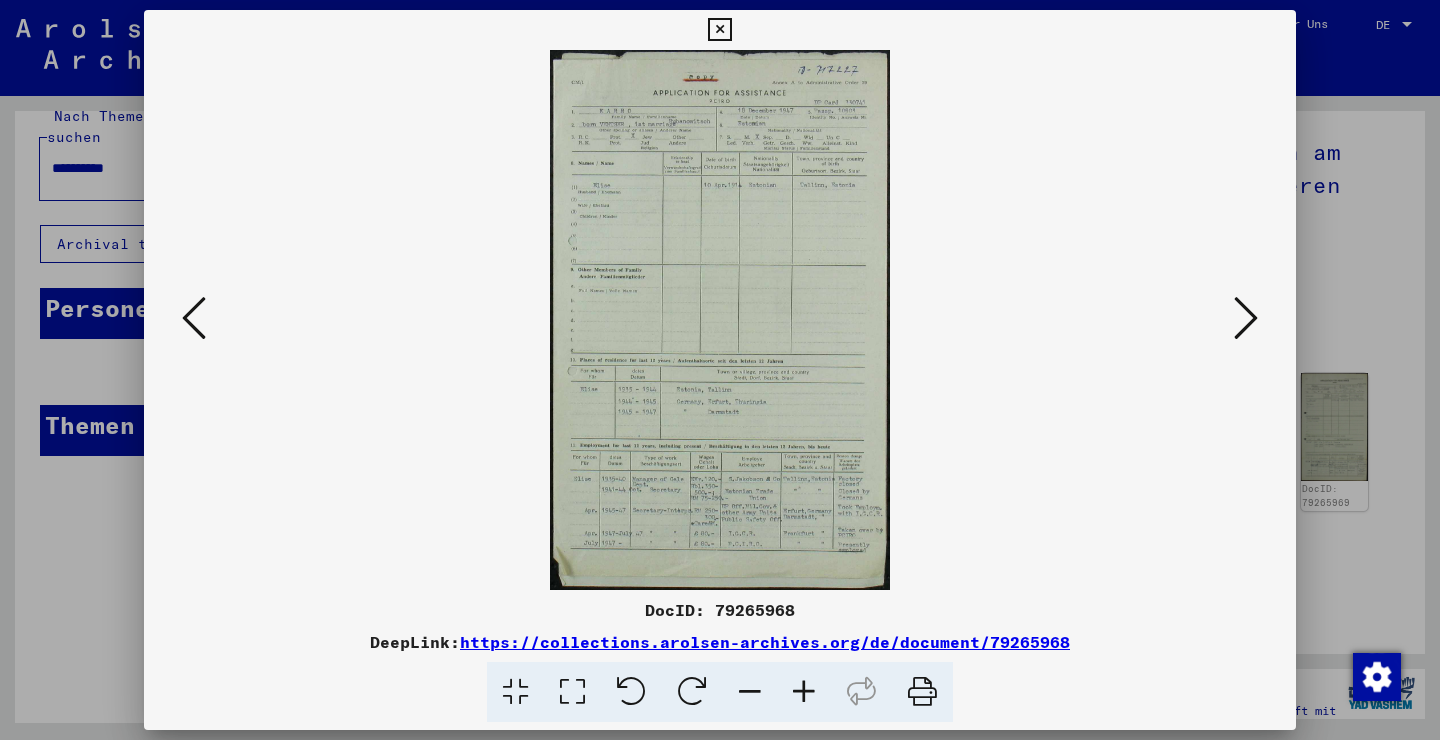 click at bounding box center (1246, 318) 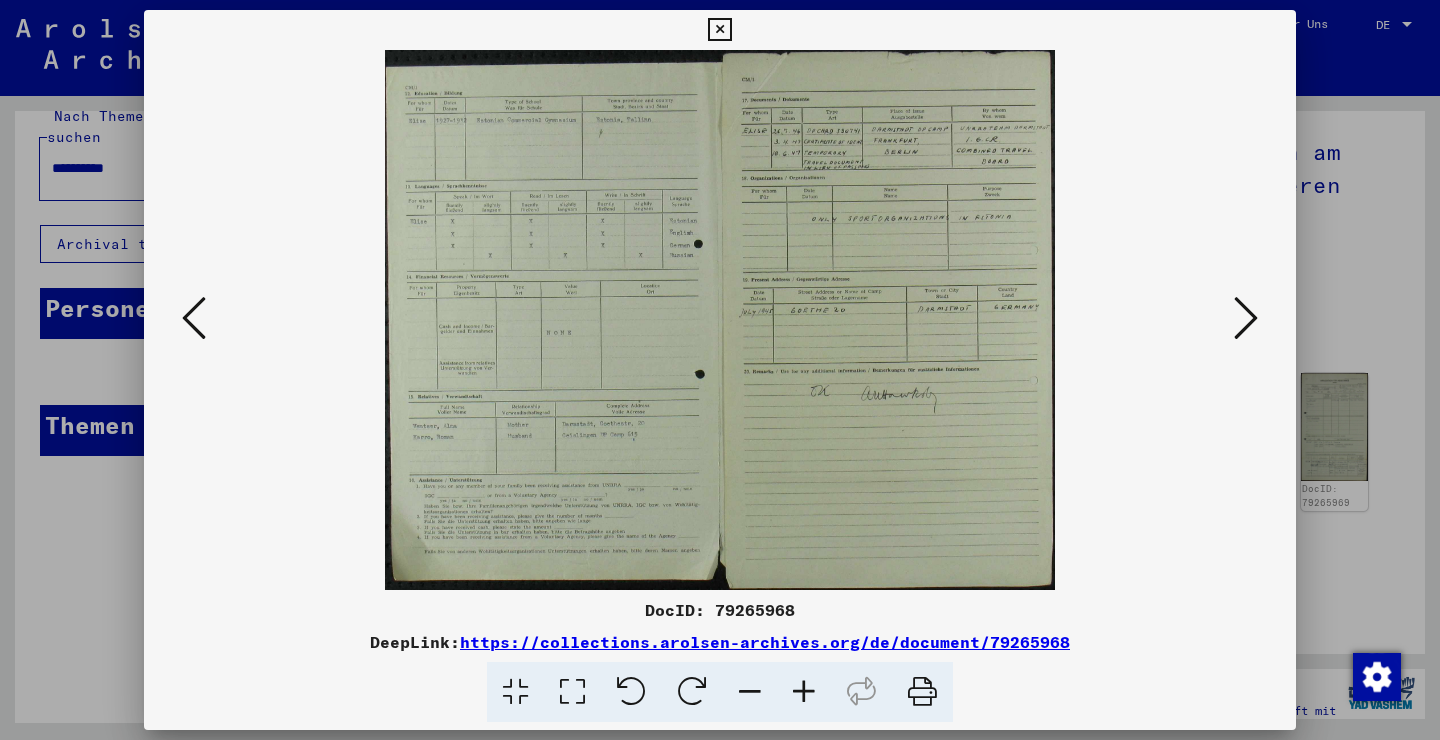 click at bounding box center (1246, 318) 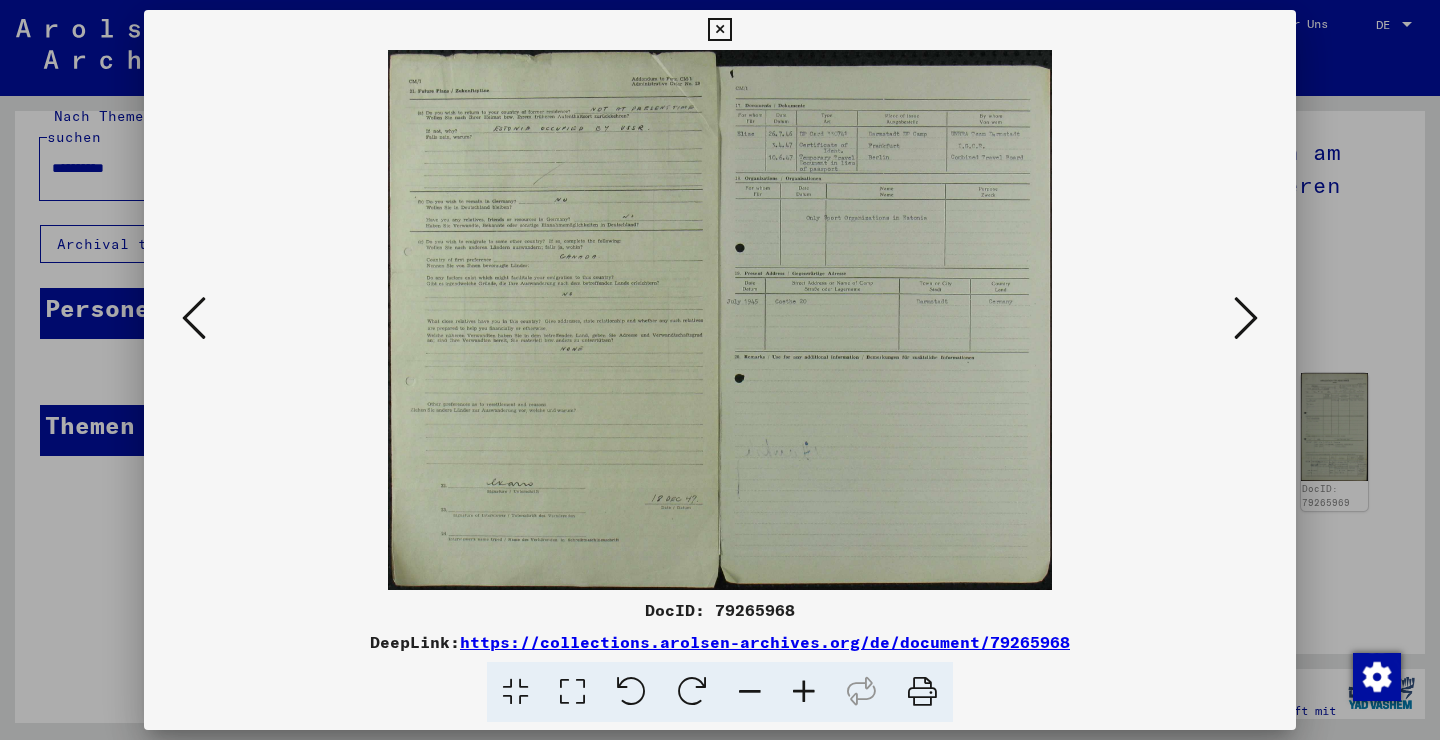 click at bounding box center (1246, 318) 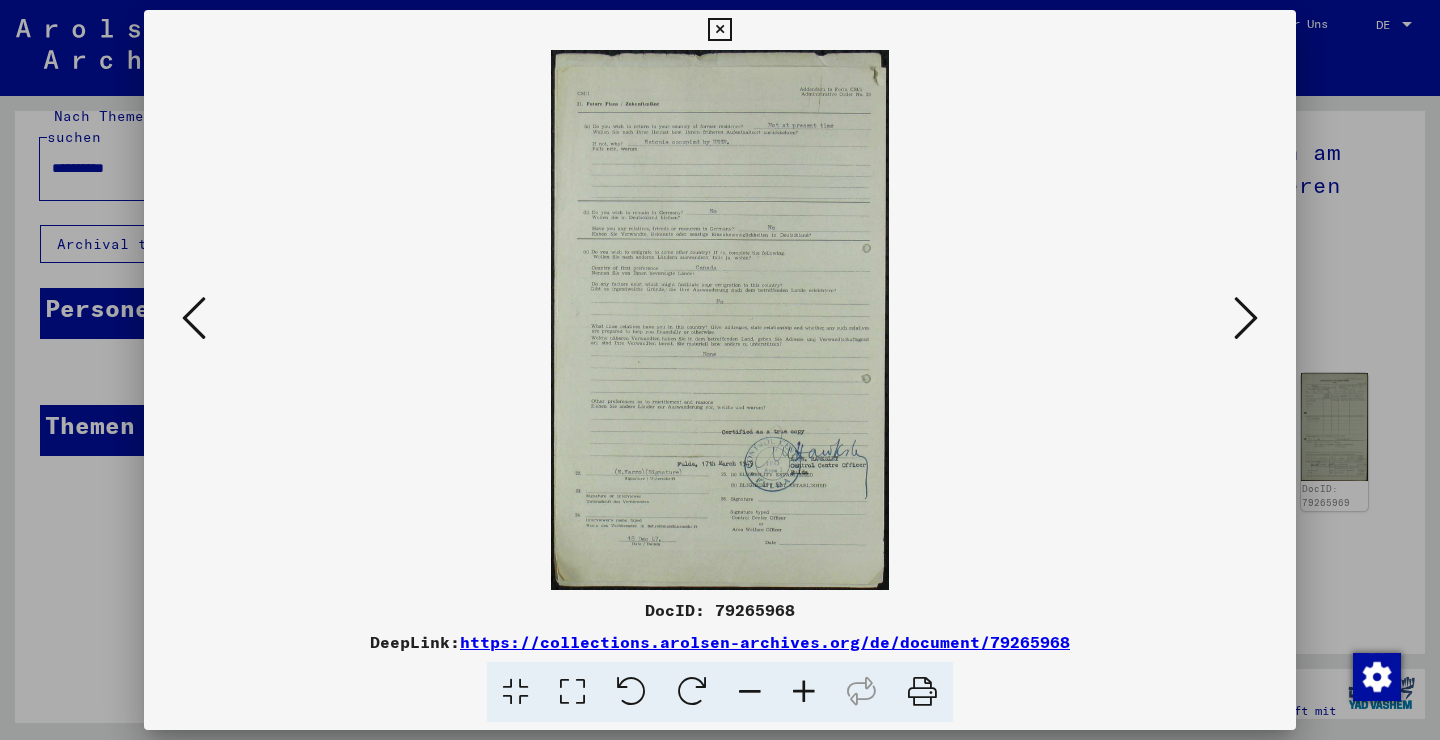 click at bounding box center (1246, 318) 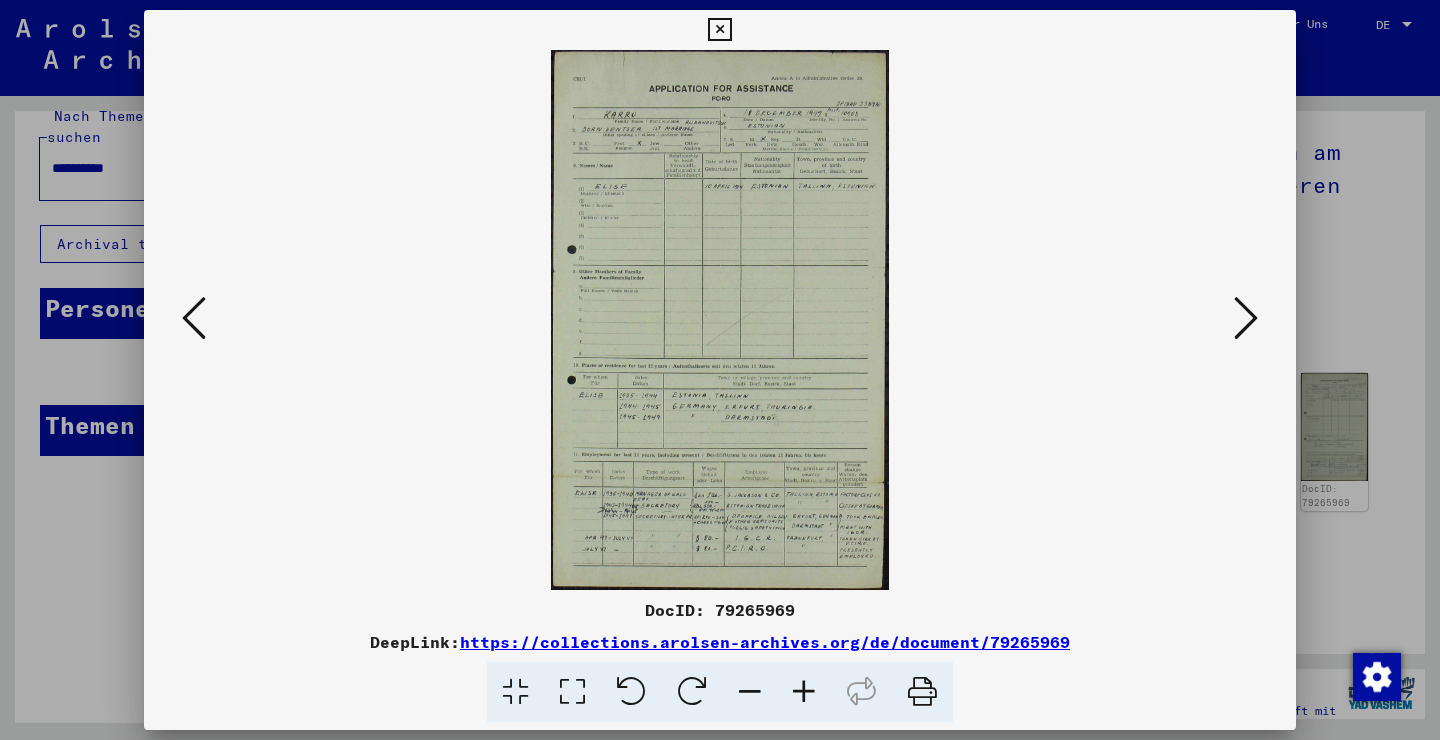 click at bounding box center (1246, 318) 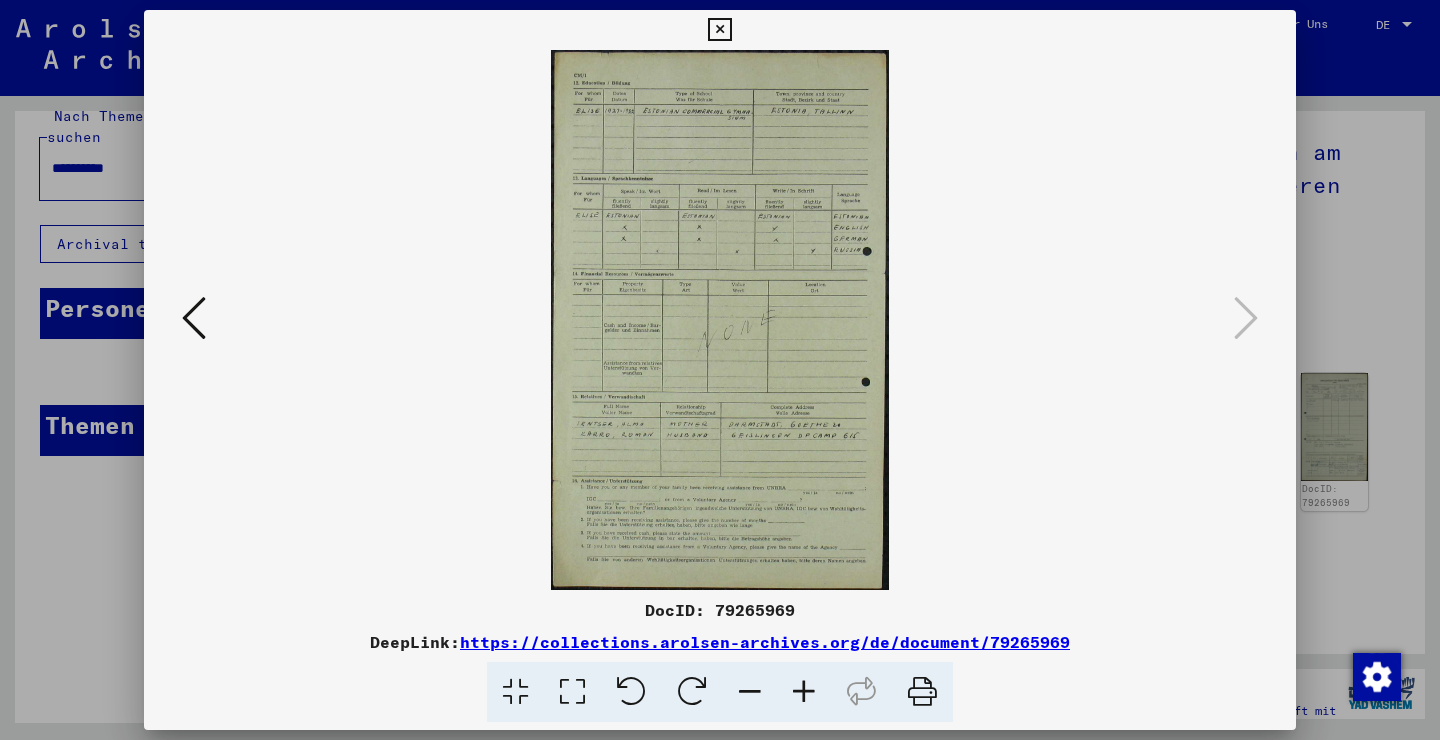 click at bounding box center [719, 30] 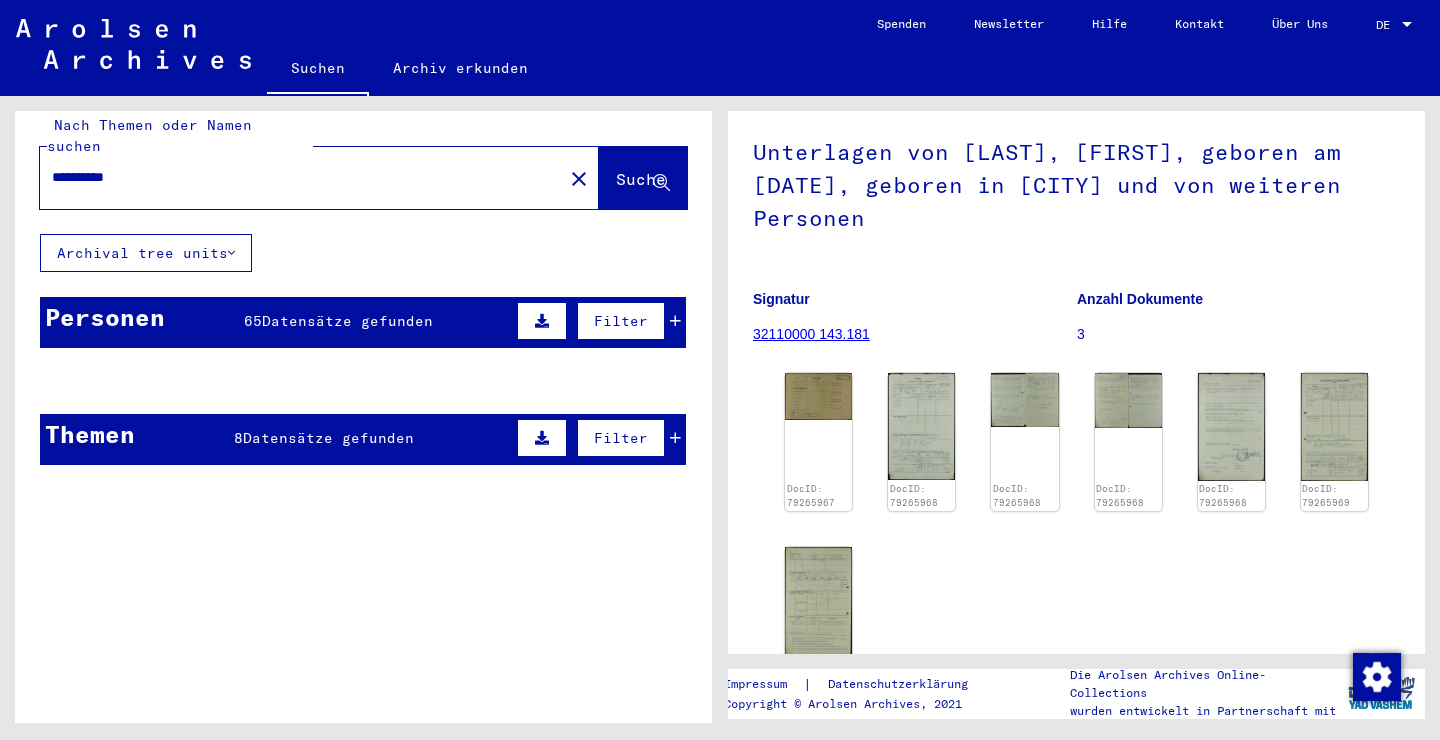 scroll, scrollTop: 20, scrollLeft: 0, axis: vertical 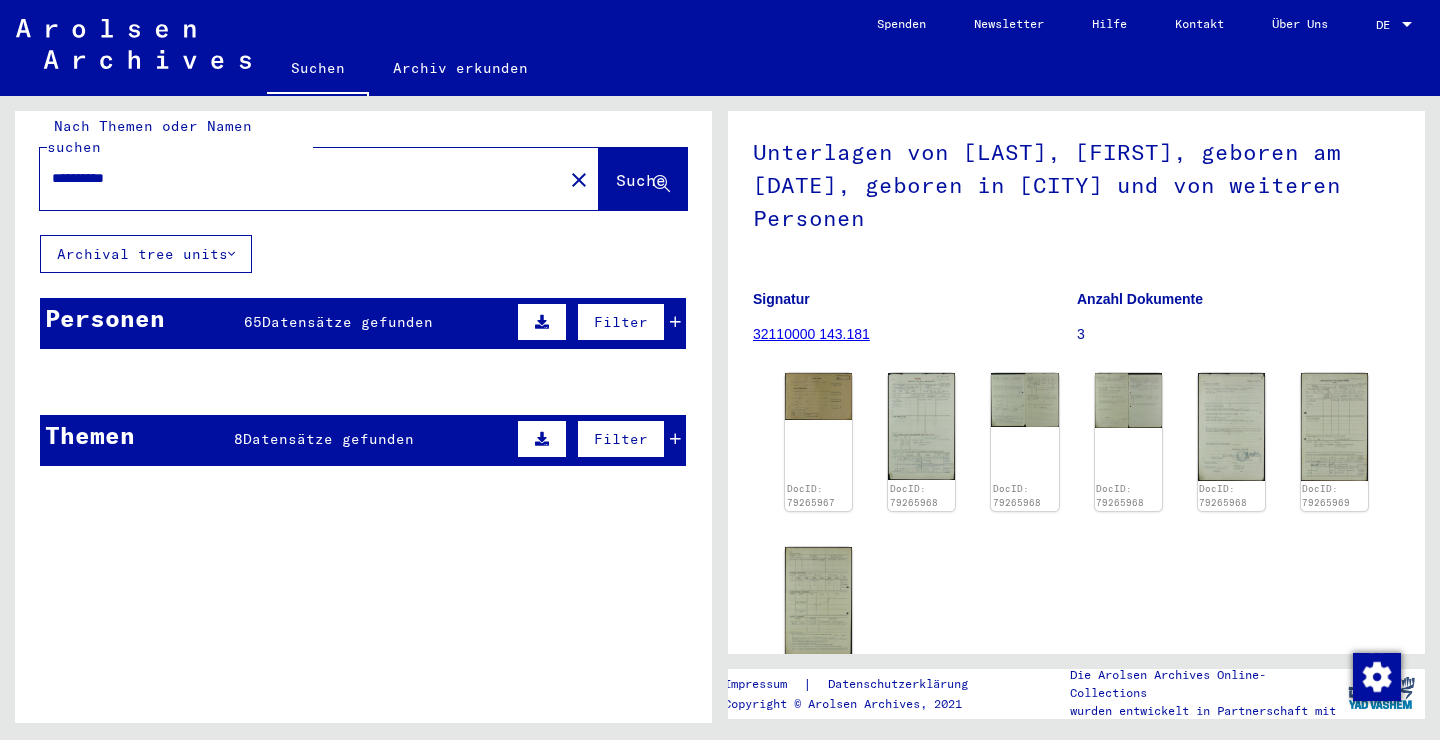 click on "[LAST]" at bounding box center [300, 480] 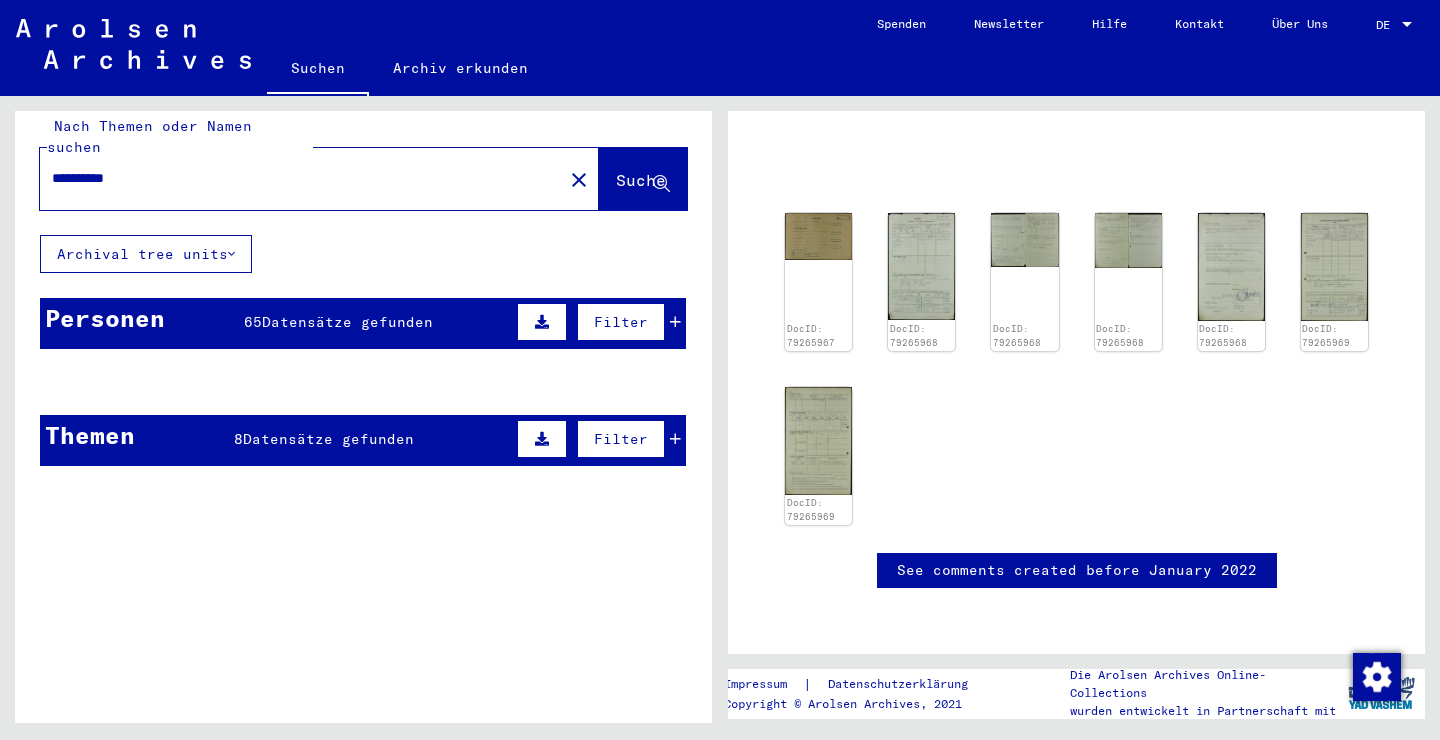 scroll, scrollTop: 78, scrollLeft: 0, axis: vertical 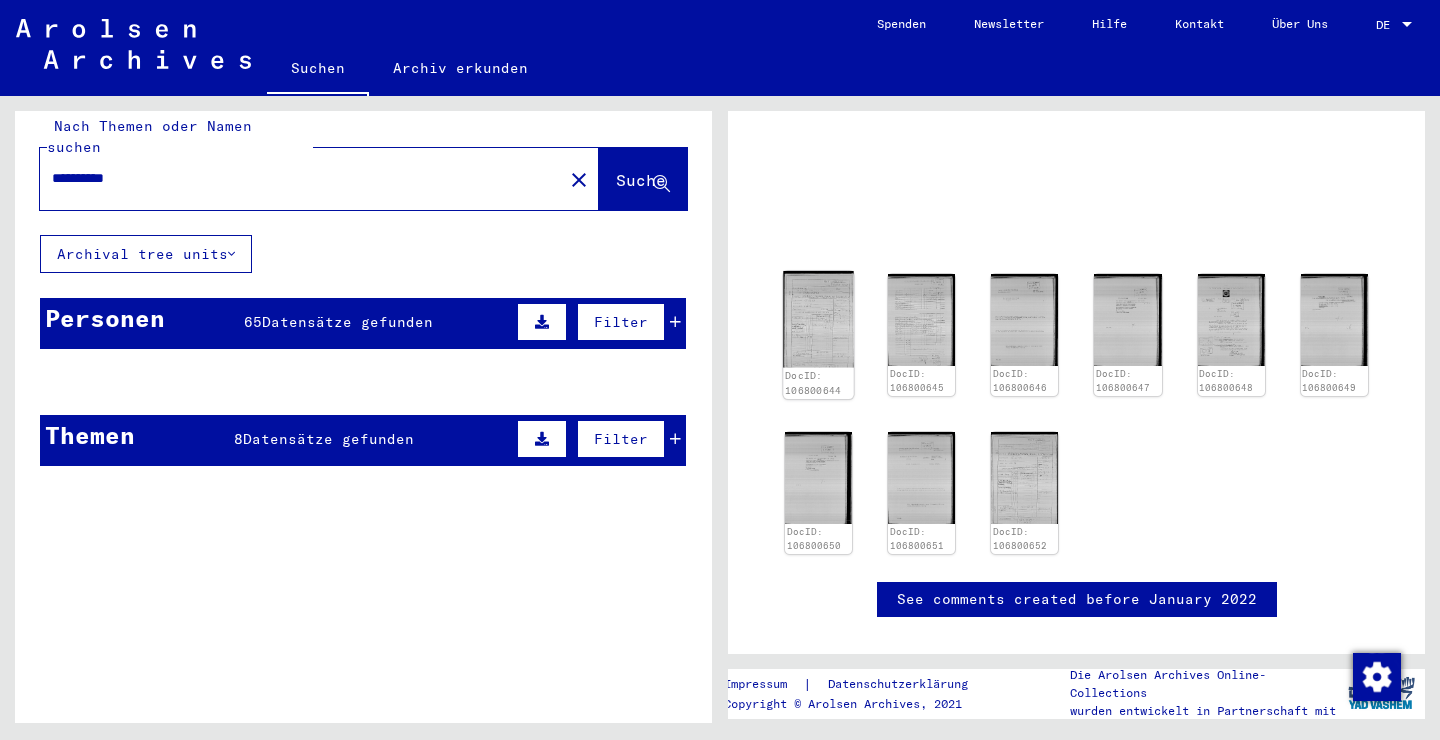 click 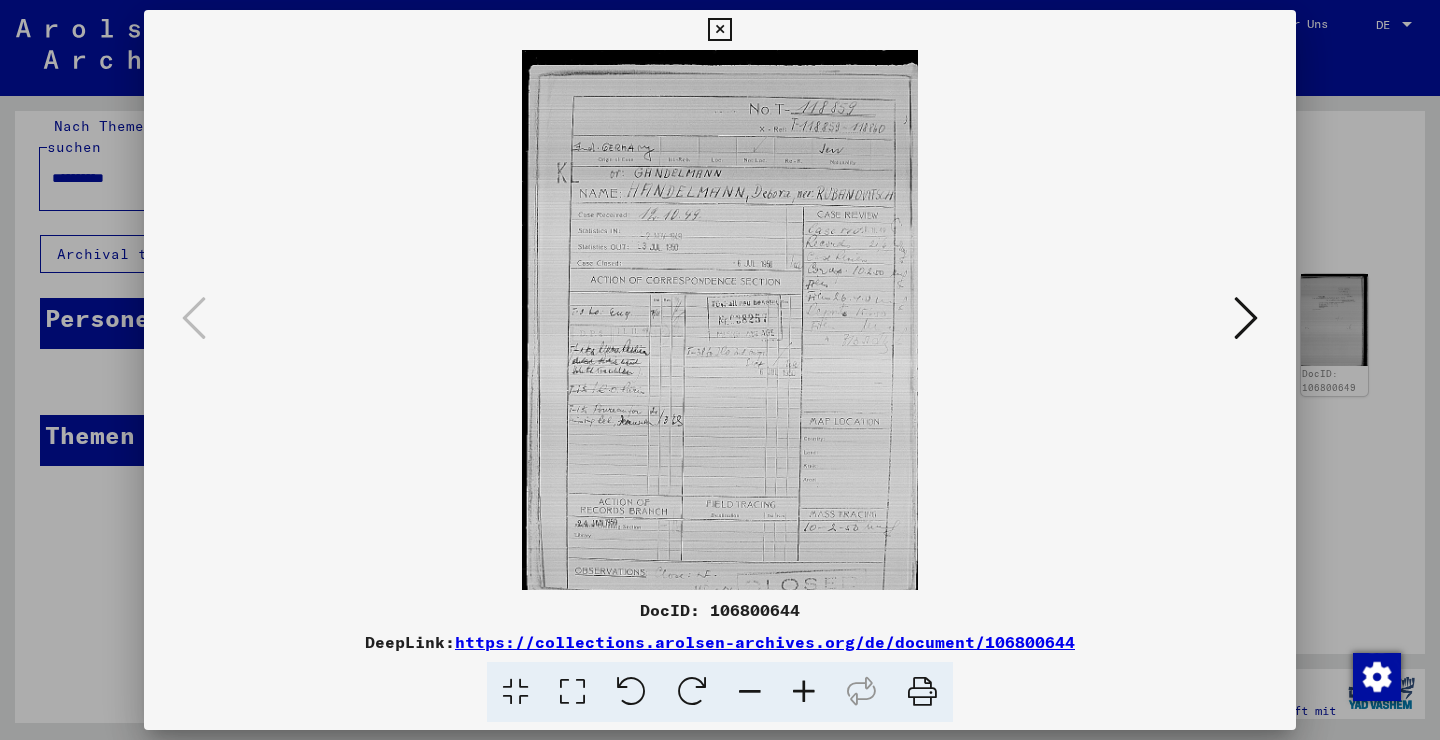 click at bounding box center (719, 30) 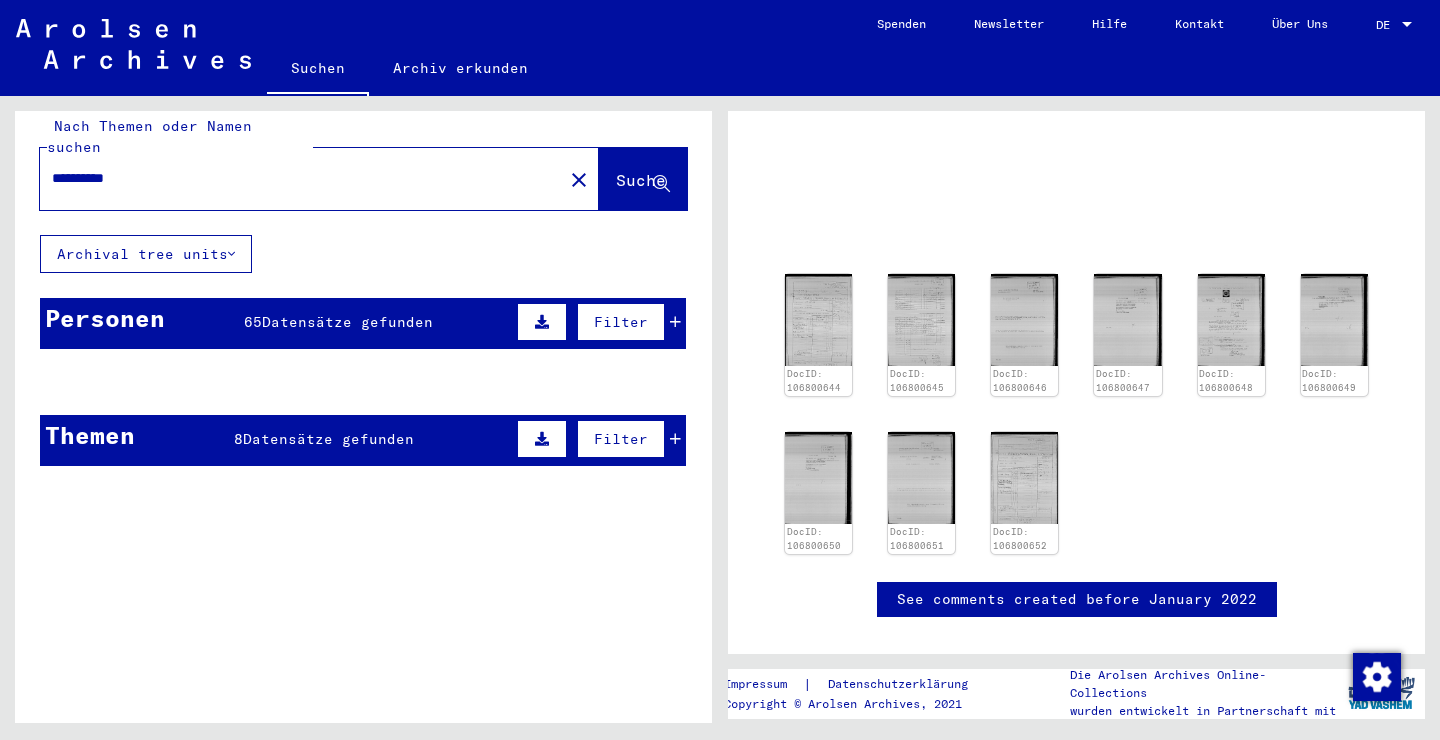 scroll, scrollTop: 0, scrollLeft: 0, axis: both 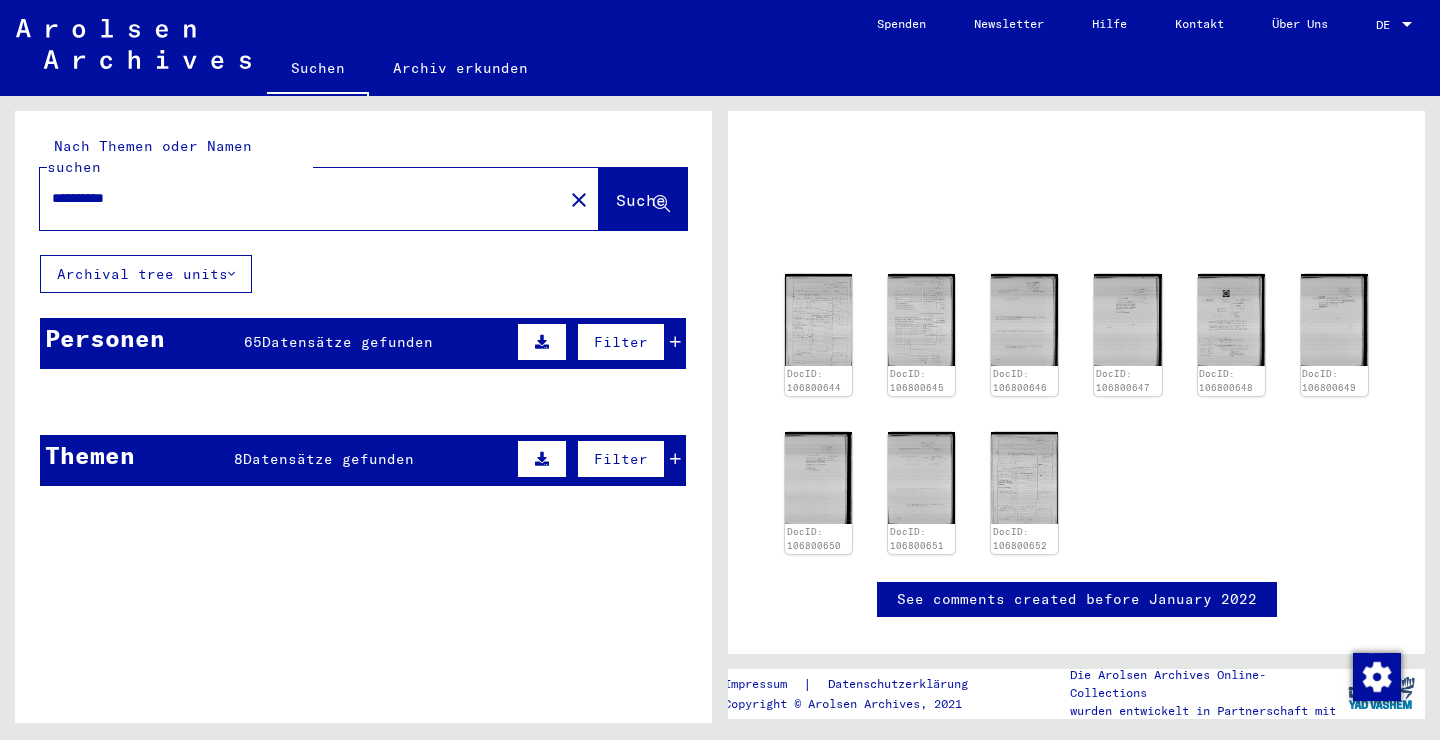 click on "Geburtsname" at bounding box center (300, 397) 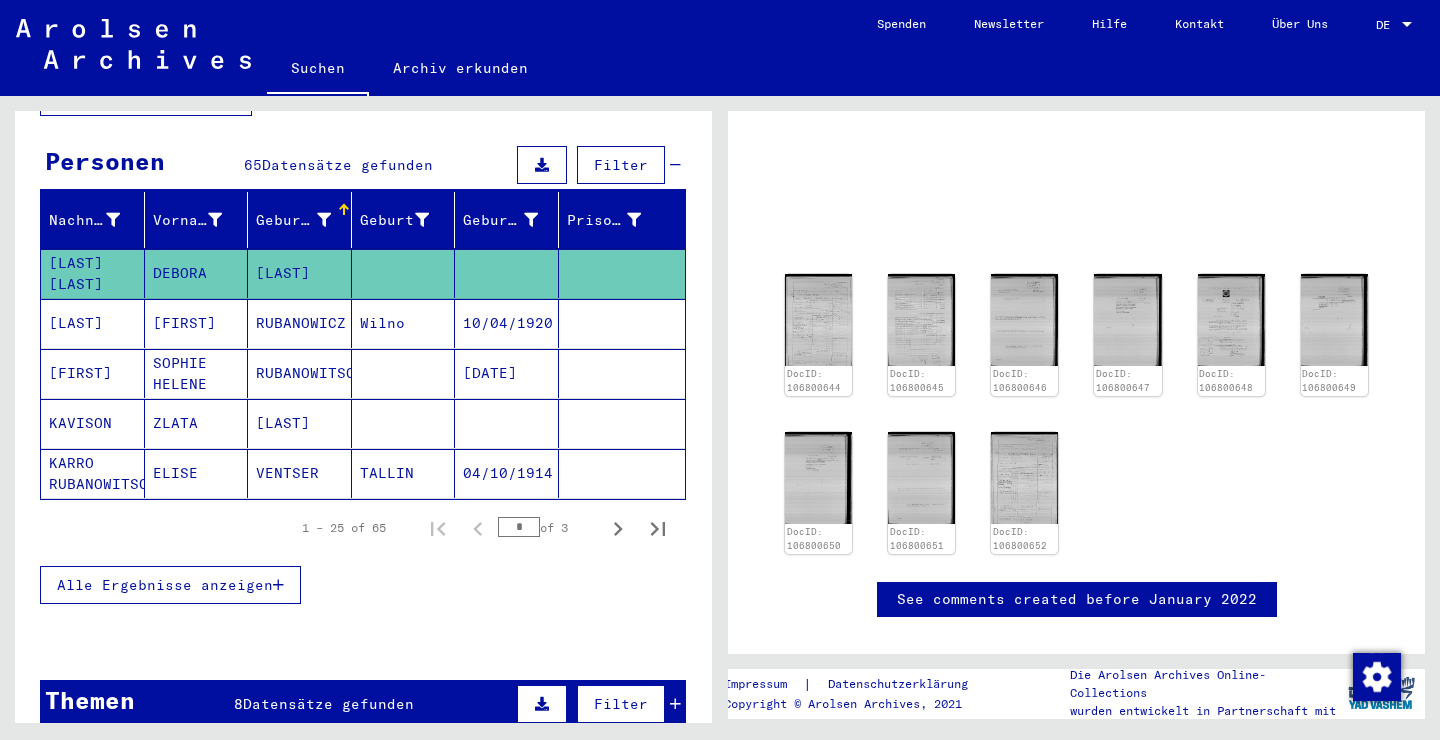 scroll, scrollTop: 181, scrollLeft: 0, axis: vertical 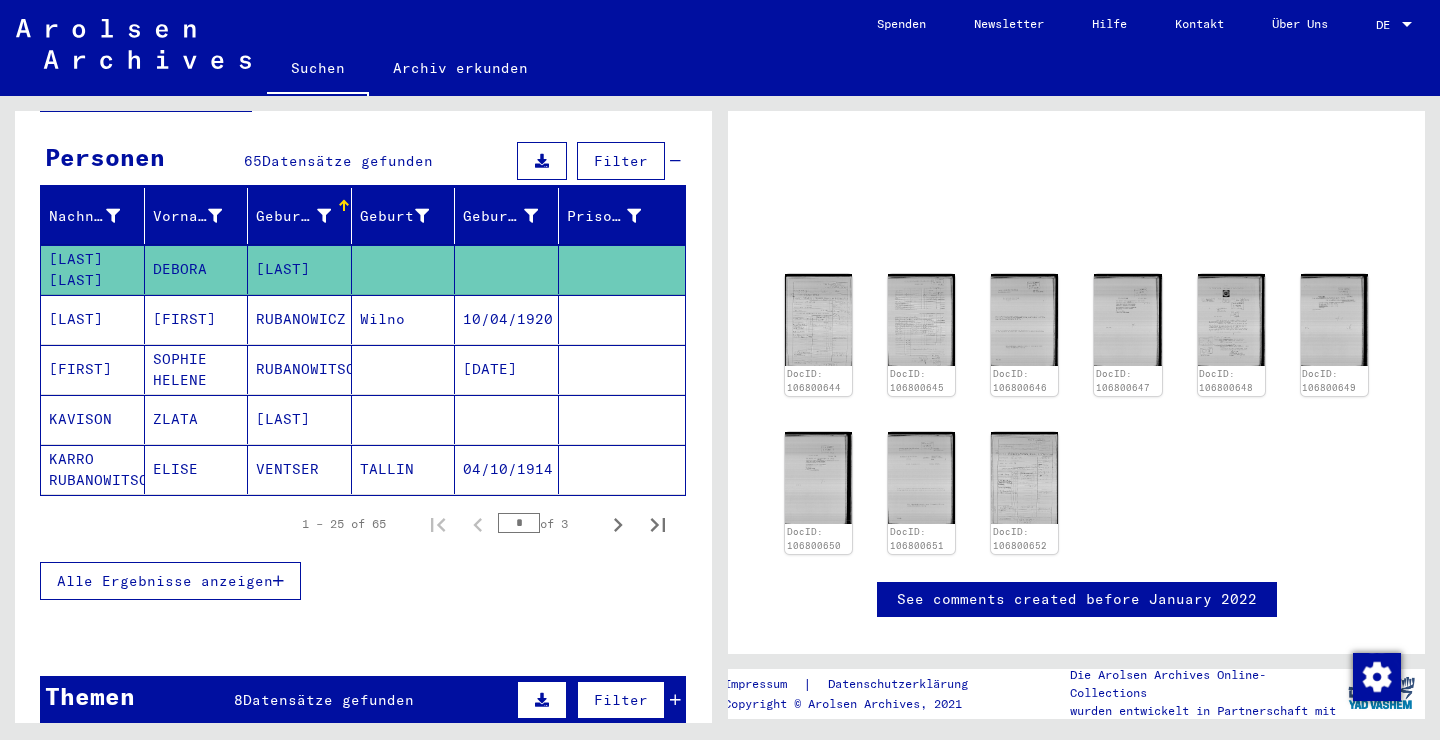 click at bounding box center (278, 581) 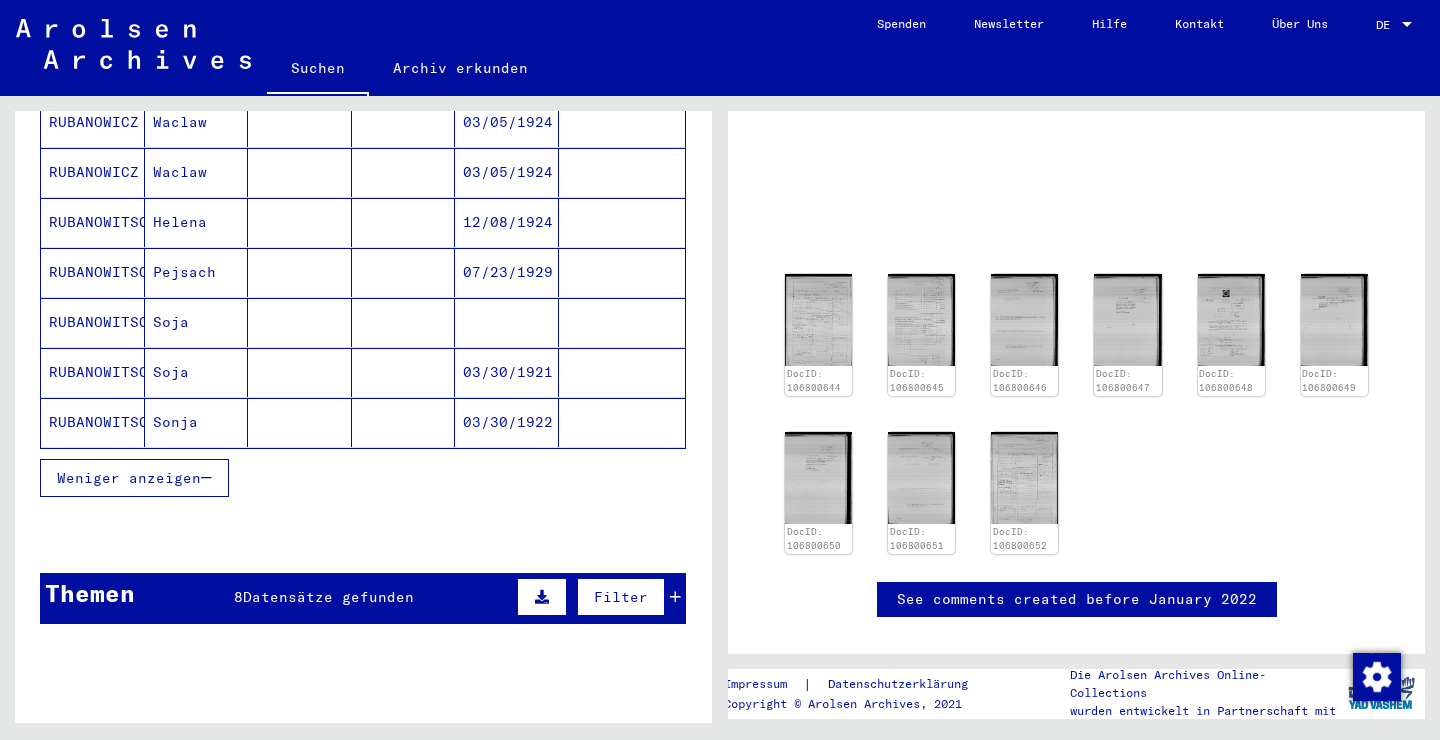 scroll, scrollTop: 1229, scrollLeft: 0, axis: vertical 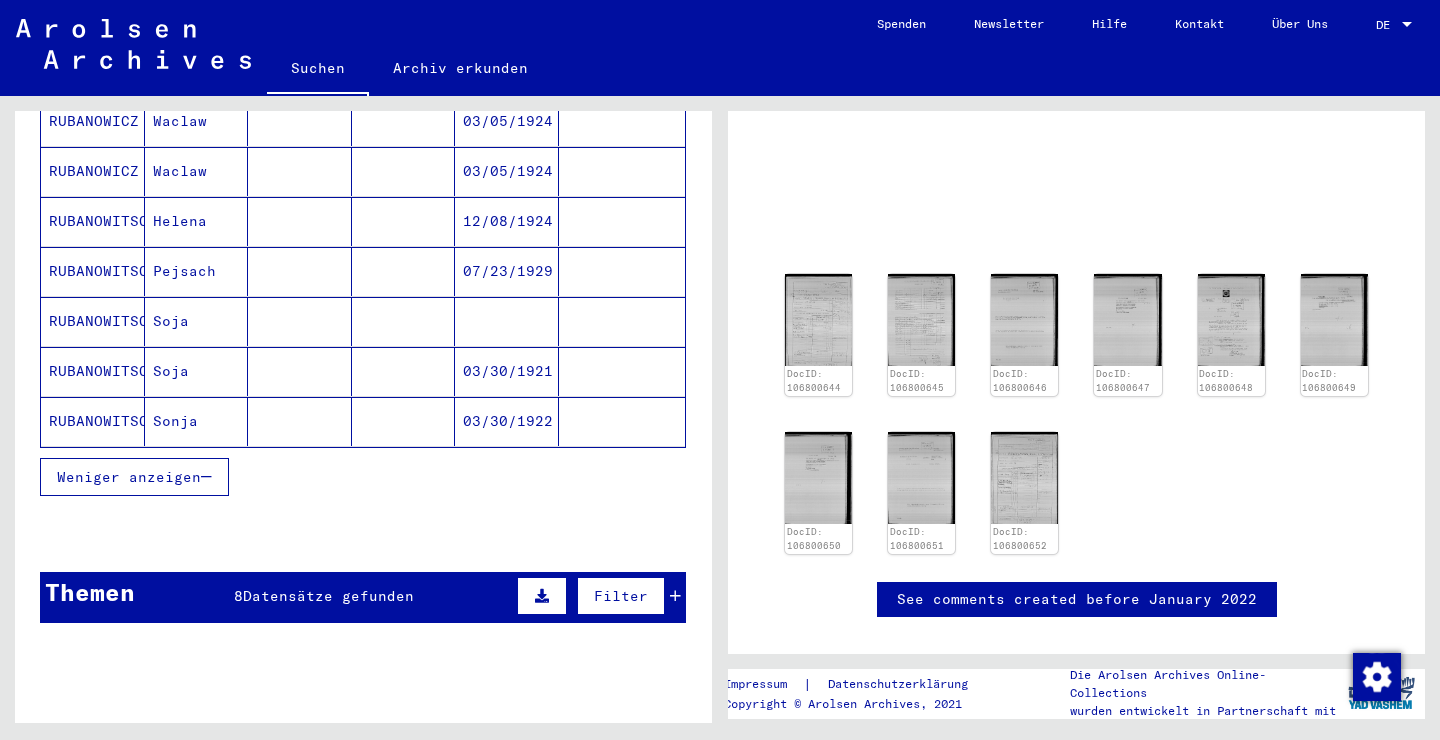 click on "Themen 8  Datensätze gefunden  Filter" at bounding box center (363, 597) 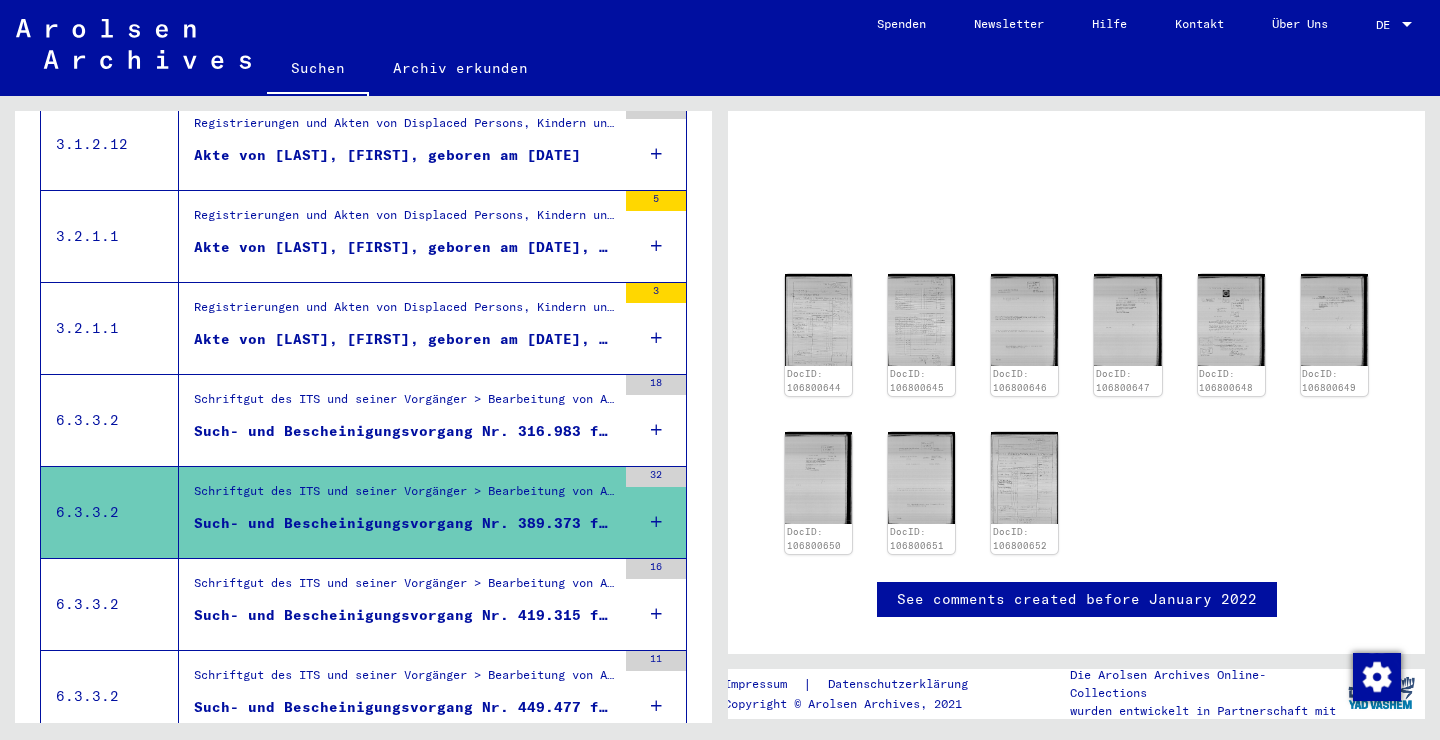 scroll, scrollTop: 1996, scrollLeft: 0, axis: vertical 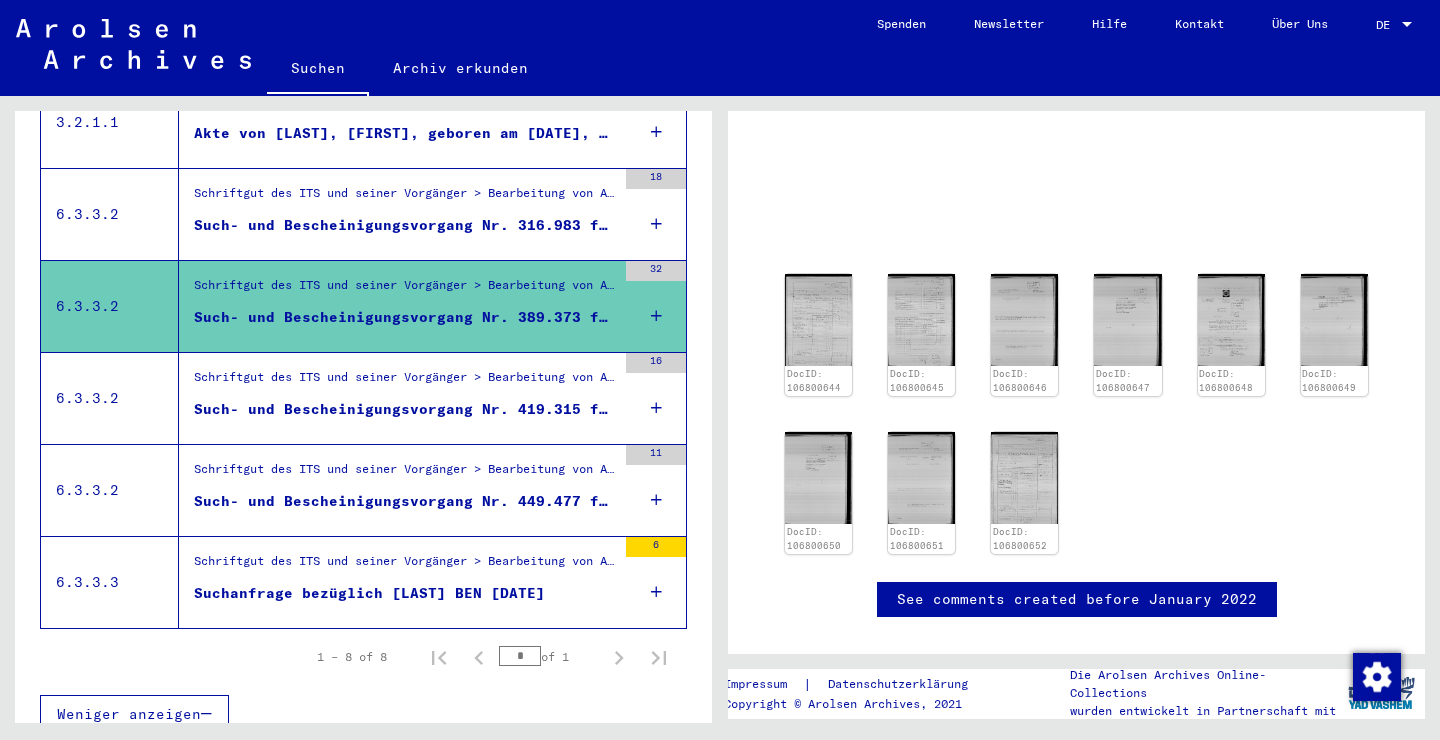 click on "Suchanfrage bezüglich [LAST] BEN [DATE]" at bounding box center [369, 593] 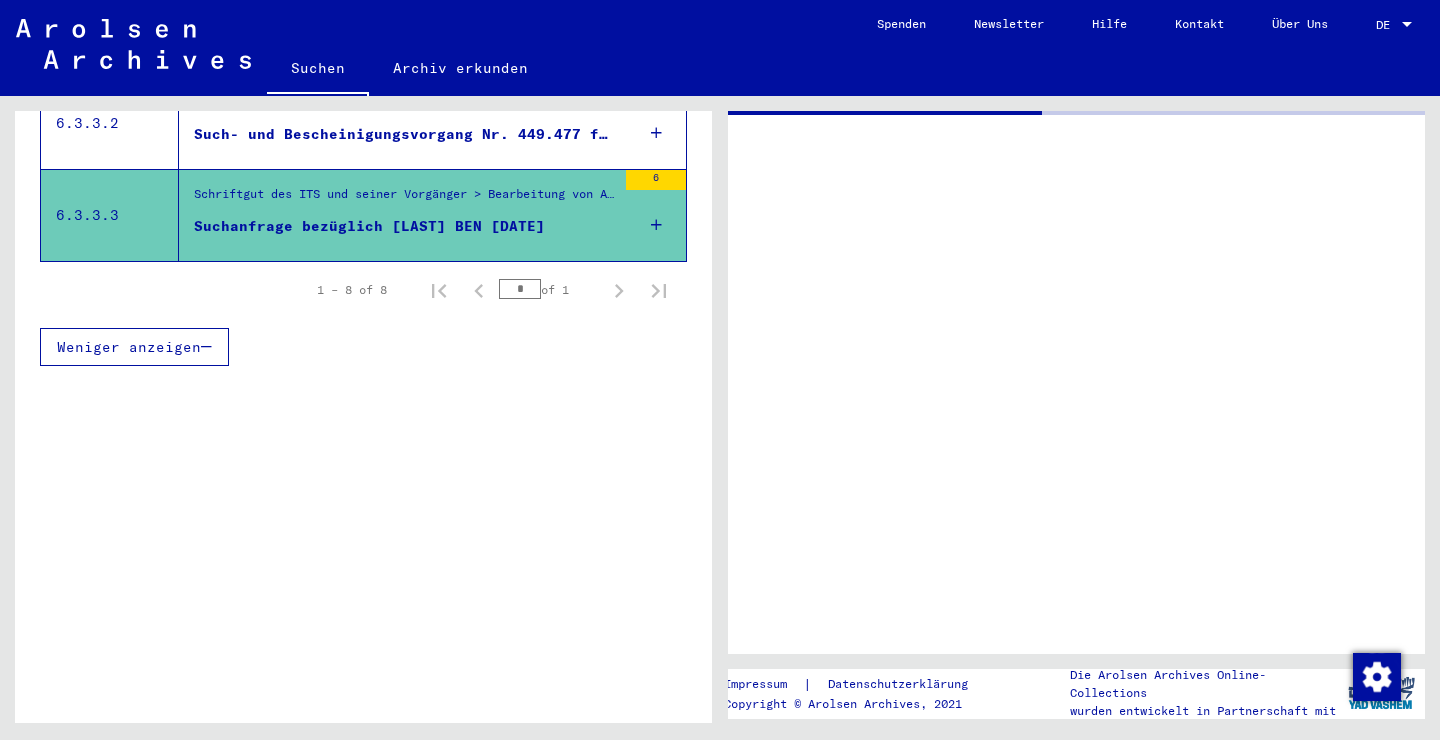 scroll, scrollTop: 0, scrollLeft: 0, axis: both 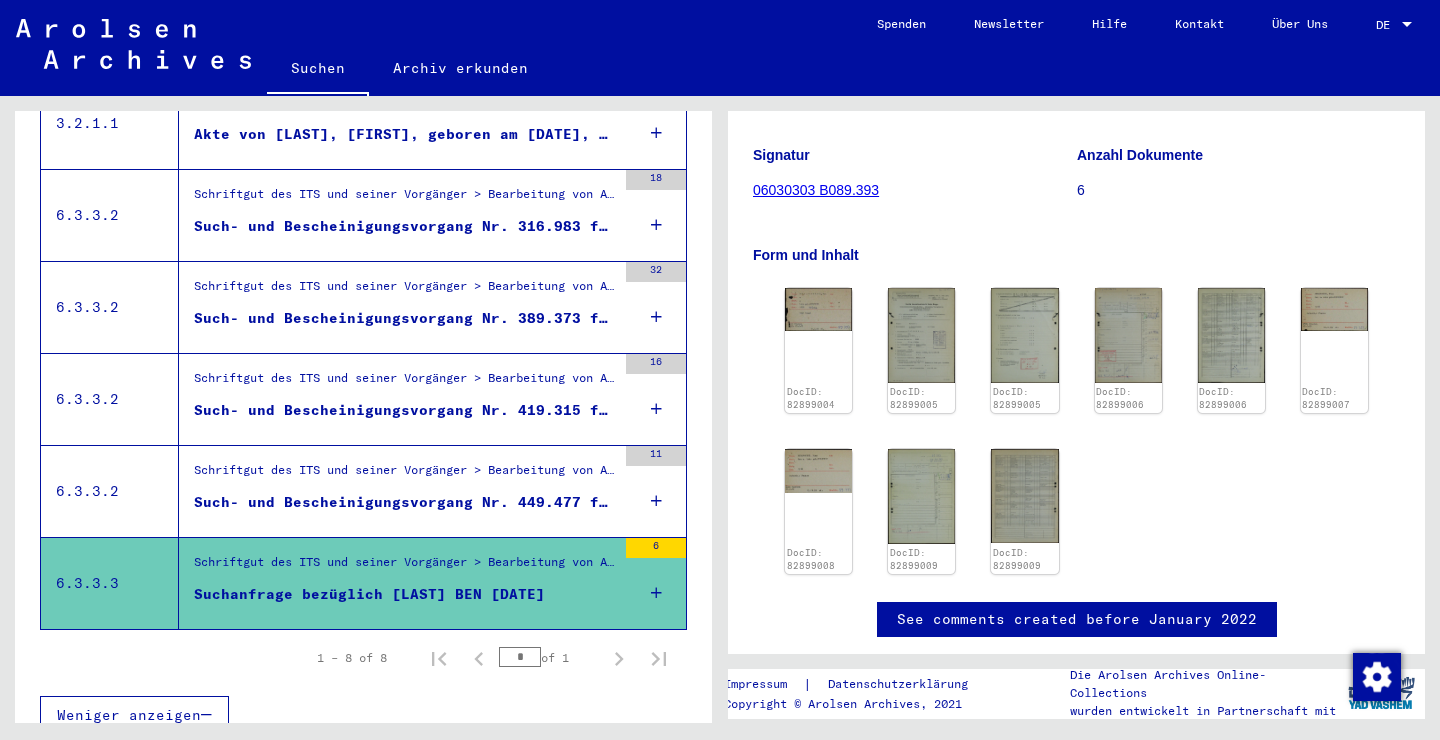 click on "DocID: 82899004 DocID: 82899005 DocID: 82899005 DocID: 82899006 DocID: 82899006 DocID: 82899007 DocID: 82899008 DocID: 82899009 DocID: 82899009" 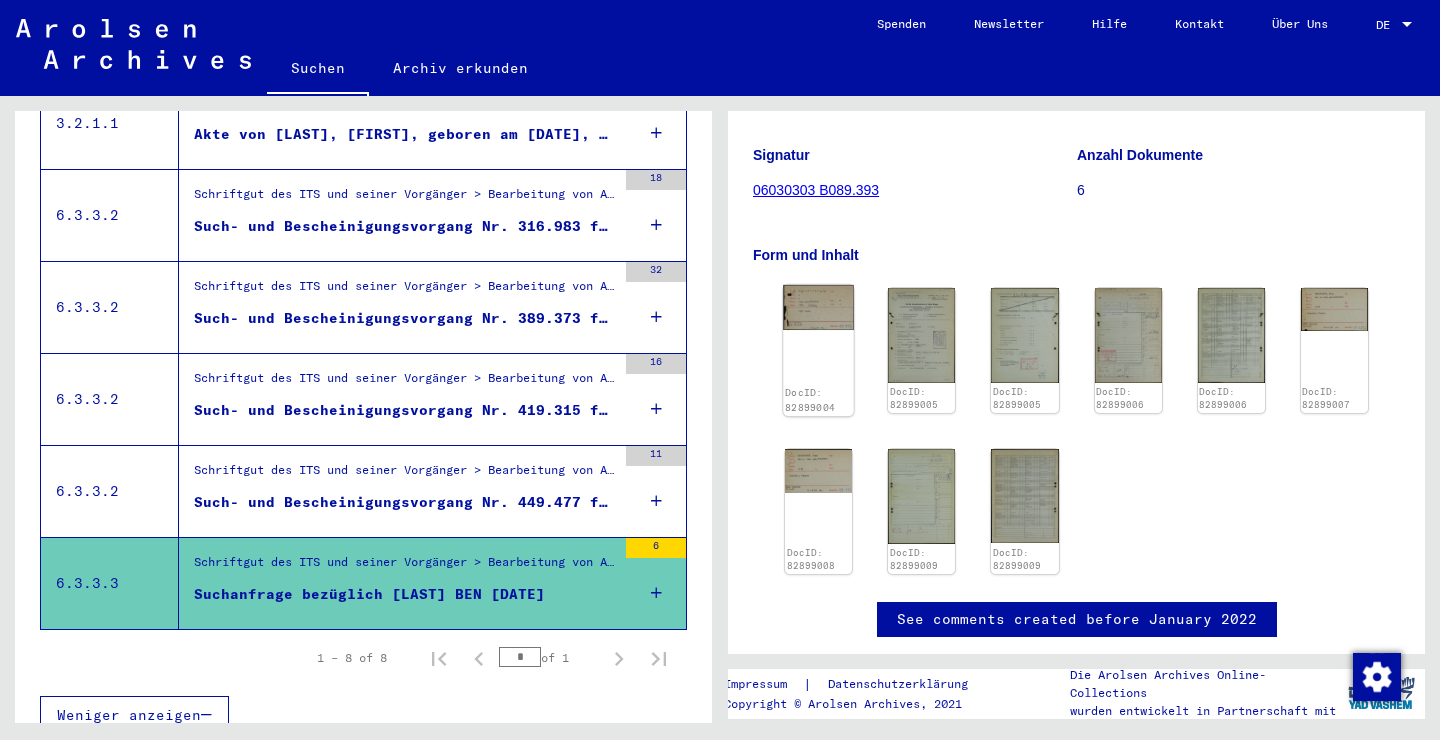 click 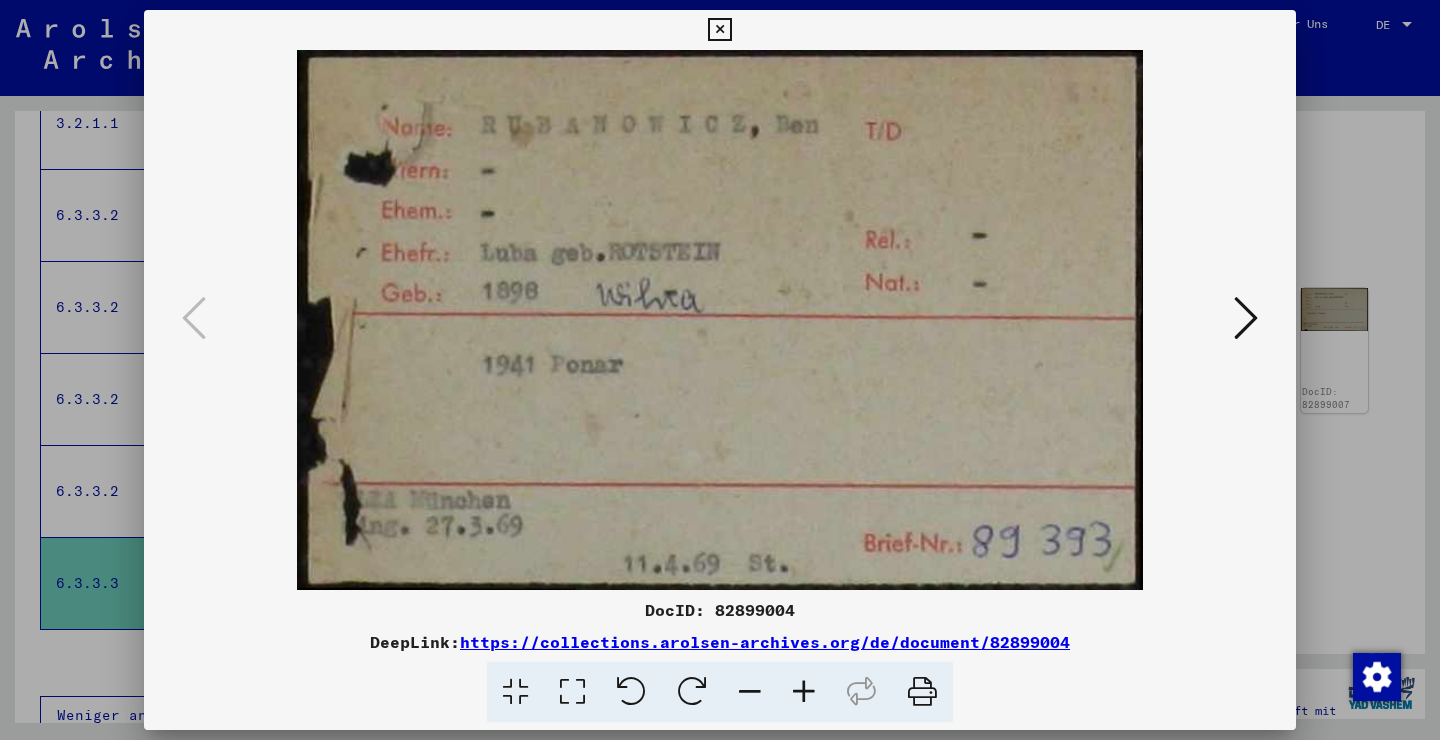 click at bounding box center (720, 320) 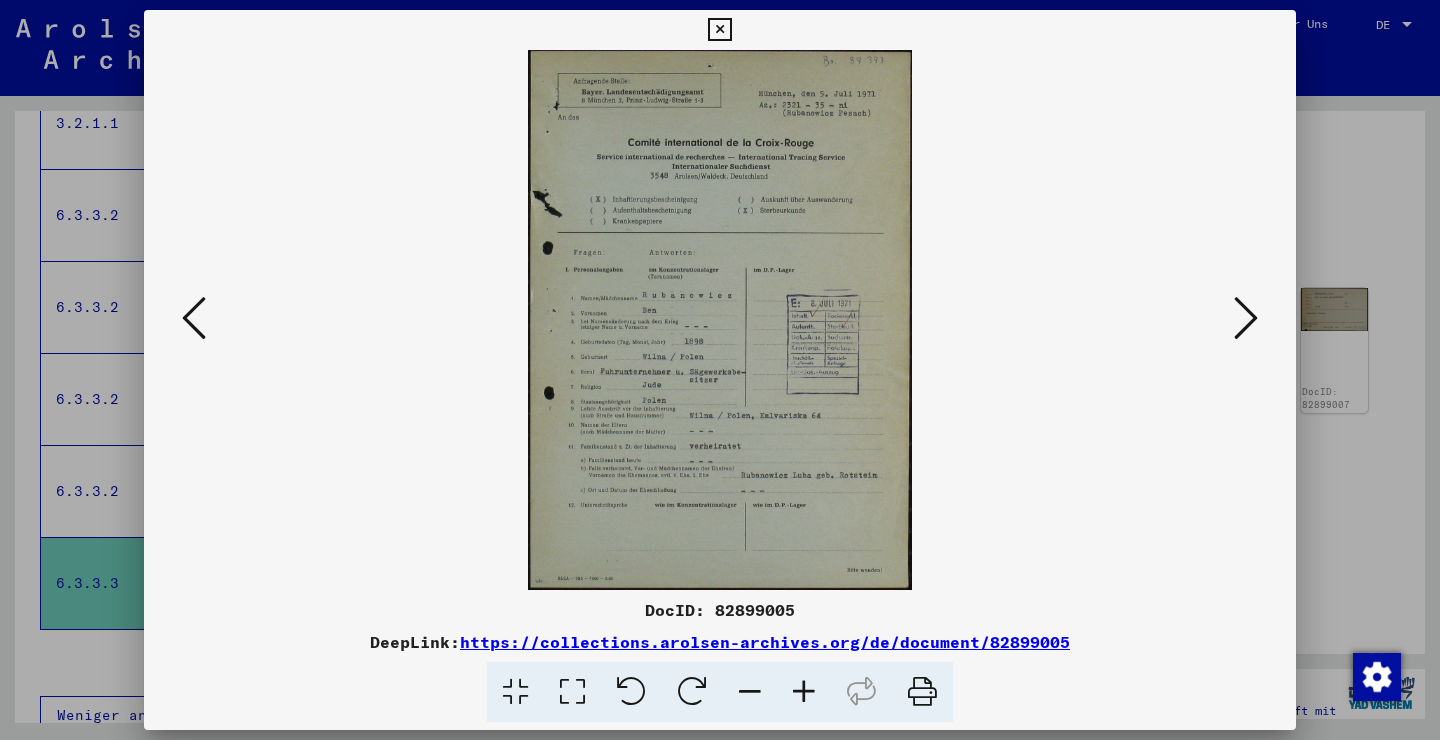 click at bounding box center (1246, 318) 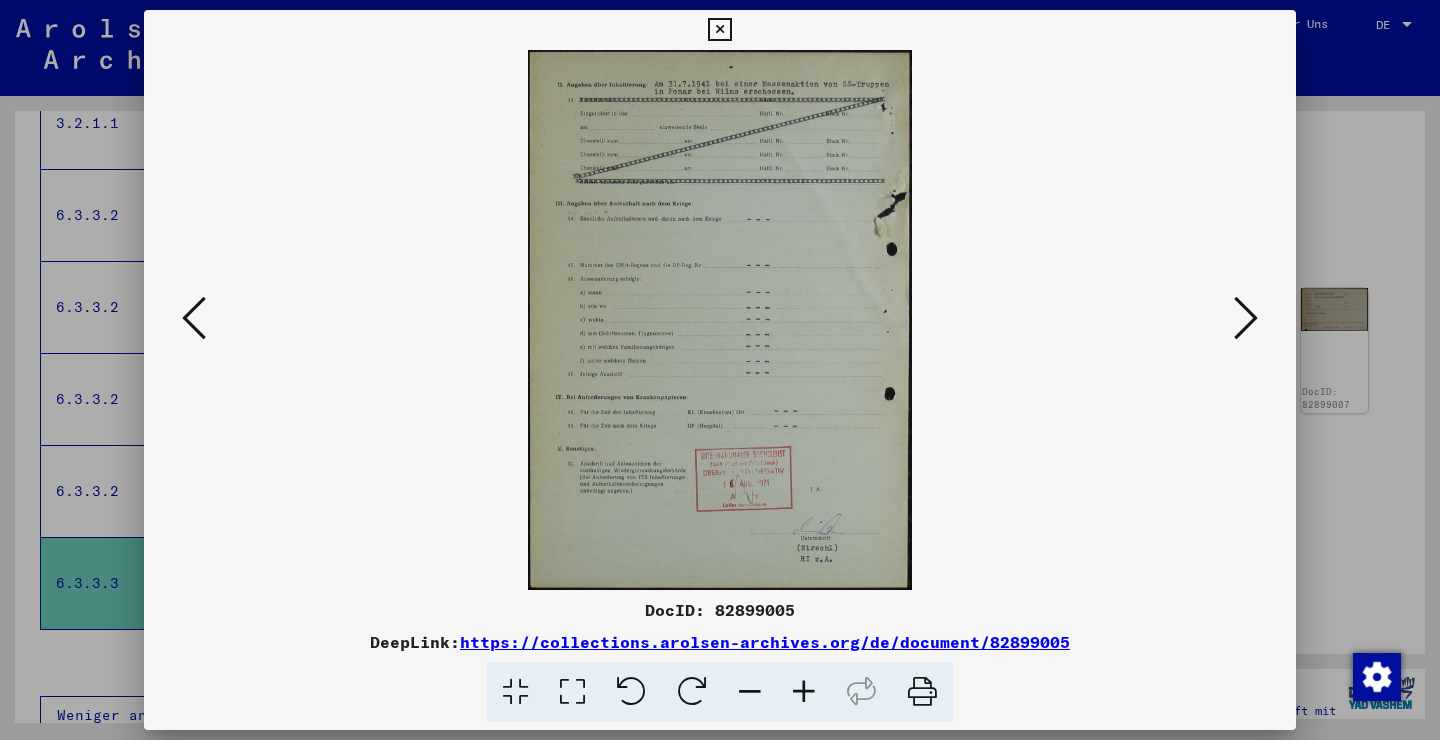click at bounding box center [1246, 318] 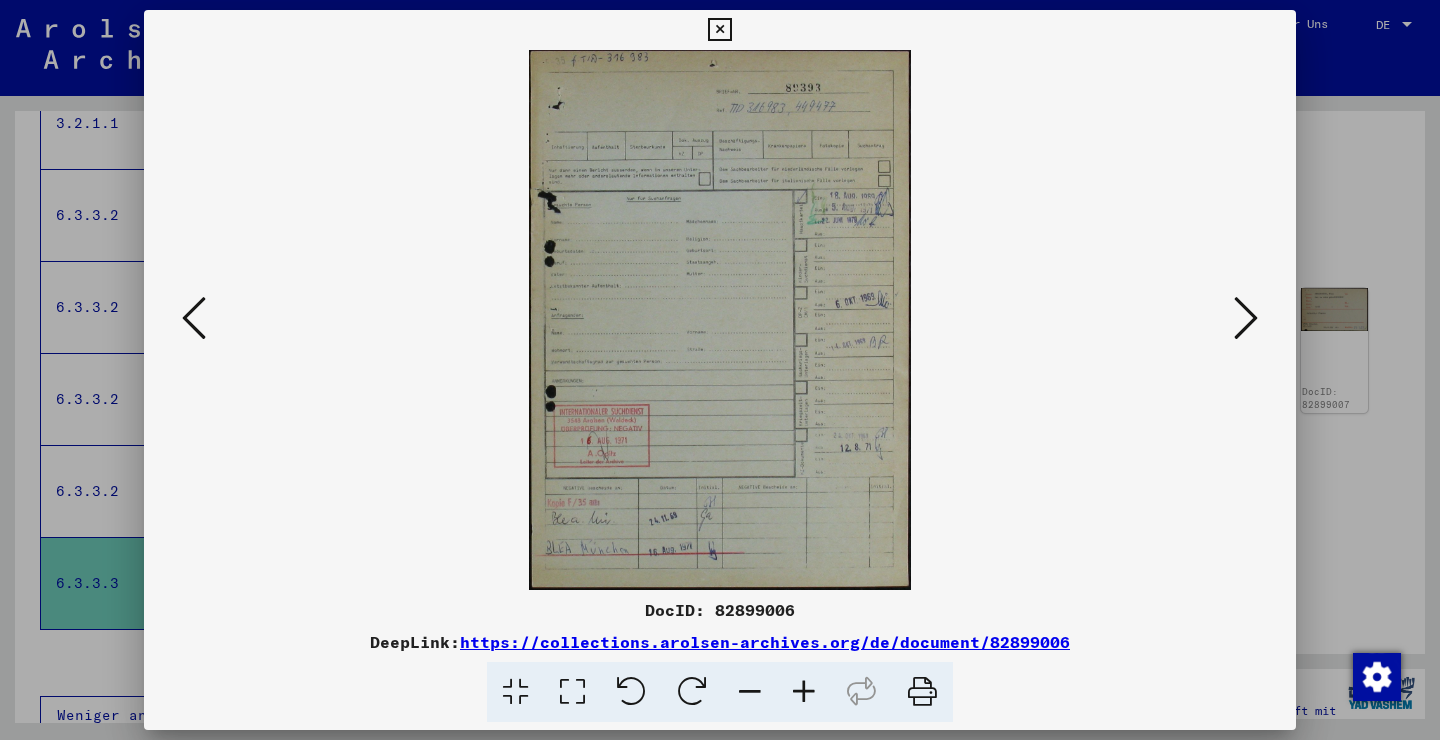 click at bounding box center [1246, 318] 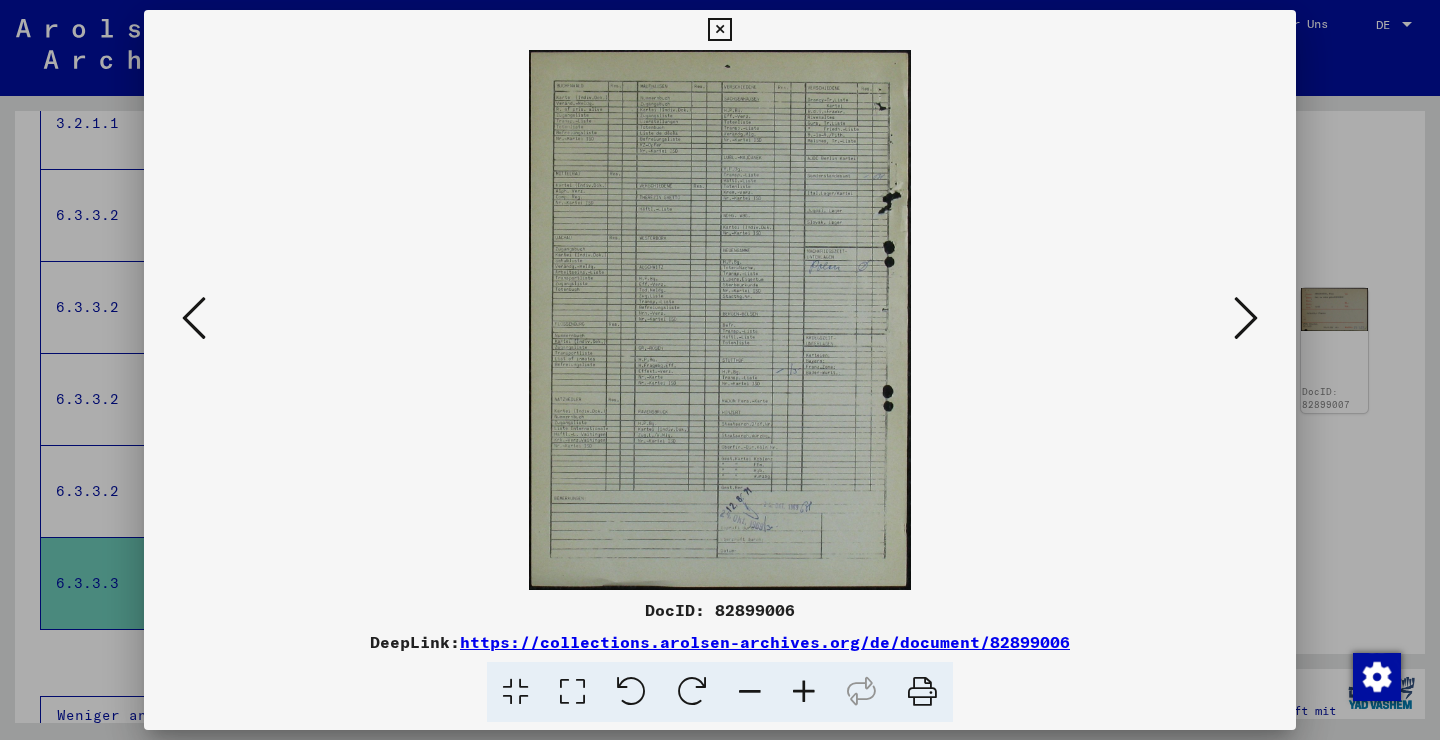 click at bounding box center [1246, 318] 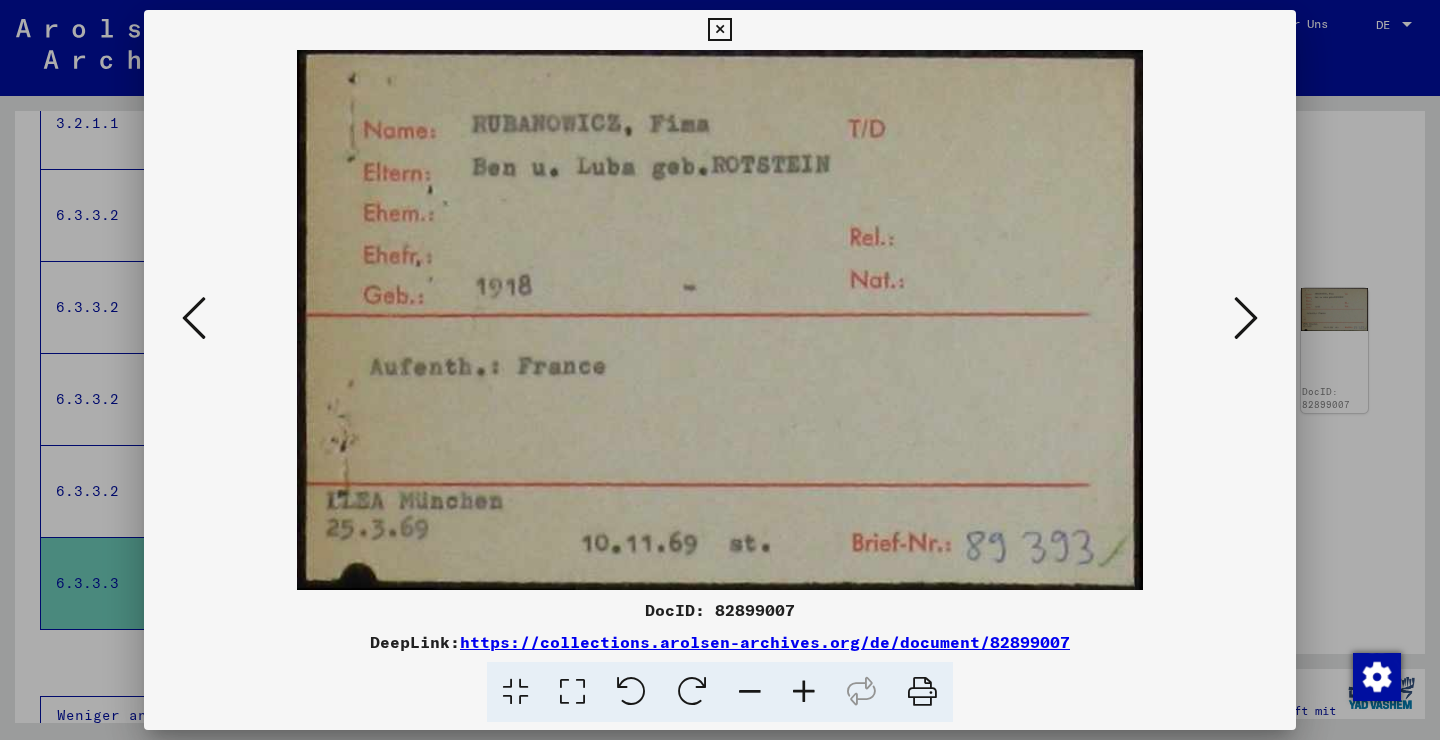 click at bounding box center (1246, 318) 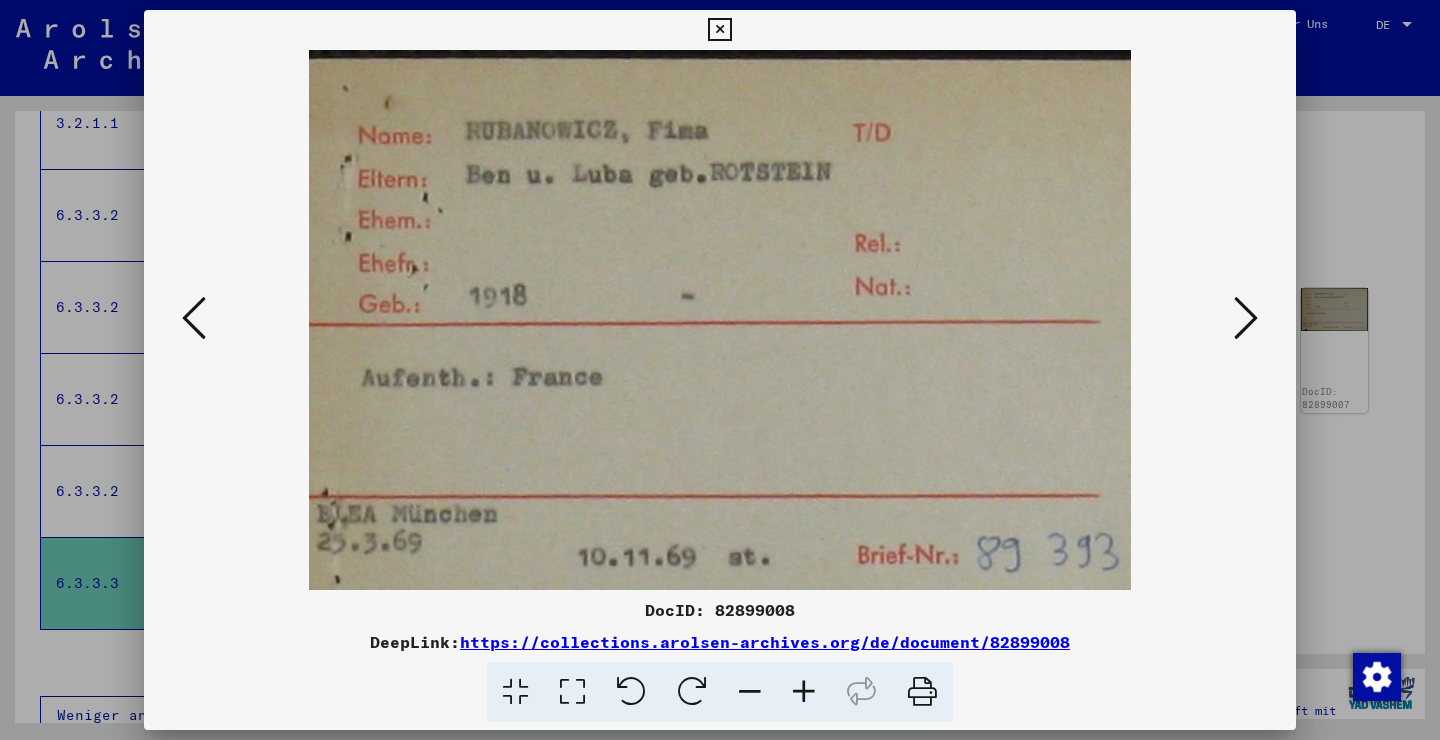 click at bounding box center (1246, 318) 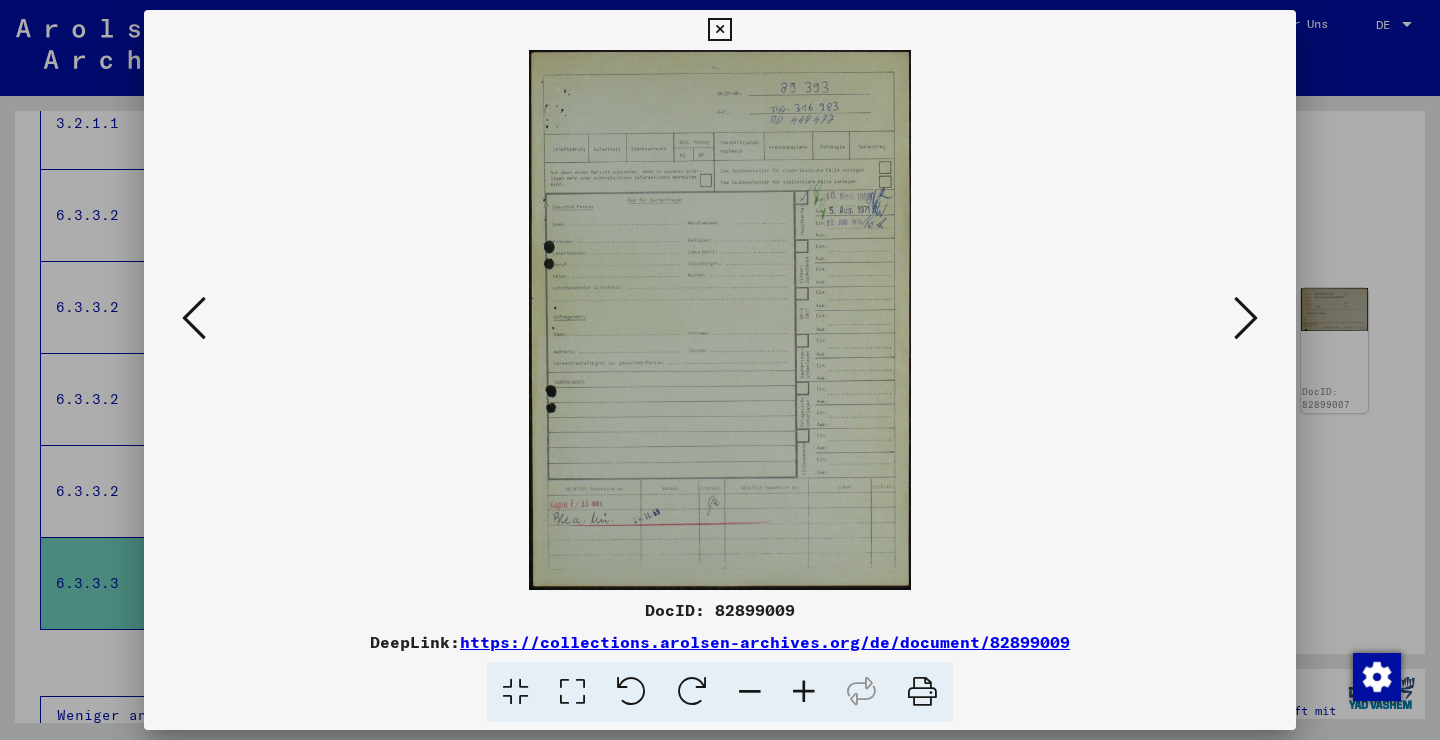 click at bounding box center [1246, 318] 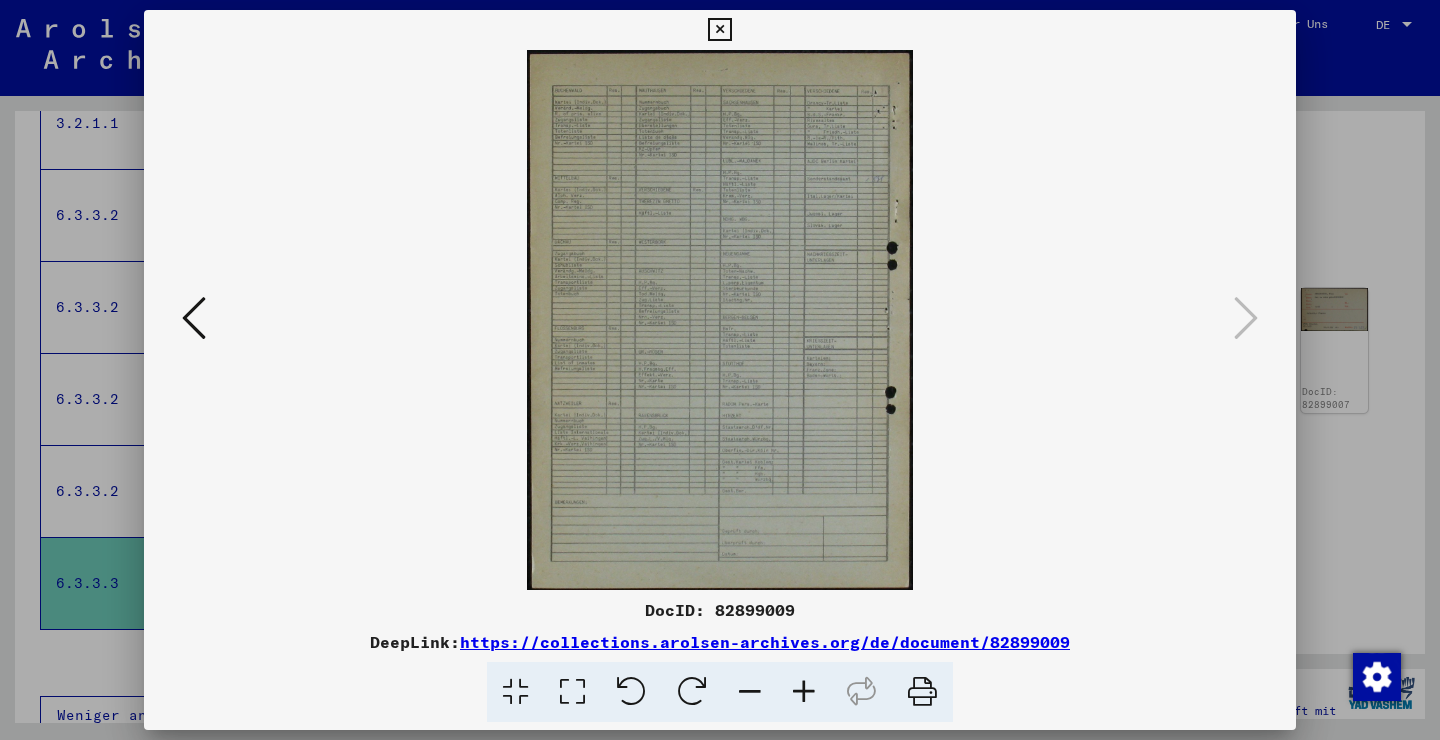 click at bounding box center [719, 30] 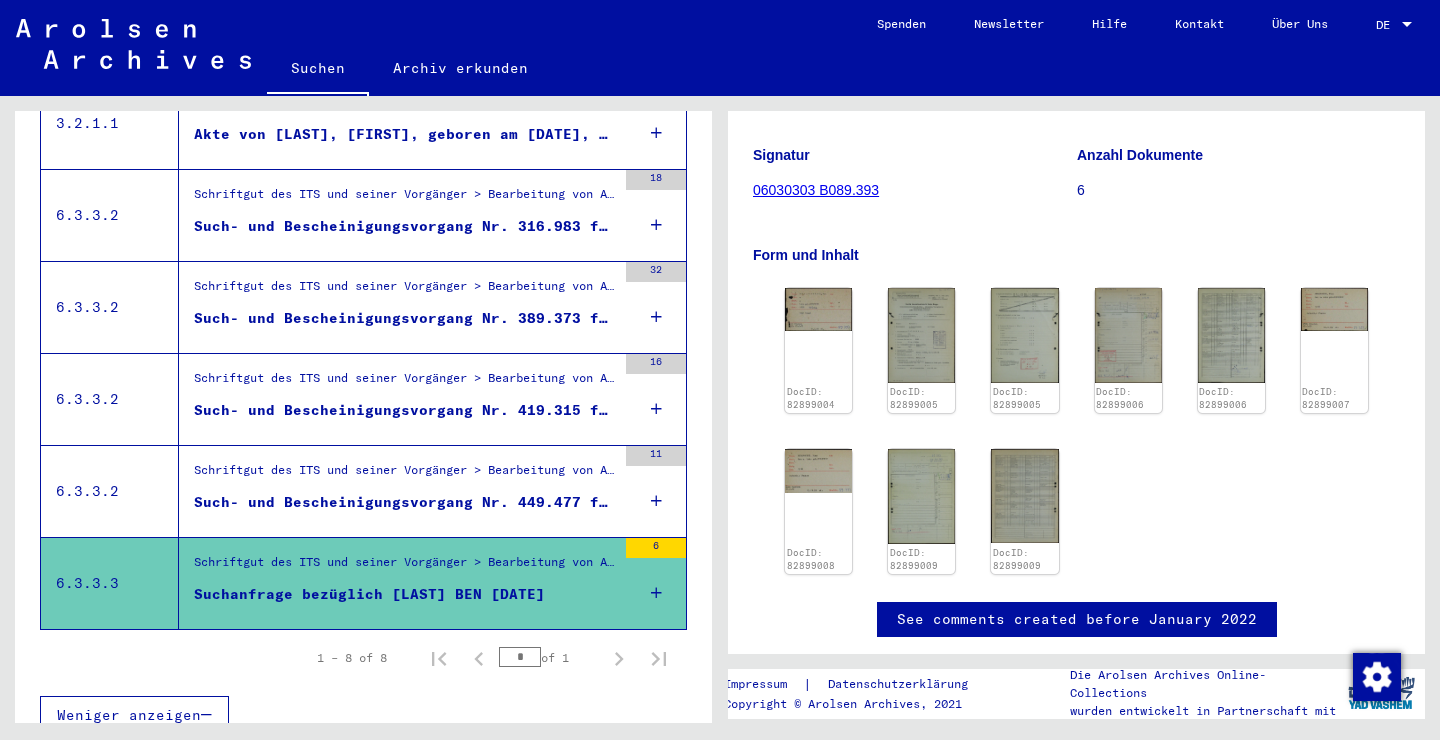 click on "Schriftgut des ITS und seiner Vorgänger > Bearbeitung von Anfragen > Fallbezogene Akten des ITS ab 1947 > T/D-Fallablage > Such- und Bescheinigungsvorgänge mit den (T/D-) Nummern von 250.000 bis 499.999 > Such- und Bescheinigungsvorgänge mit den (T/D-) Nummern von 449.000 bis 449.499" at bounding box center [405, 475] 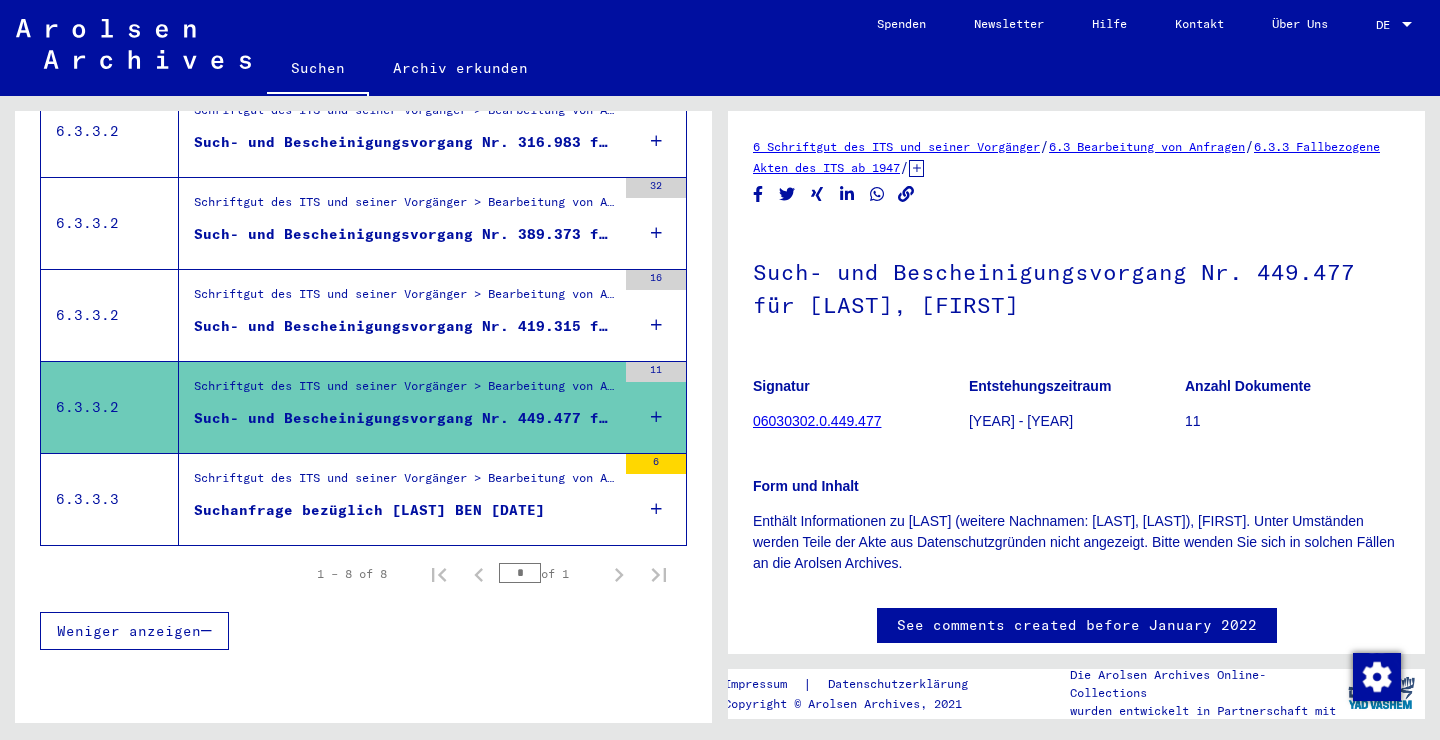 scroll, scrollTop: 716, scrollLeft: 0, axis: vertical 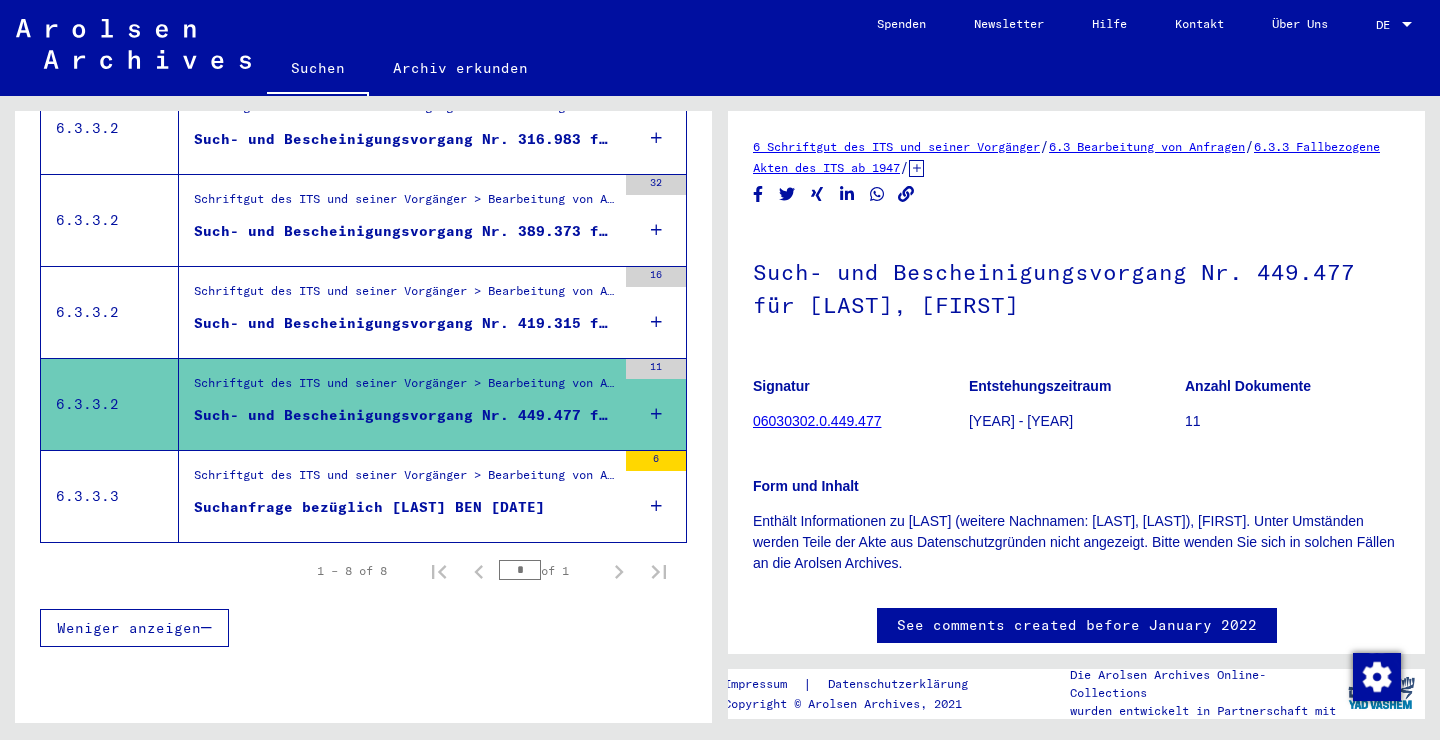 click on "Schriftgut des ITS und seiner Vorgänger > Bearbeitung von Anfragen > Fallbezogene Akten des ITS ab 1947 > T/D-Fallablage > Such- und Bescheinigungsvorgänge mit den (T/D-) Nummern von 250.000 bis 499.999 > Such- und Bescheinigungsvorgänge mit den (T/D-) Nummern von 419.000 bis 419.499" at bounding box center (405, 296) 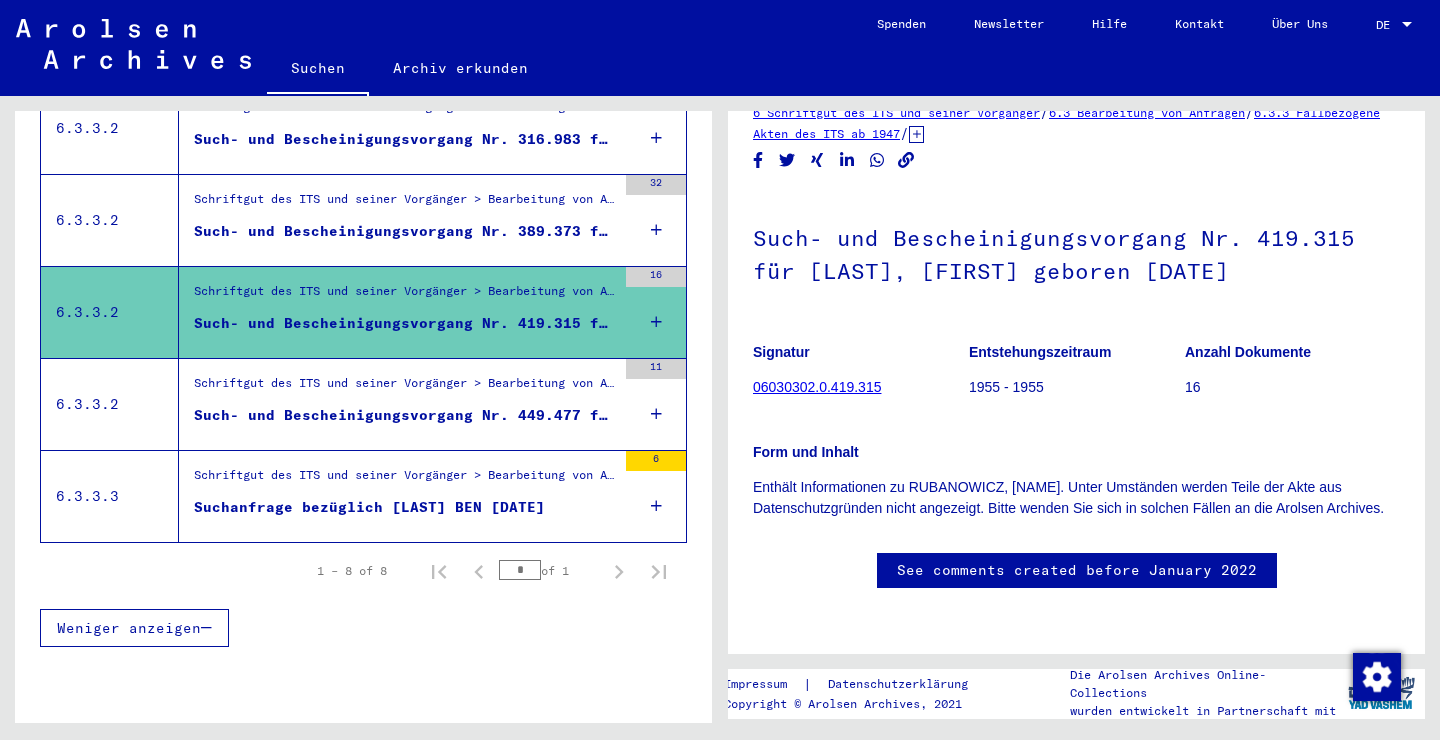scroll, scrollTop: 60, scrollLeft: 0, axis: vertical 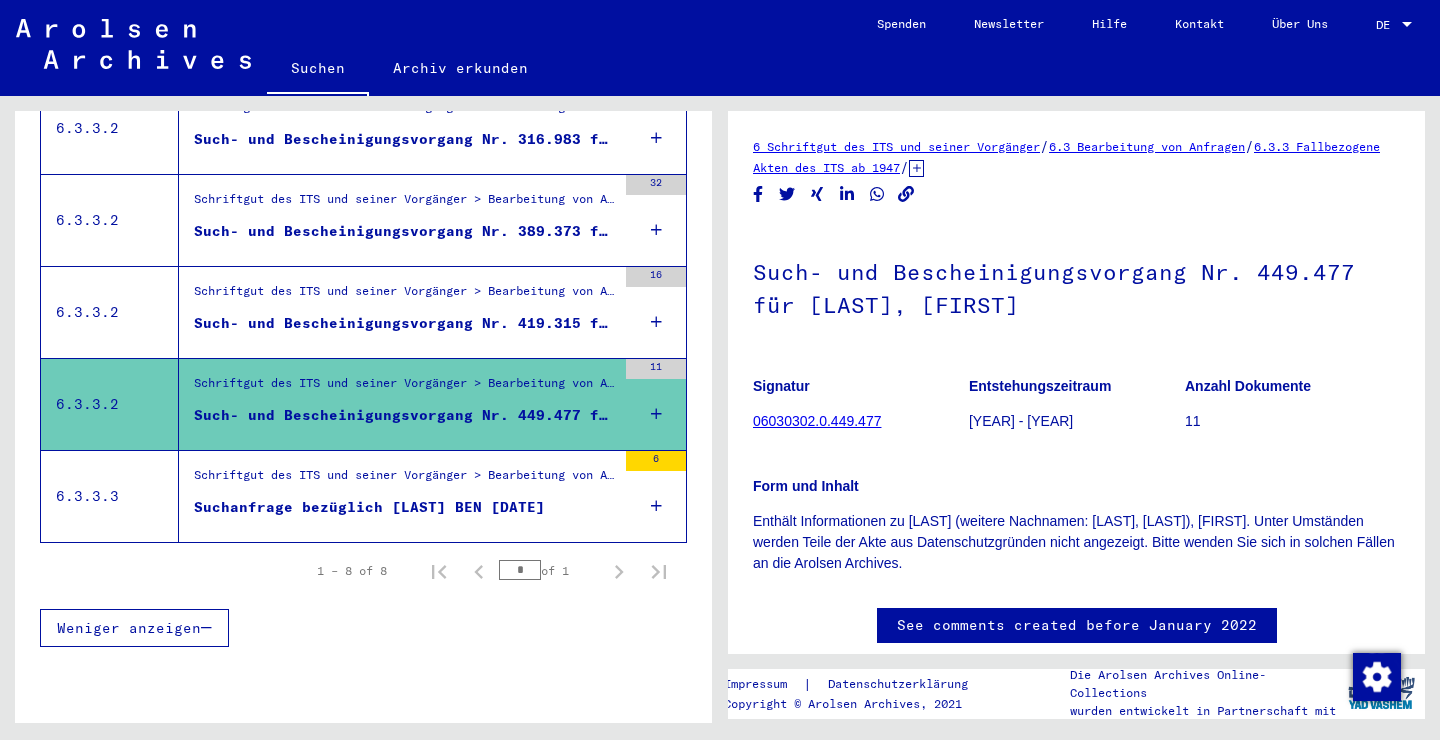 click on "Schriftgut des ITS und seiner Vorgänger > Bearbeitung von Anfragen > Fallbezogene Akten des ITS ab 1947 > Ablage negativ geprüfter Anfragen unter einer "Briefnummer" > Vorgänge mit Briefnummern von B89001 bis B89500" at bounding box center [405, 480] 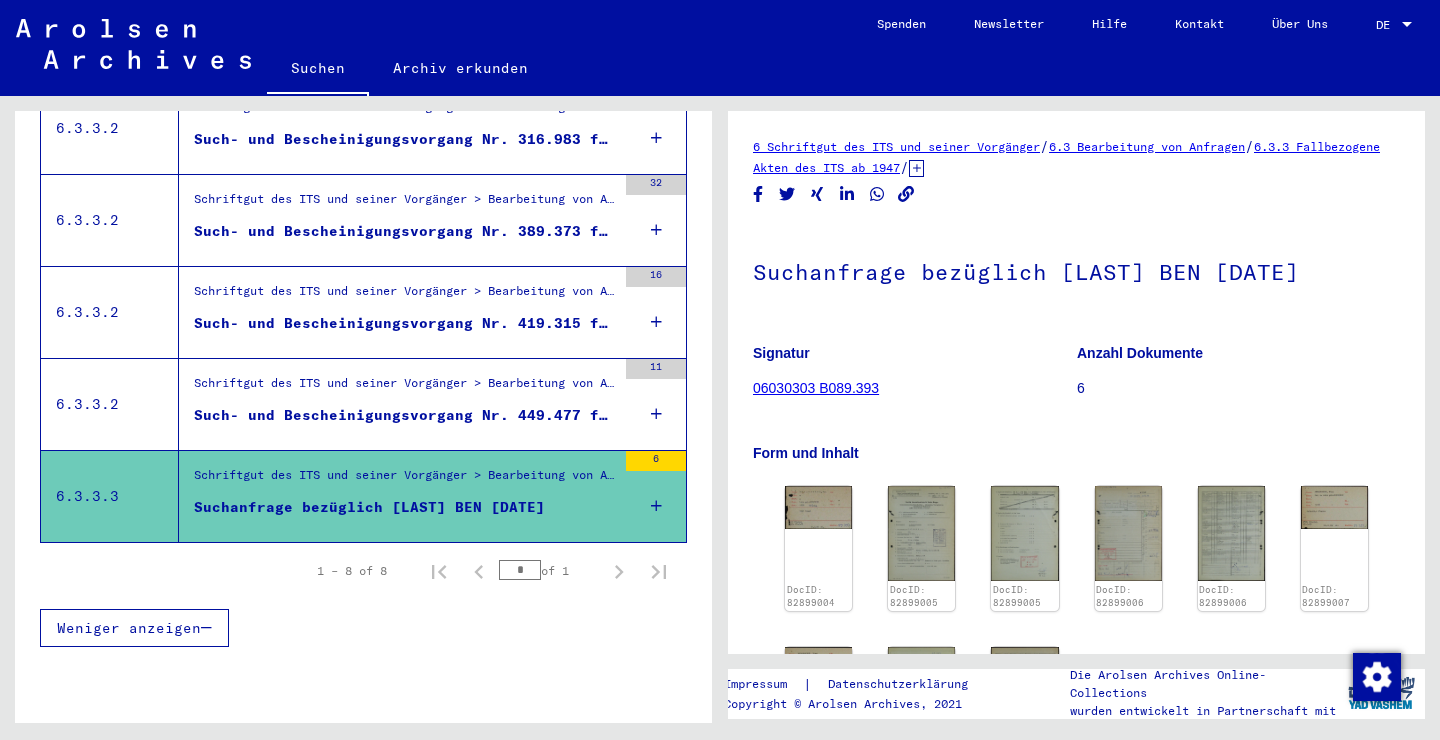 click at bounding box center [622, 384] 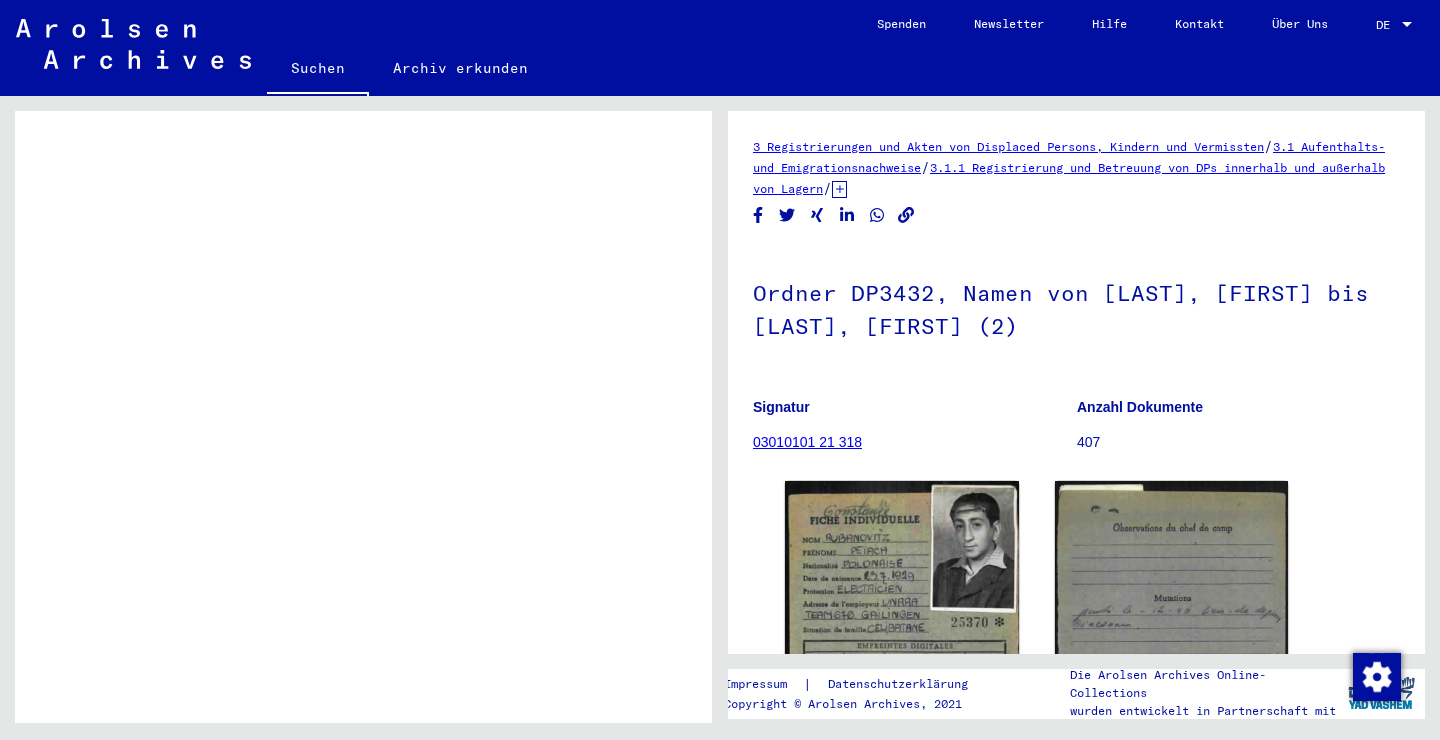 scroll, scrollTop: 1032, scrollLeft: 0, axis: vertical 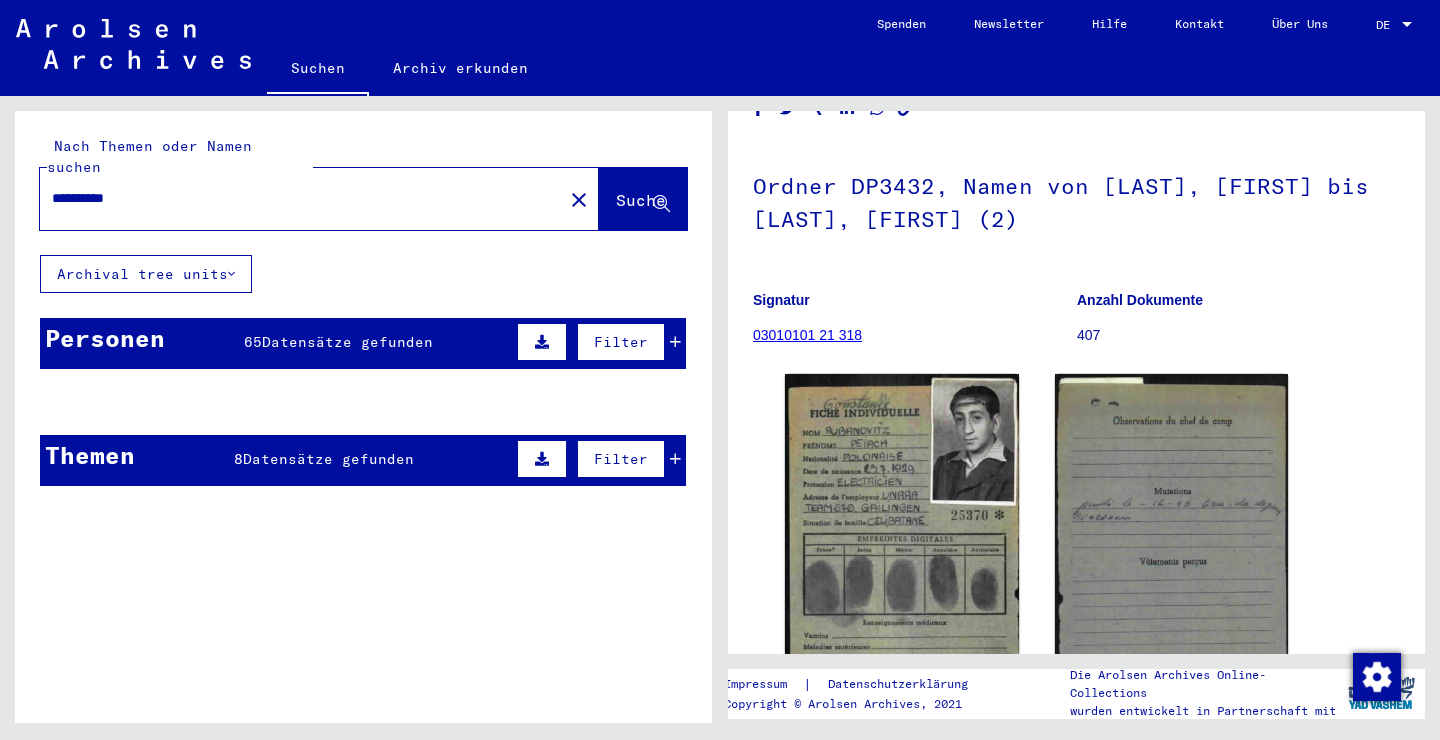 click at bounding box center [404, 500] 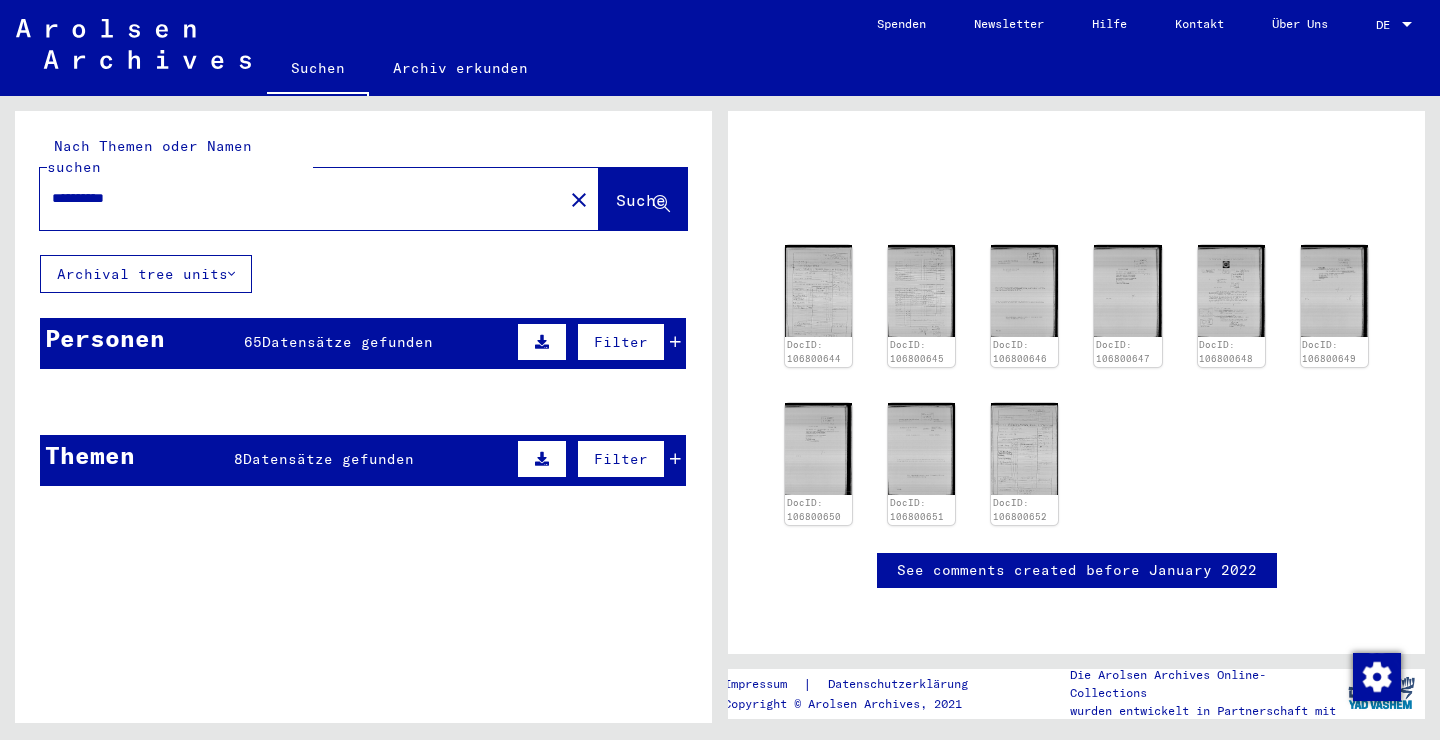 click at bounding box center [542, 459] 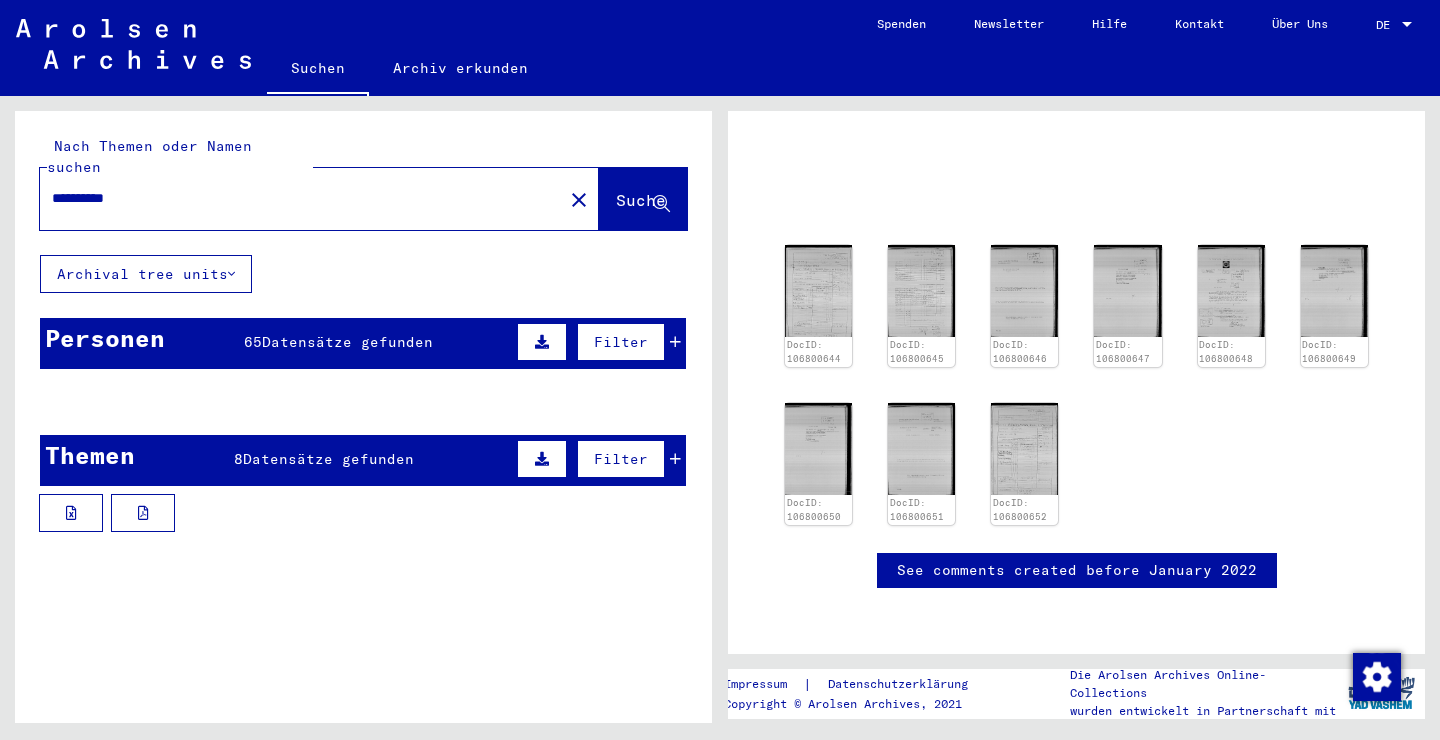 click on "Filter" at bounding box center (621, 459) 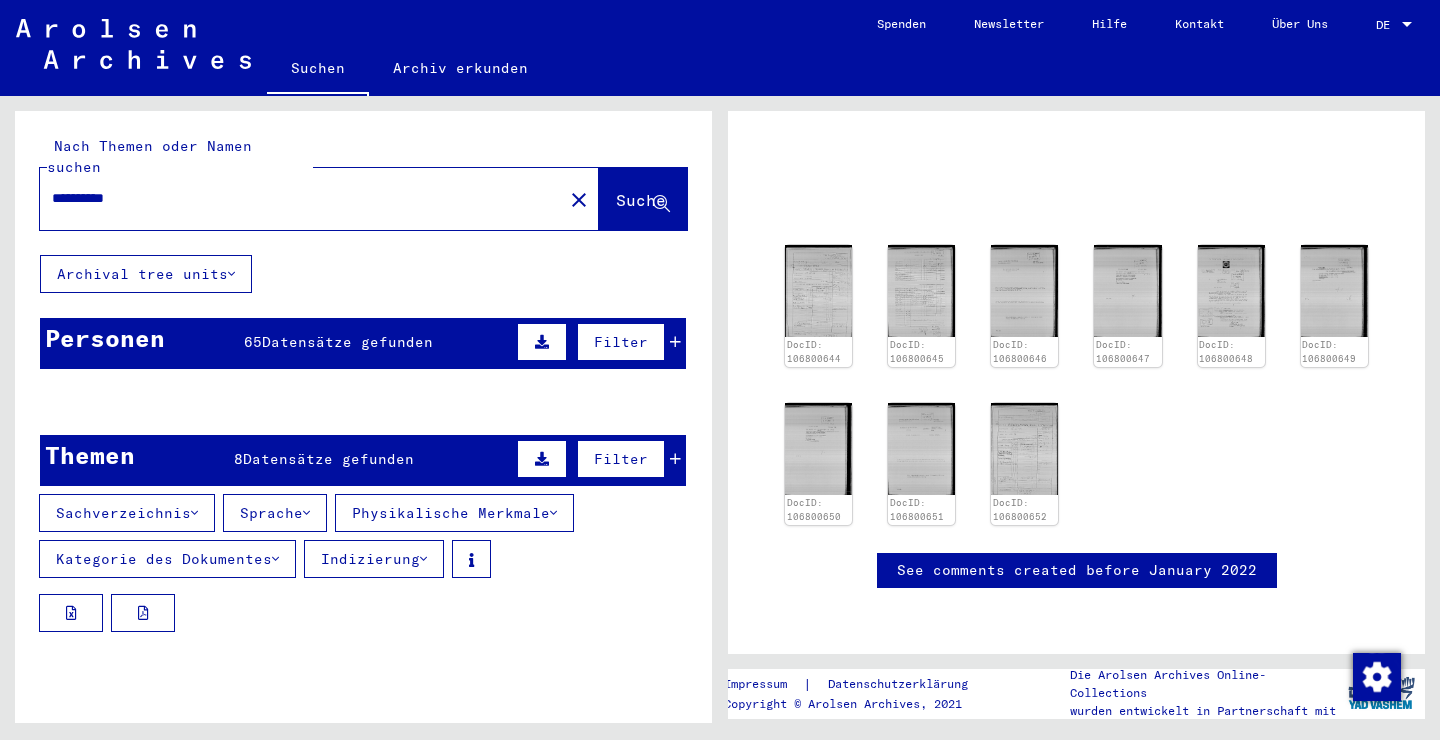 click on "Filter" at bounding box center (621, 342) 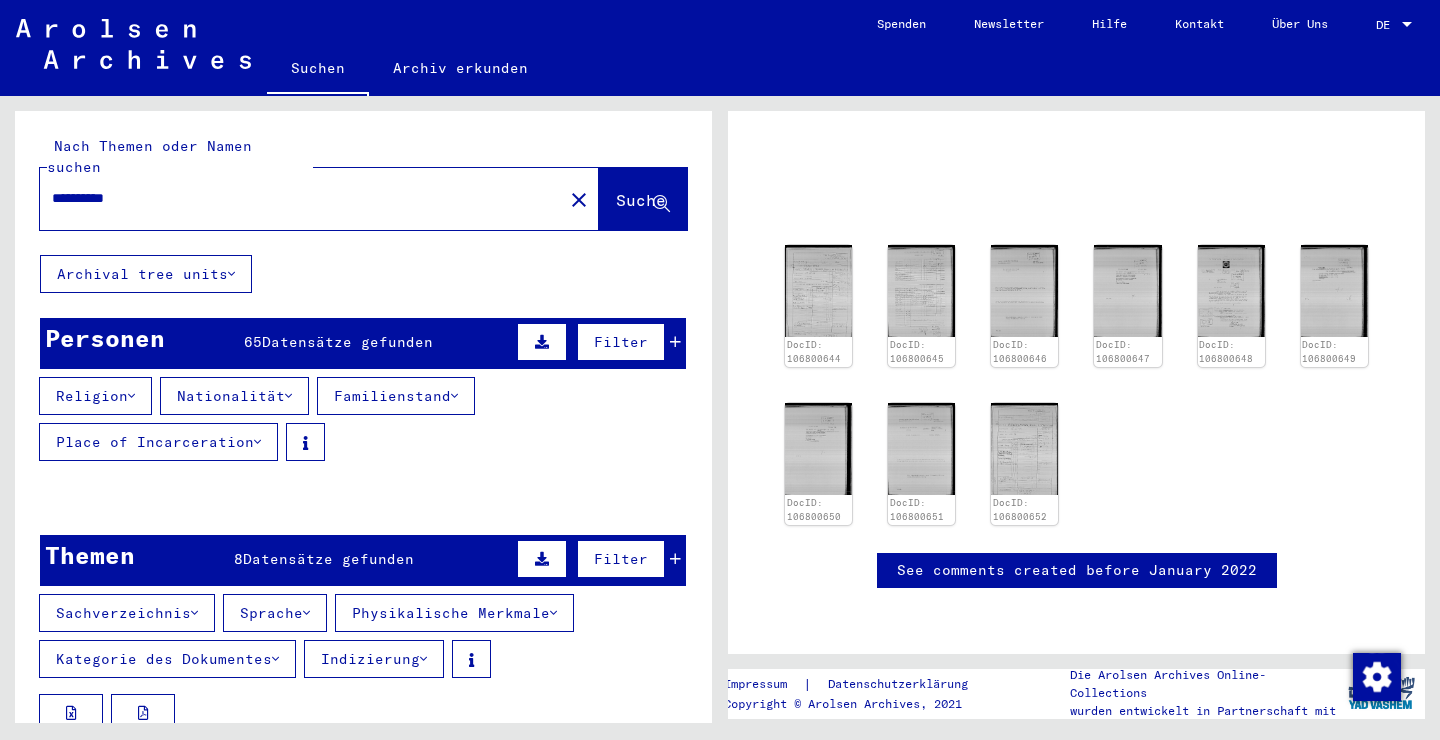 click 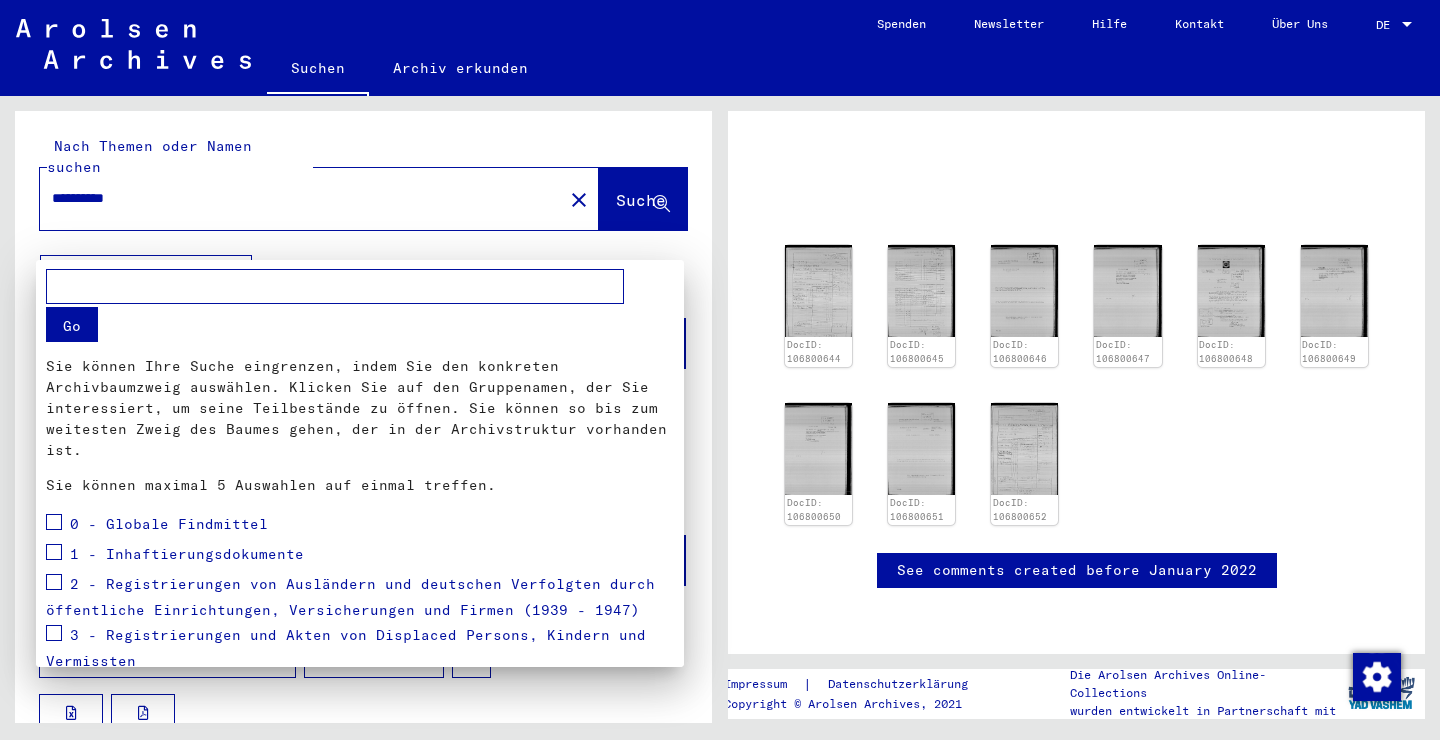 scroll, scrollTop: 218, scrollLeft: 0, axis: vertical 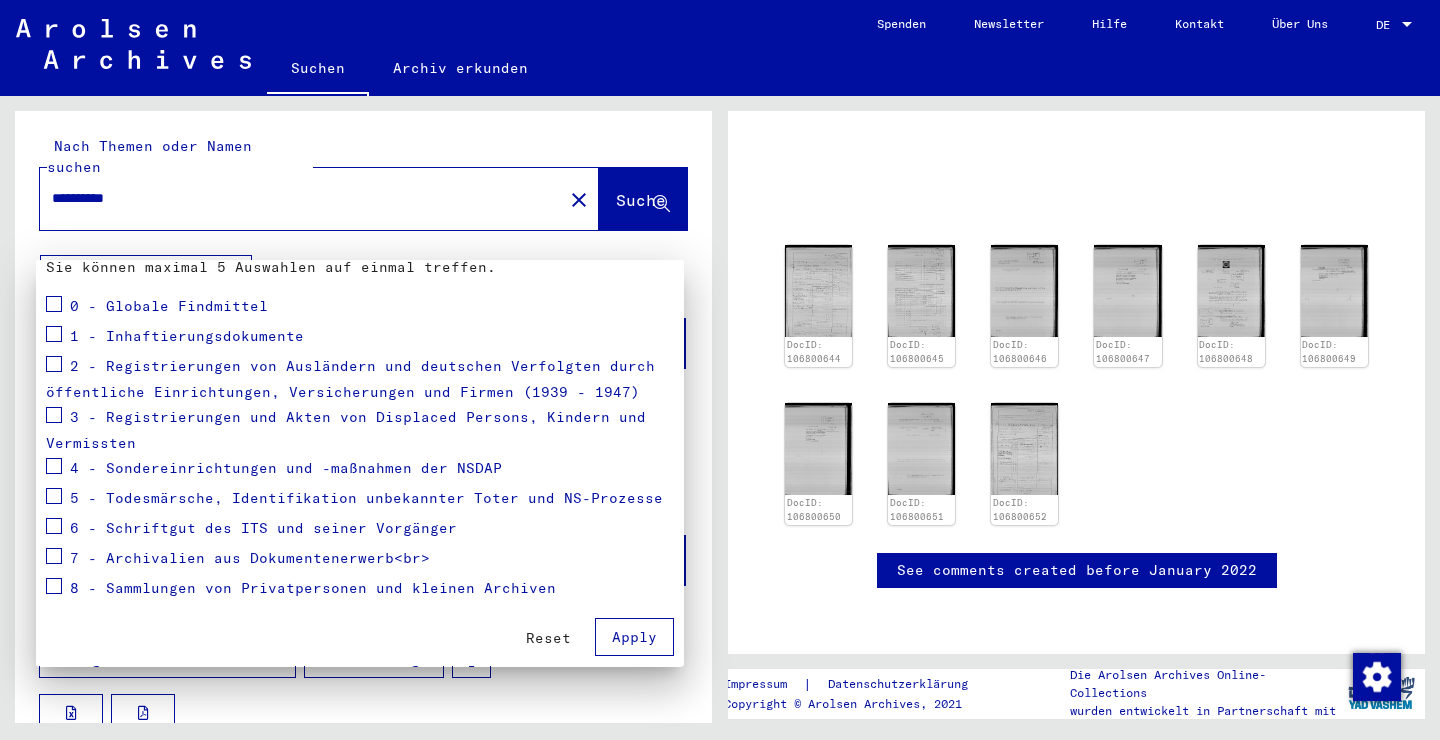 click at bounding box center [720, 370] 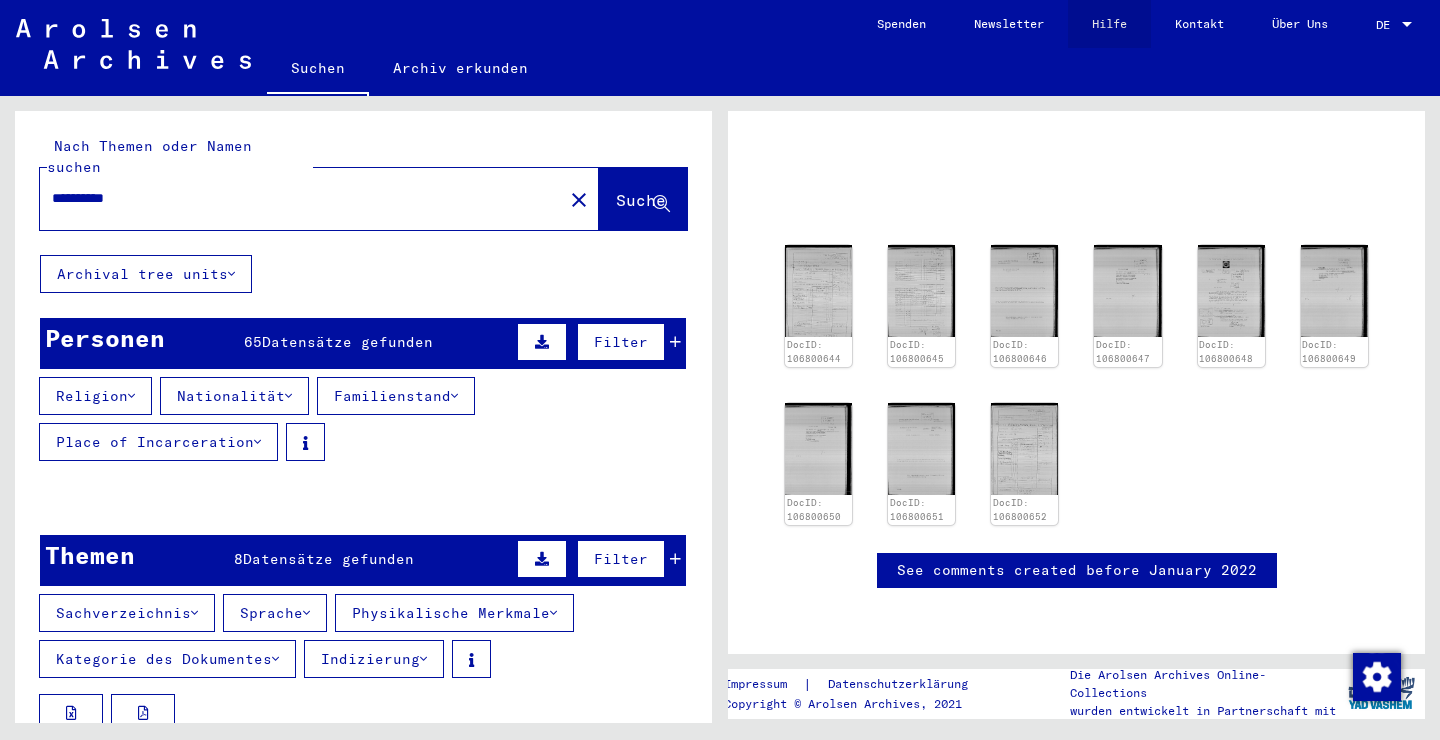 click on "Hilfe" 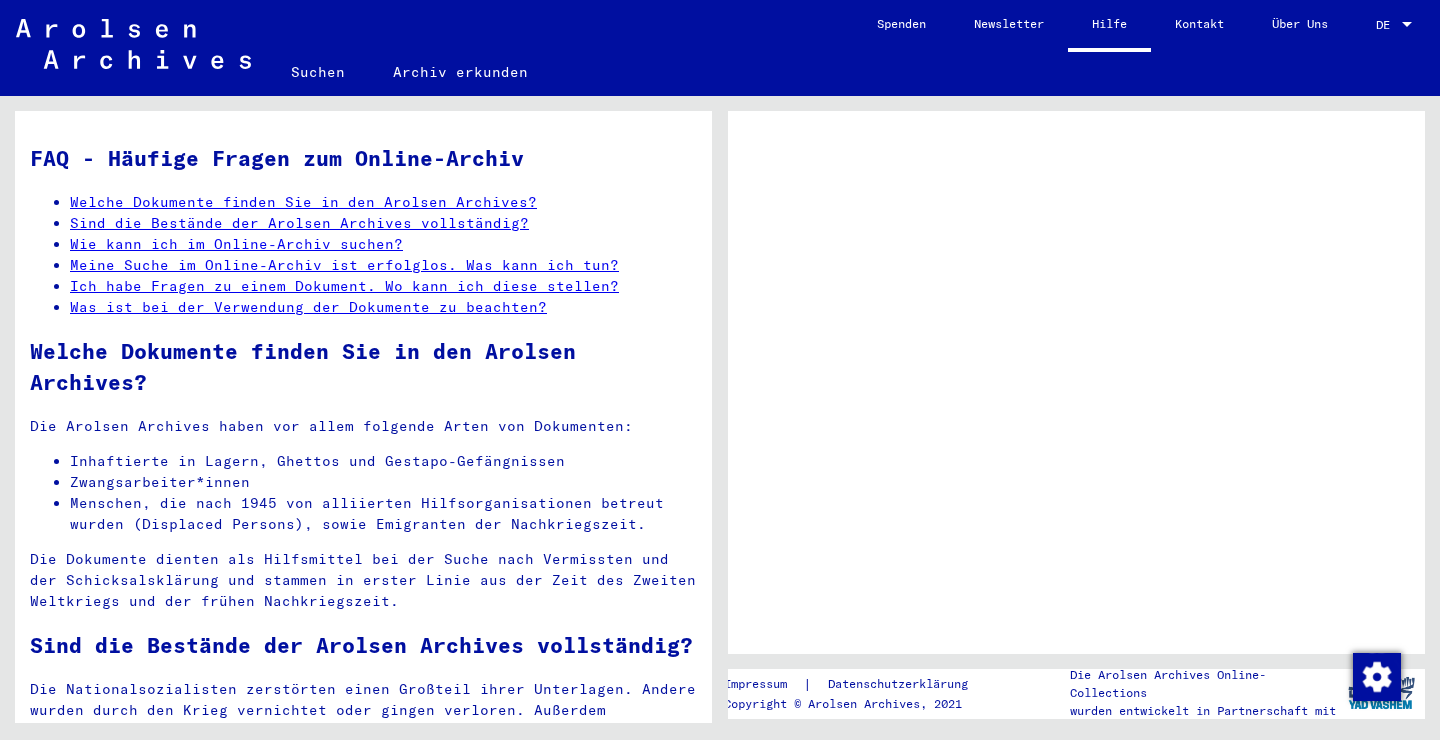 click on "Ich habe Fragen zu einem Dokument. Wo kann ich diese stellen?" 